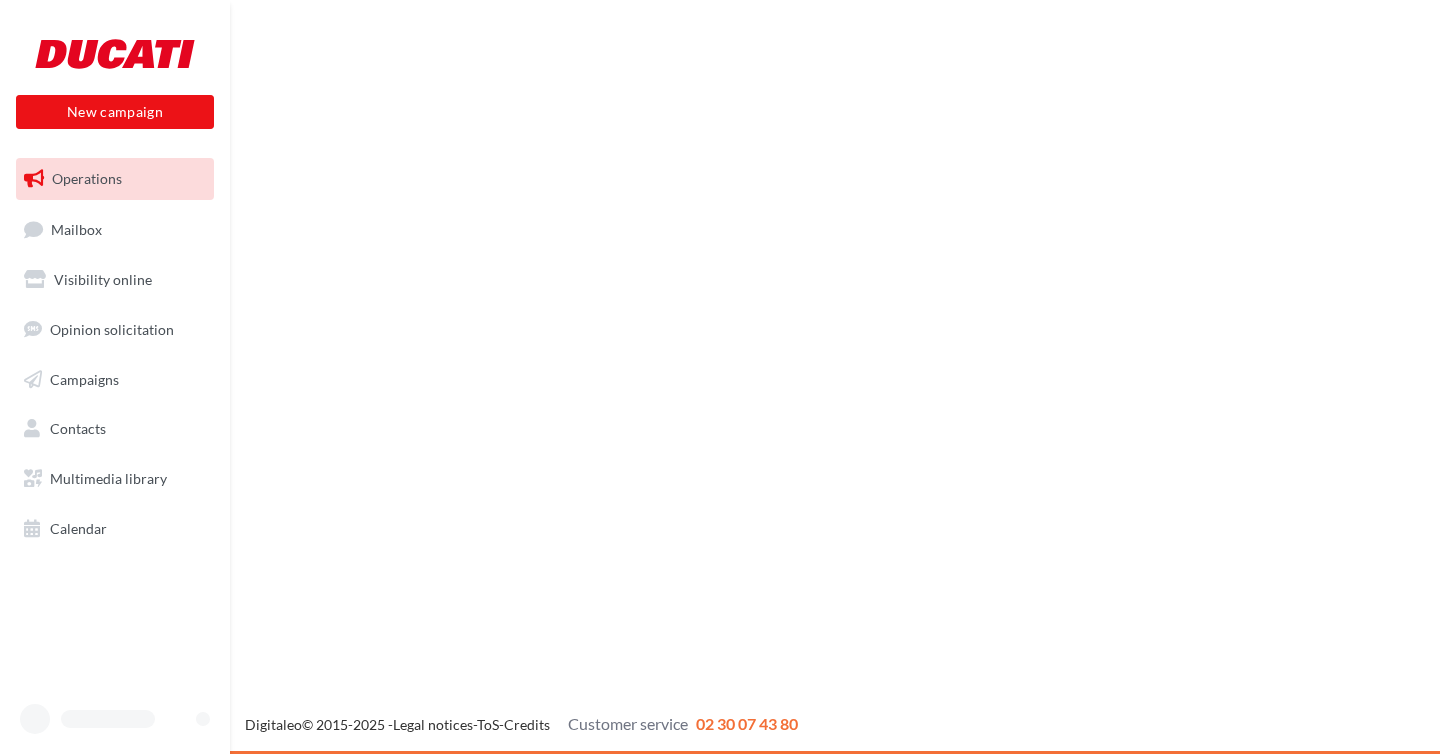 scroll, scrollTop: 0, scrollLeft: 0, axis: both 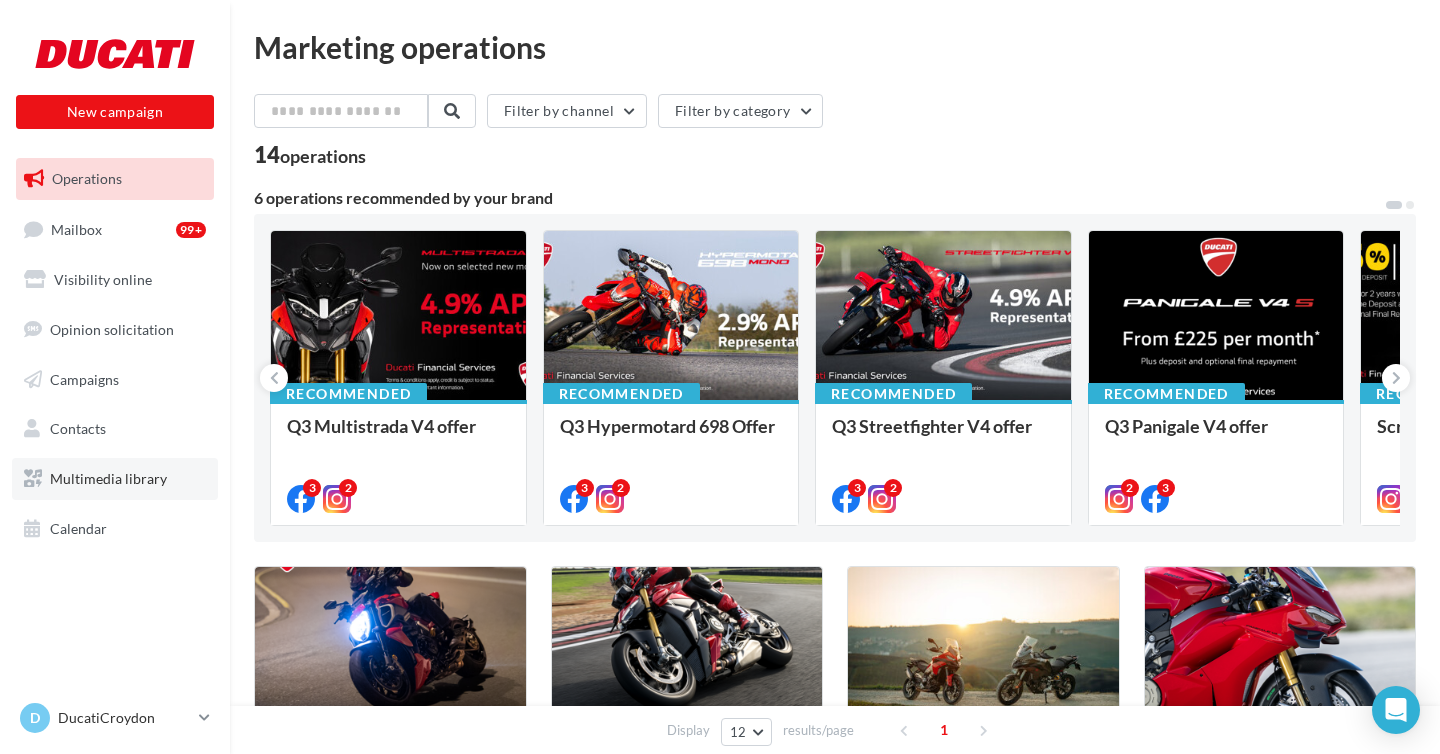 click on "Multimedia library" at bounding box center (108, 478) 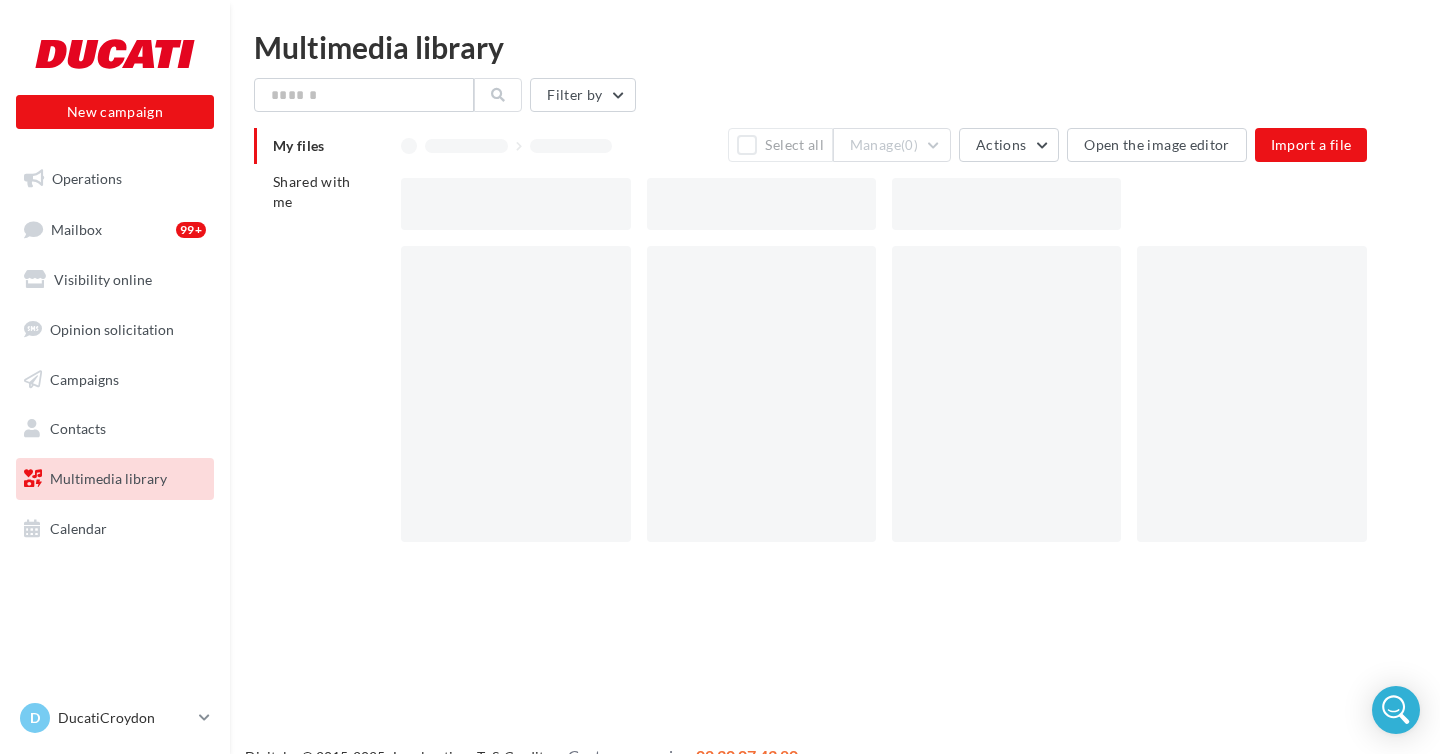 scroll, scrollTop: 0, scrollLeft: 0, axis: both 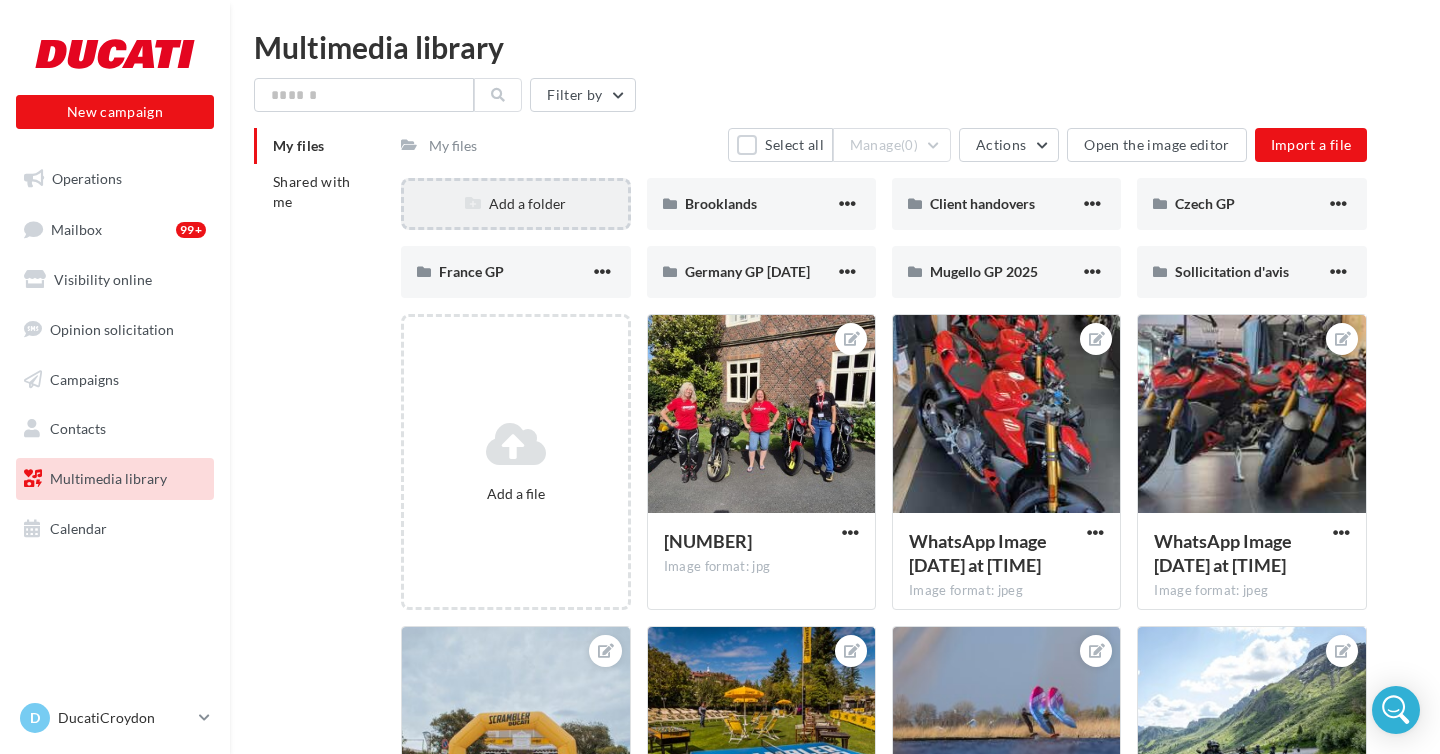 click on "Add a folder" at bounding box center [515, 204] 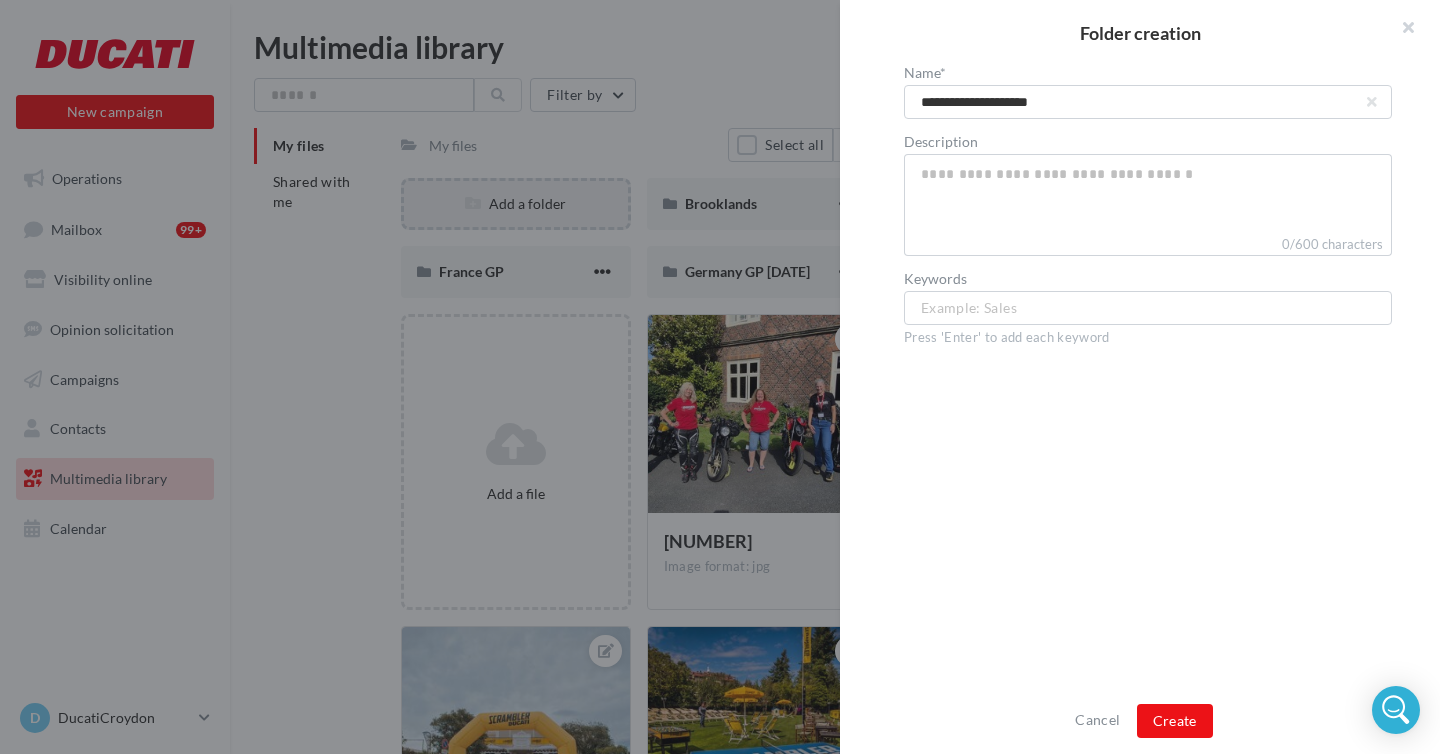 type on "**********" 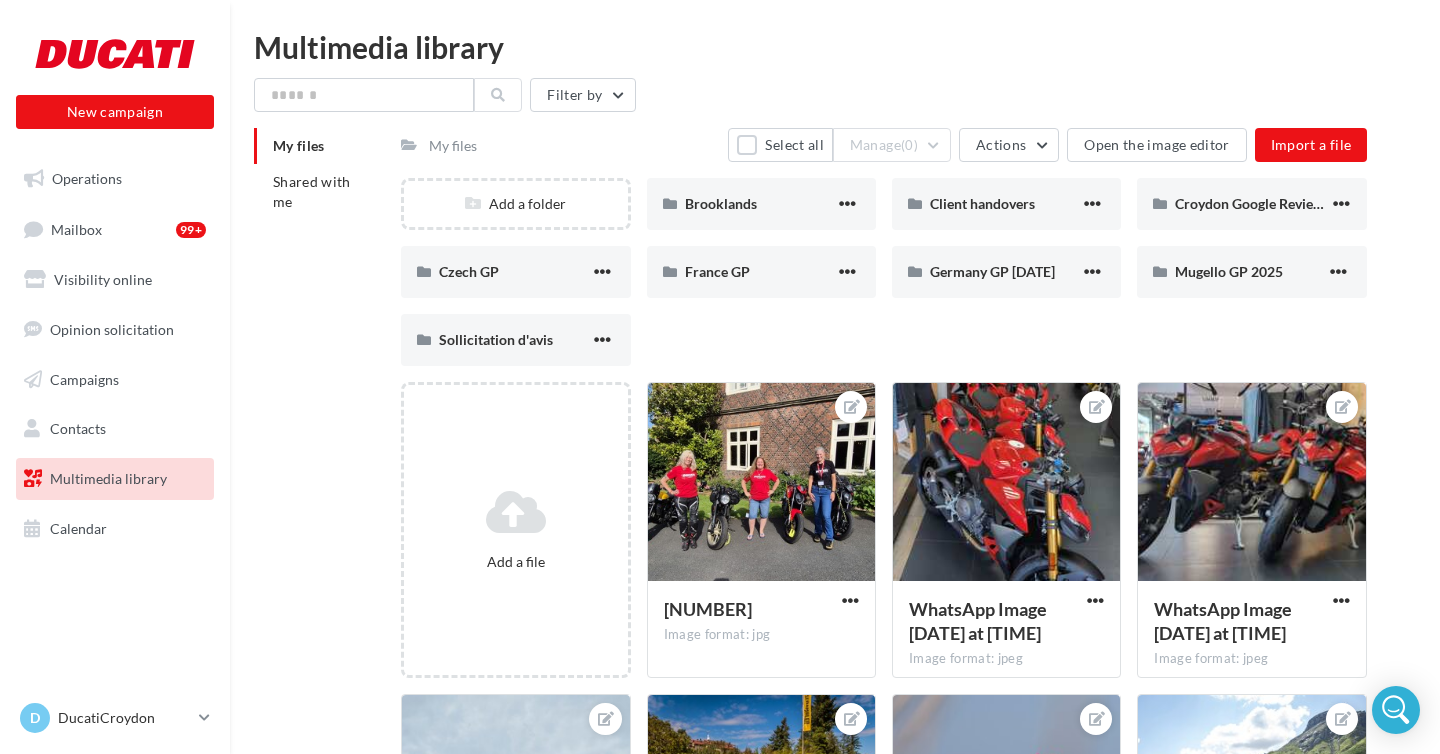 click on "Add a folder
Brooklands                Brooklands
Client handovers                Client handovers
Croydon Google Reviews                Croydon Google Reviews
Czech GP                Czech GP
France GP                France GP
Germany GP [DATE]                Germany GP [DATE]
Mugello GP [DATE]                Mugello GP [DATE]
Sollicitation d'avis                Sollicitation d'avis" at bounding box center [892, 280] 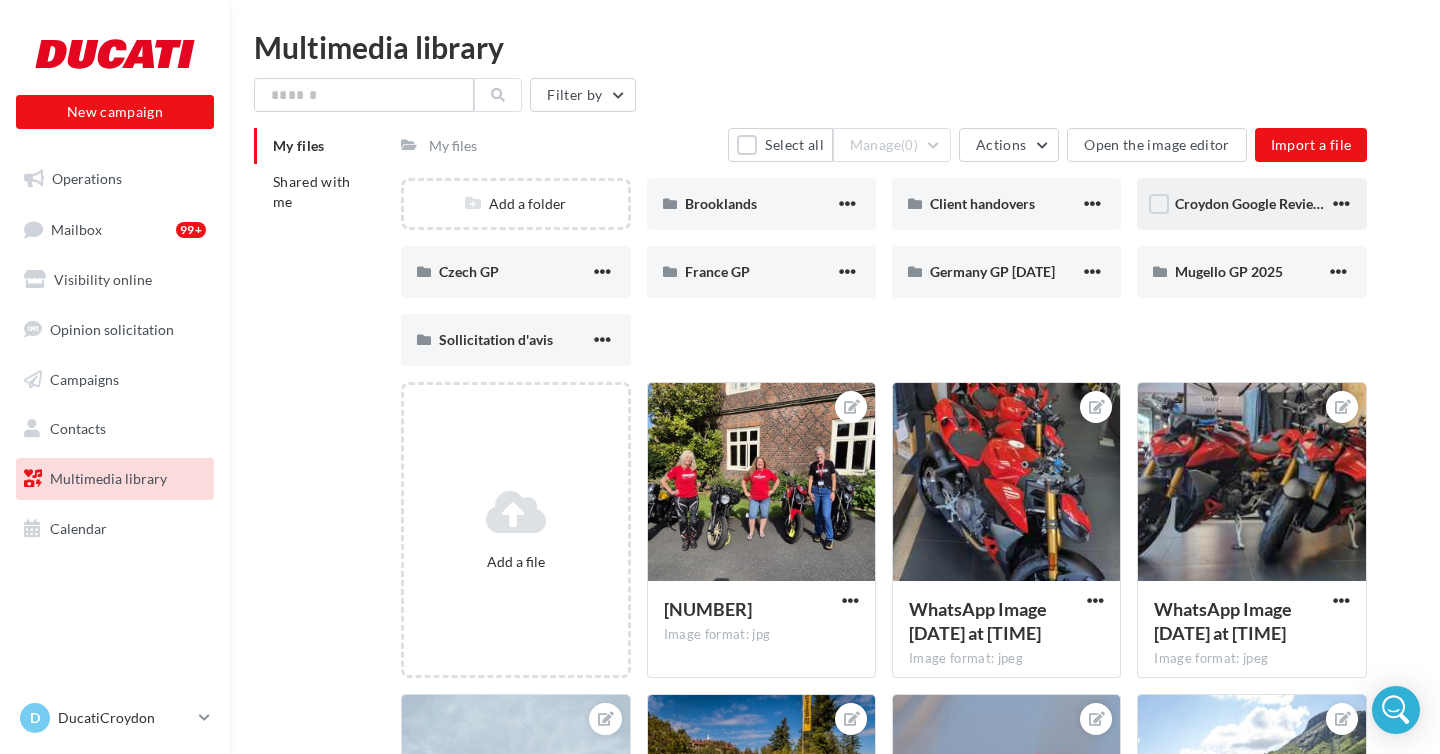click on "Croydon Google Reviews" at bounding box center [1251, 204] 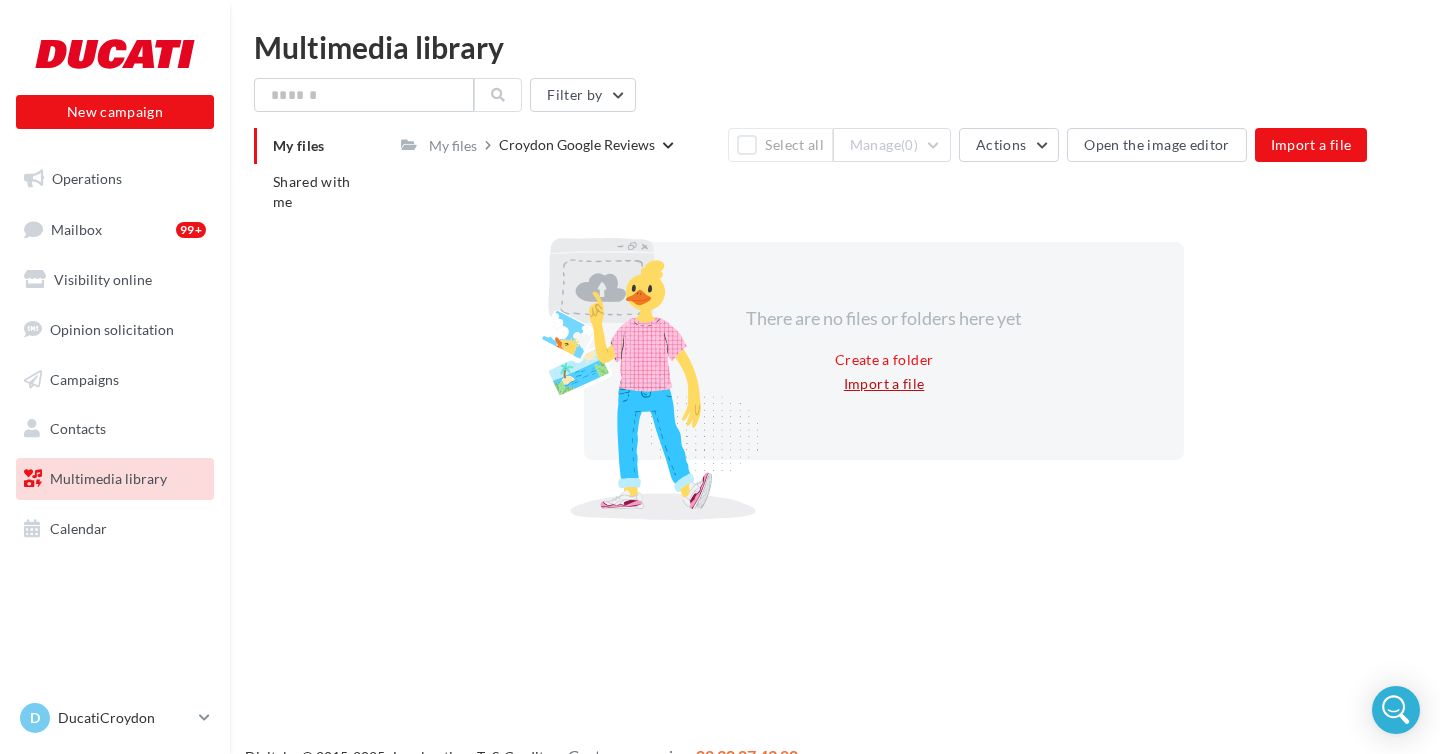 click on "Import a file" at bounding box center [884, 384] 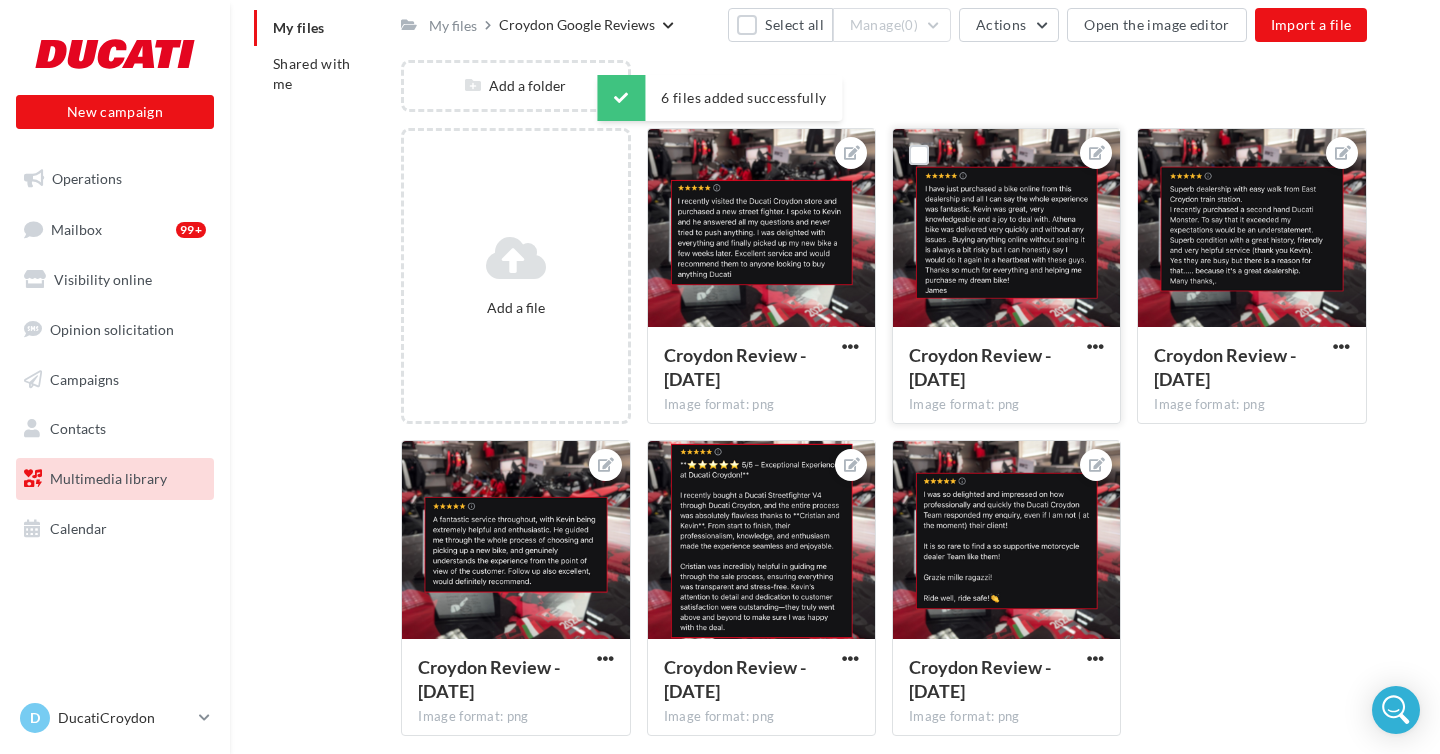 scroll, scrollTop: 152, scrollLeft: 0, axis: vertical 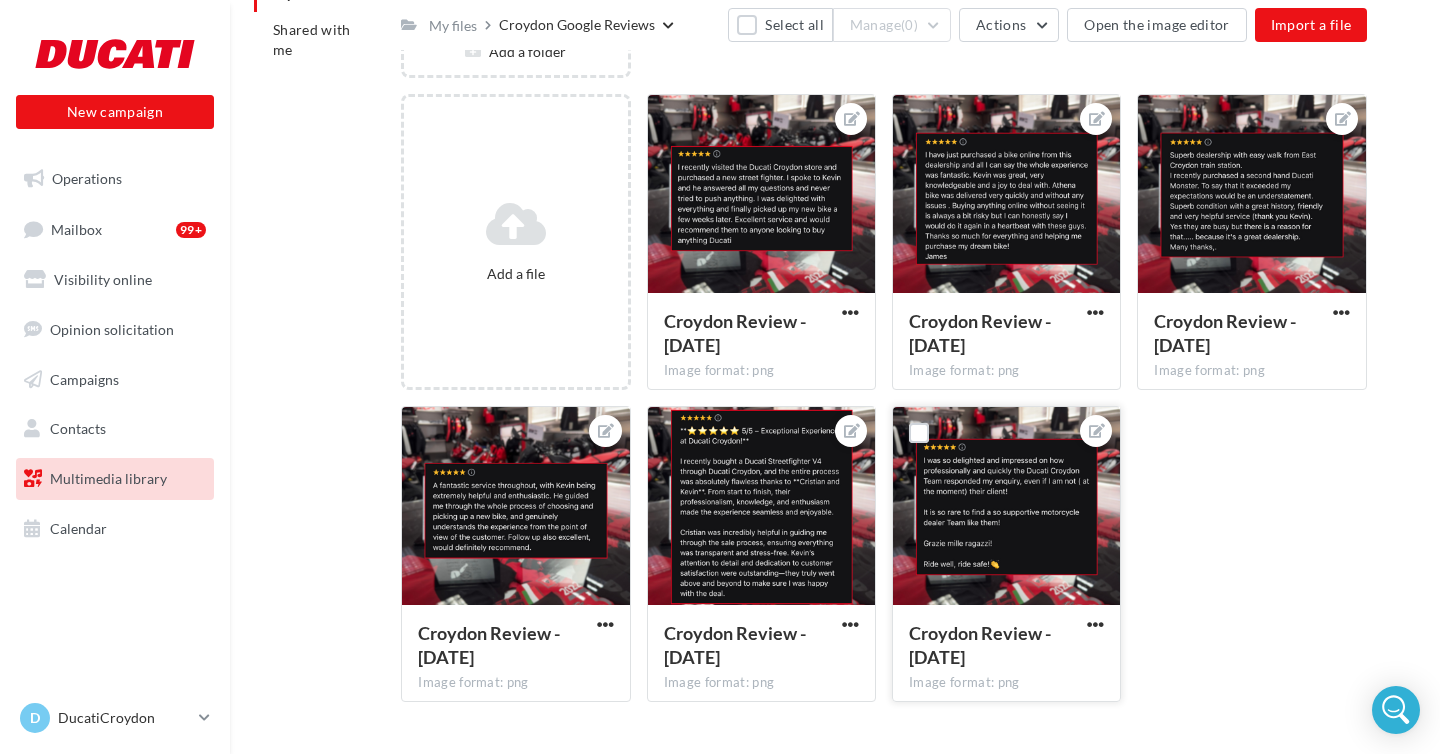 click at bounding box center [1006, 507] 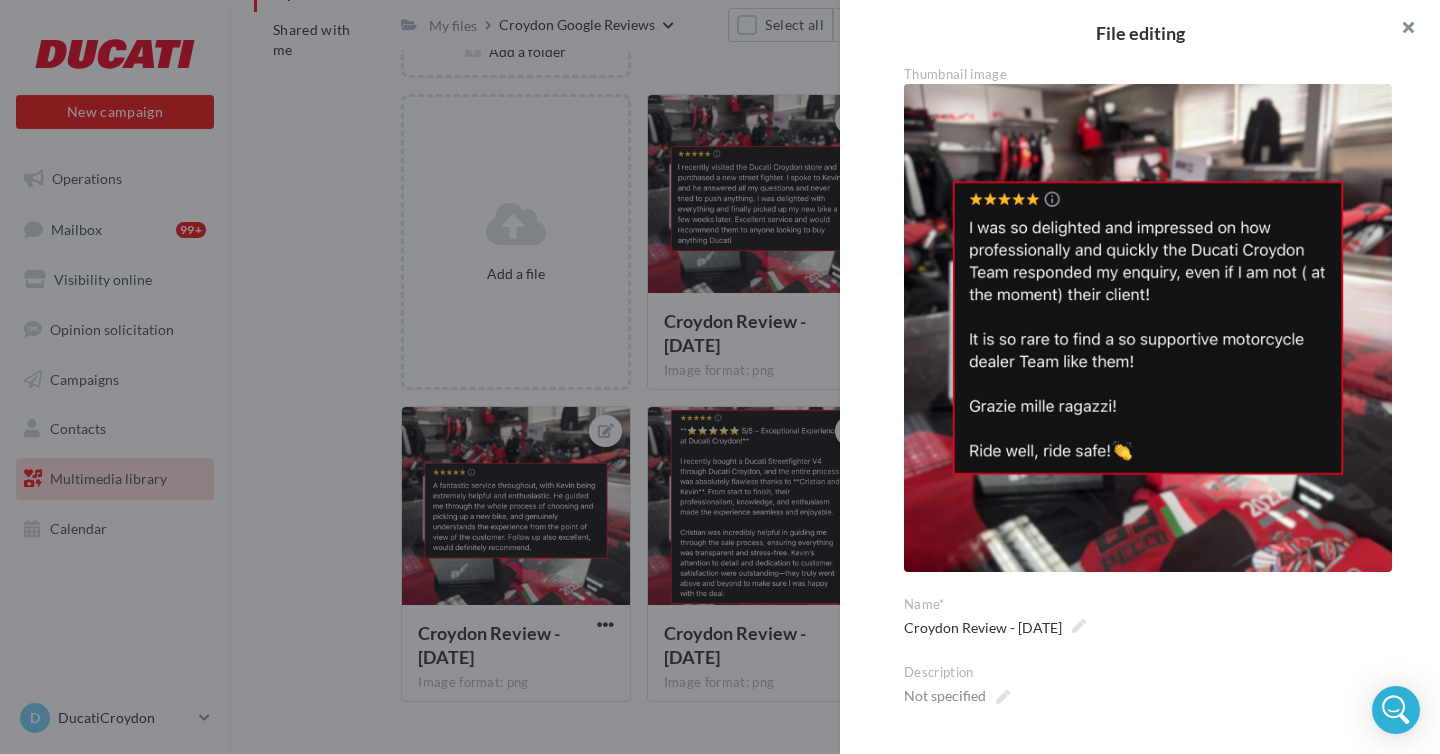 click at bounding box center (1400, 30) 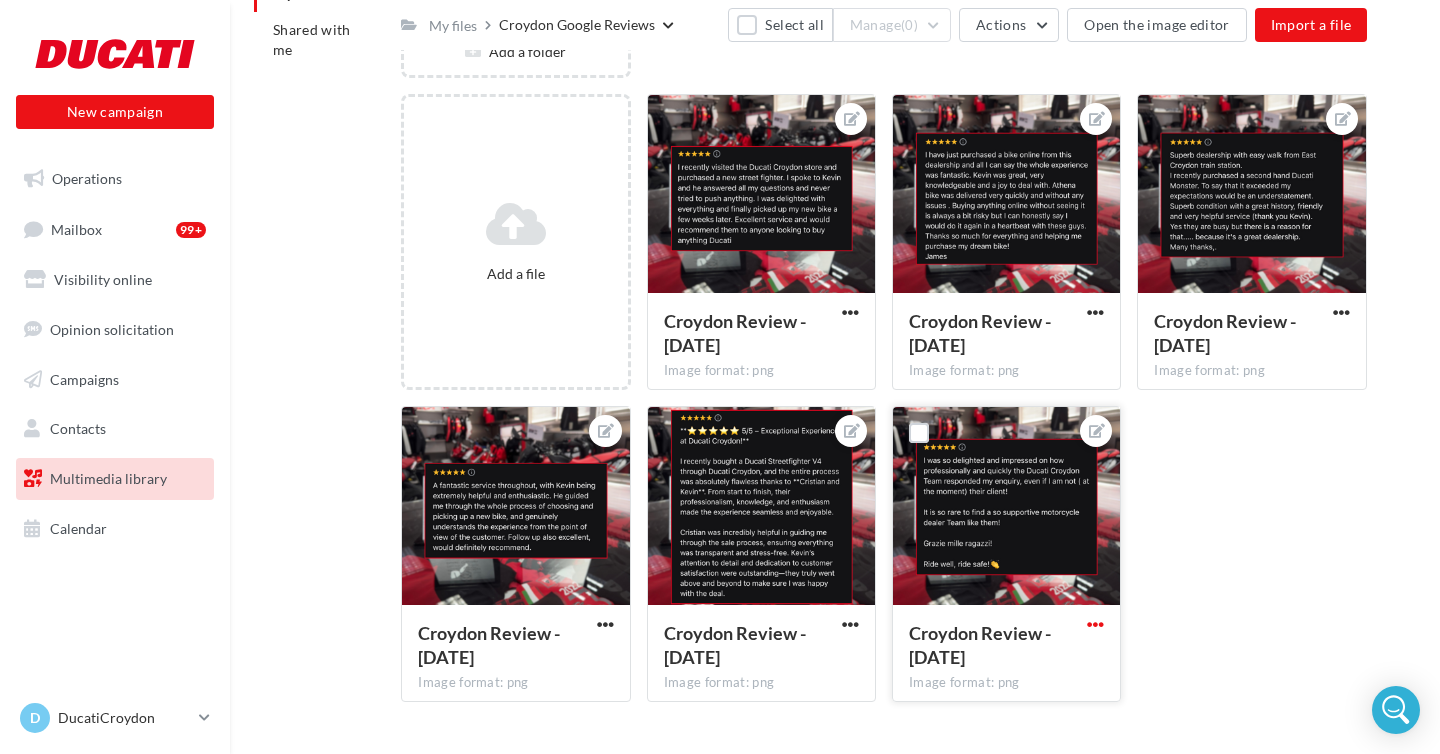 click at bounding box center (1095, 624) 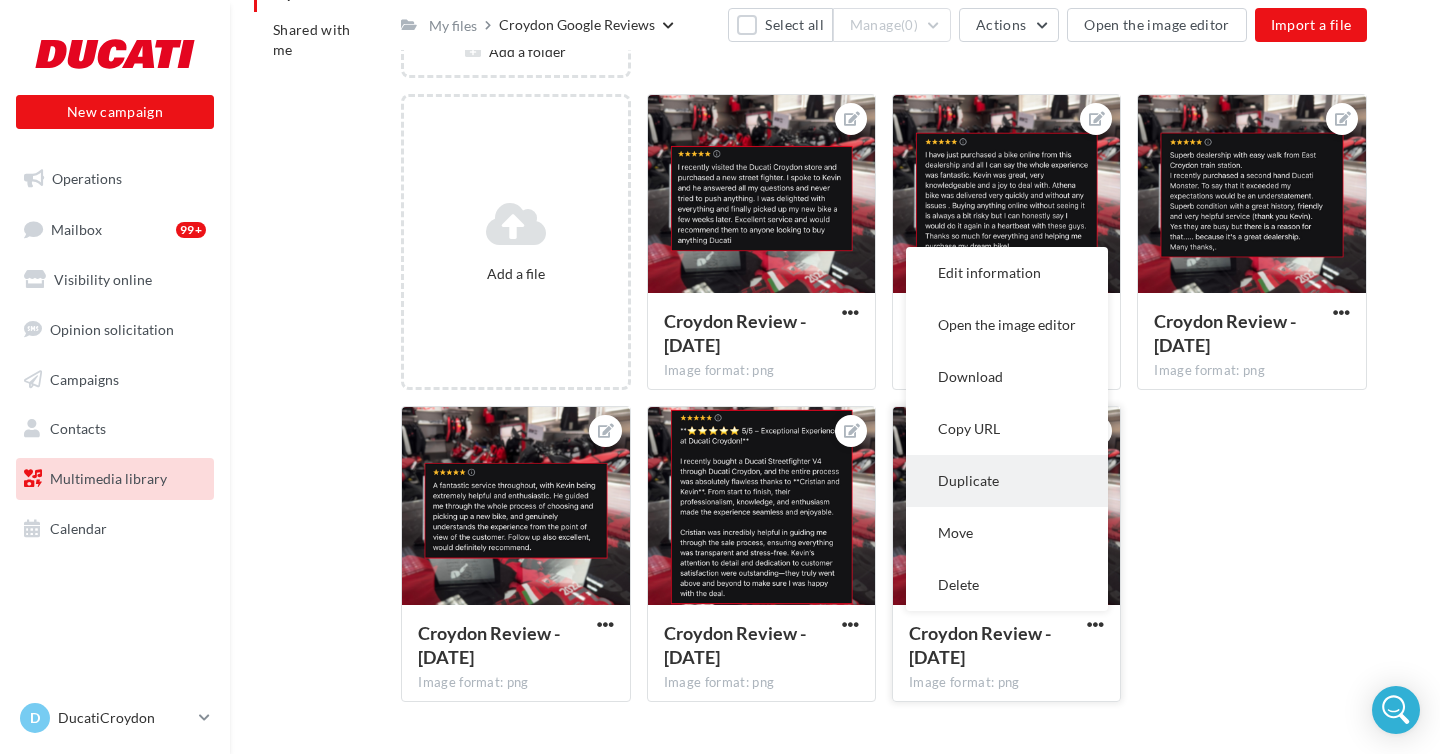 scroll, scrollTop: 202, scrollLeft: 0, axis: vertical 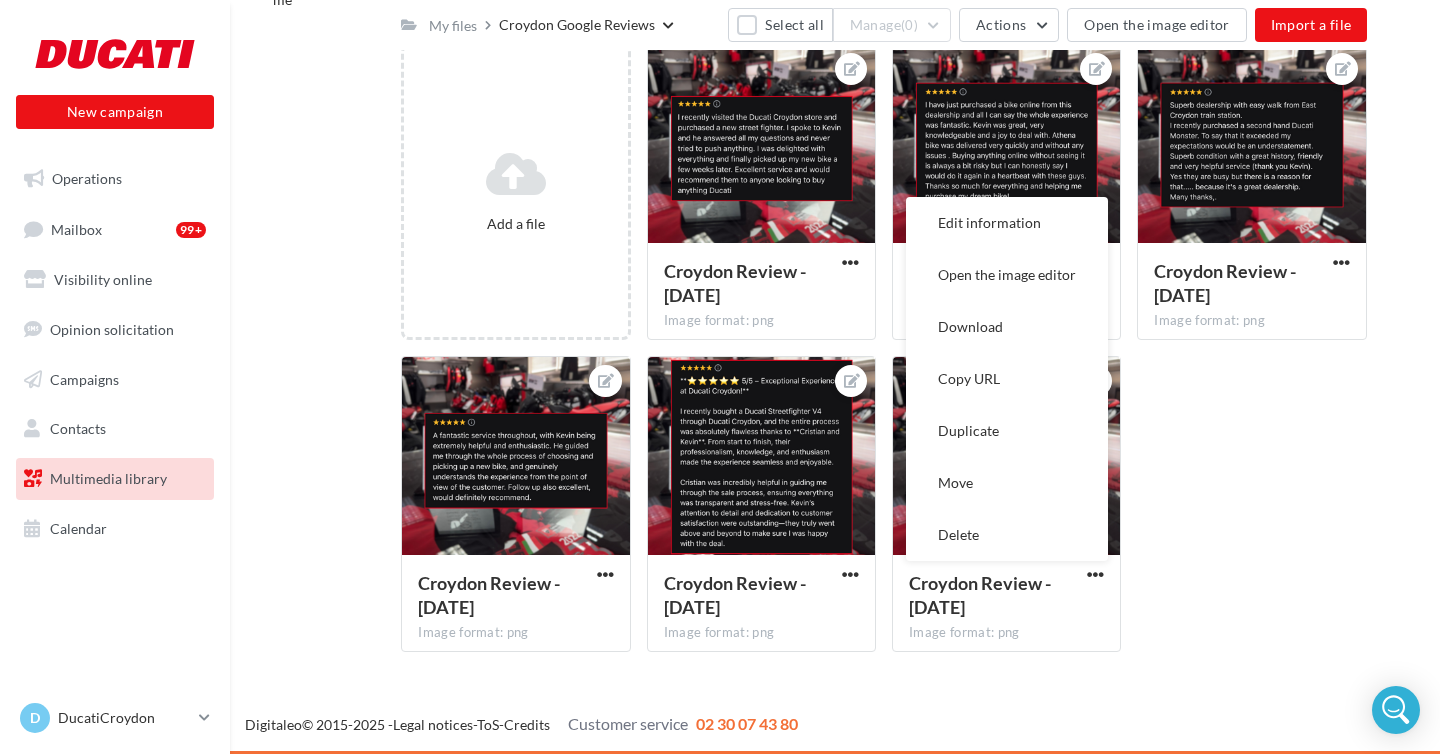 click on "Add a file
Croydon Review - 0910  Image format: png                   Croydon Review - 0910
Croydon Review - 0820  Image format: png                   Croydon Review - 0820
Croydon Review - 0827  Image format: png                   Croydon Review - 0827
Croydon Review - 0903  Image format: png                   Croydon Review - 0903
Croydon Review - 0813  Image format: png                   Croydon Review - 0813
Croydon Review - 0806  Image format: png           Edit information       Open the image editor       Download       Copy URL       Duplicate       Move       Delete" at bounding box center (892, 356) 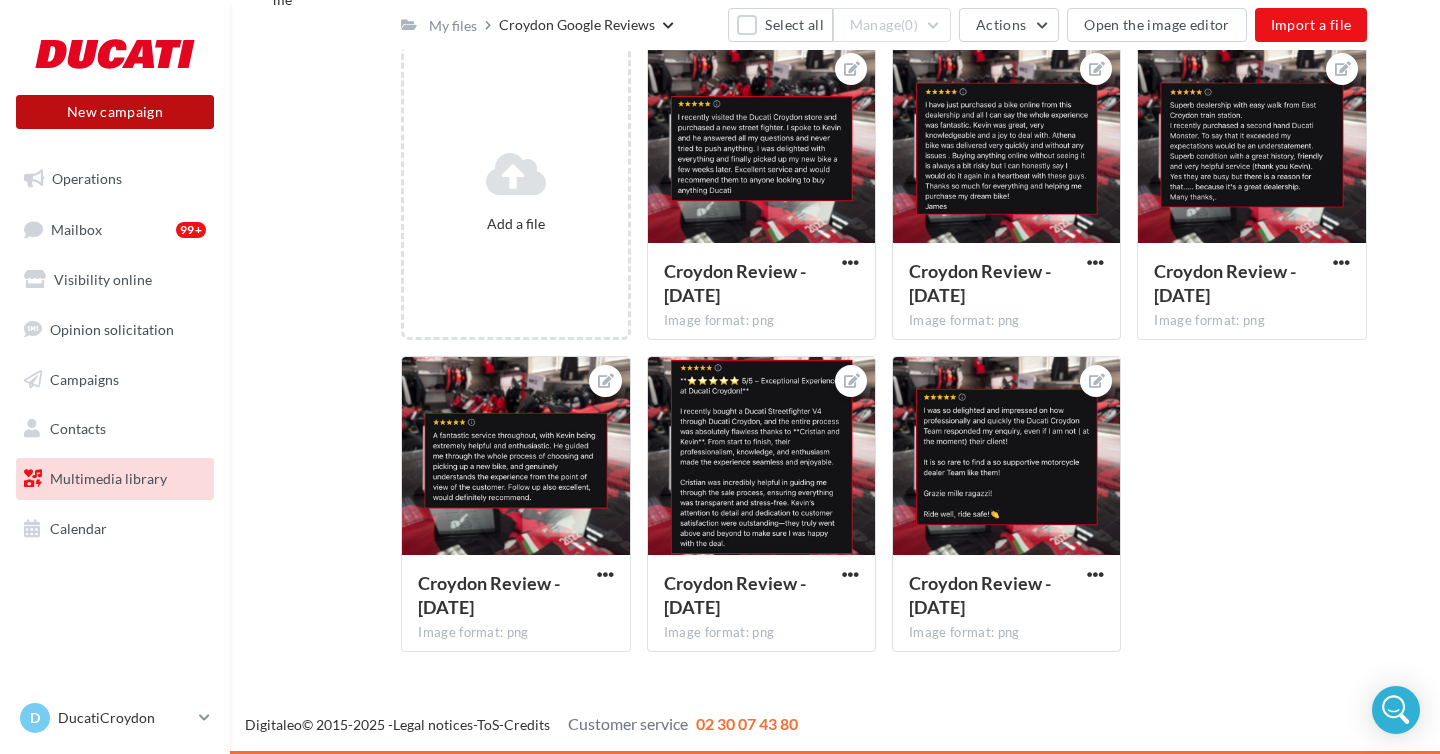 click on "New campaign" at bounding box center [115, 112] 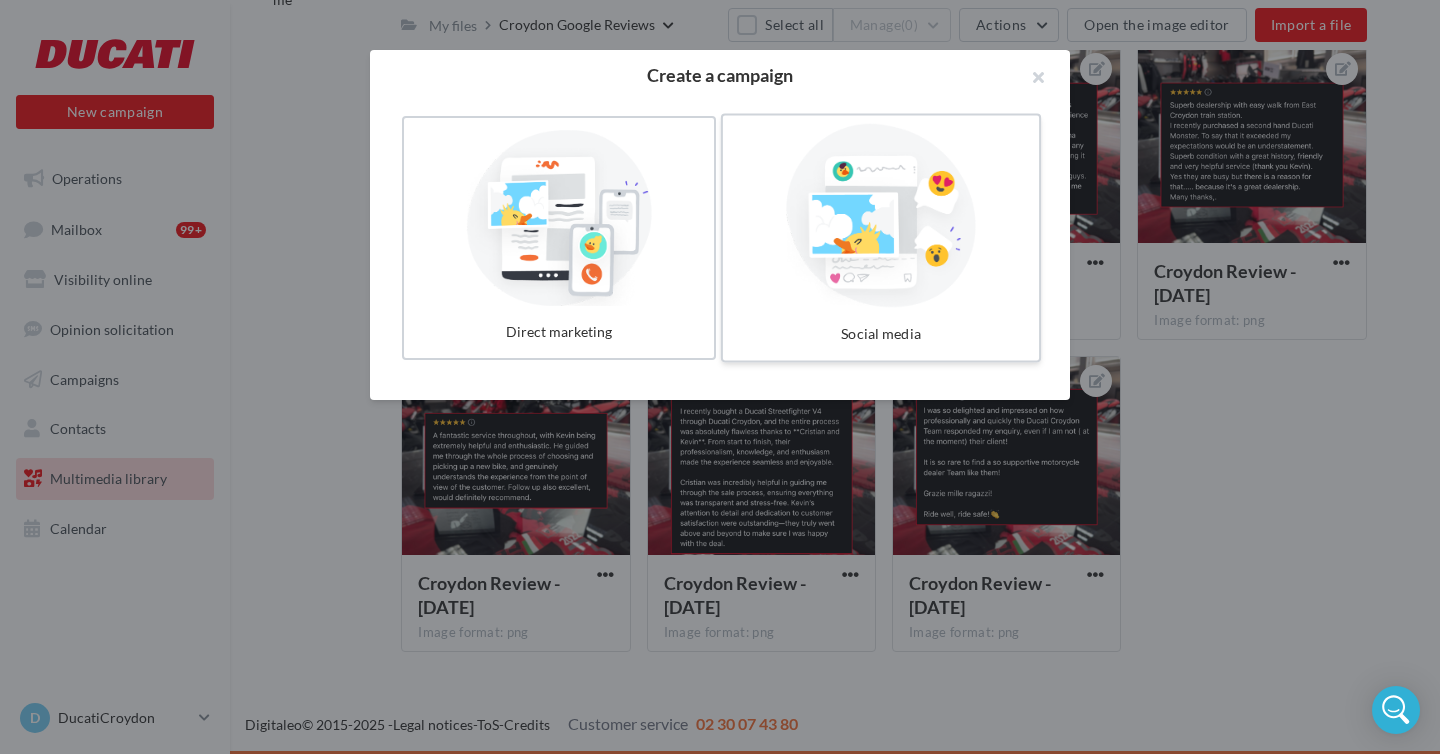 click at bounding box center [881, 216] 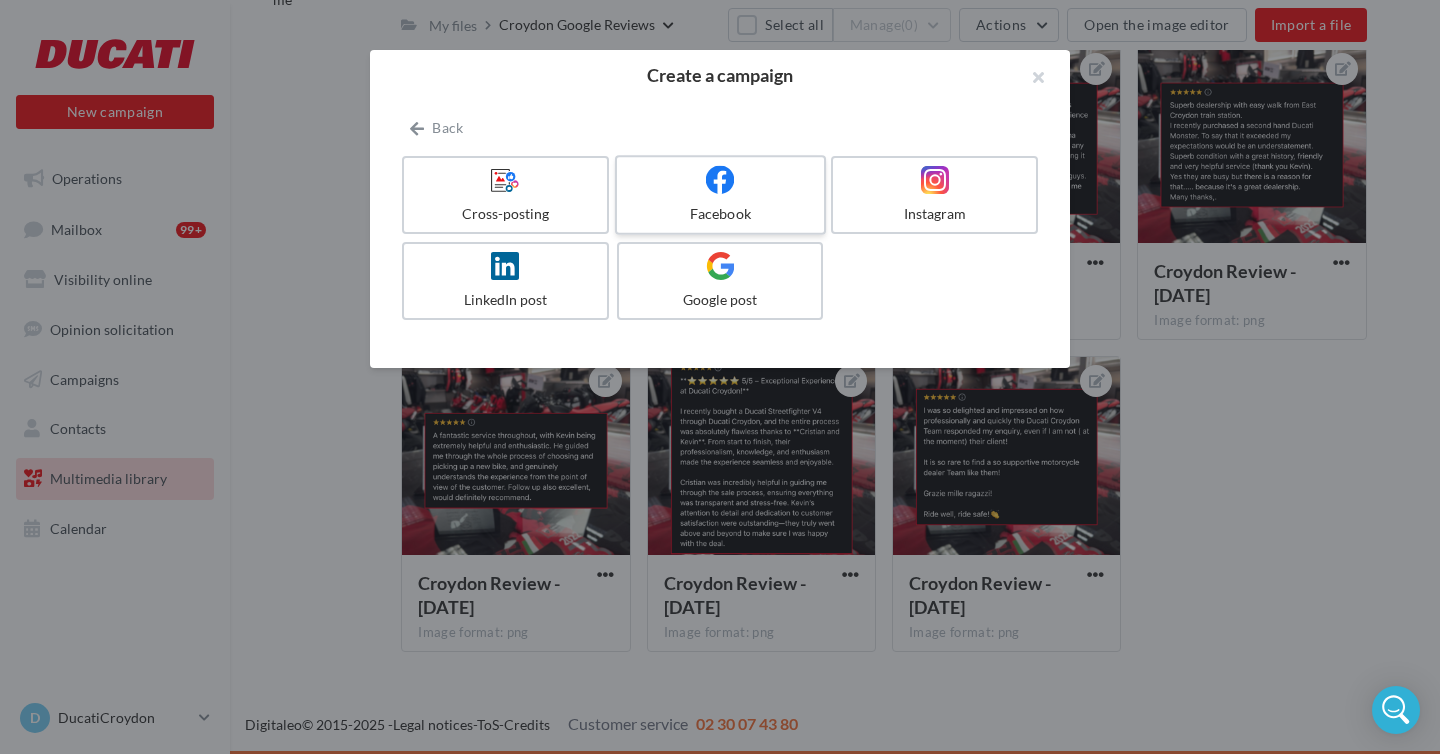 click on "Facebook" at bounding box center (720, 214) 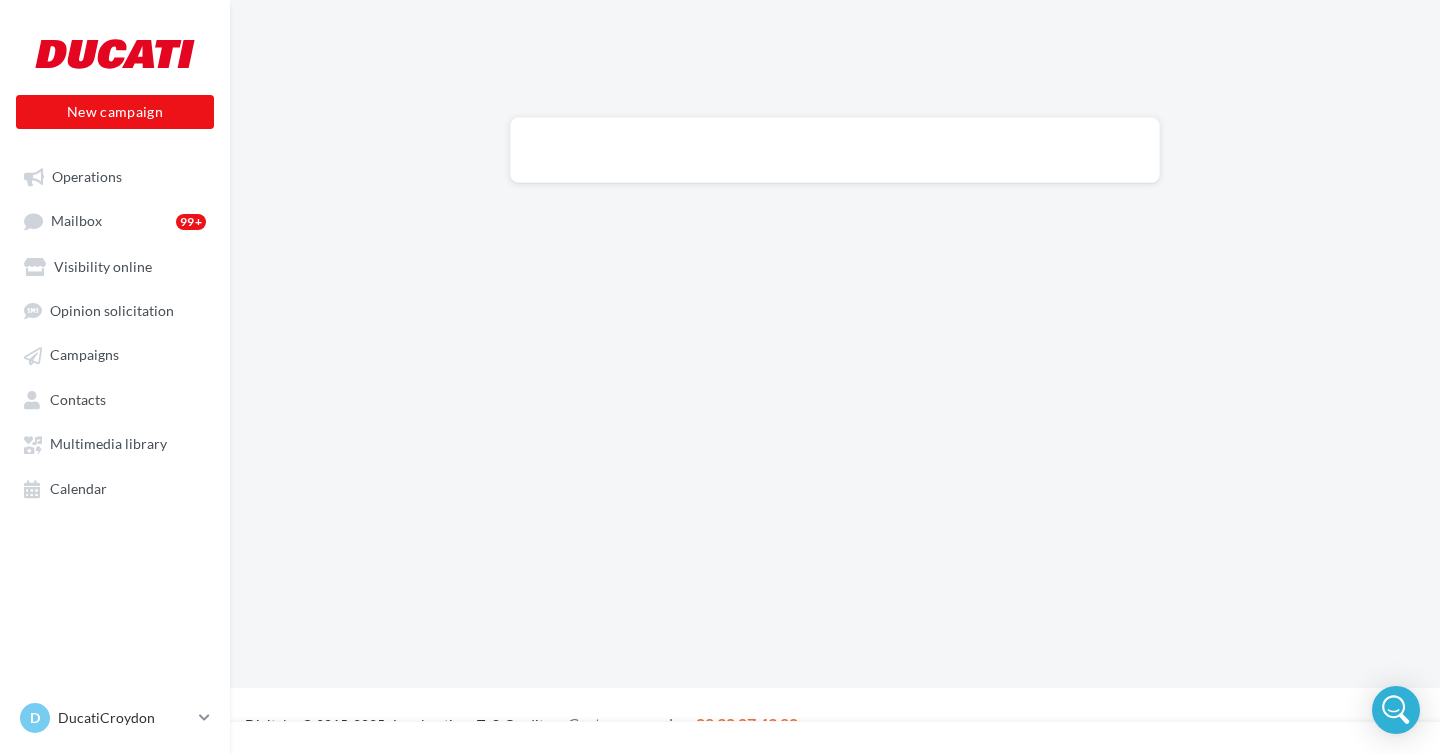 scroll, scrollTop: 0, scrollLeft: 0, axis: both 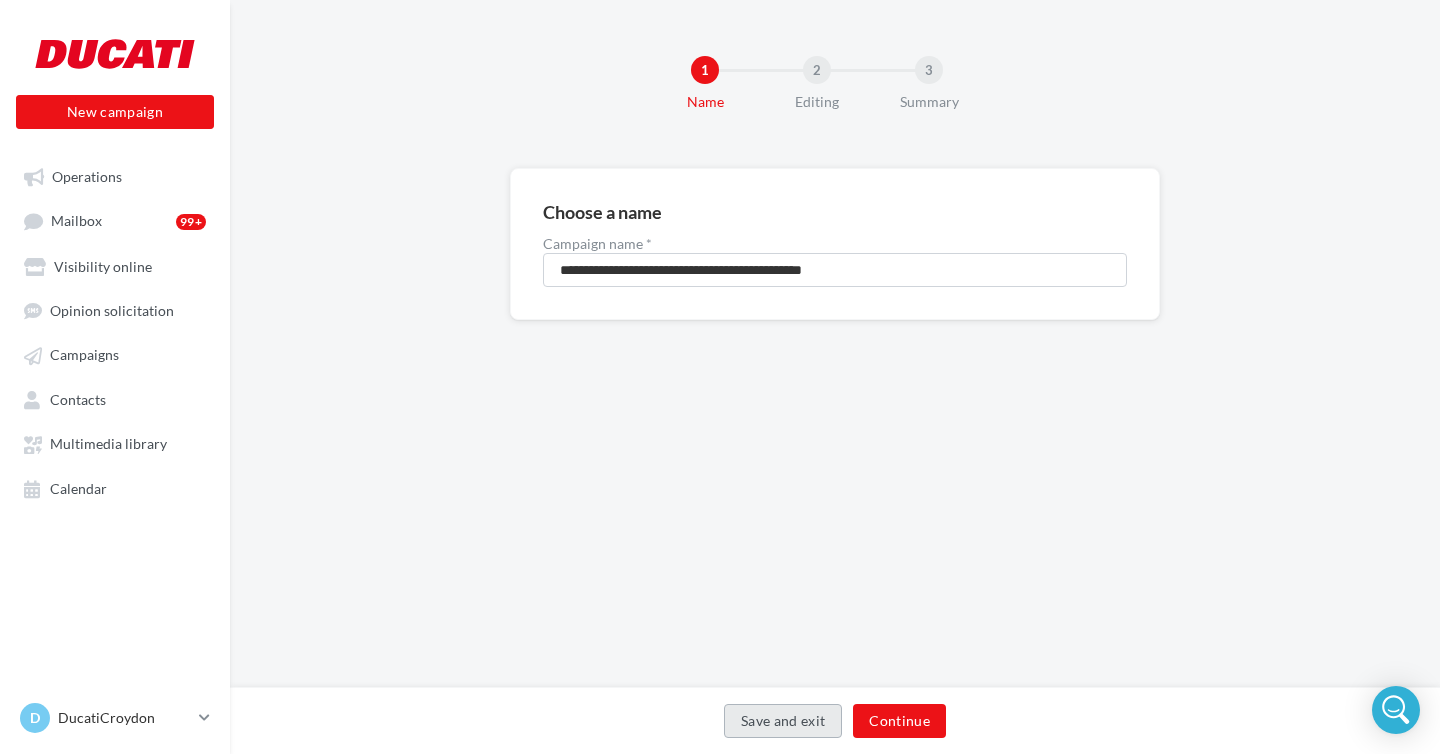 click on "Save and exit" at bounding box center (783, 721) 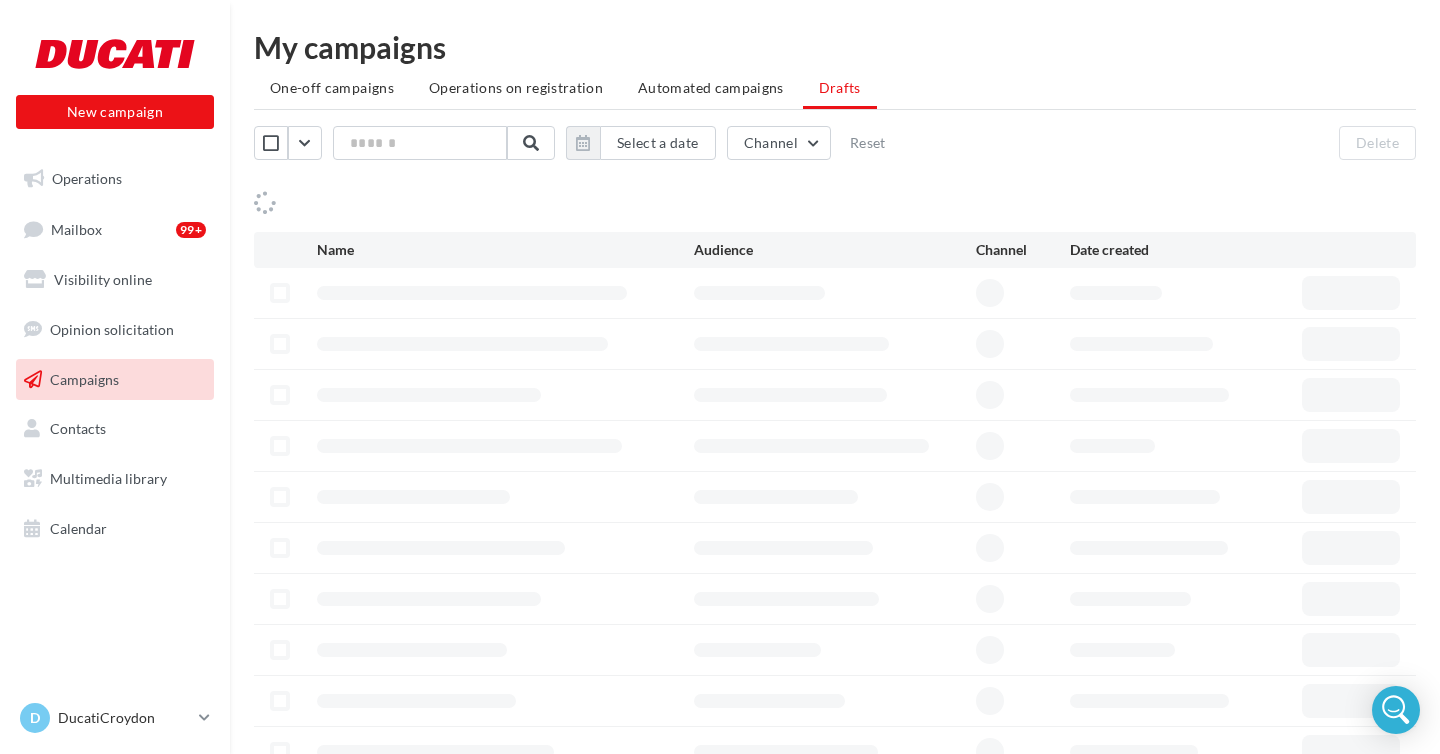 scroll, scrollTop: 0, scrollLeft: 0, axis: both 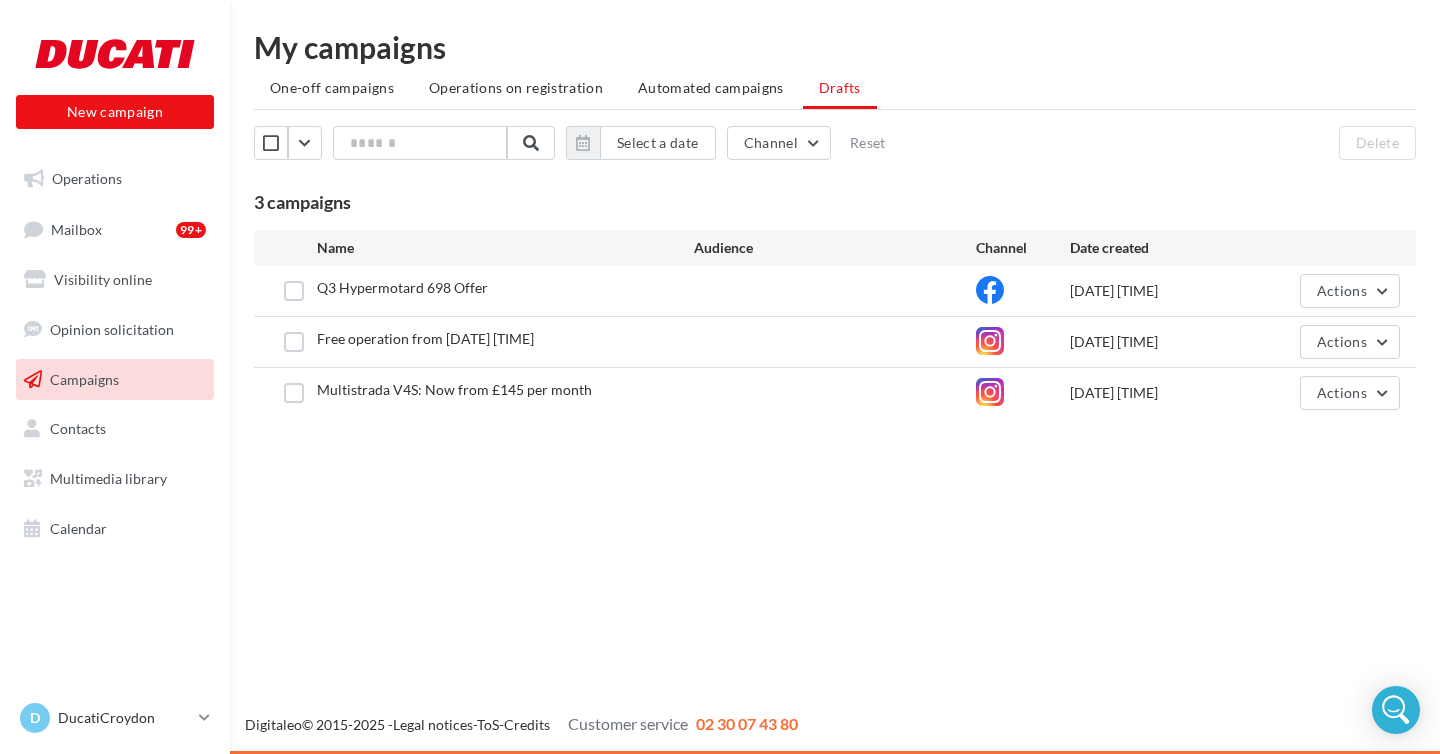 click on "Free operation from 17/06/2025 14:42" at bounding box center (425, 338) 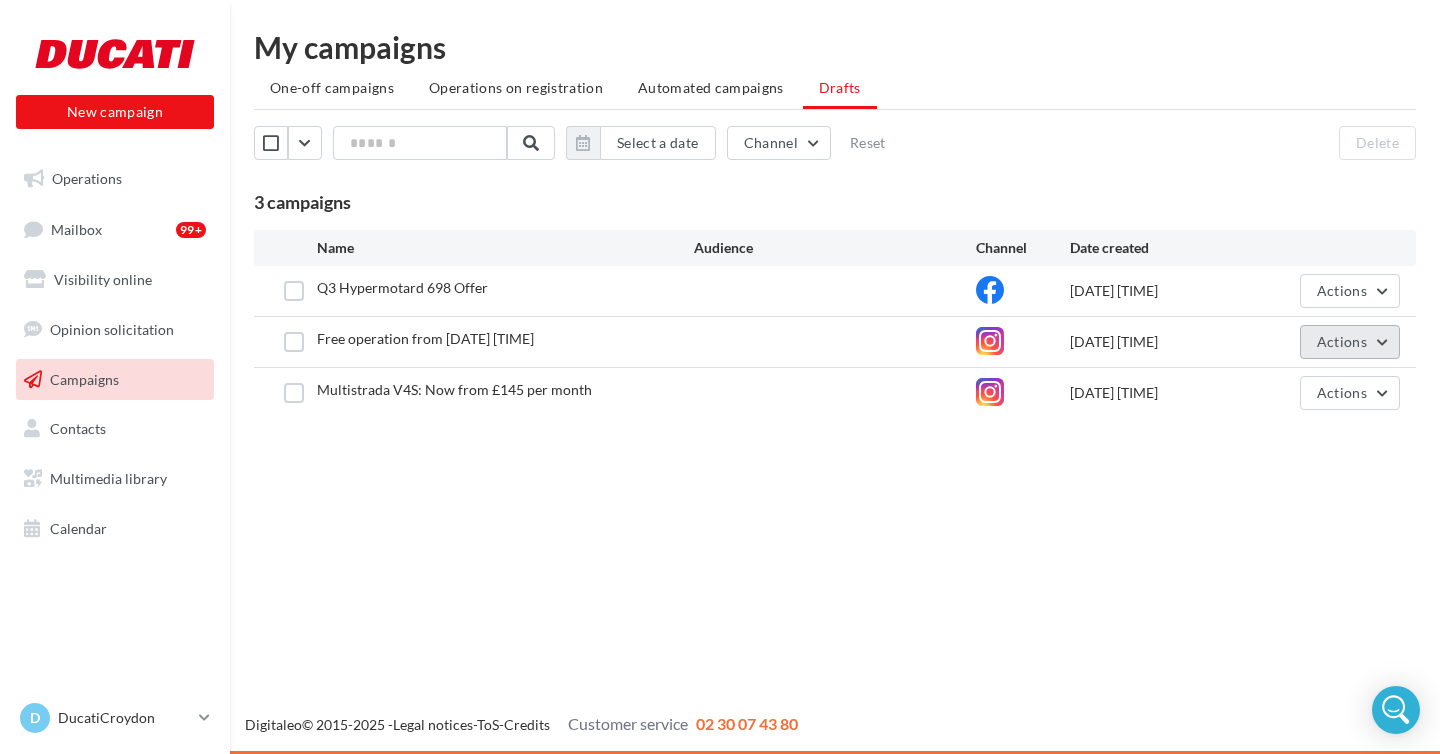 click on "Actions" at bounding box center (1350, 342) 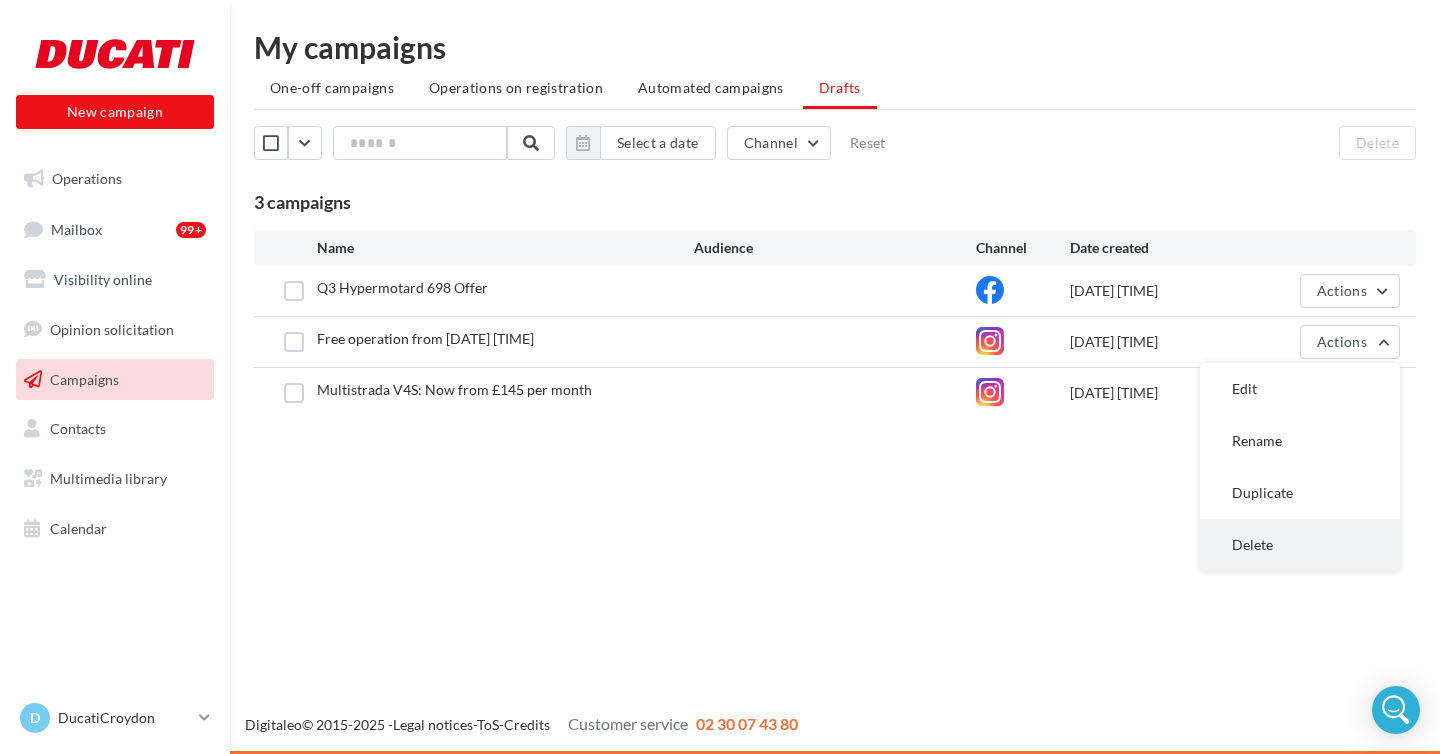 click on "Delete" at bounding box center (1300, 545) 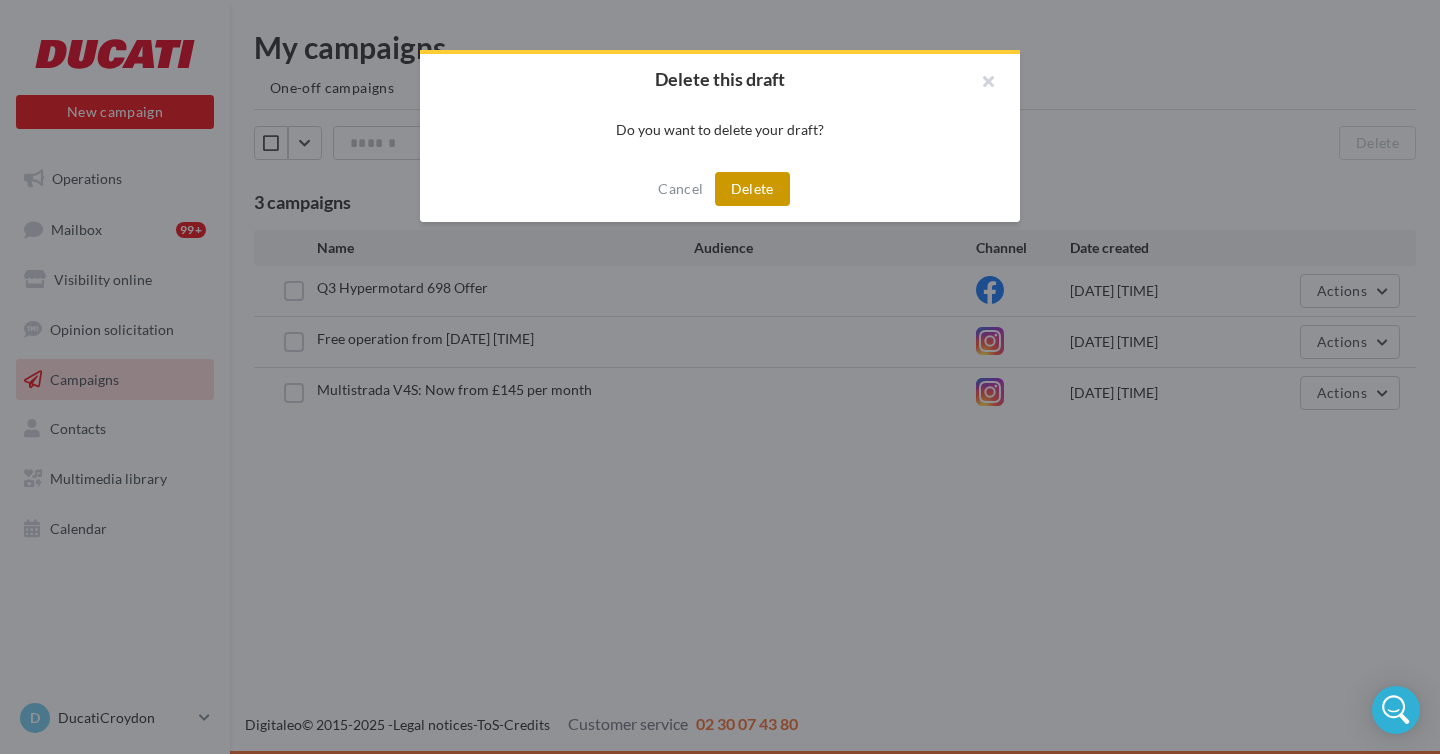 click on "Delete" at bounding box center (752, 189) 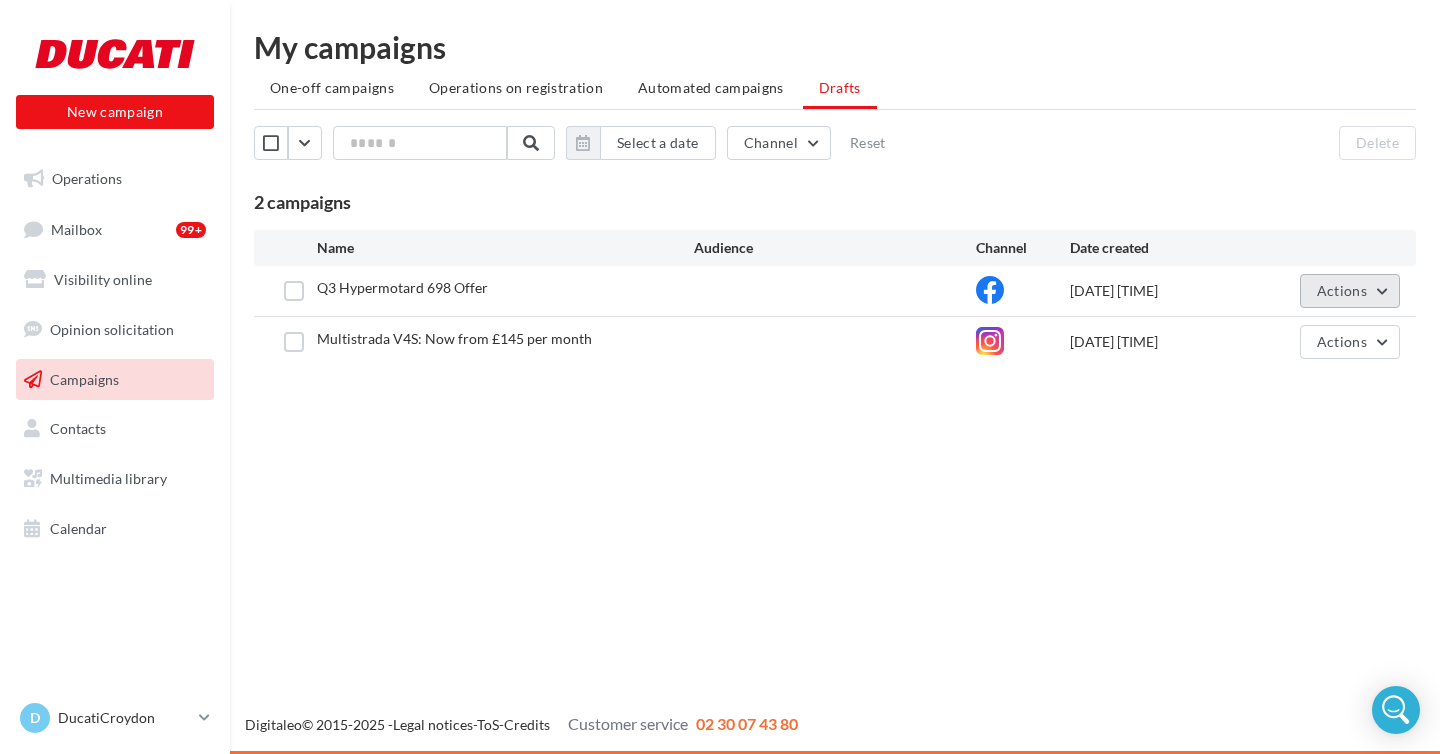 click on "Actions" at bounding box center (1350, 291) 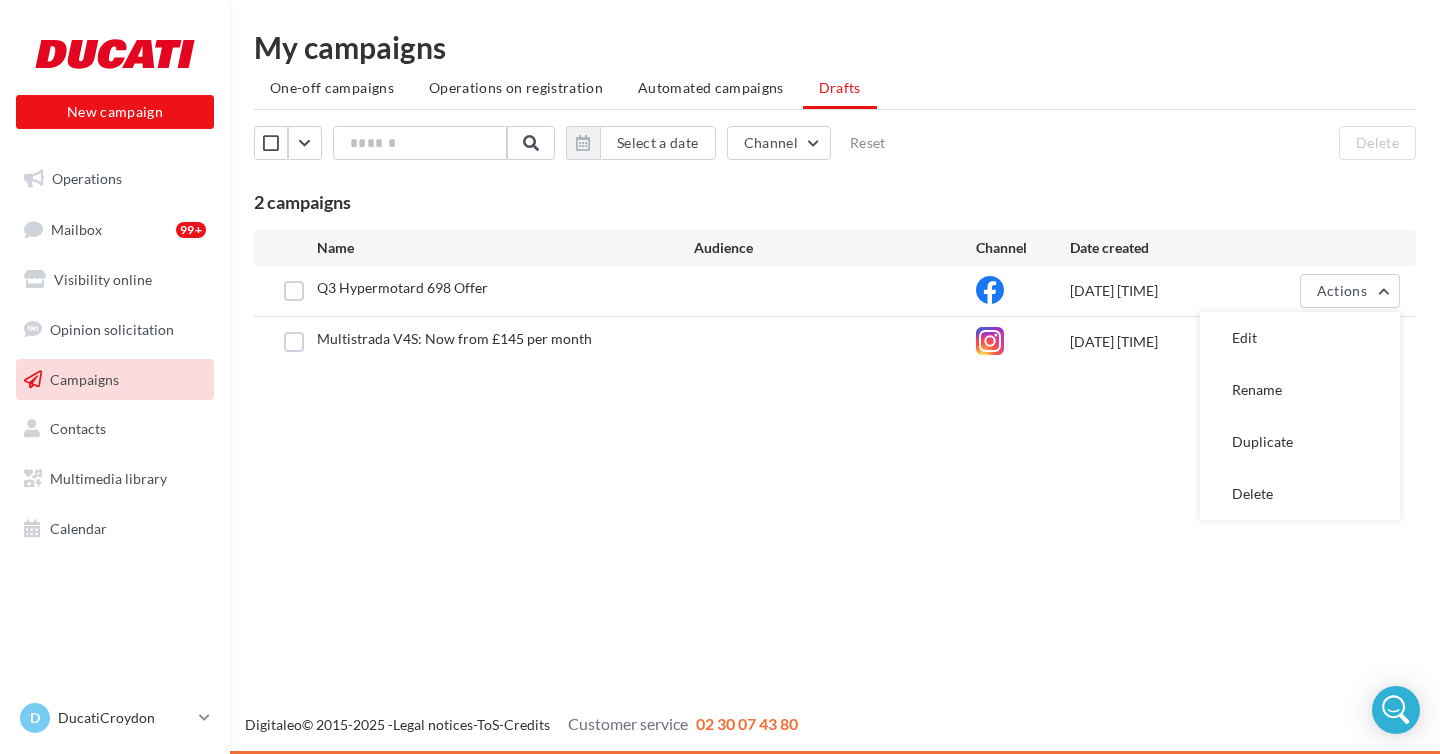 click on "New campaign
New campaign
Operations
Mailbox
99+
Visibility online
Opinion solicitation
Campaigns
Contacts
My targets
Multimedia library
Calendar" at bounding box center (720, 377) 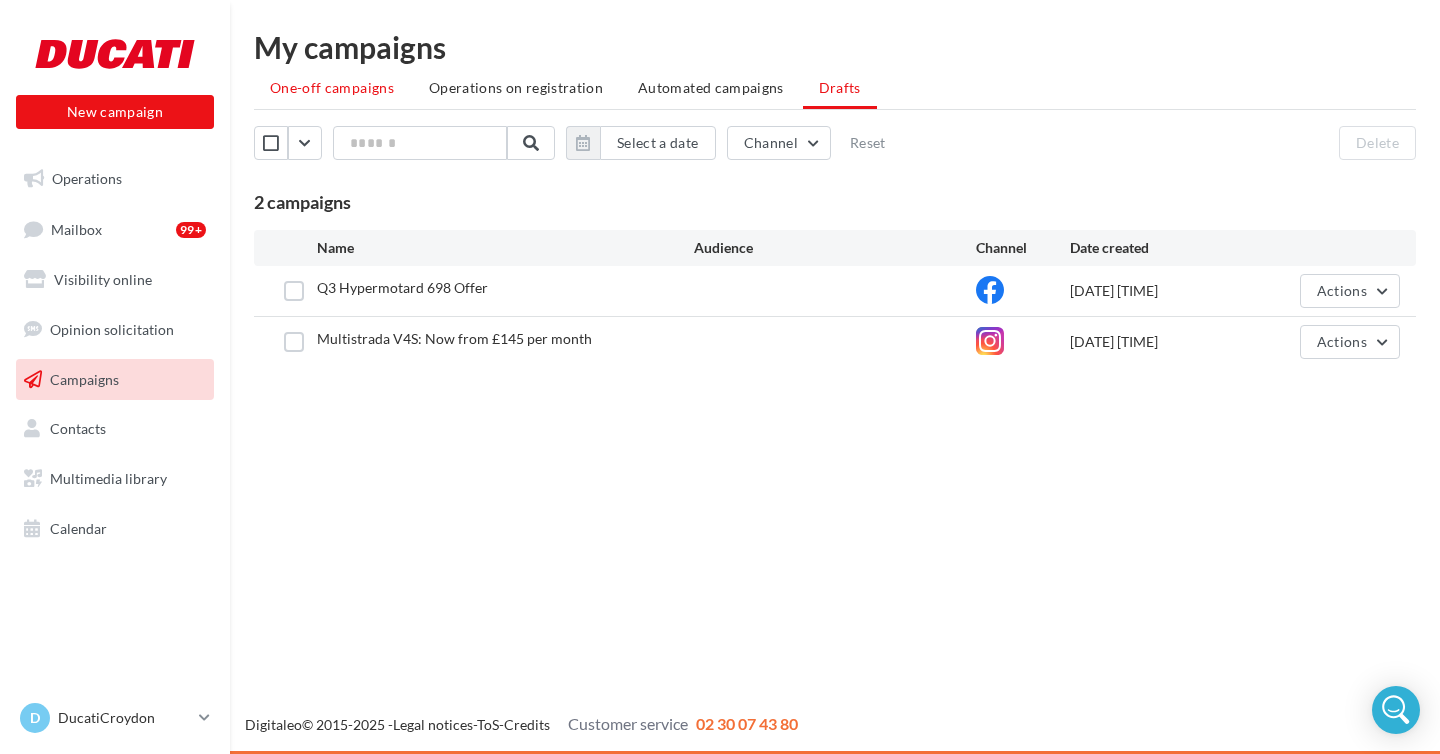 click on "One-off campaigns" at bounding box center (332, 87) 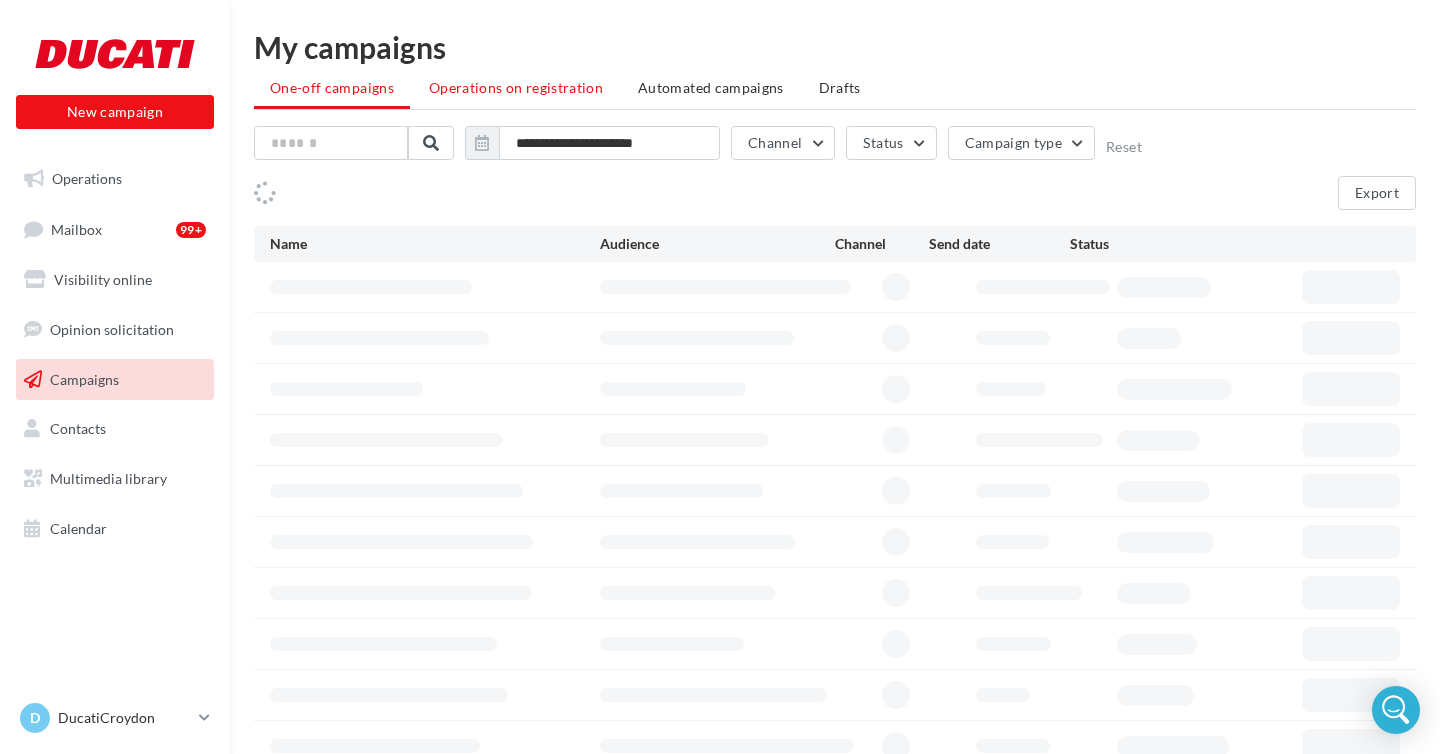 click on "Operations on registration" at bounding box center (516, 87) 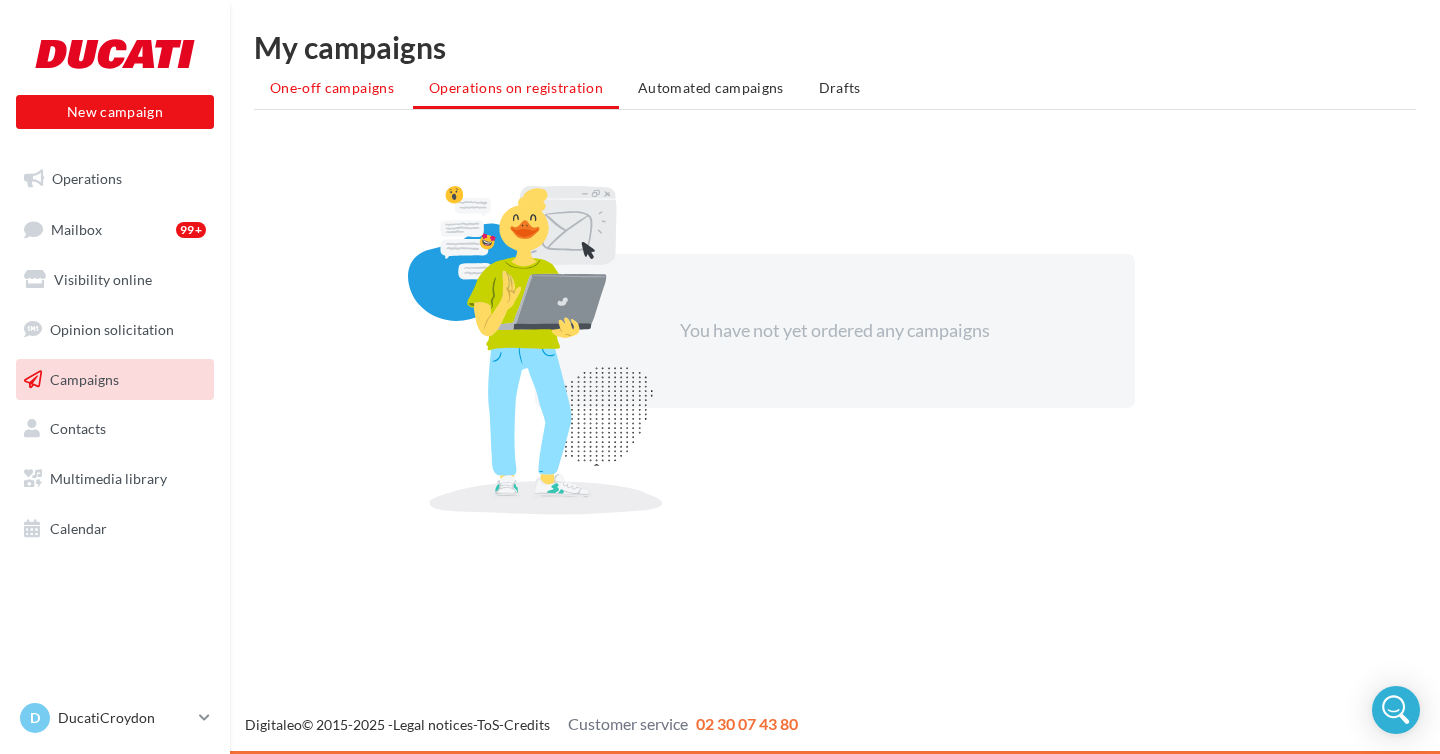 click on "One-off campaigns" at bounding box center (332, 87) 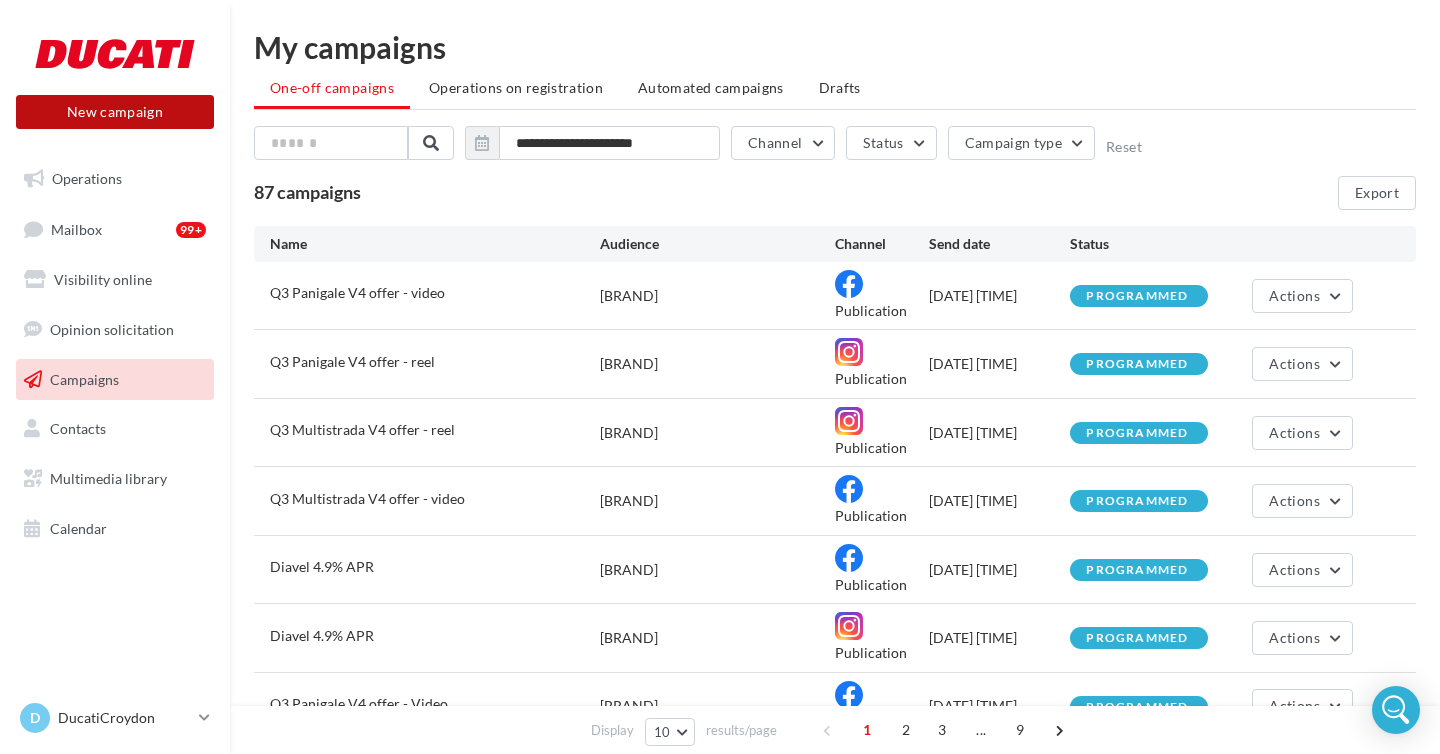 click on "New campaign" at bounding box center [115, 112] 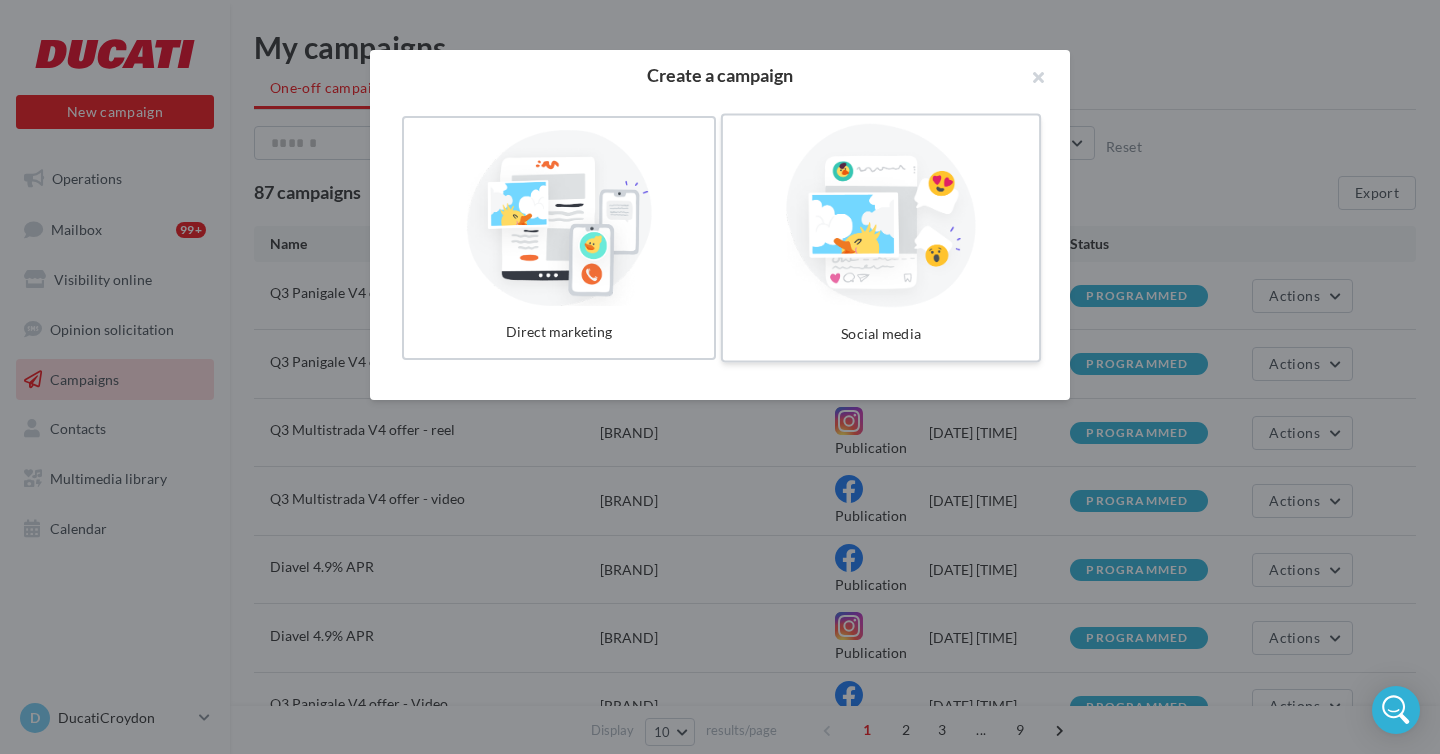 click at bounding box center [881, 216] 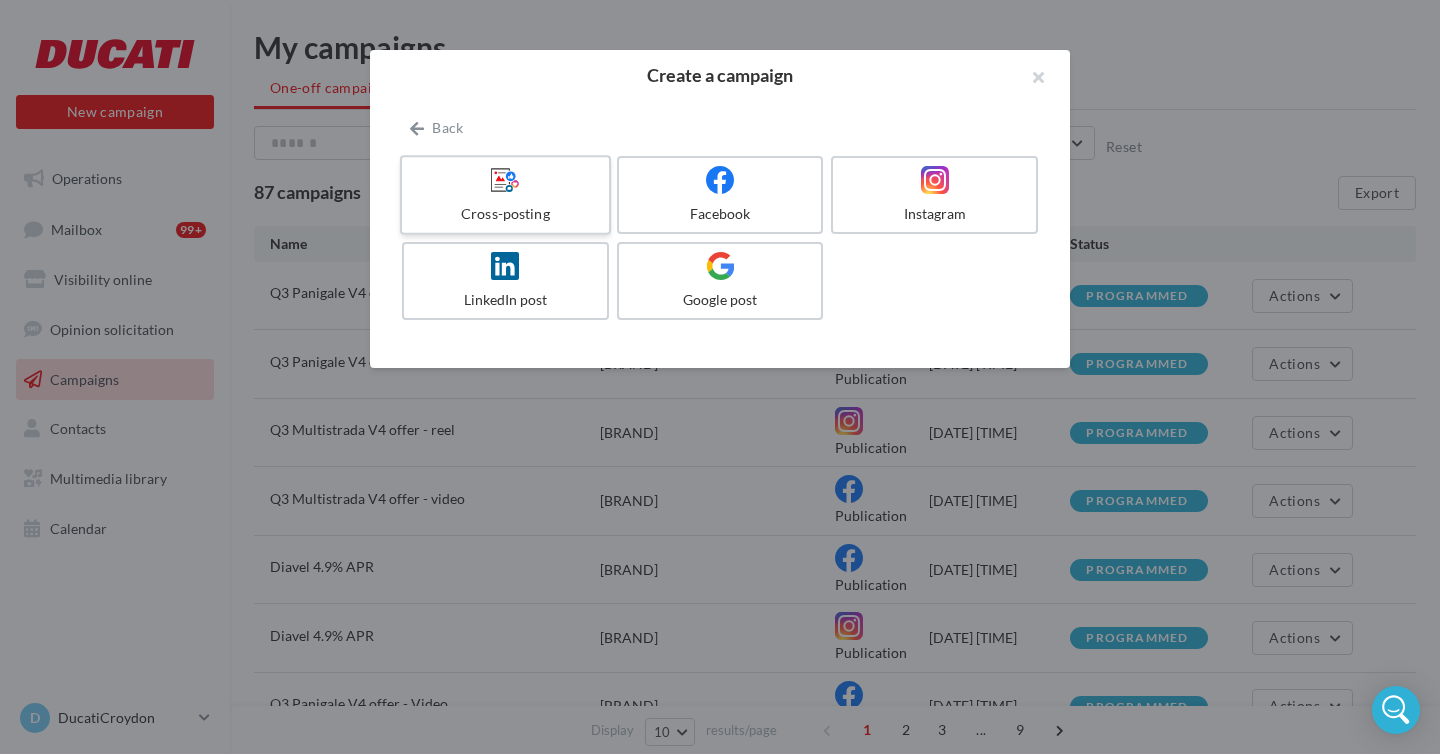 click at bounding box center [505, 180] 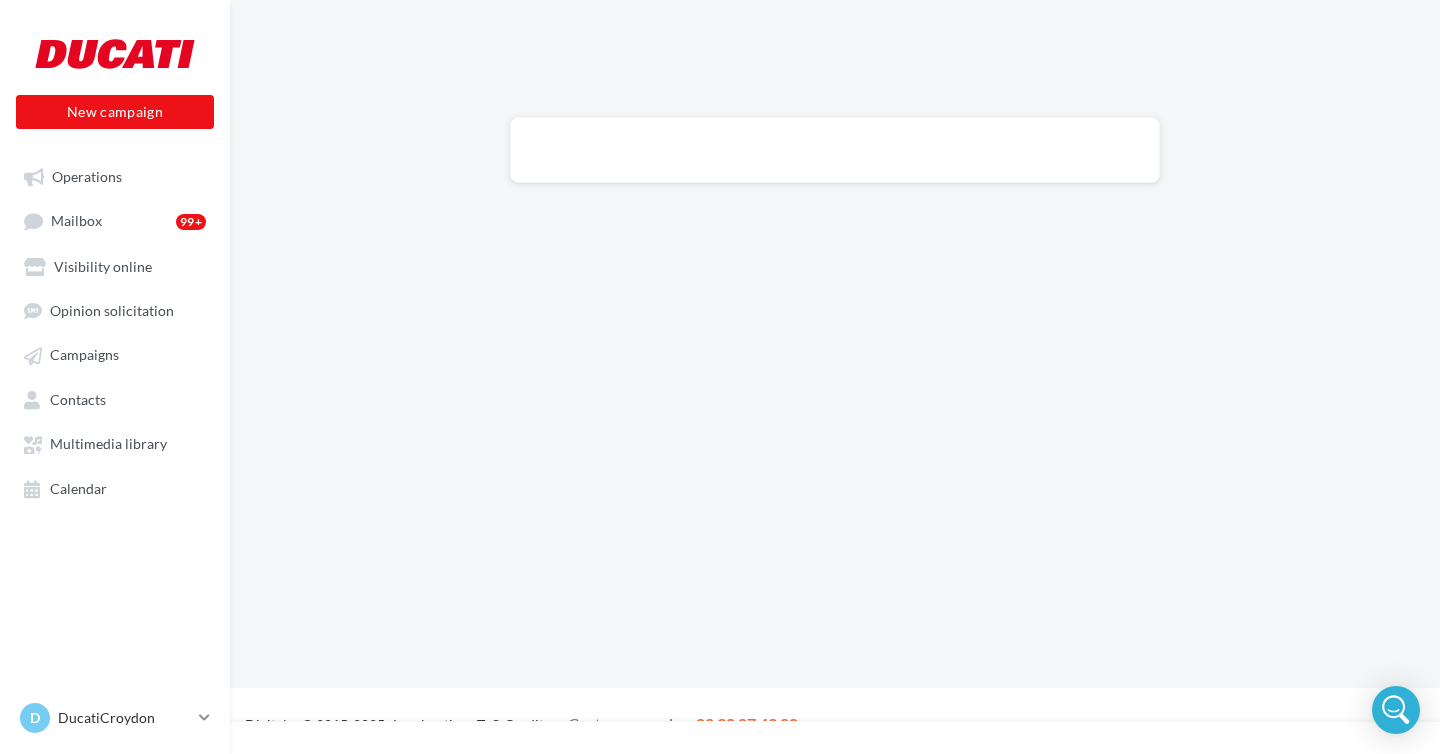scroll, scrollTop: 0, scrollLeft: 0, axis: both 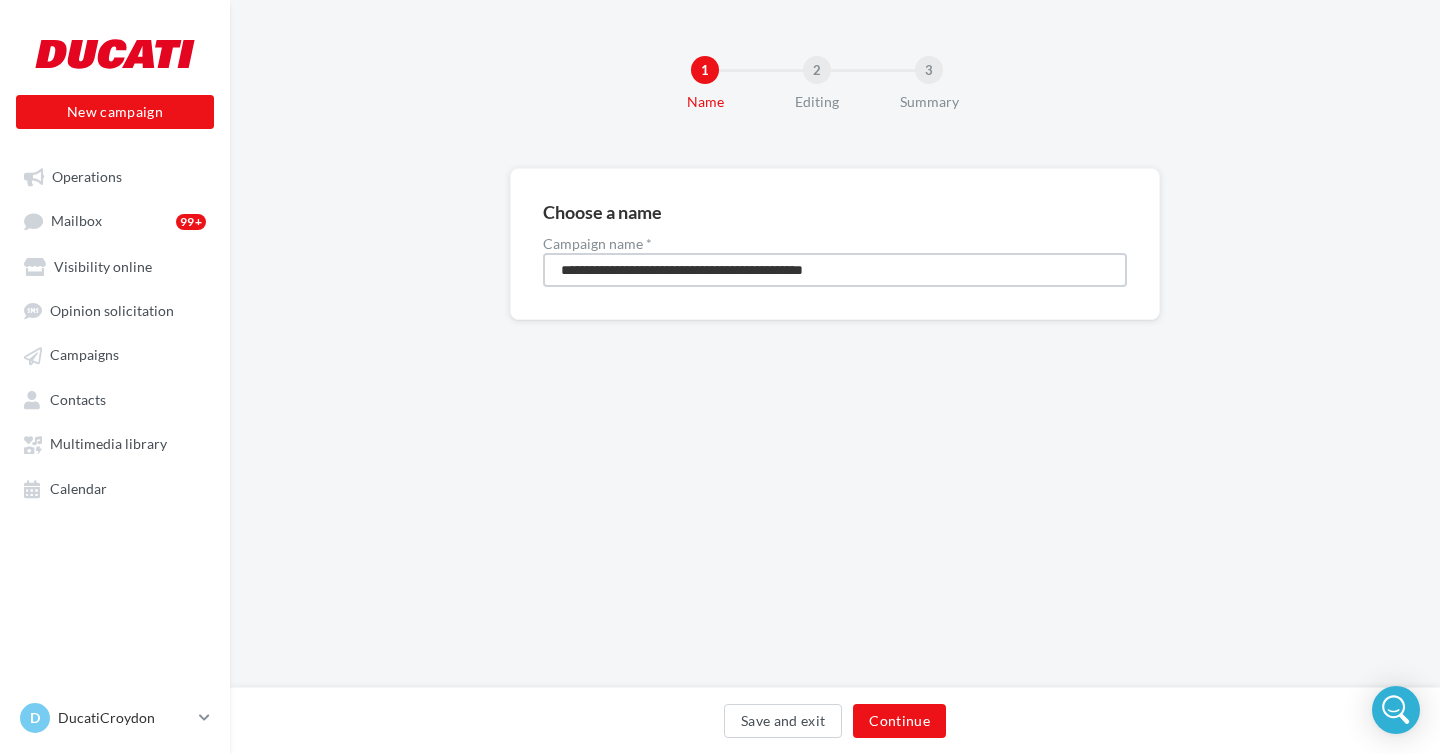 drag, startPoint x: 894, startPoint y: 270, endPoint x: 528, endPoint y: 258, distance: 366.19666 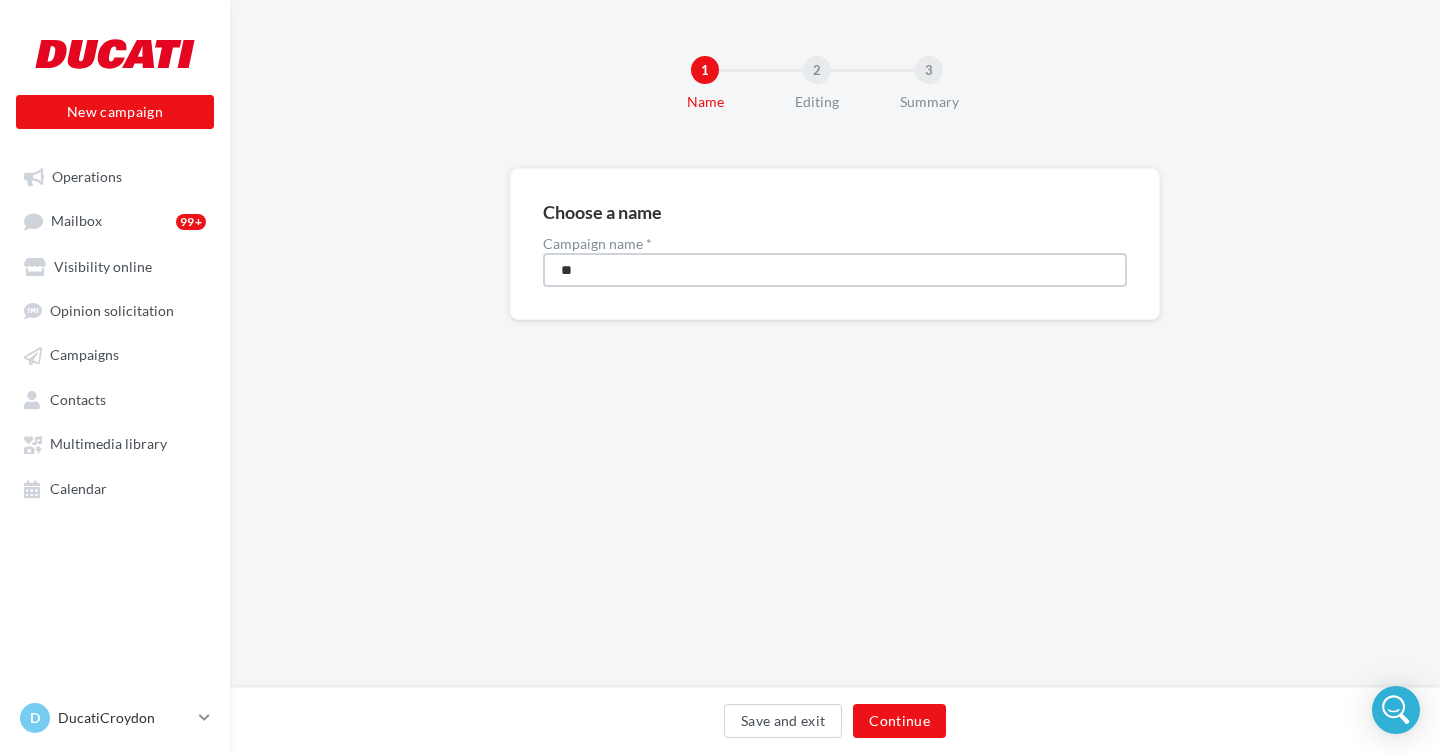 type on "*" 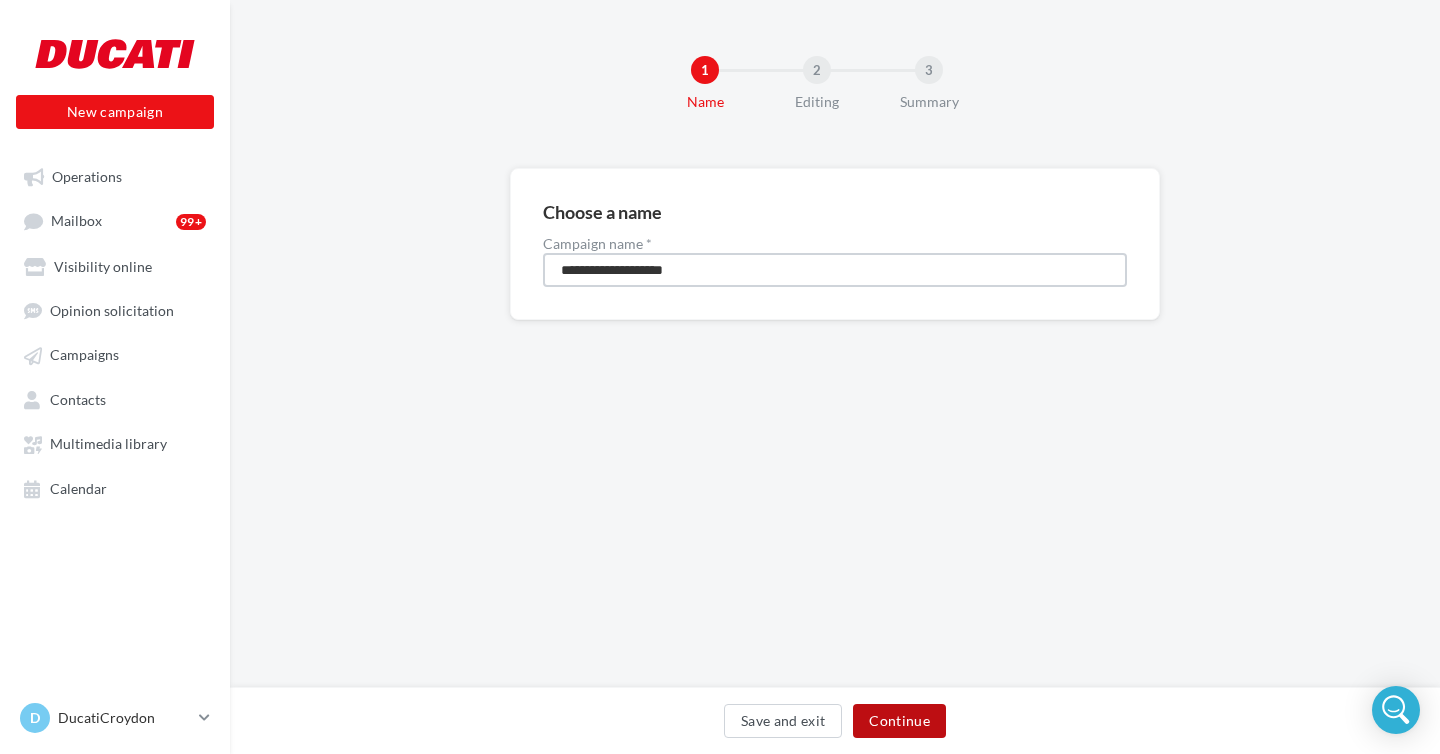 type on "**********" 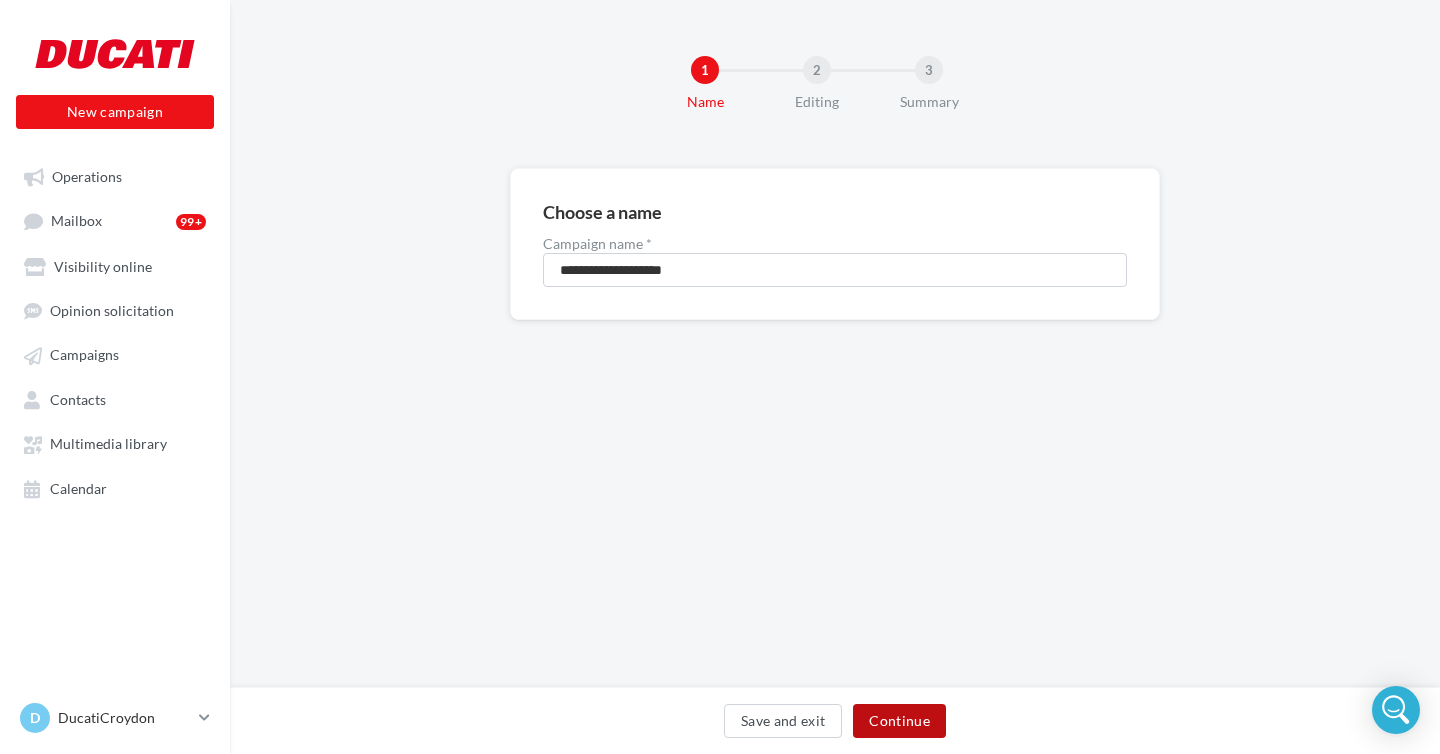 click on "Continue" at bounding box center (899, 721) 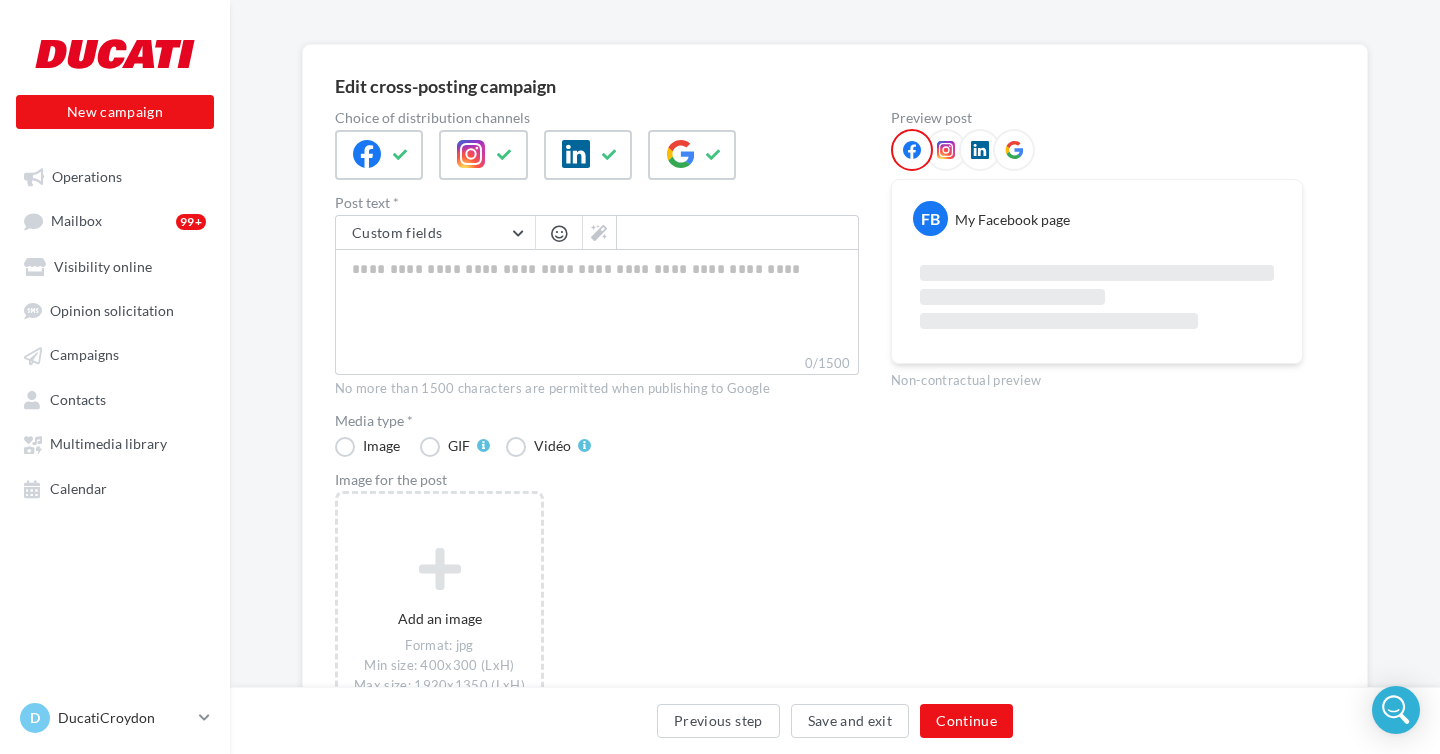 scroll, scrollTop: 132, scrollLeft: 0, axis: vertical 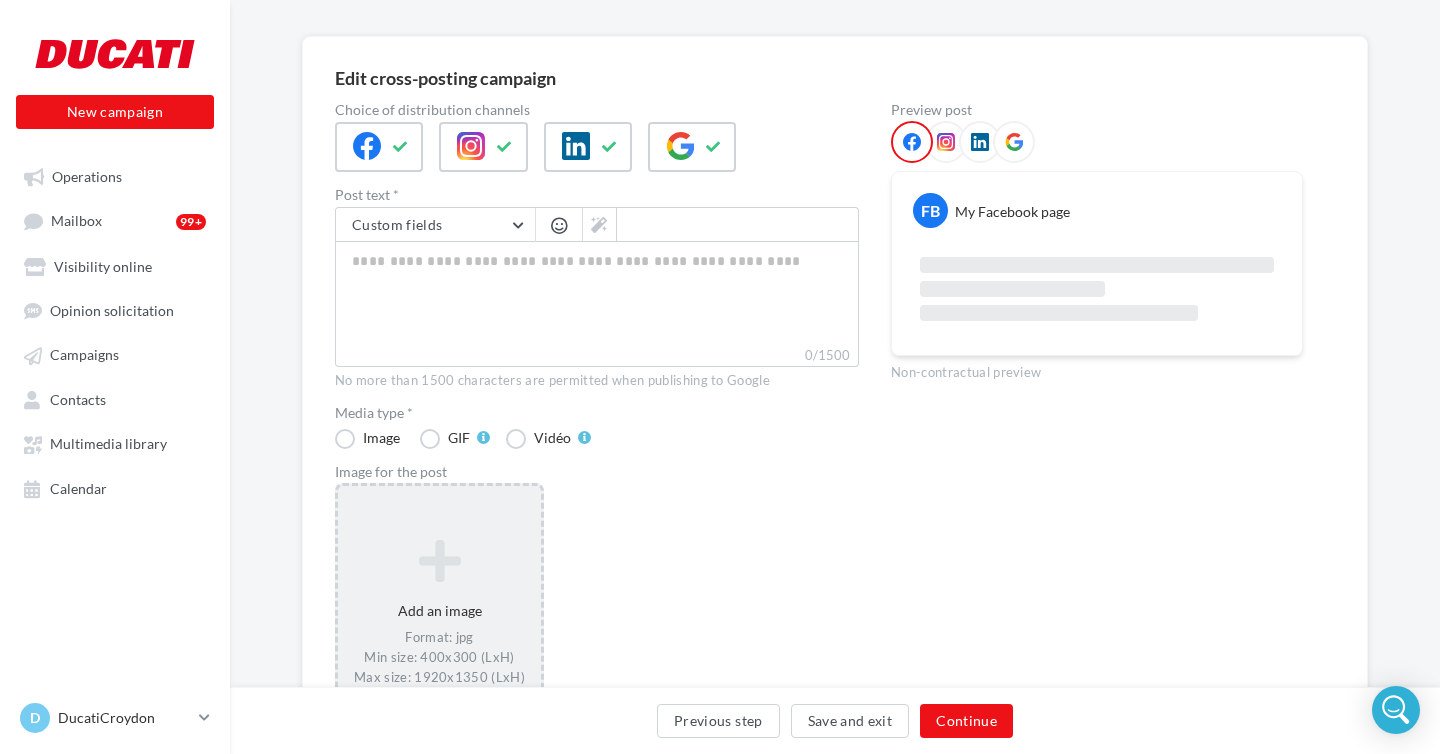 click at bounding box center [439, 561] 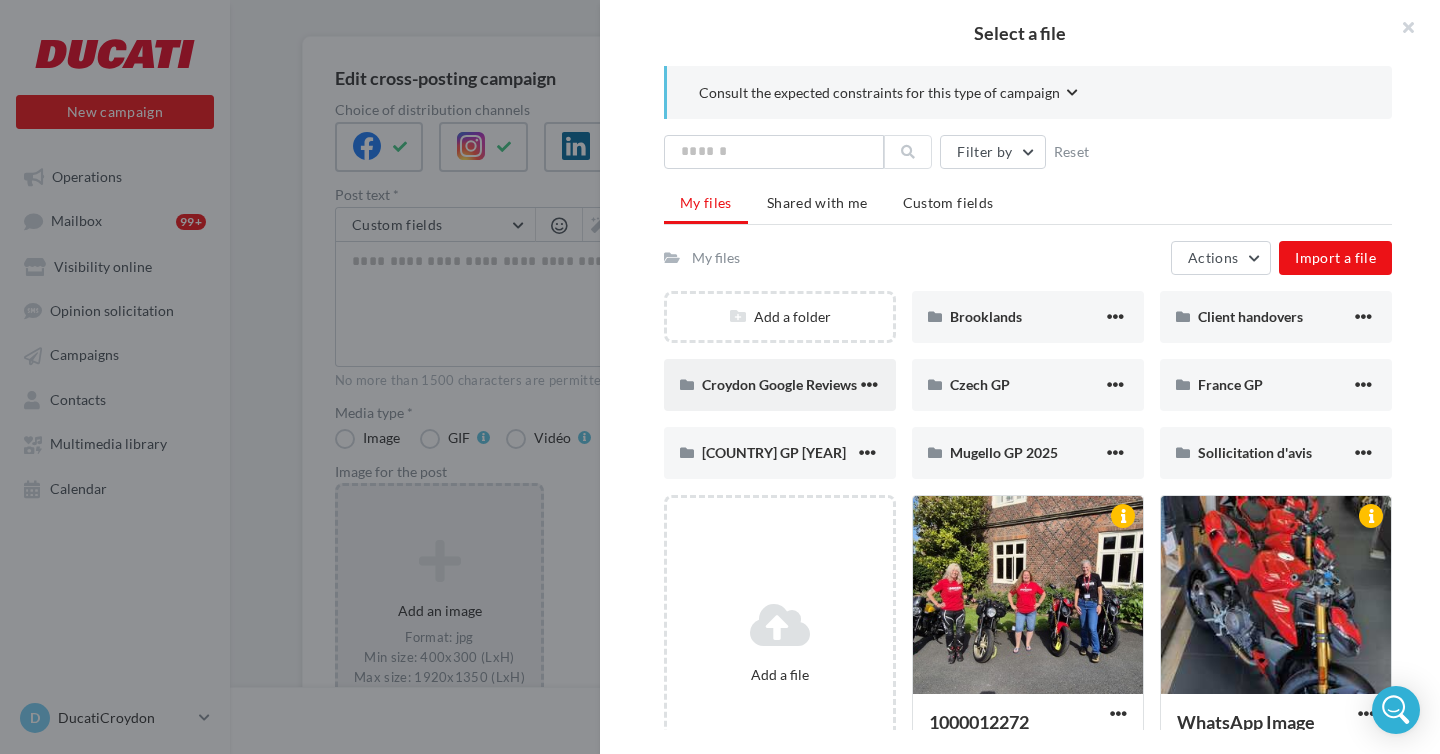 click on "Croydon Google Reviews" at bounding box center (780, 385) 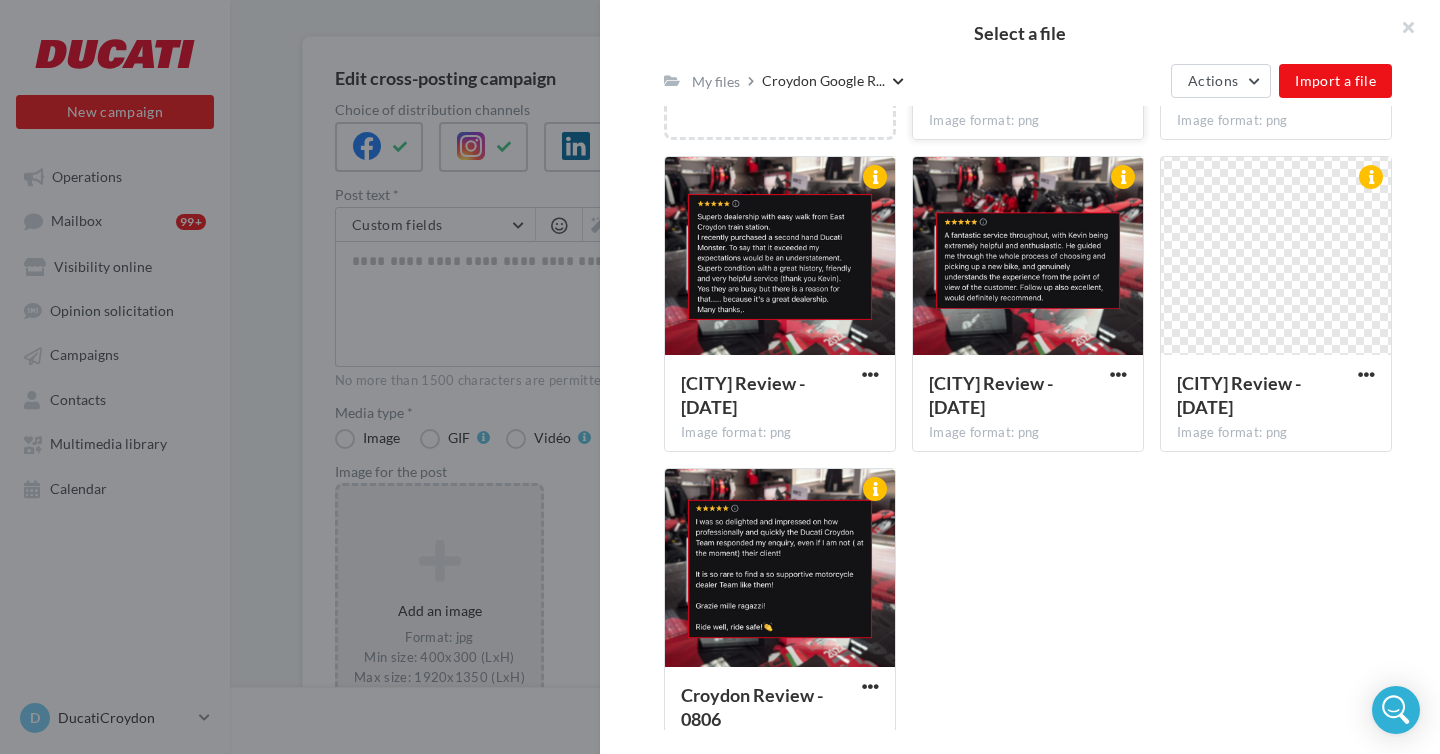 scroll, scrollTop: 518, scrollLeft: 0, axis: vertical 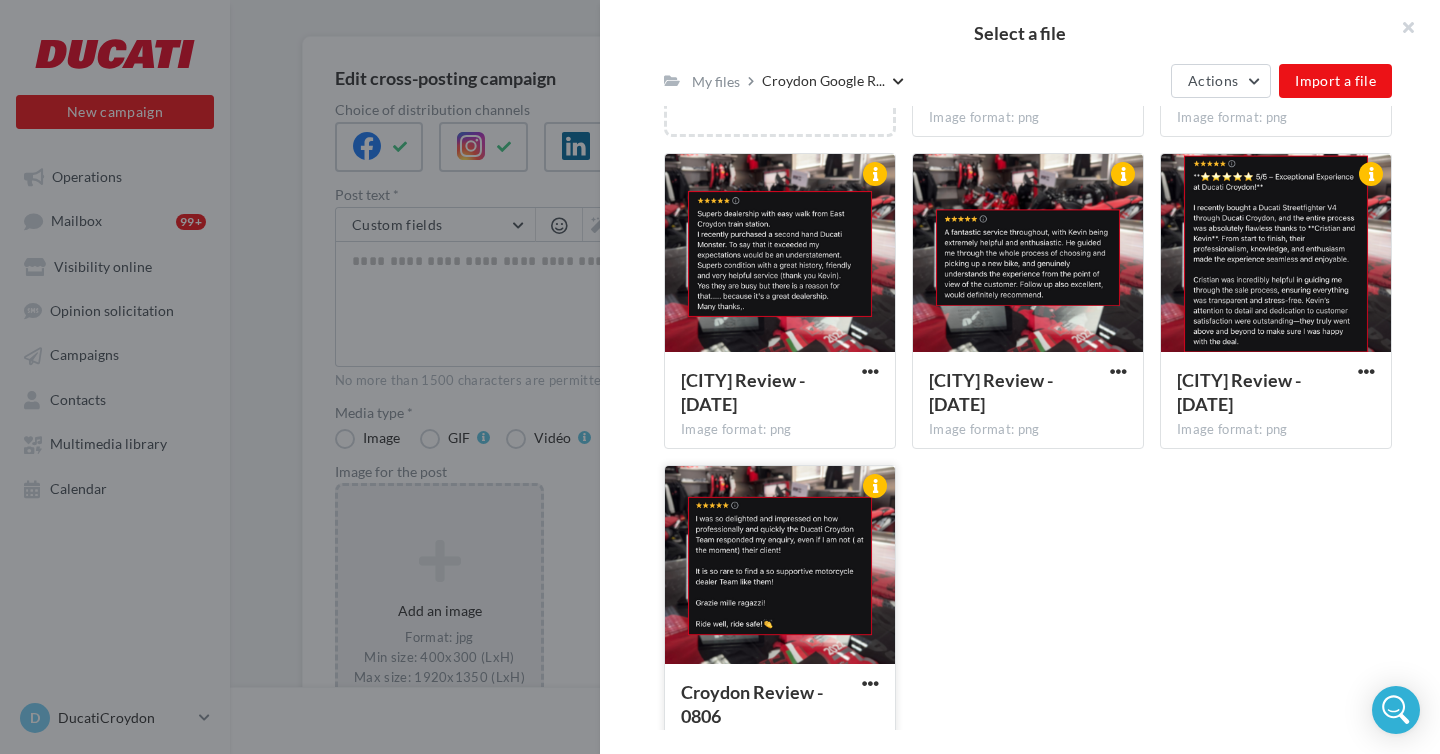 click at bounding box center (780, 566) 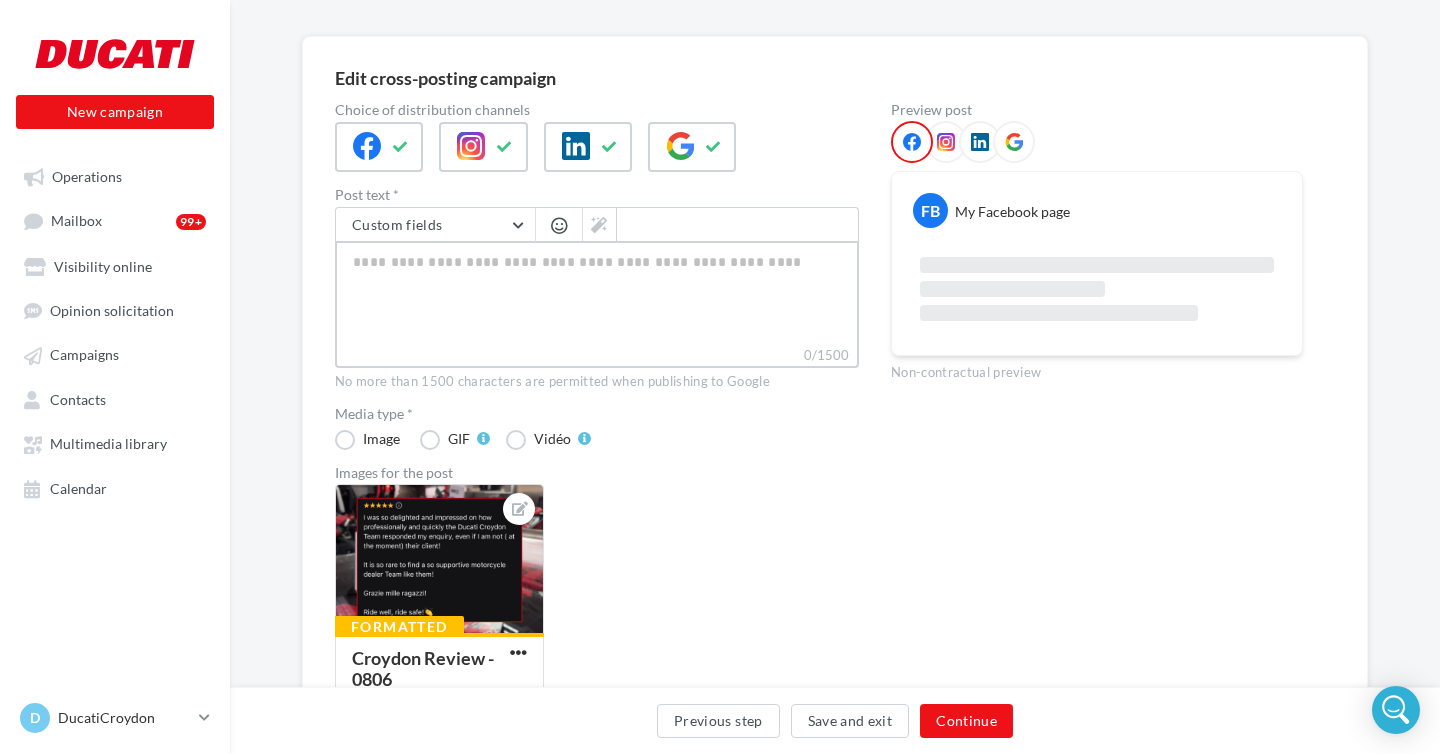 click on "0/1500" at bounding box center (597, 293) 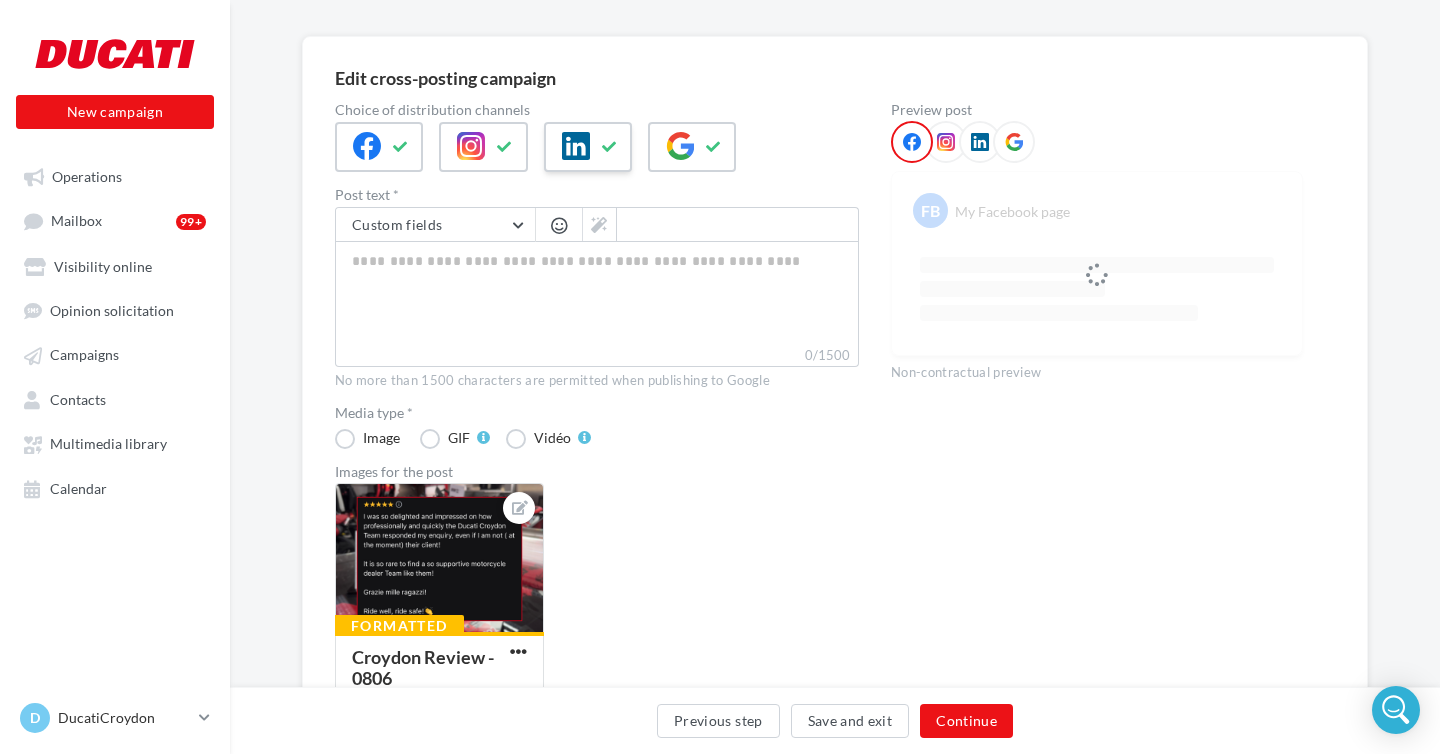 click at bounding box center [576, 146] 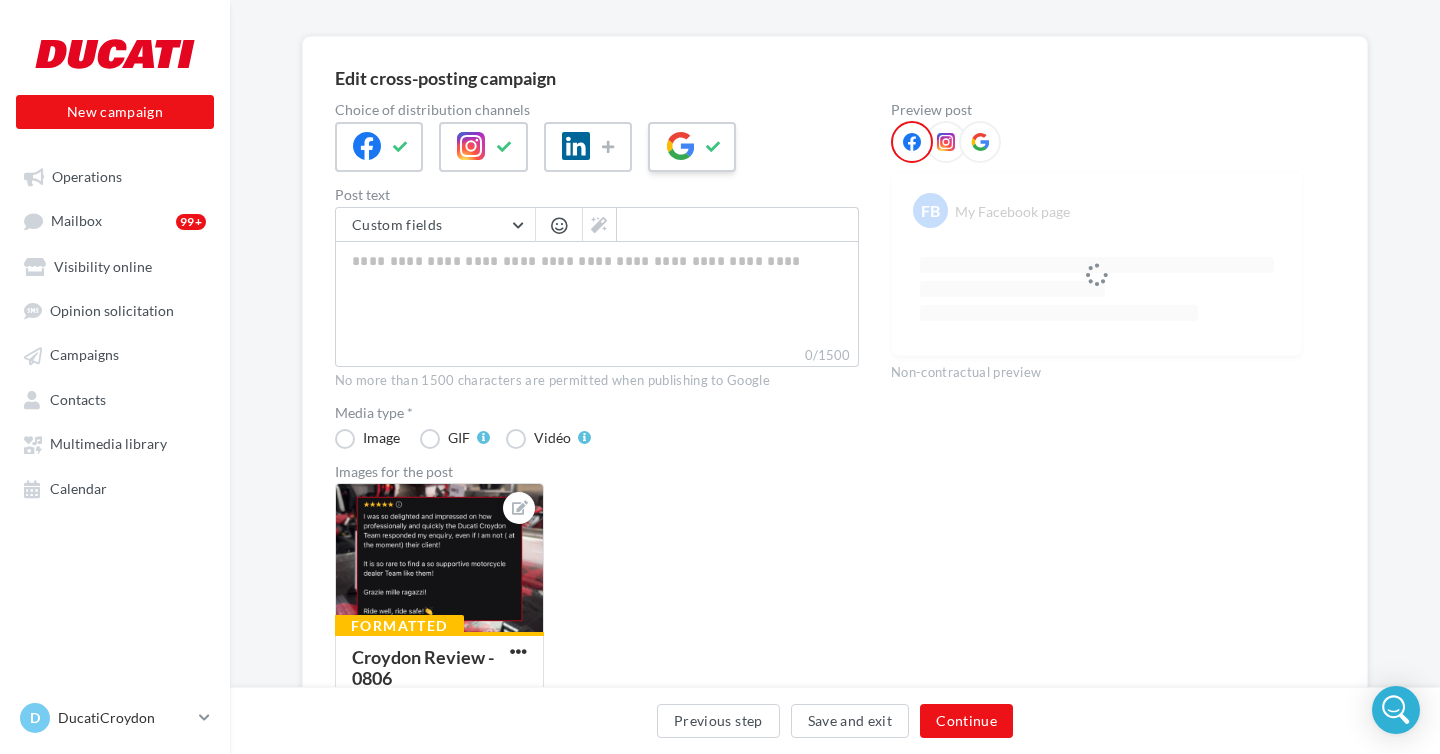 click at bounding box center (680, 146) 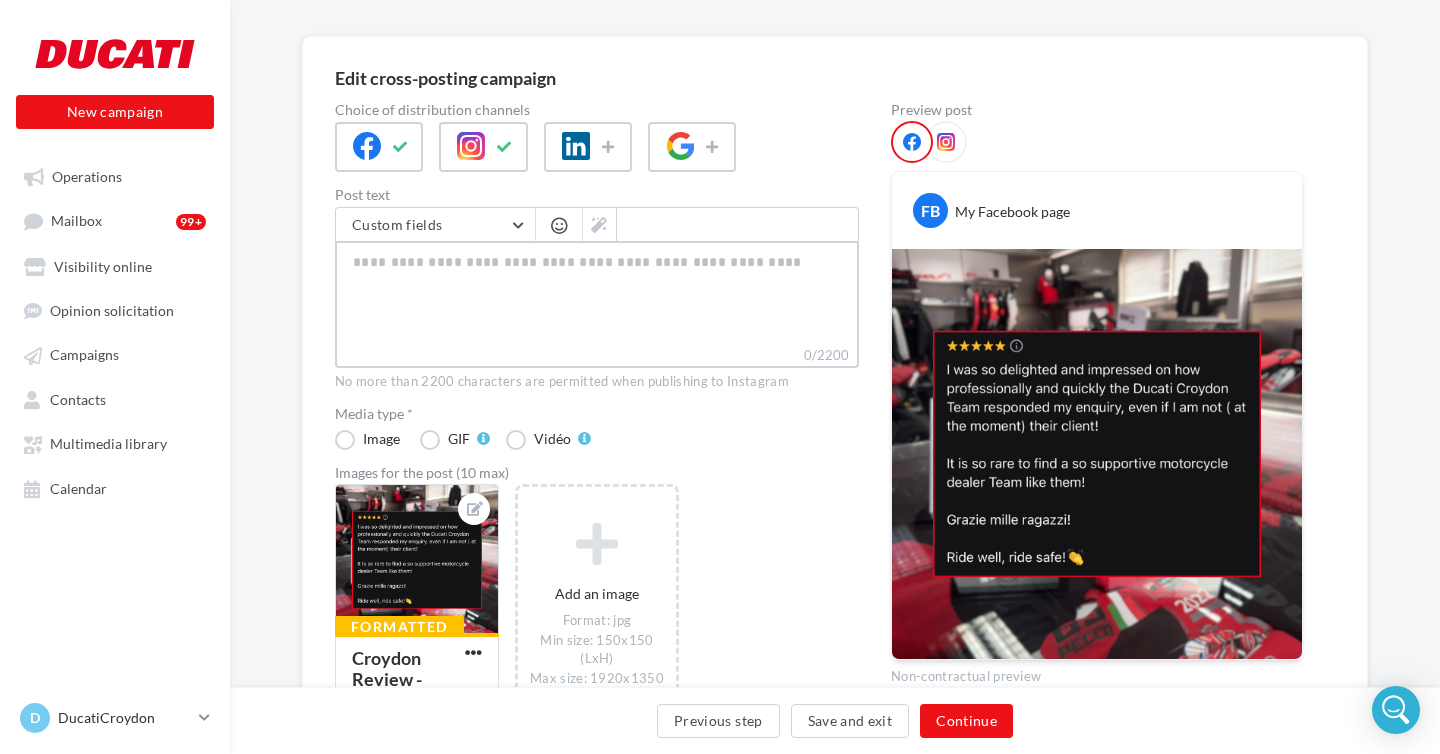 click on "0/2200" at bounding box center [597, 293] 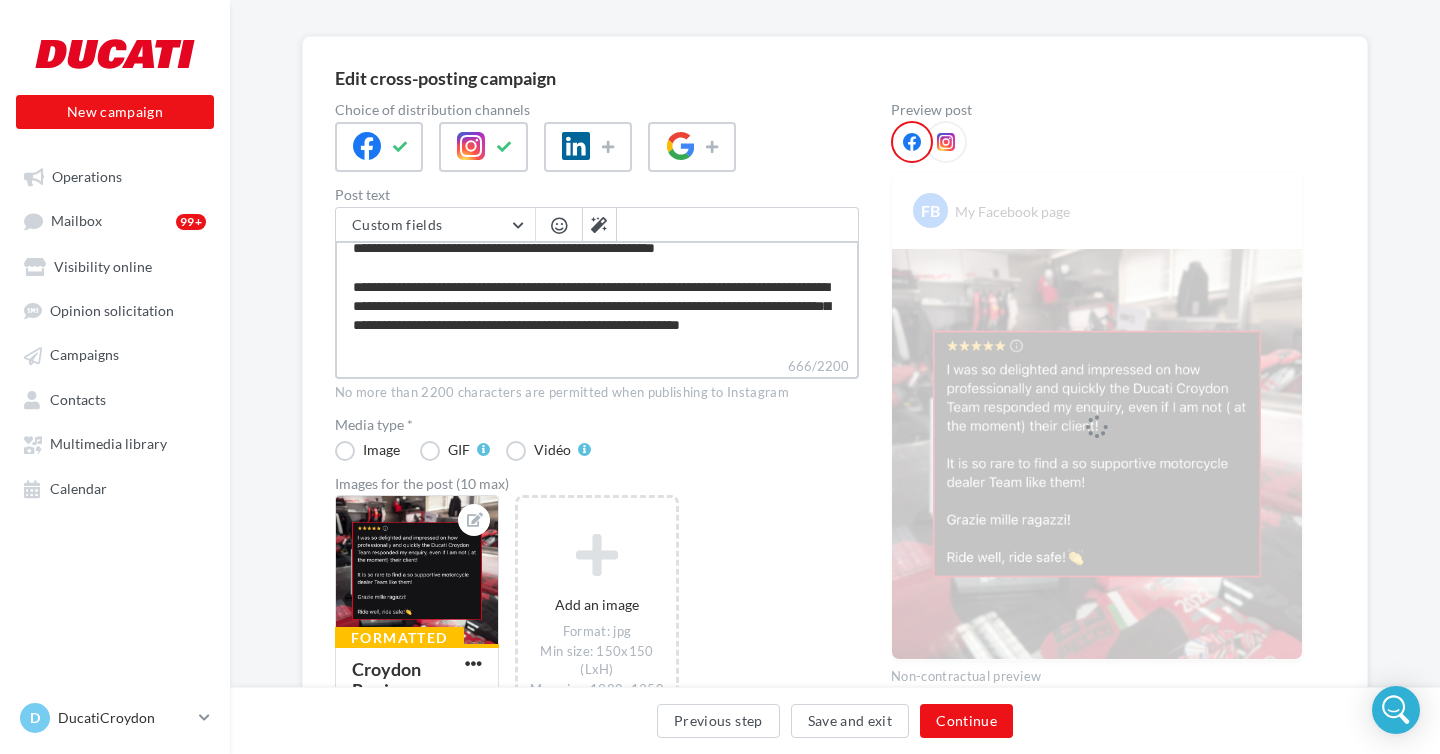 scroll, scrollTop: 0, scrollLeft: 0, axis: both 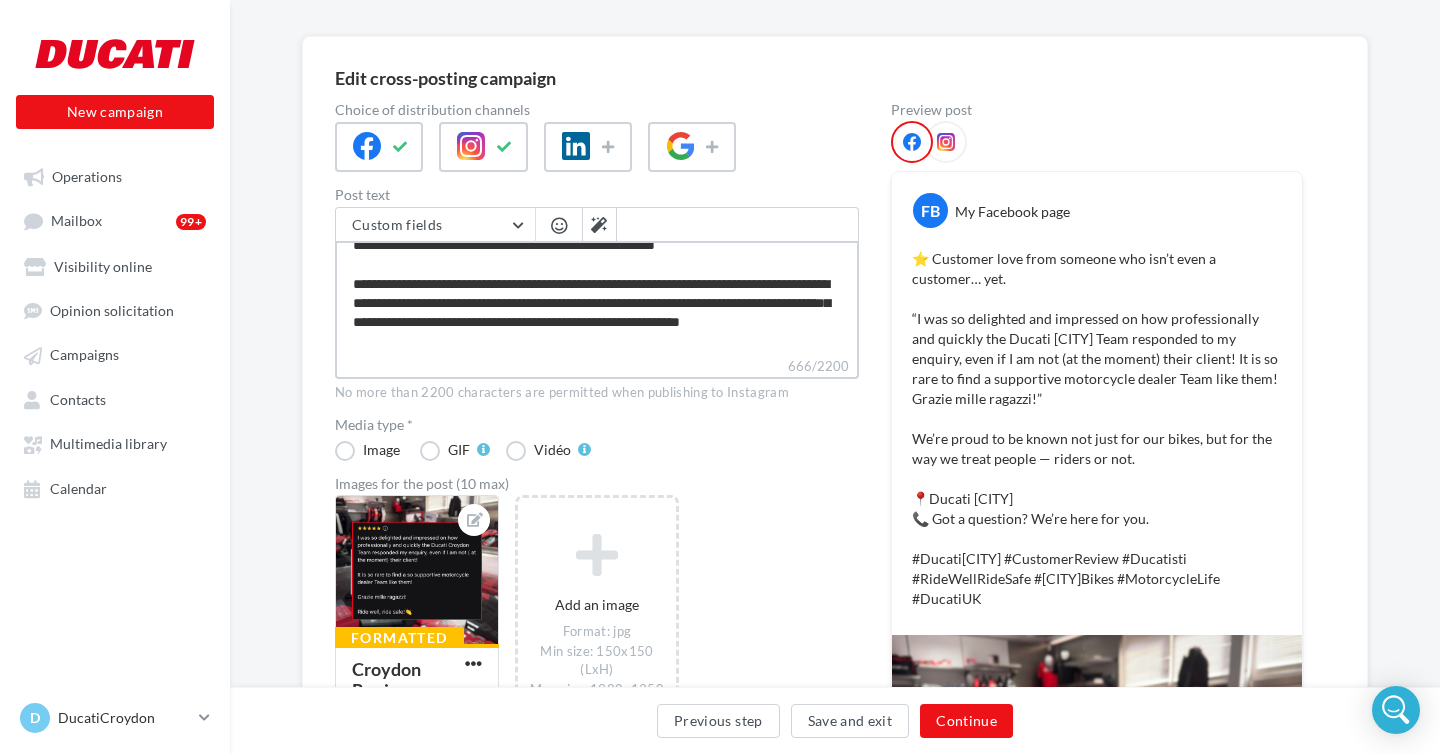 type on "**********" 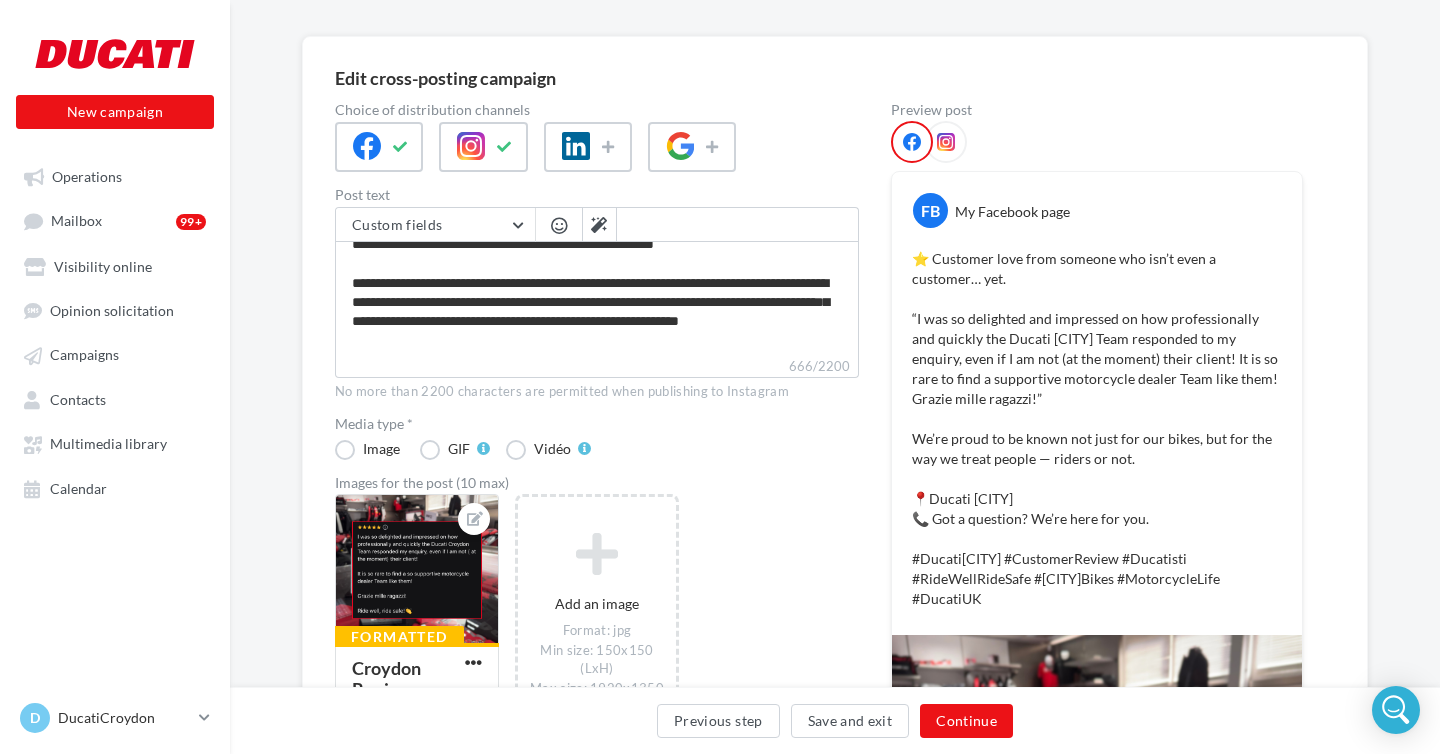 scroll, scrollTop: 14, scrollLeft: 0, axis: vertical 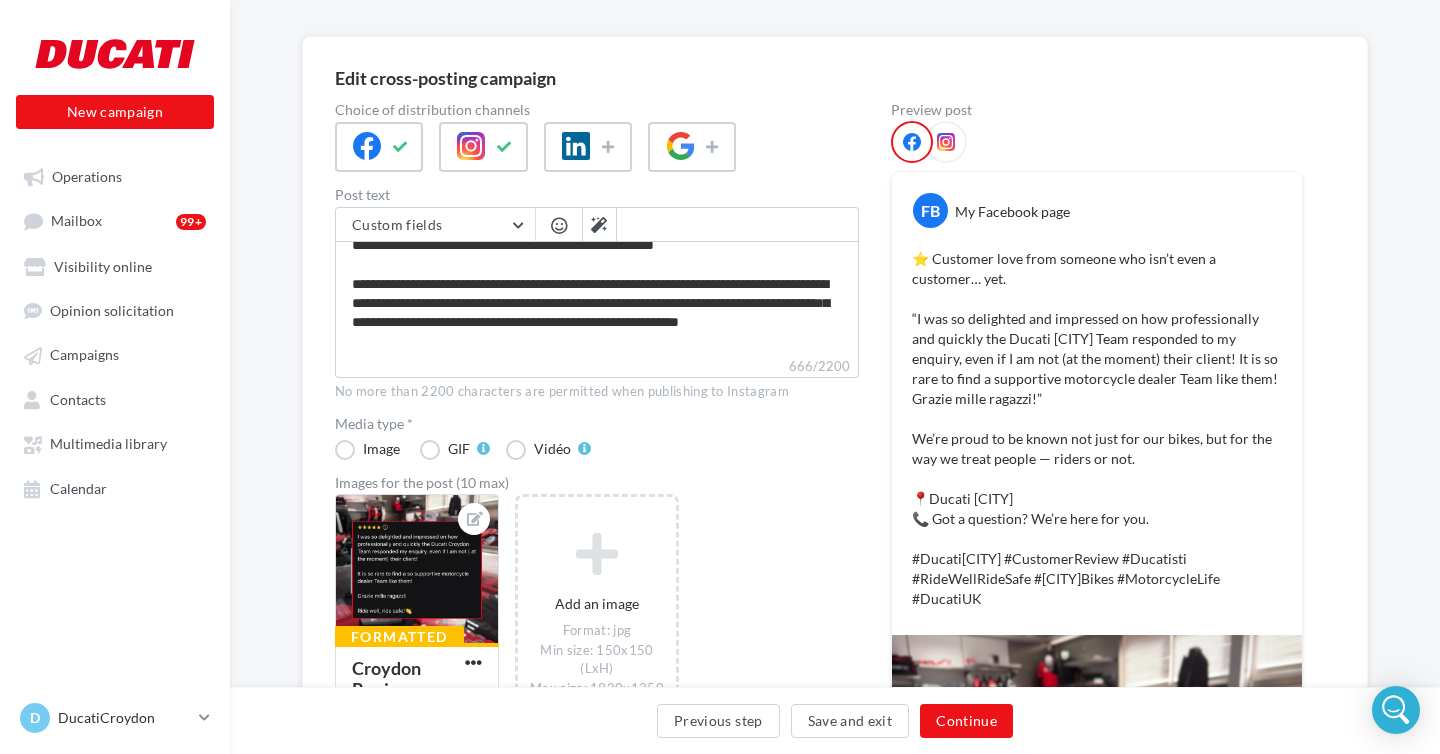 click on "⭐ Customer love from someone who isn’t even a customer… yet. “I was so delighted and impressed on how professionally and quickly the Ducati Croydon Team responded to my enquiry, even if I am not (at the moment) their client! It is so rare to find a supportive motorcycle dealer Team like them! Grazie mille ragazzi!” We’re proud to be known not just for our bikes, but for the way we treat people — riders or not. 📍Ducati Croydon 📞 Got a question? We’re here for you. #DucatiCroydon #CustomerReview #Ducatisti #RideWellRideSafe #CroydonBikes #MotorcycleLife #DucatiUK" at bounding box center (1097, 429) 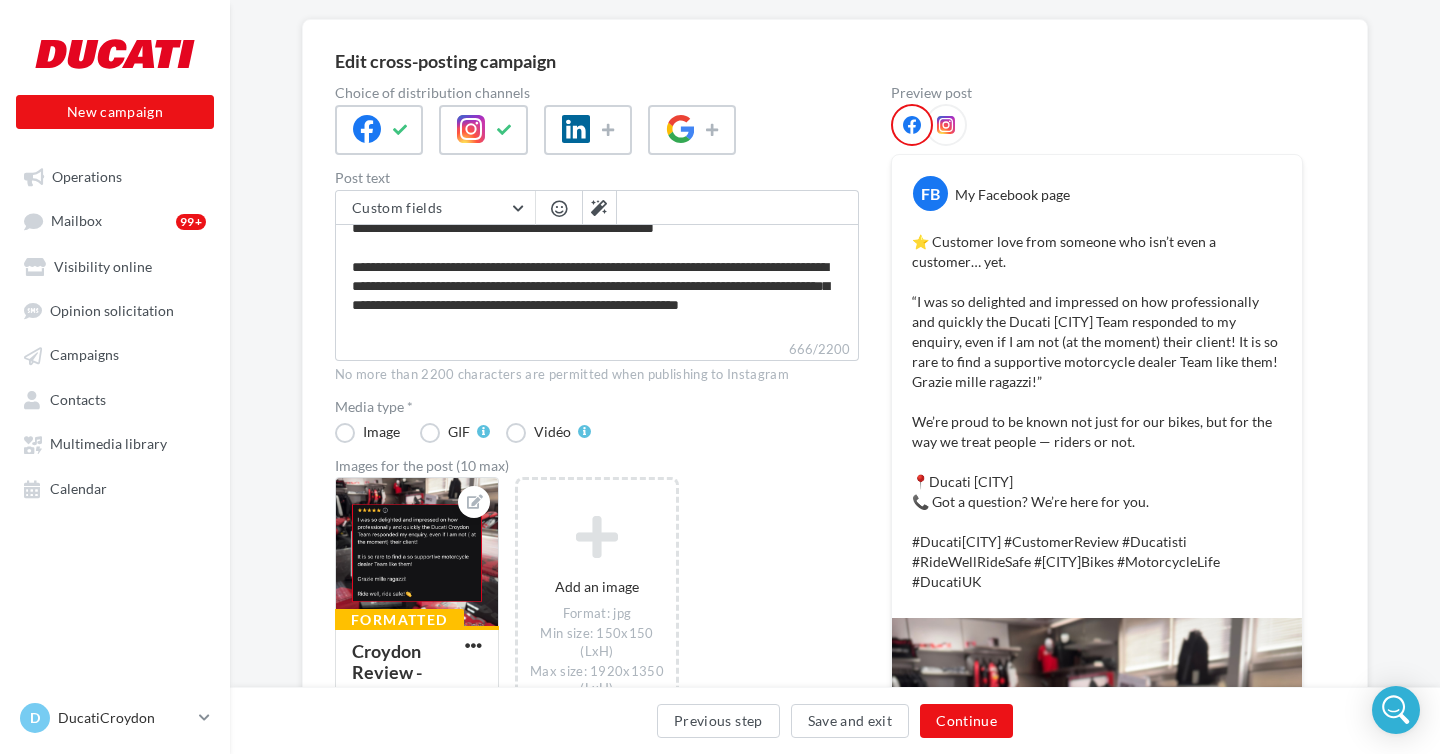 scroll, scrollTop: 147, scrollLeft: 0, axis: vertical 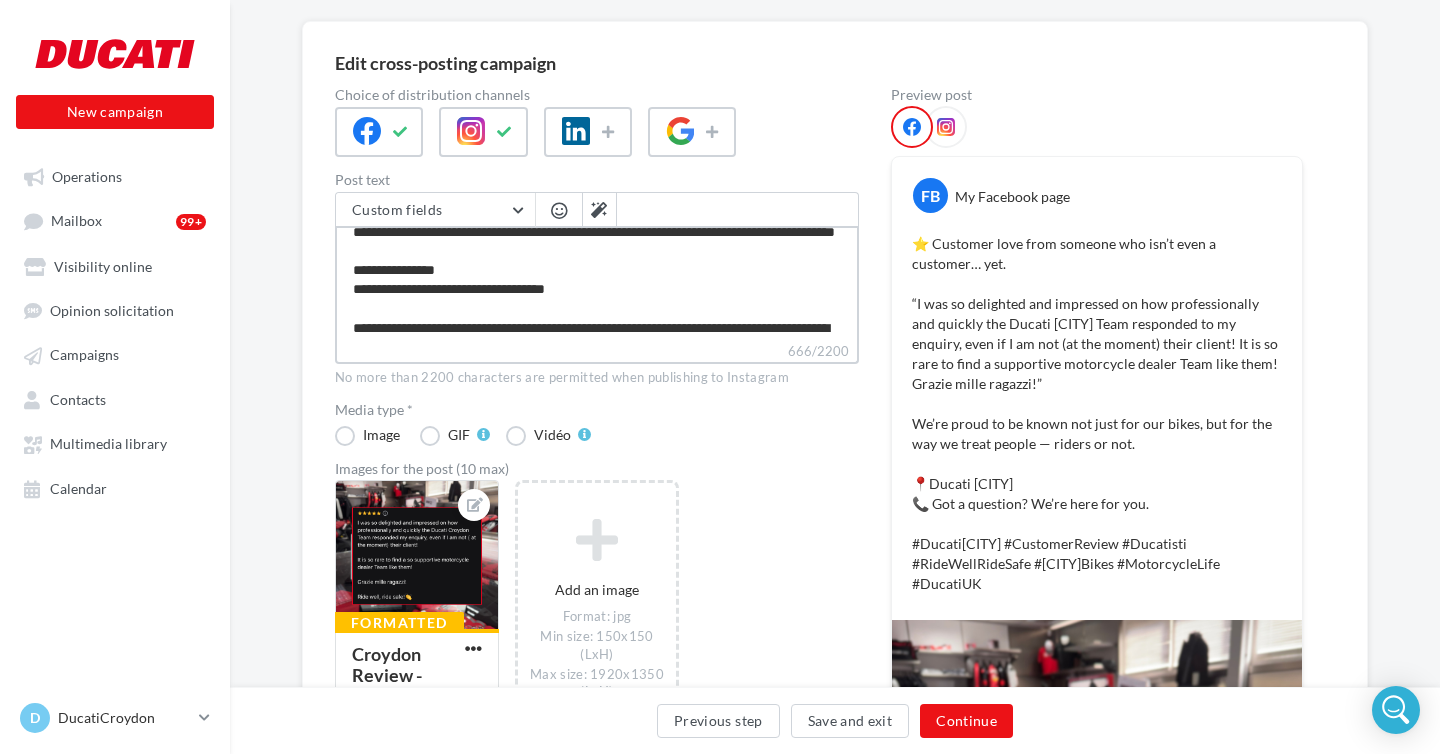click on "**********" at bounding box center (597, 283) 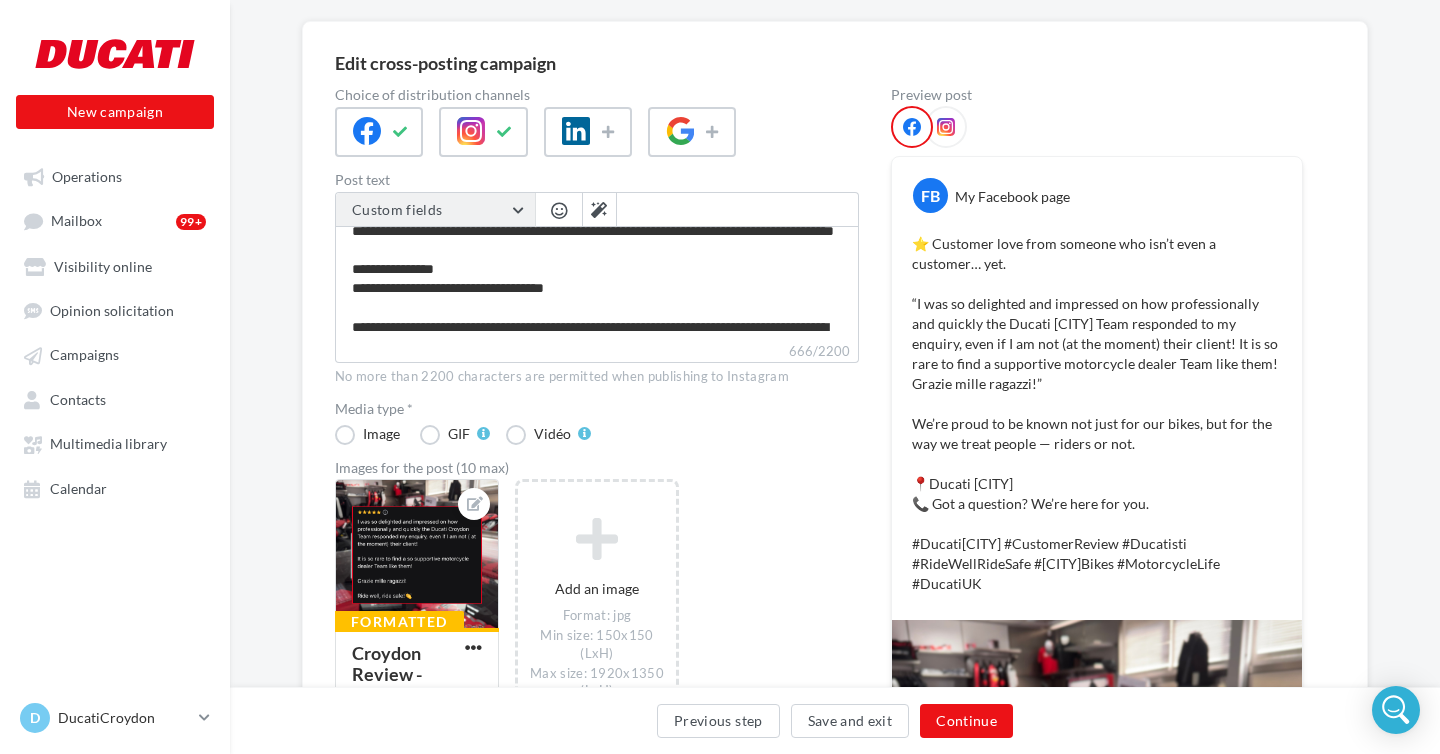 scroll, scrollTop: 128, scrollLeft: 0, axis: vertical 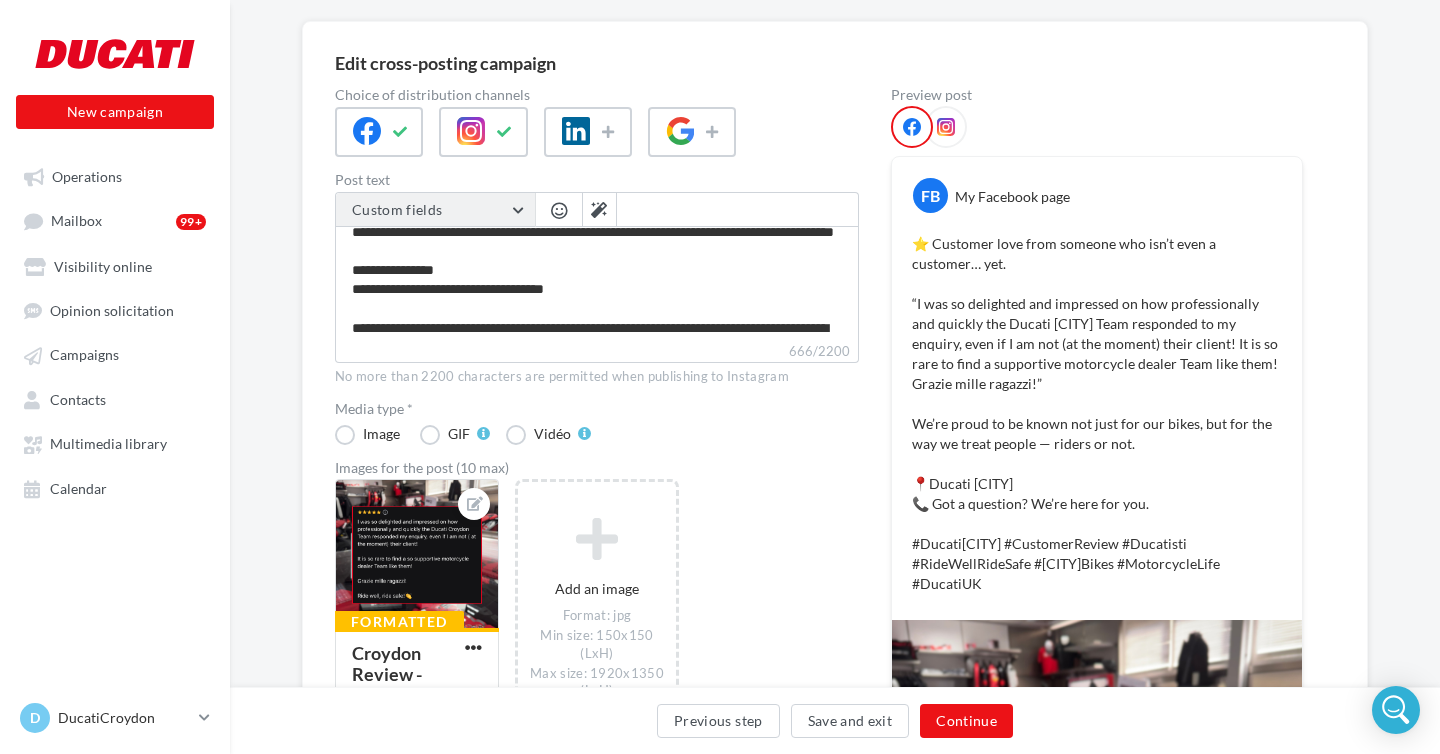click on "Custom fields" at bounding box center (435, 210) 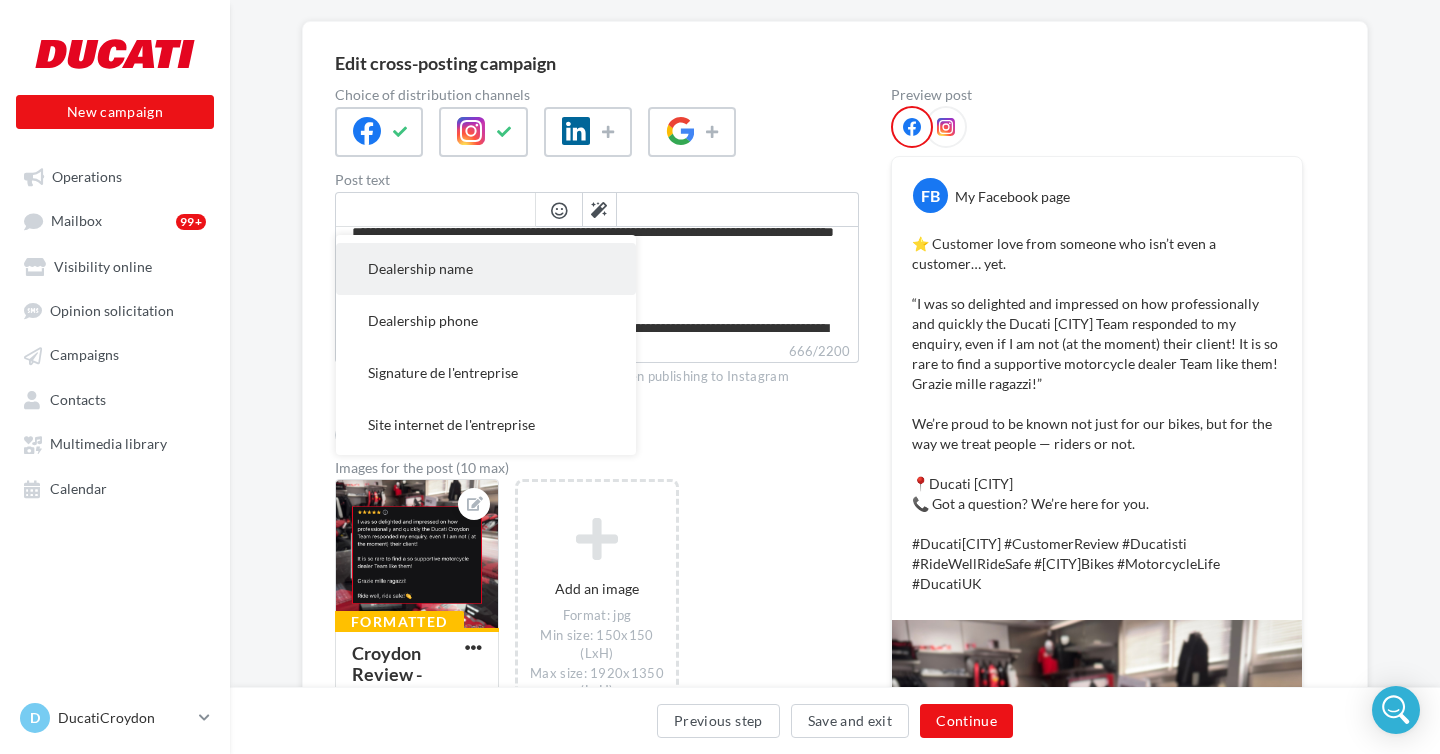 scroll, scrollTop: 0, scrollLeft: 0, axis: both 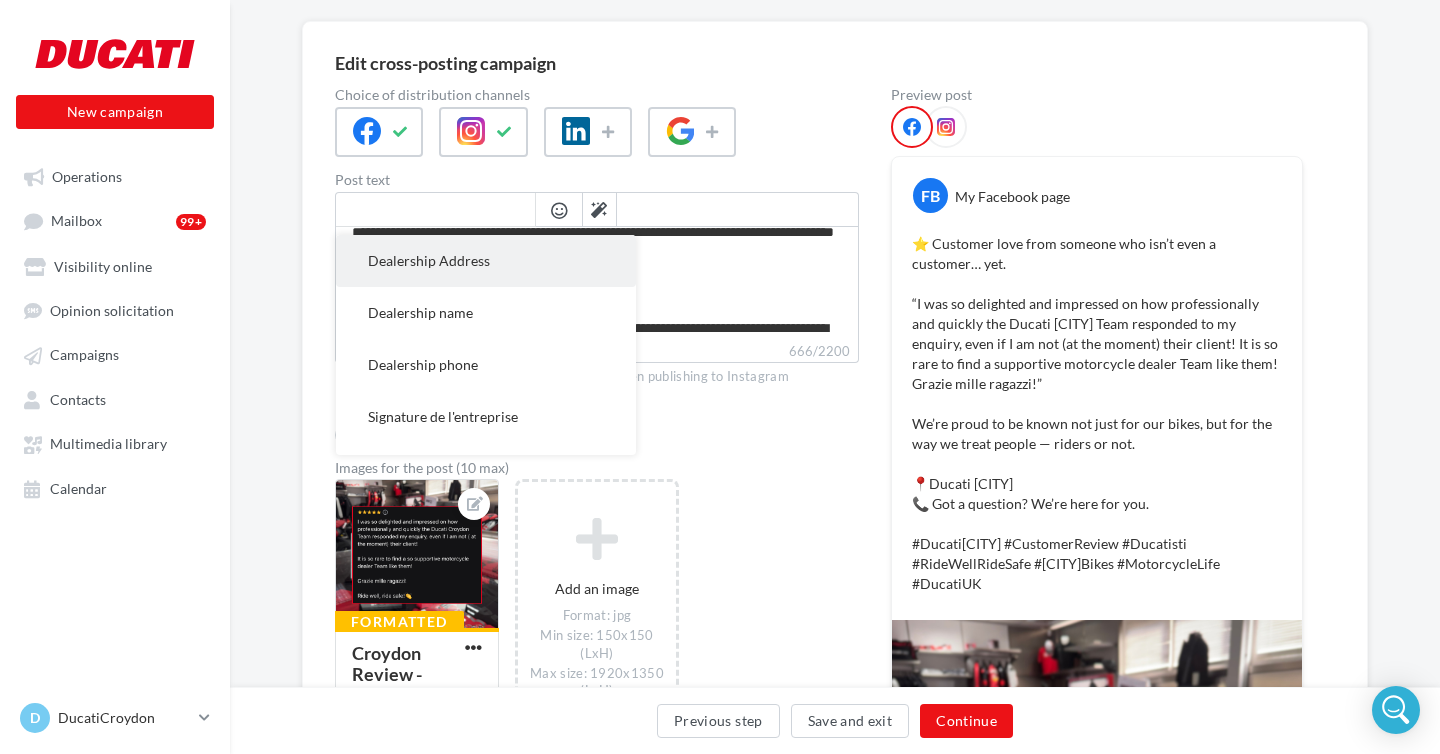 click on "Dealership Address" at bounding box center (486, 261) 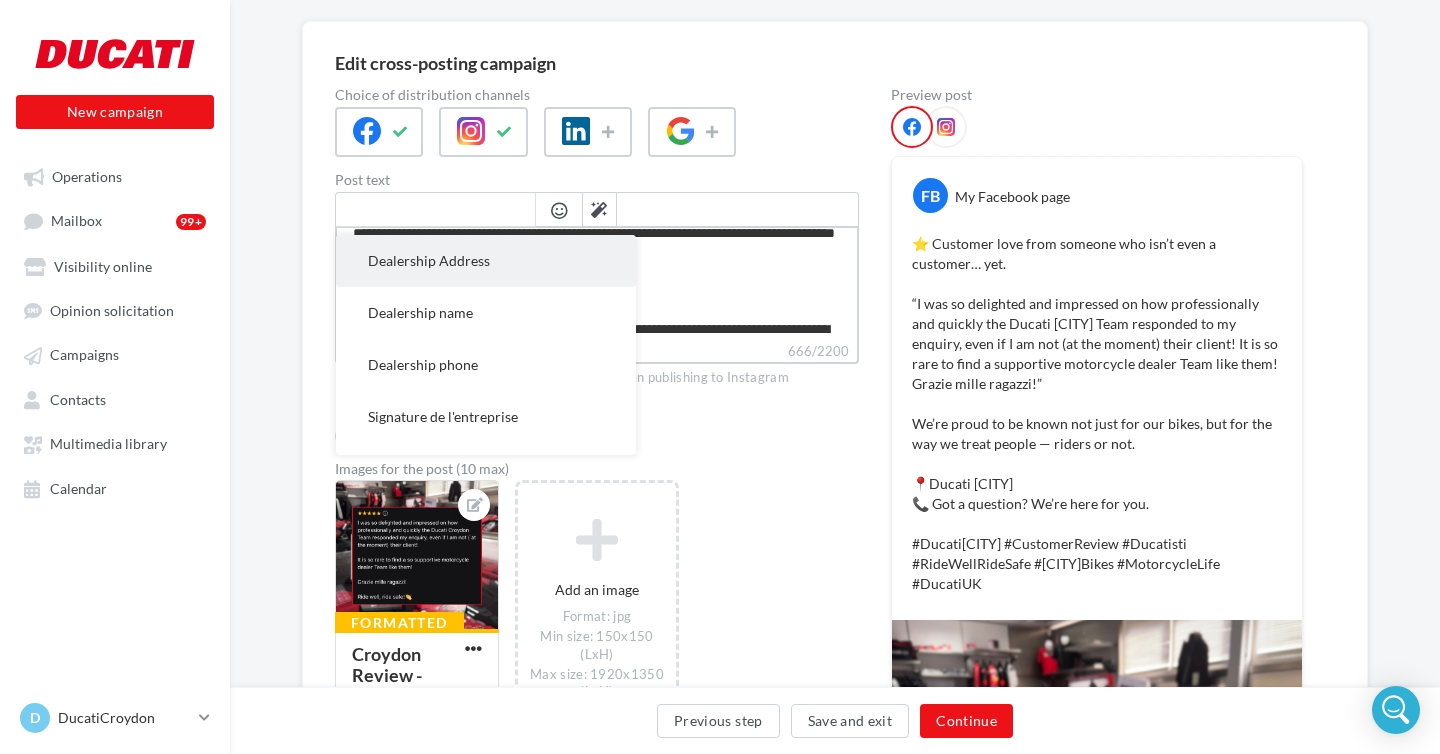 type on "**********" 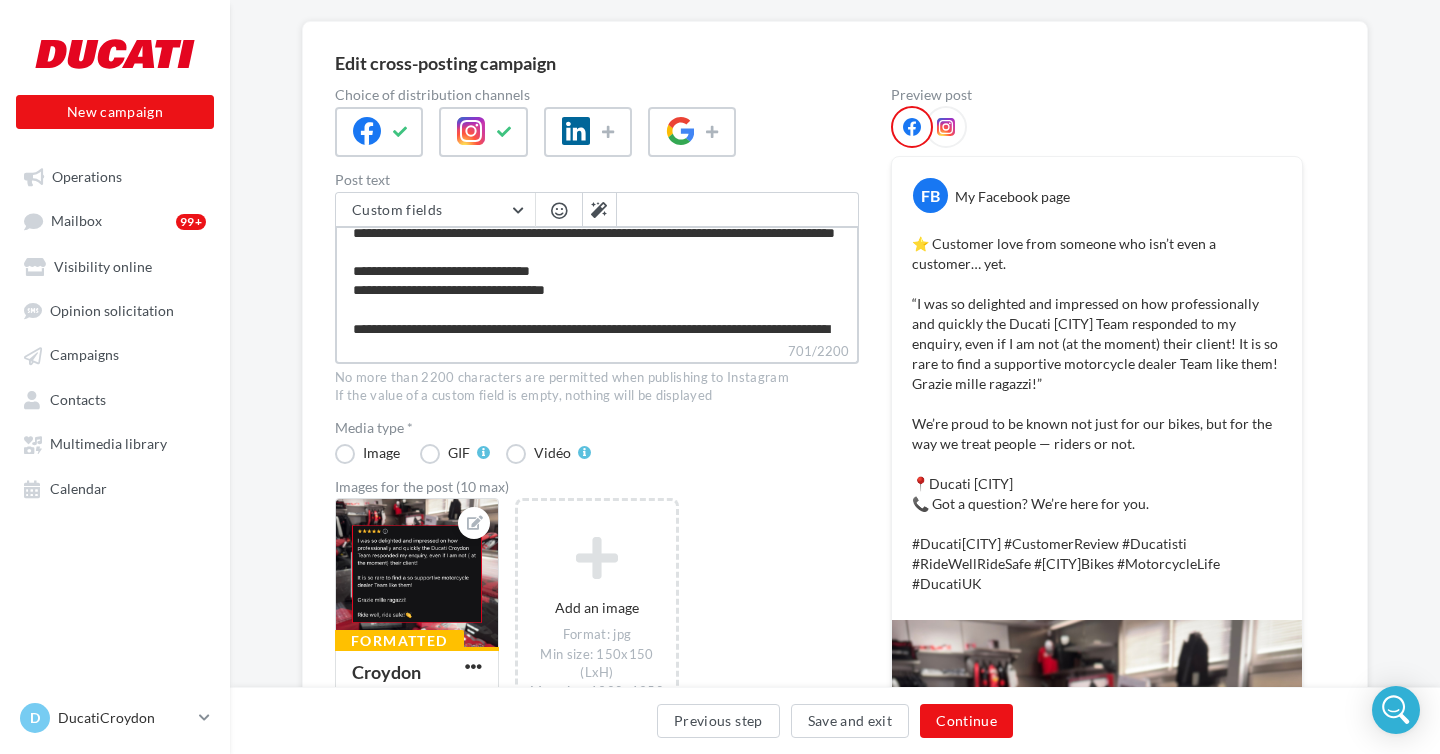 scroll, scrollTop: 129, scrollLeft: 0, axis: vertical 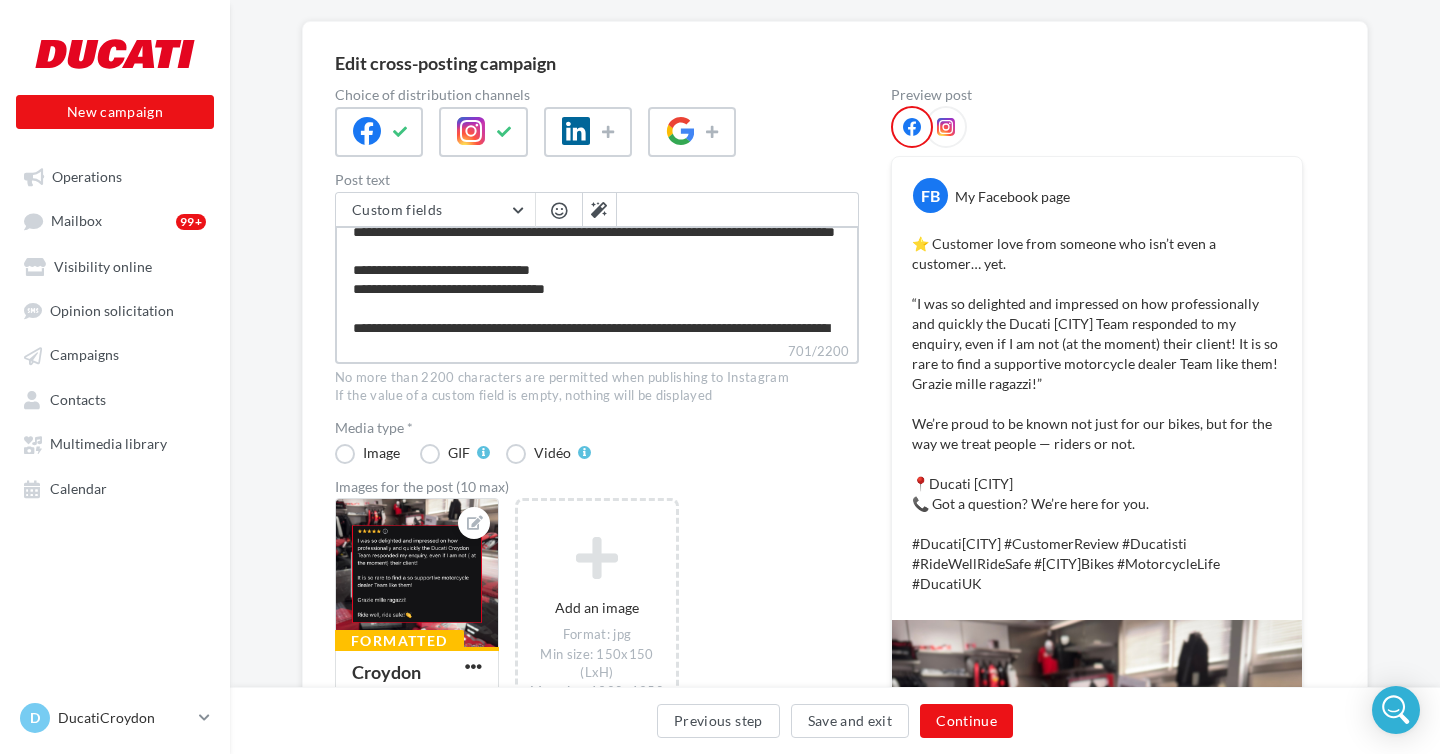 click on "**********" at bounding box center [597, 283] 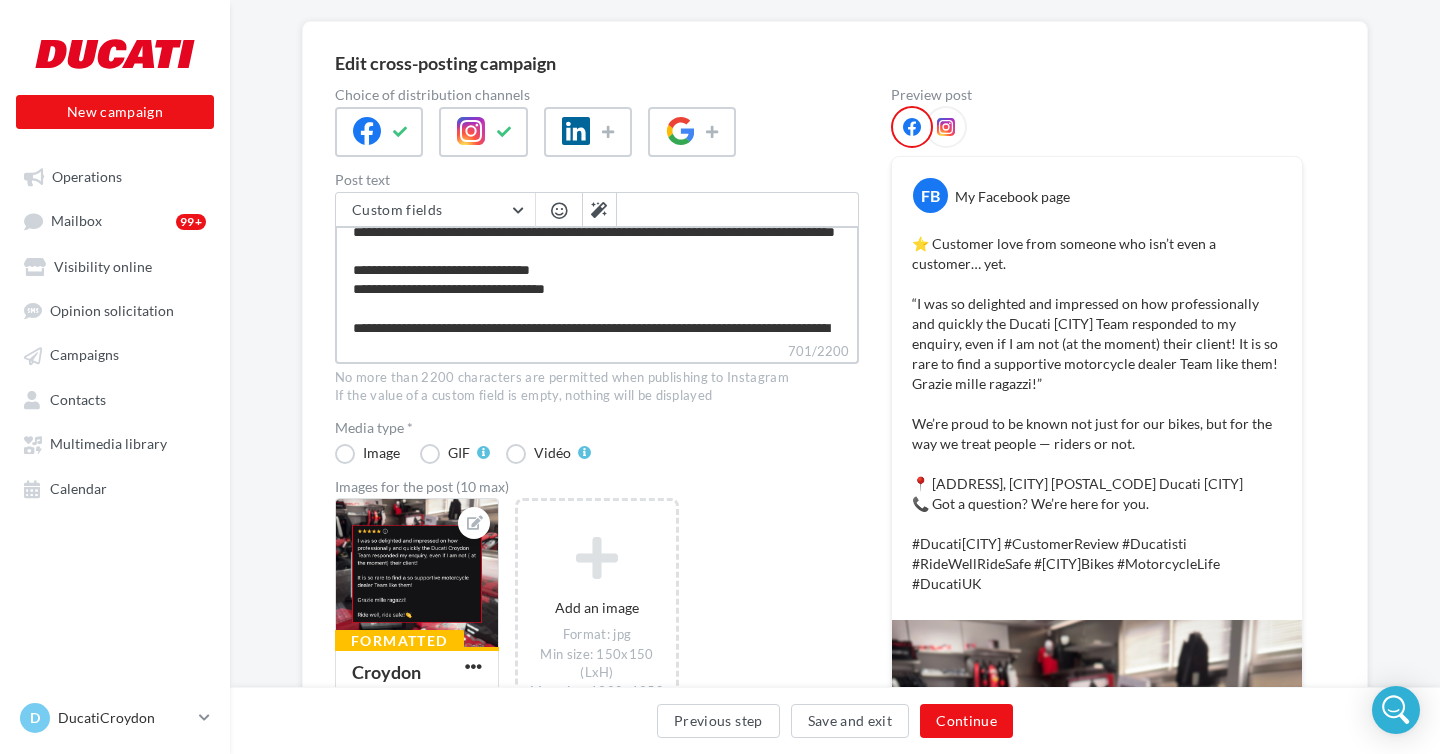 drag, startPoint x: 588, startPoint y: 307, endPoint x: 490, endPoint y: 308, distance: 98.005104 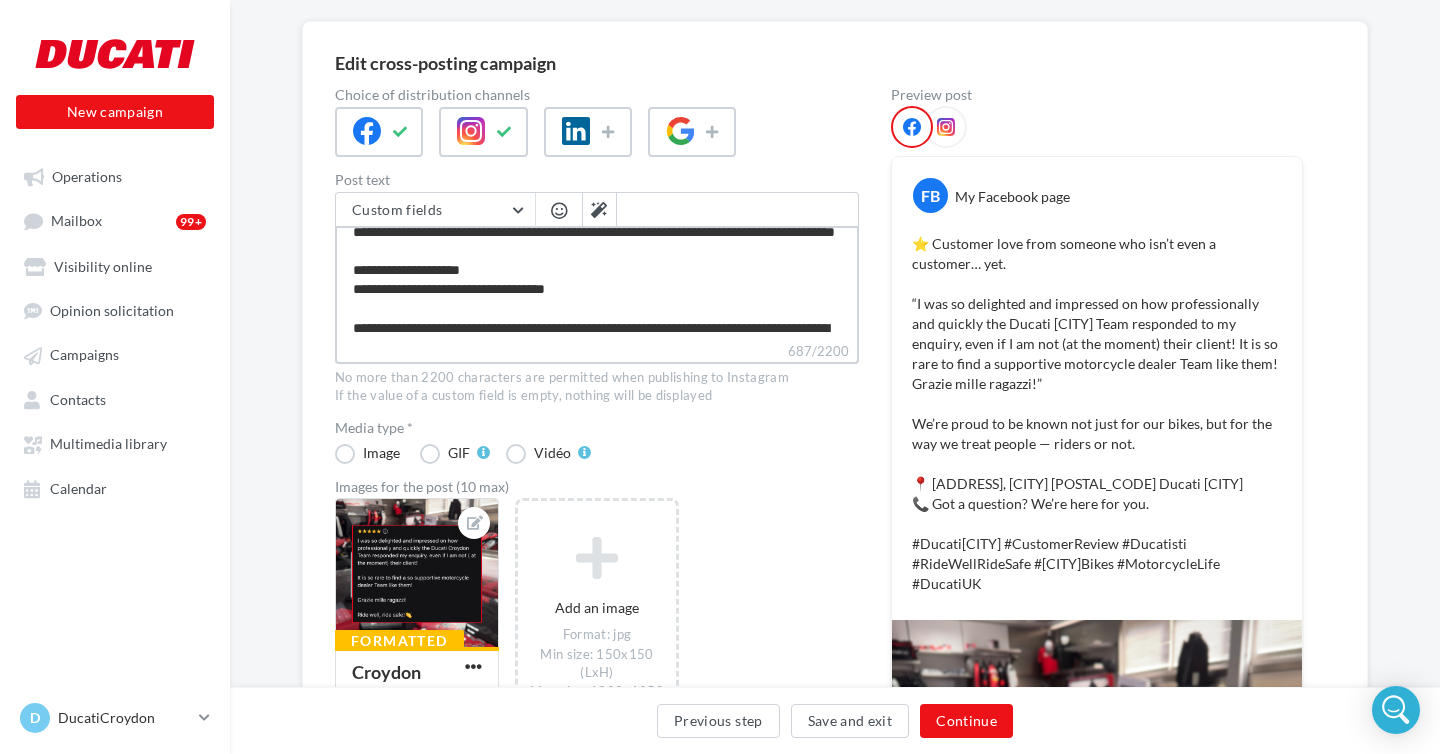 click on "**********" at bounding box center (597, 283) 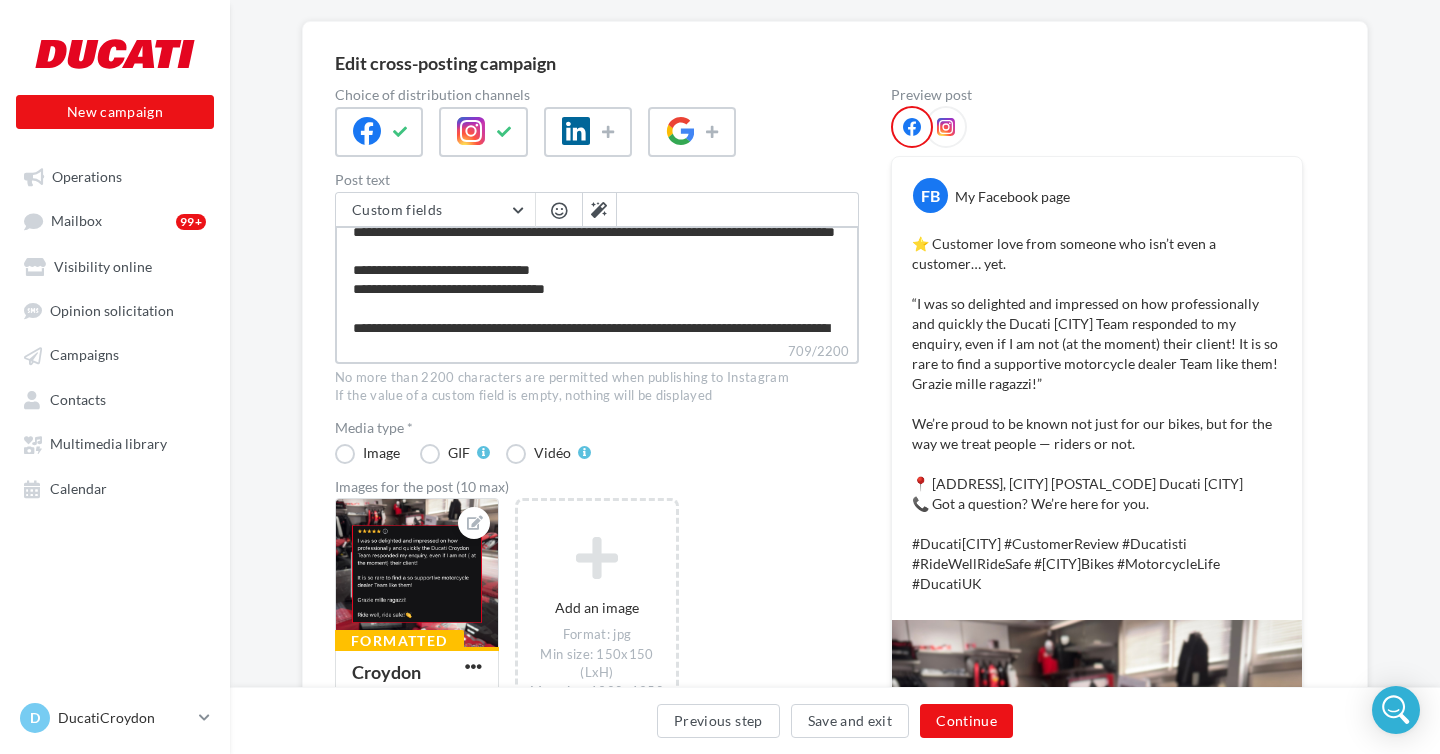 type on "**********" 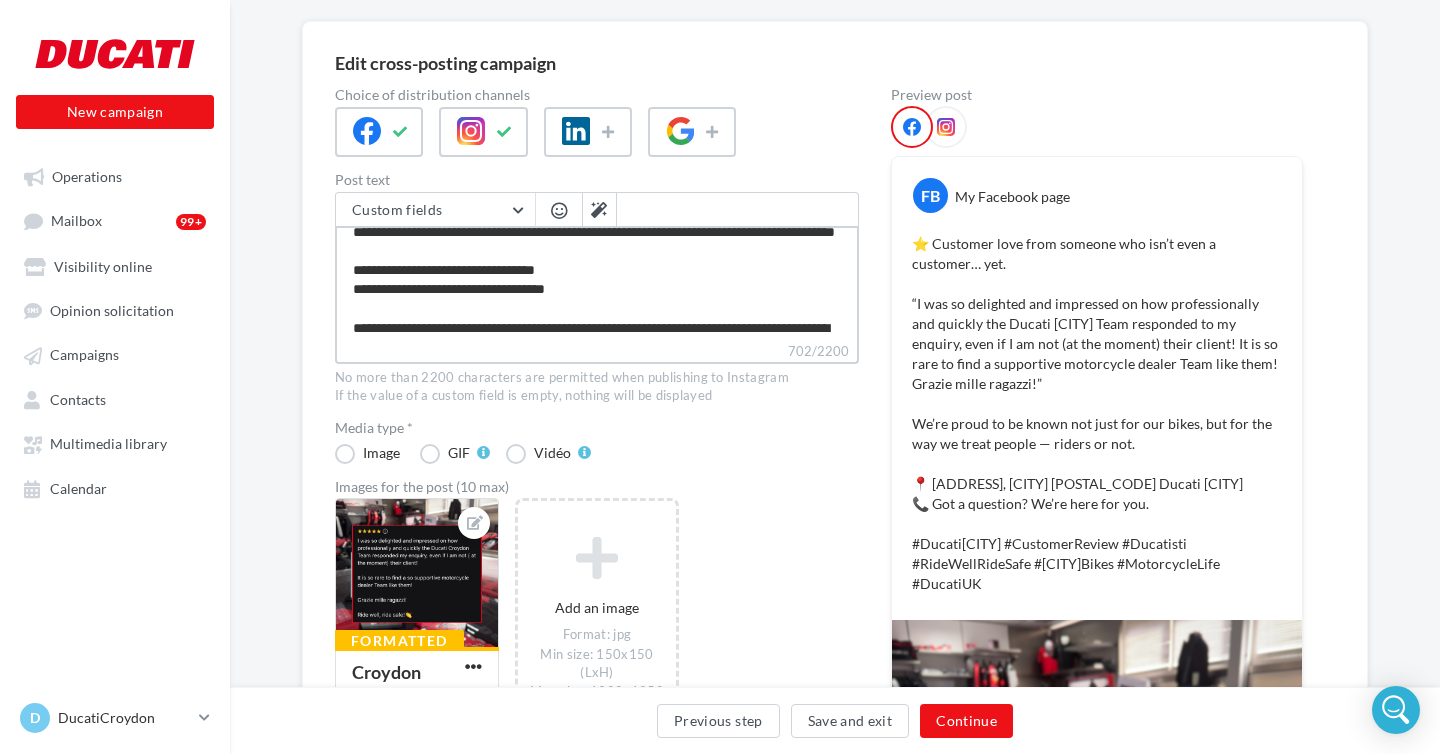 click on "**********" at bounding box center (597, 283) 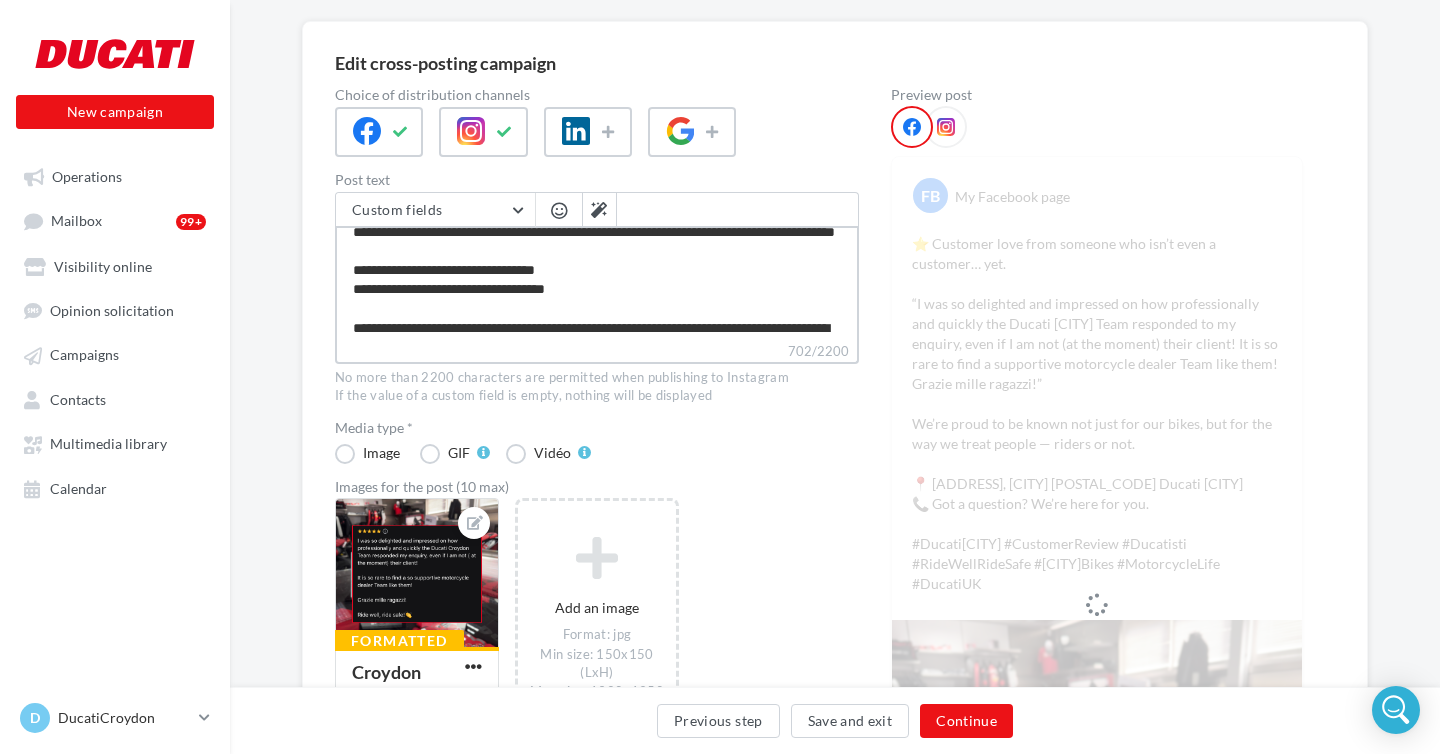type on "**********" 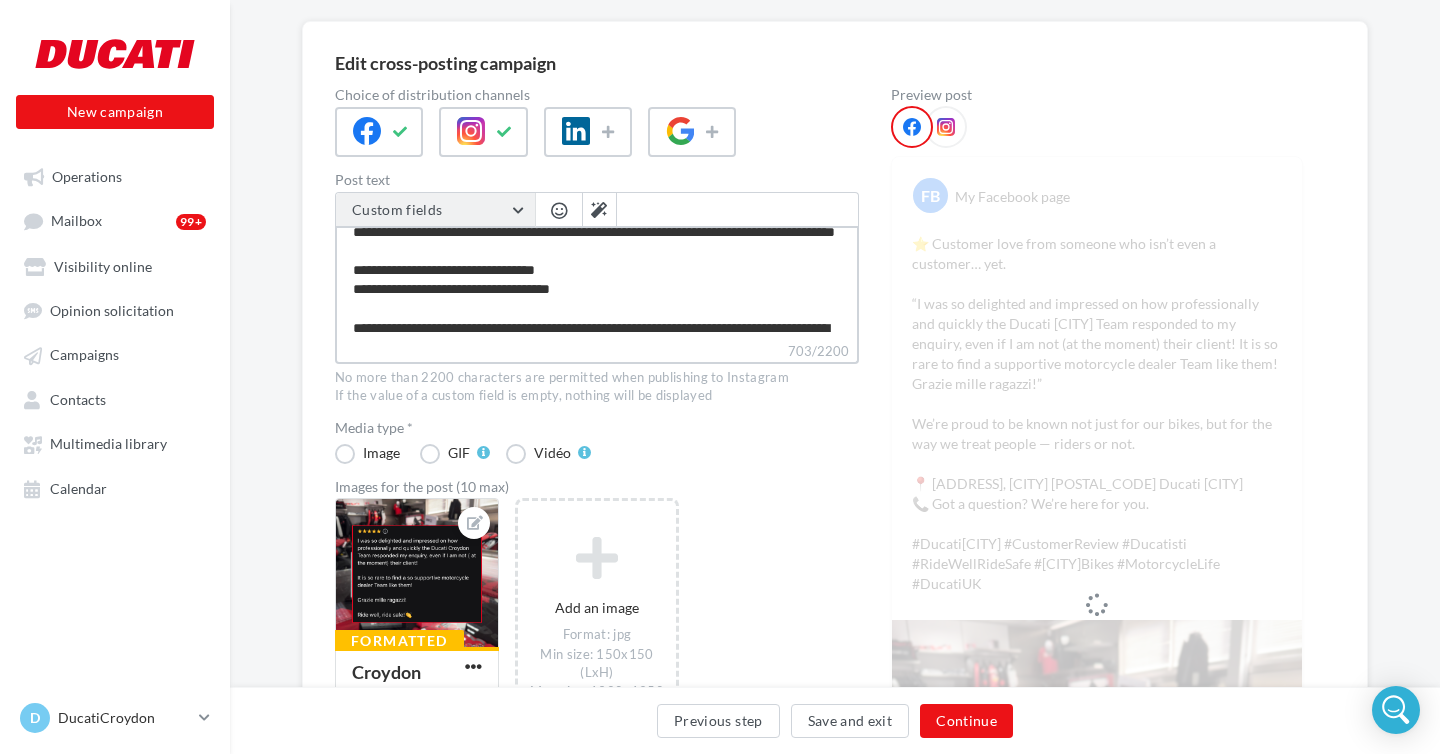 type on "**********" 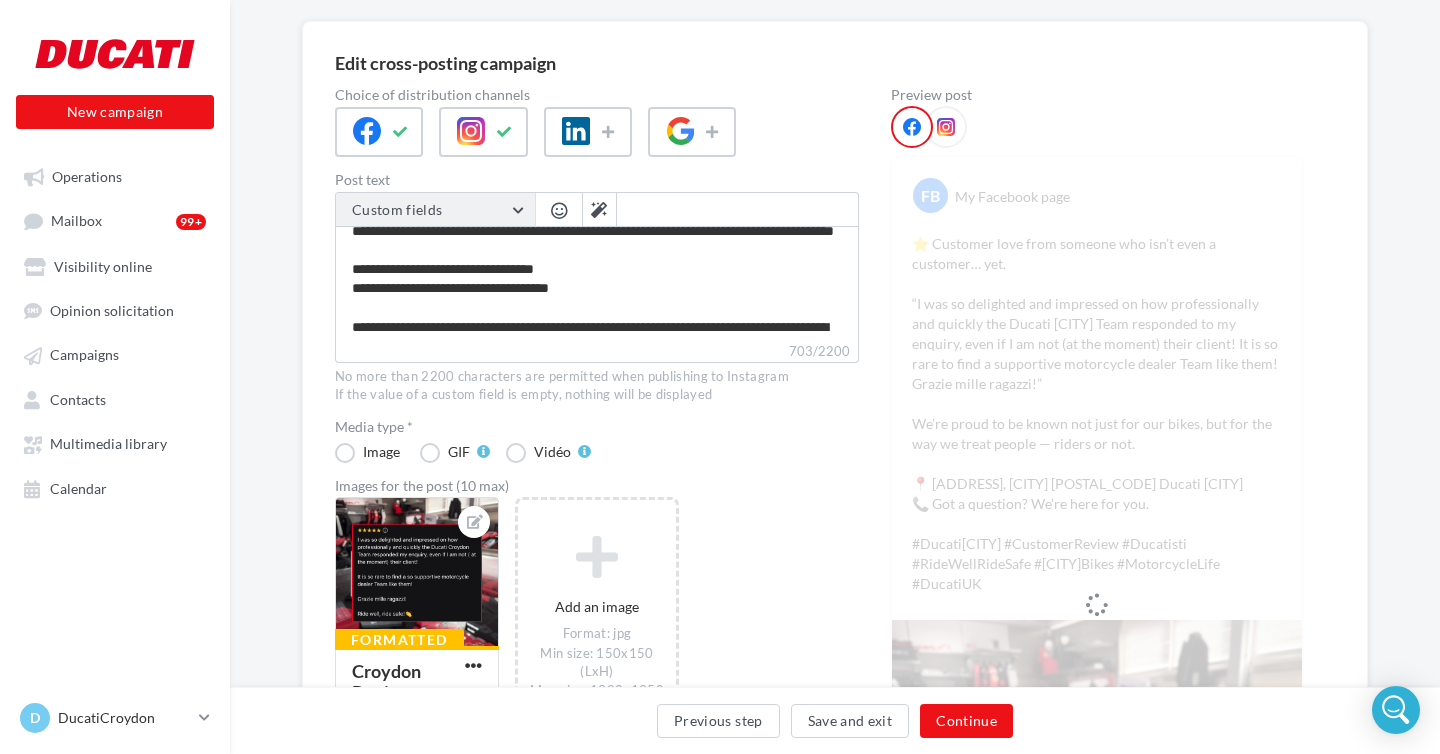 scroll, scrollTop: 128, scrollLeft: 0, axis: vertical 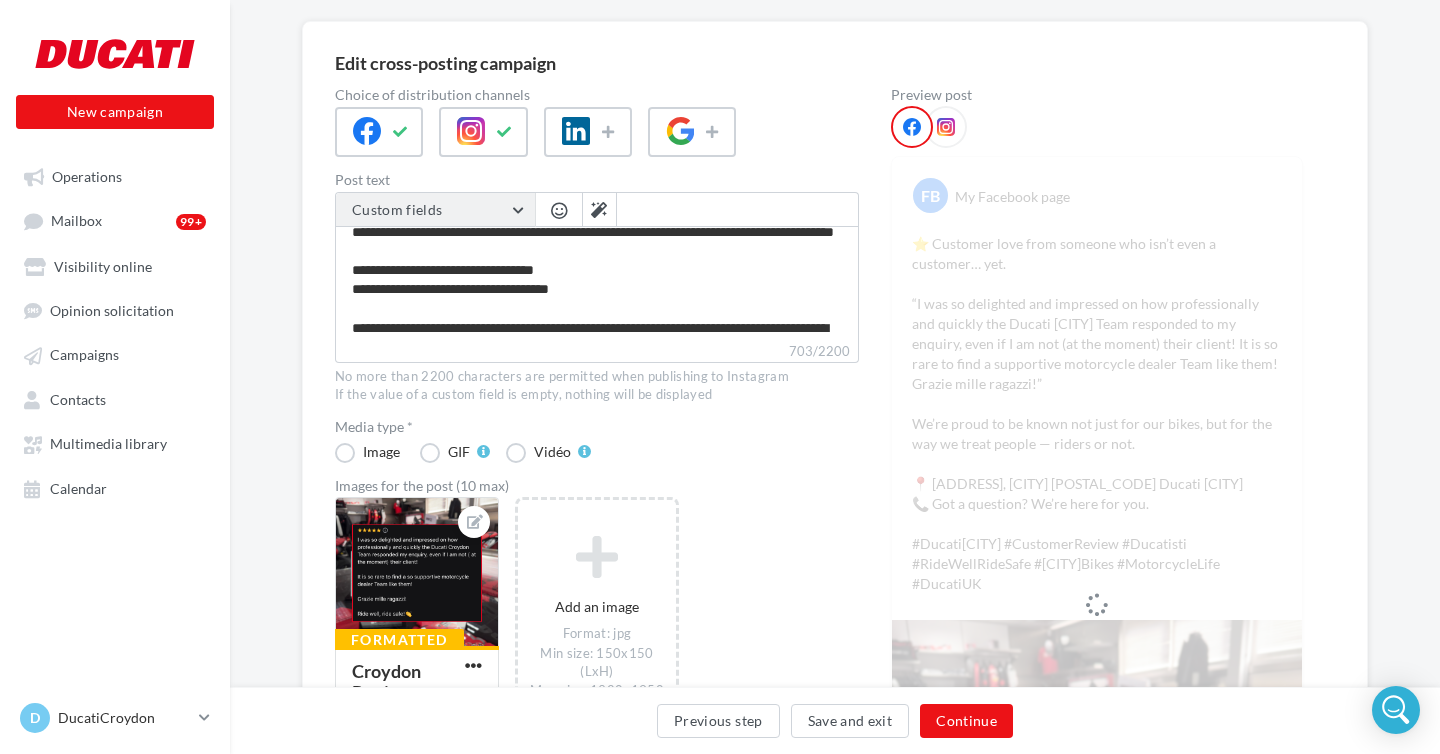 click on "Custom fields" at bounding box center (435, 210) 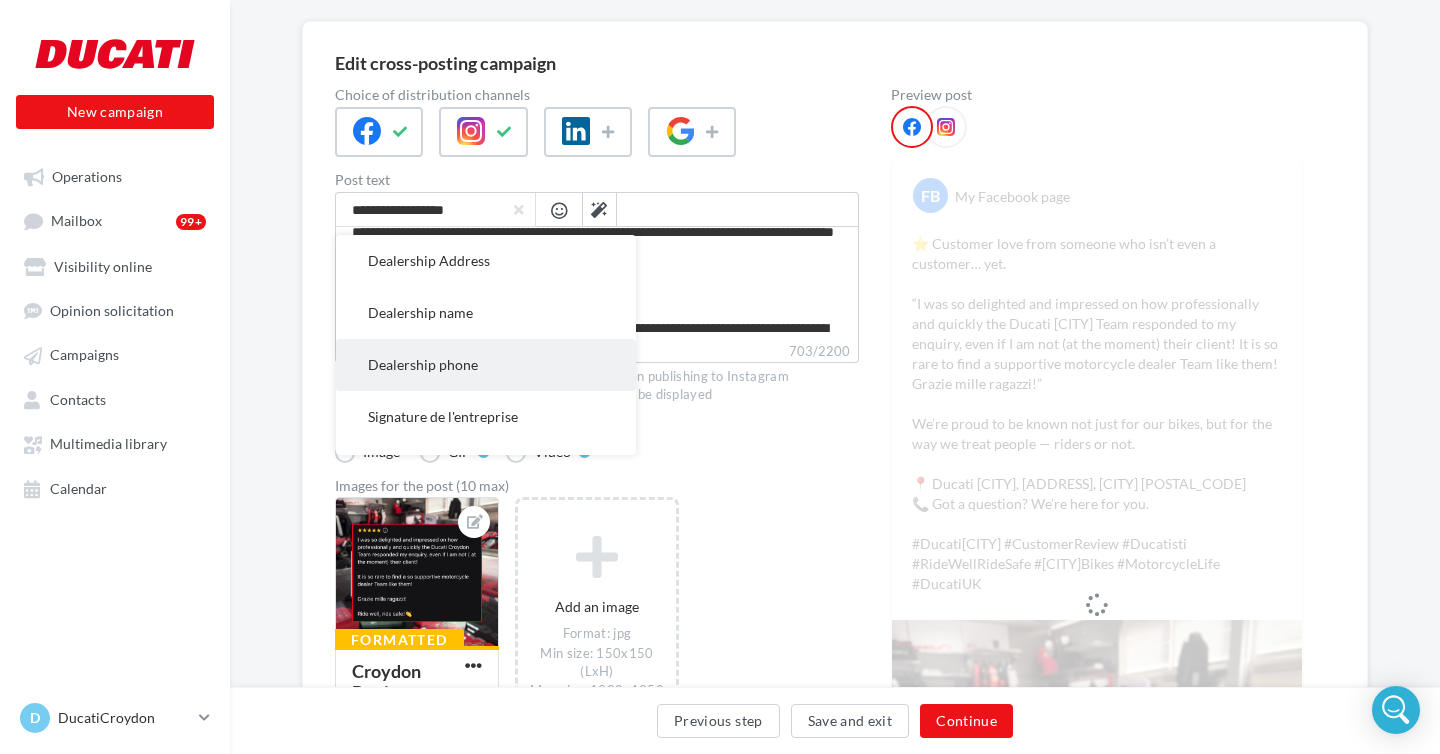 click on "Dealership phone" at bounding box center [423, 364] 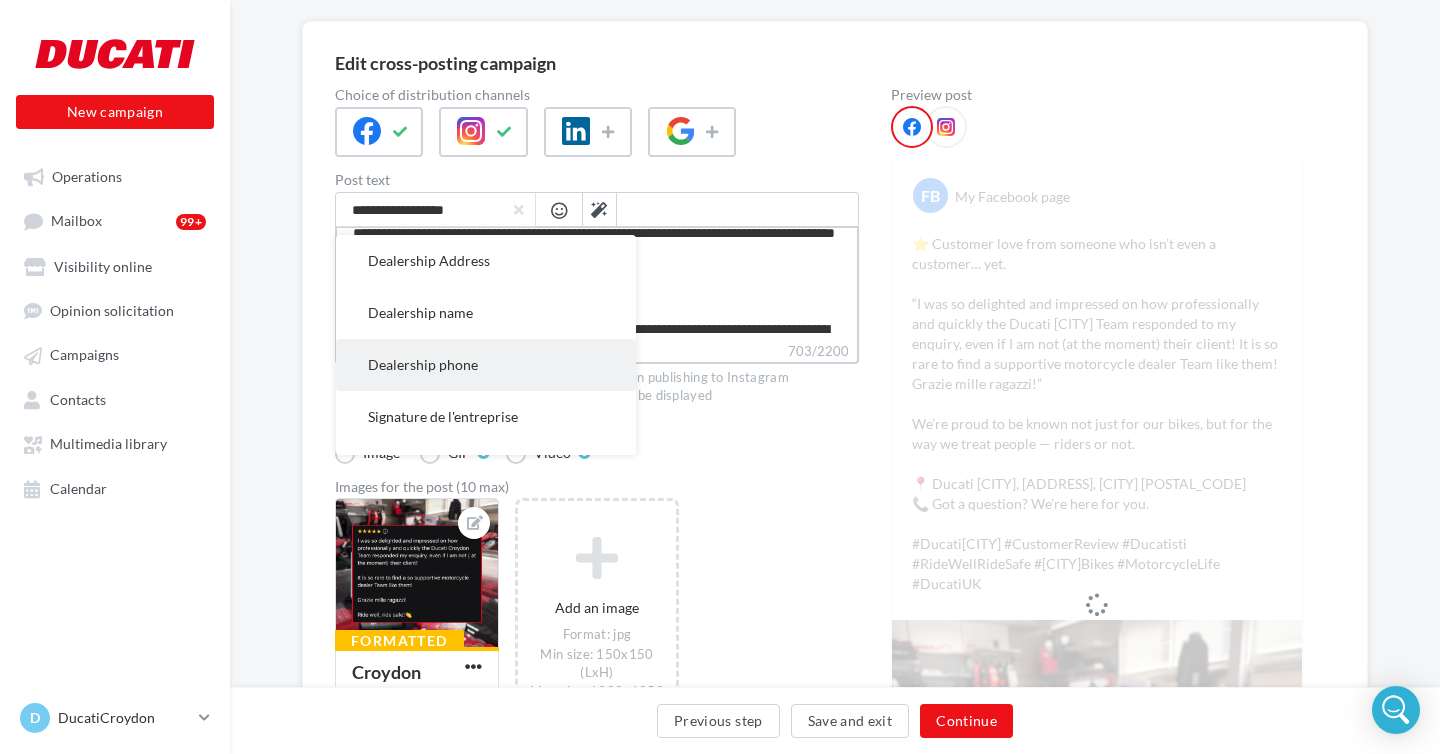 type on "**********" 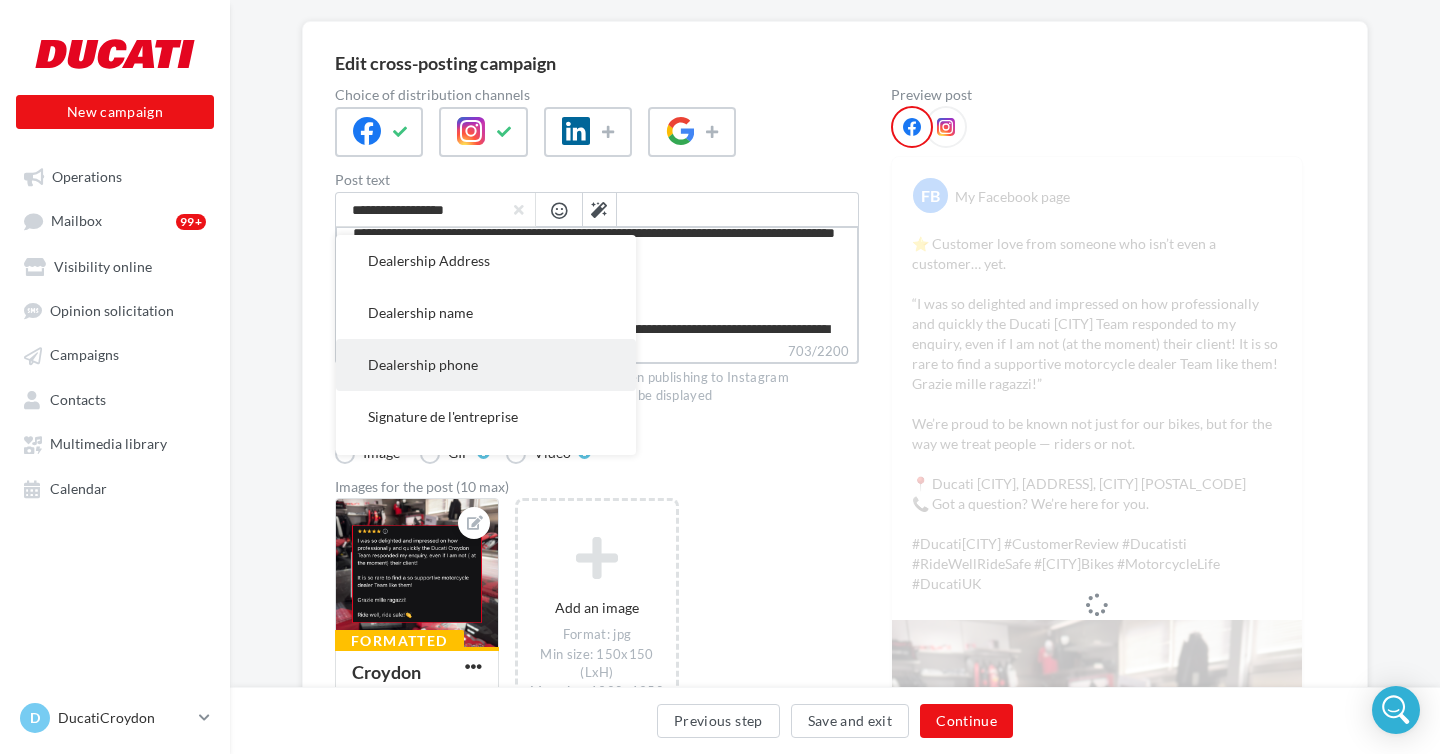 type on "**********" 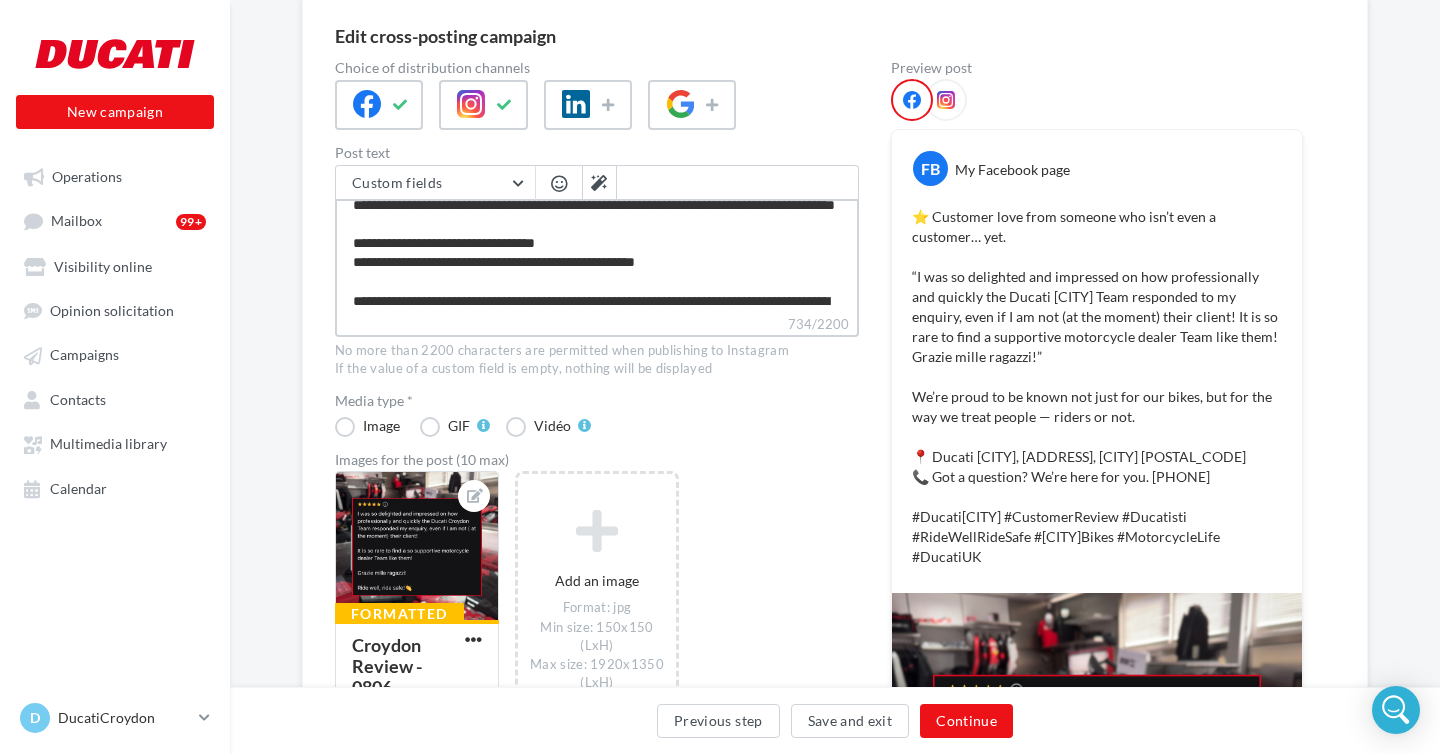 scroll, scrollTop: 175, scrollLeft: 0, axis: vertical 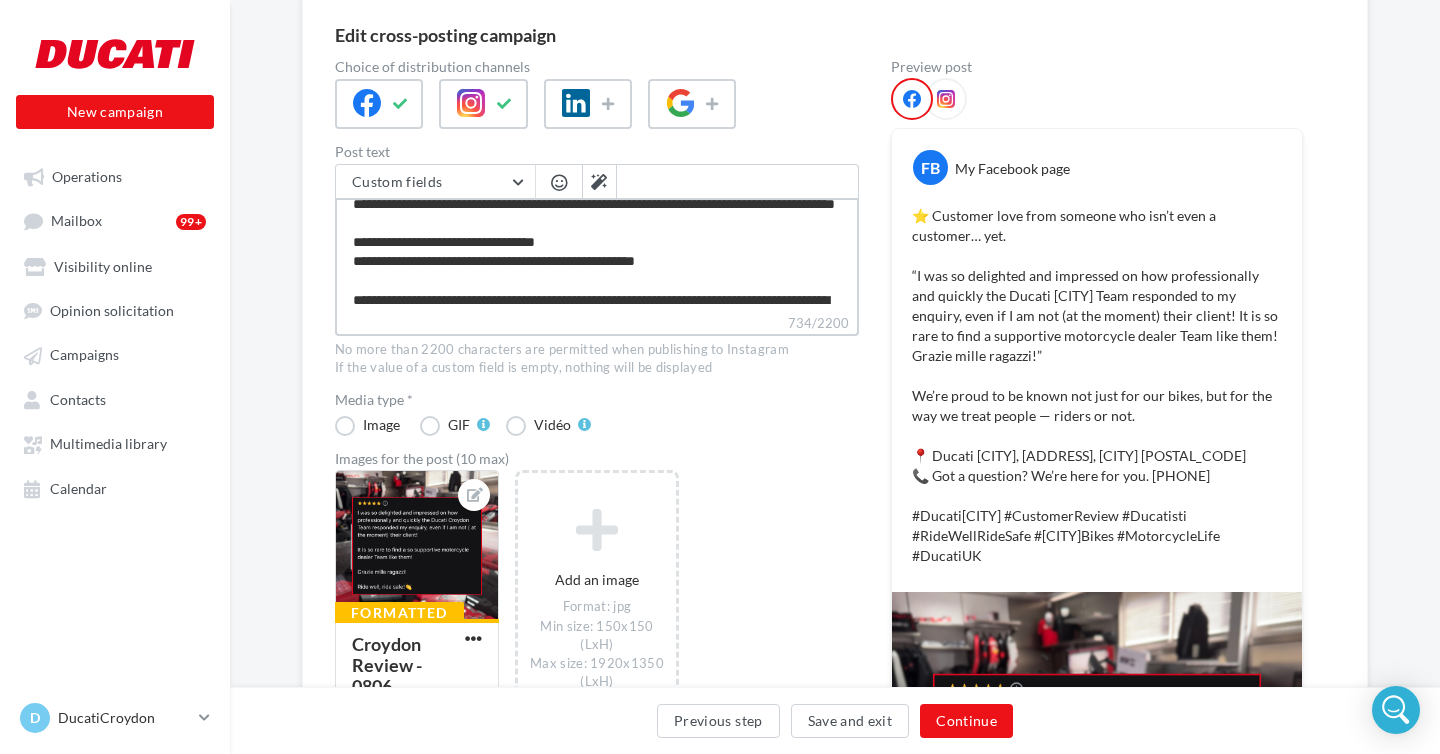 click on "**********" at bounding box center [597, 255] 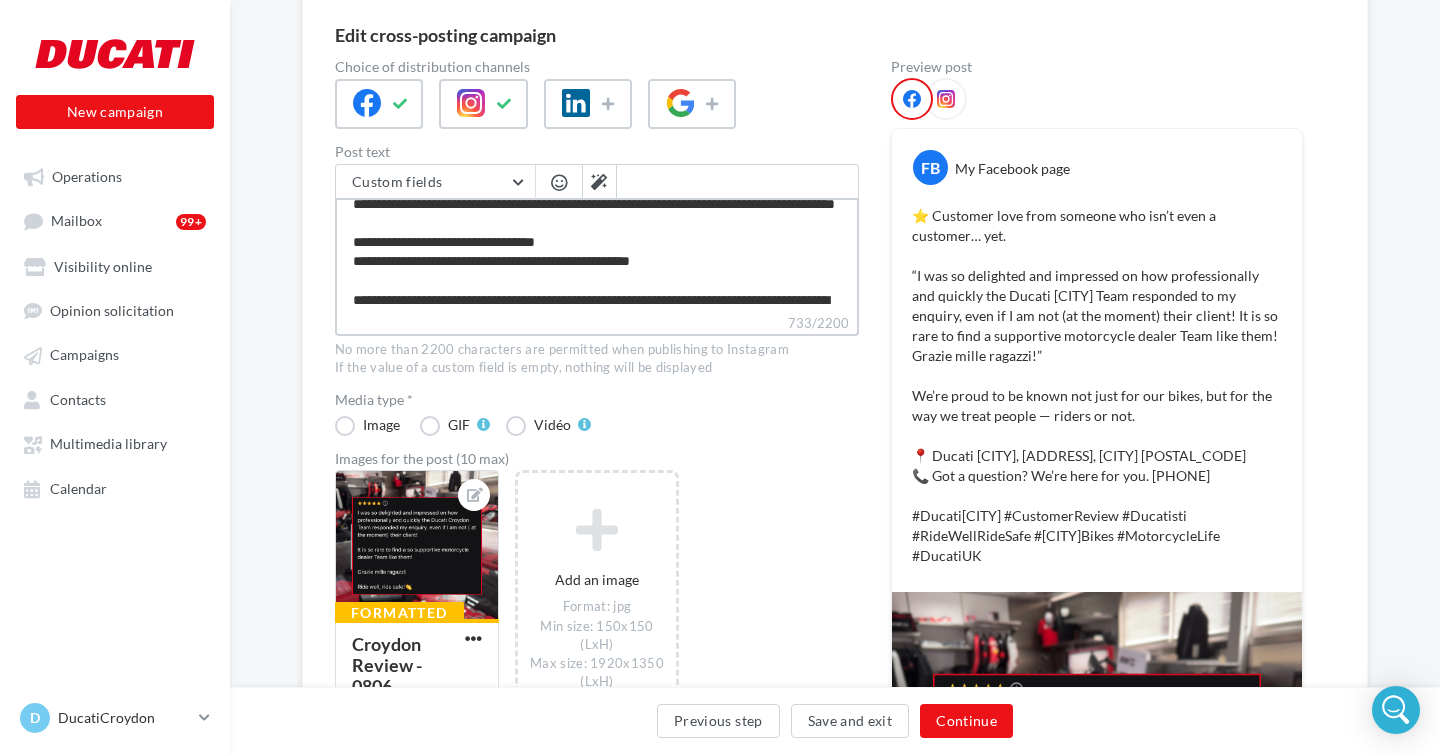 type on "**********" 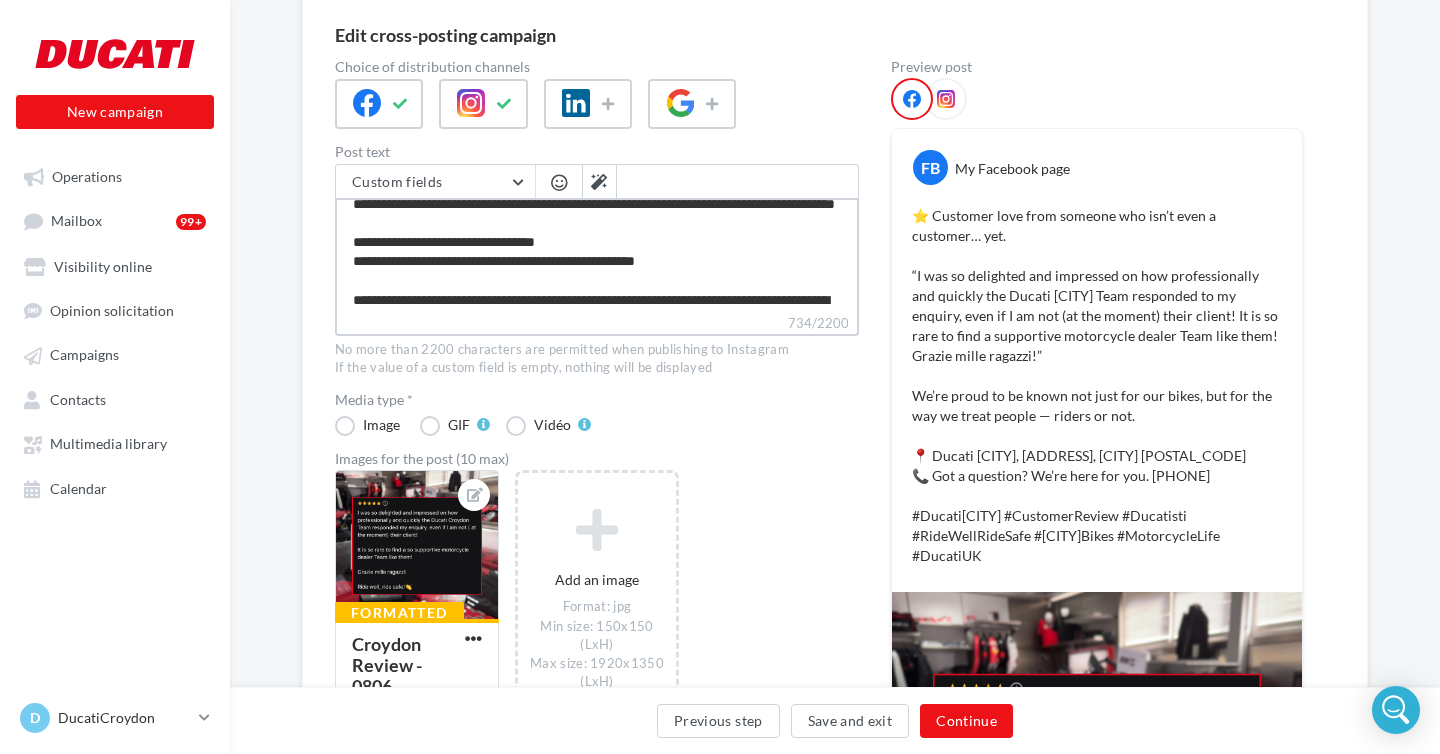 type on "**********" 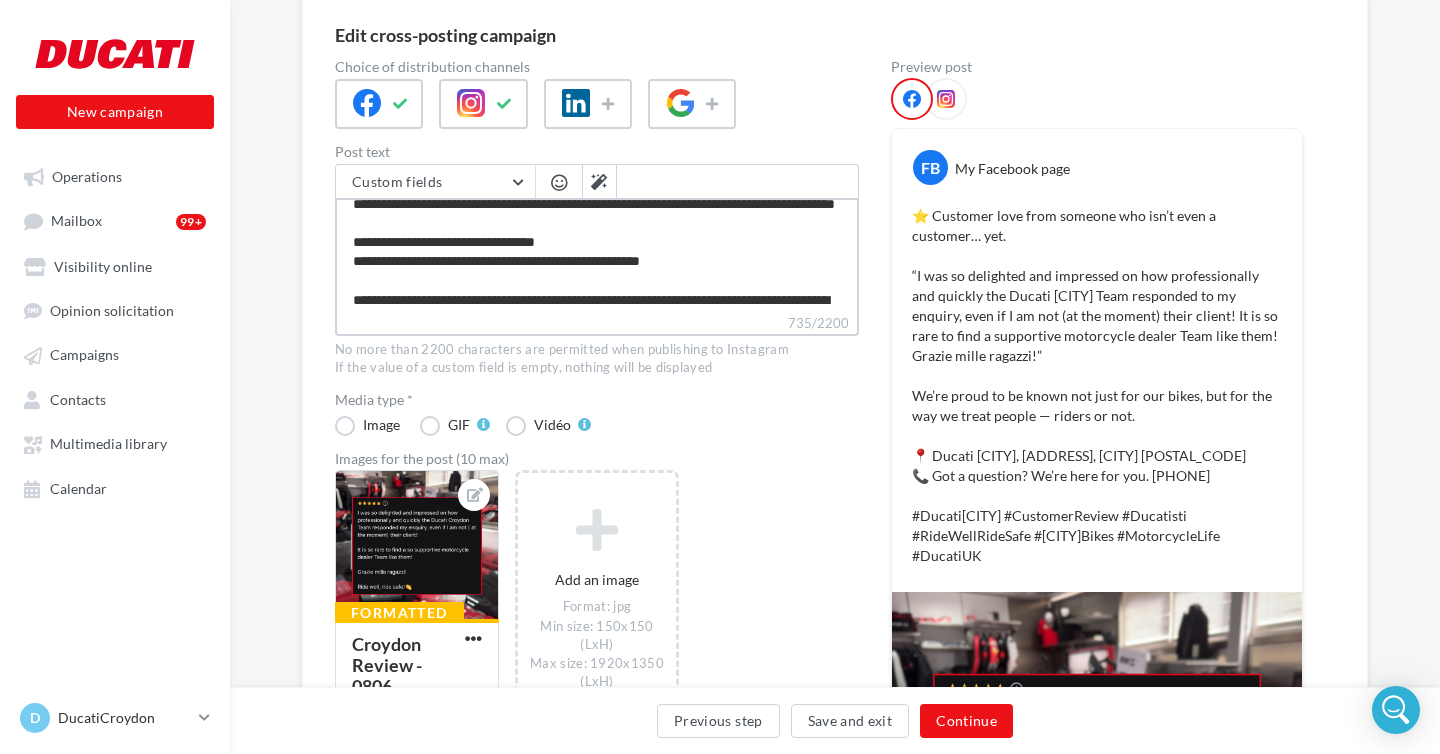 type on "**********" 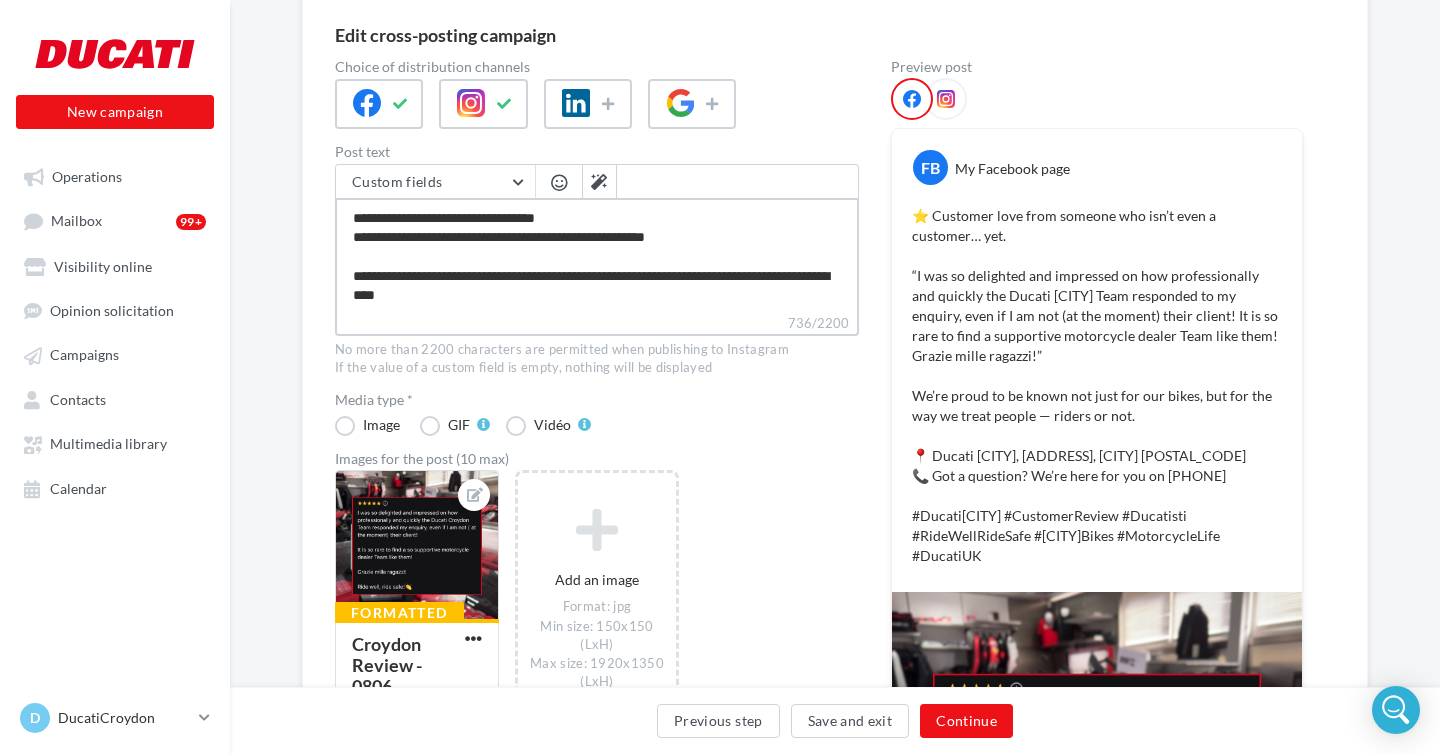 scroll, scrollTop: 155, scrollLeft: 0, axis: vertical 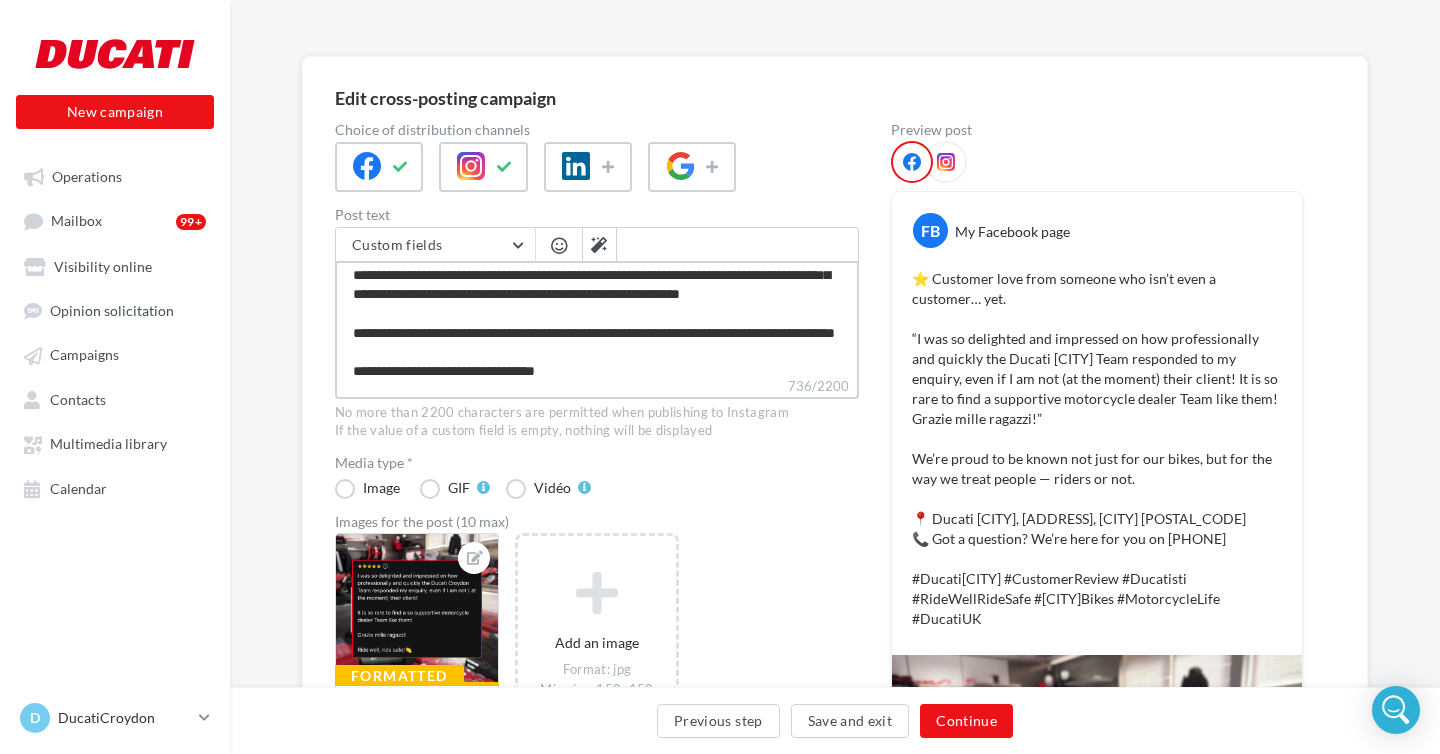 drag, startPoint x: 456, startPoint y: 316, endPoint x: 358, endPoint y: 272, distance: 107.42439 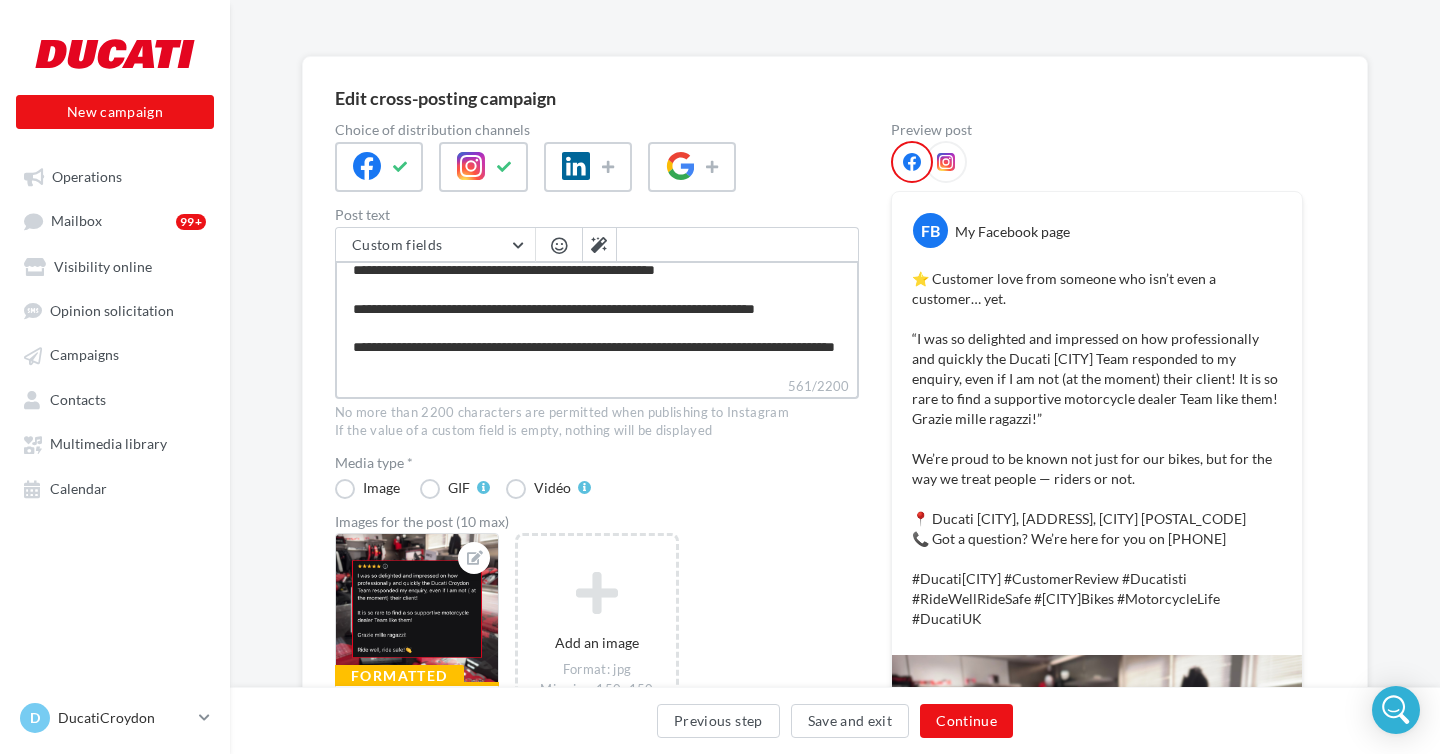 scroll, scrollTop: 6, scrollLeft: 0, axis: vertical 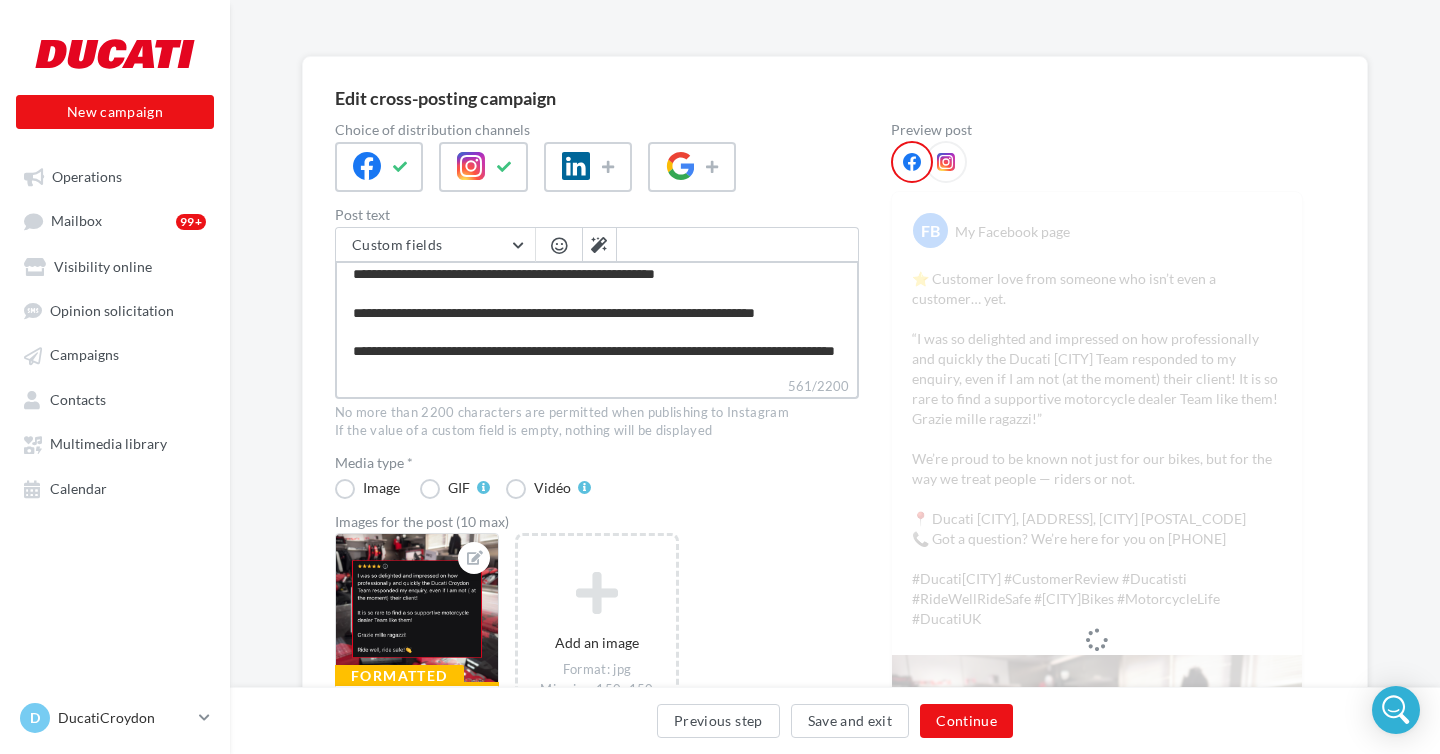 drag, startPoint x: 378, startPoint y: 337, endPoint x: 336, endPoint y: 305, distance: 52.801514 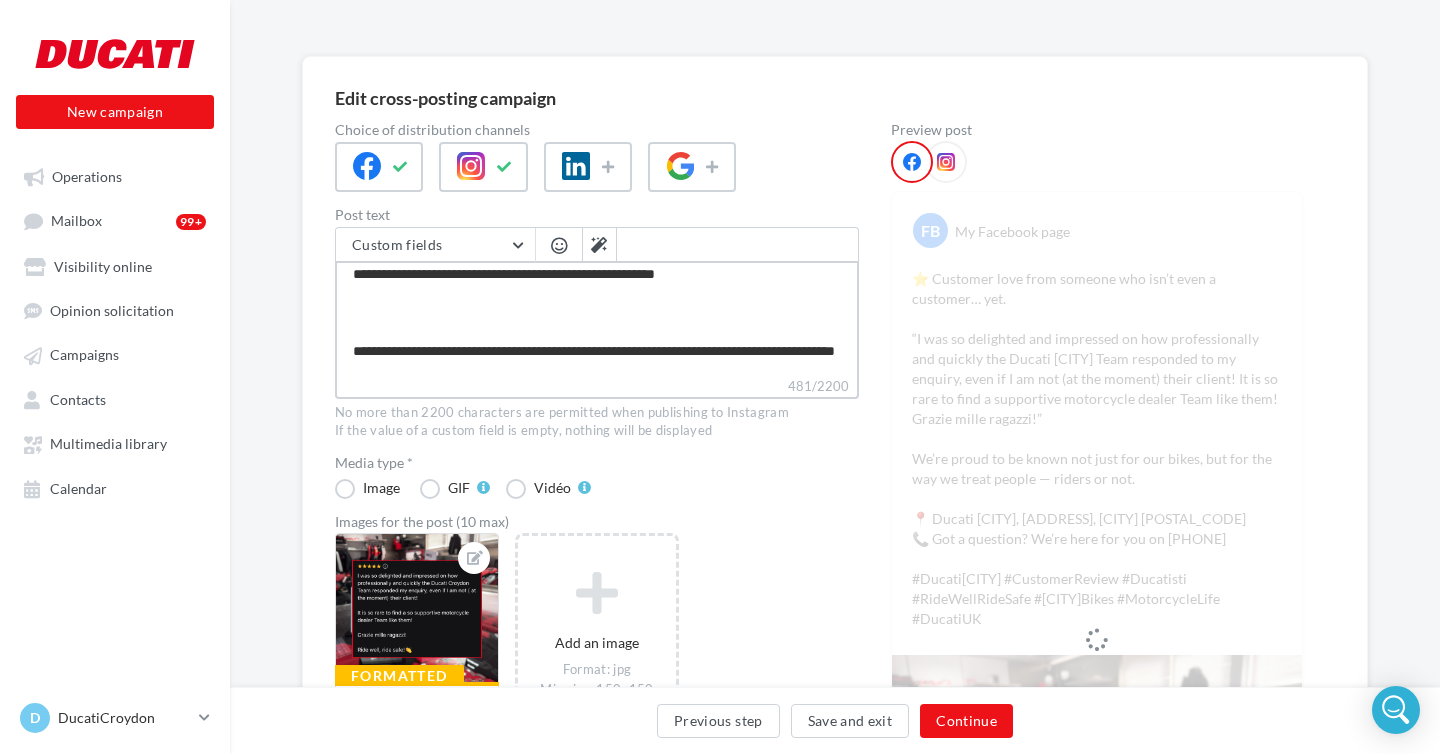 type on "**********" 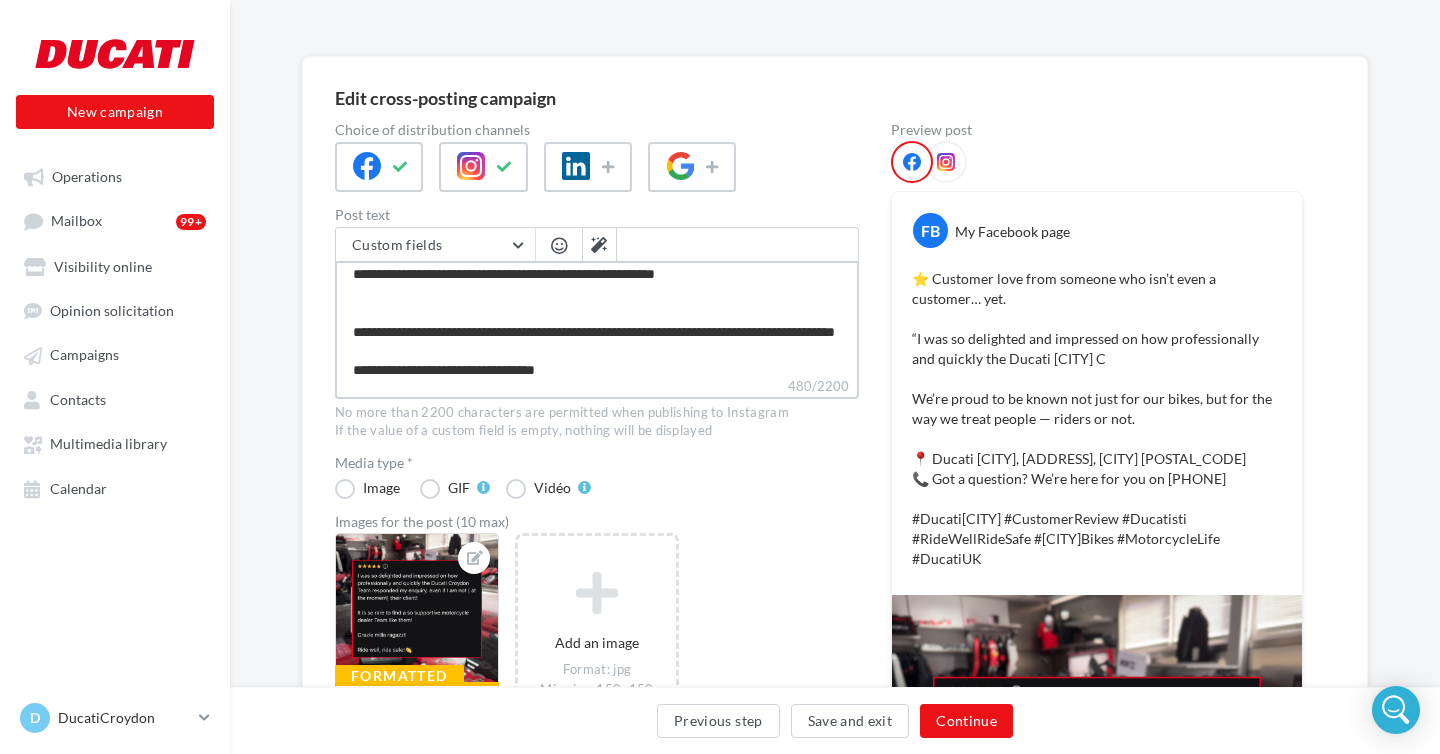 type on "**********" 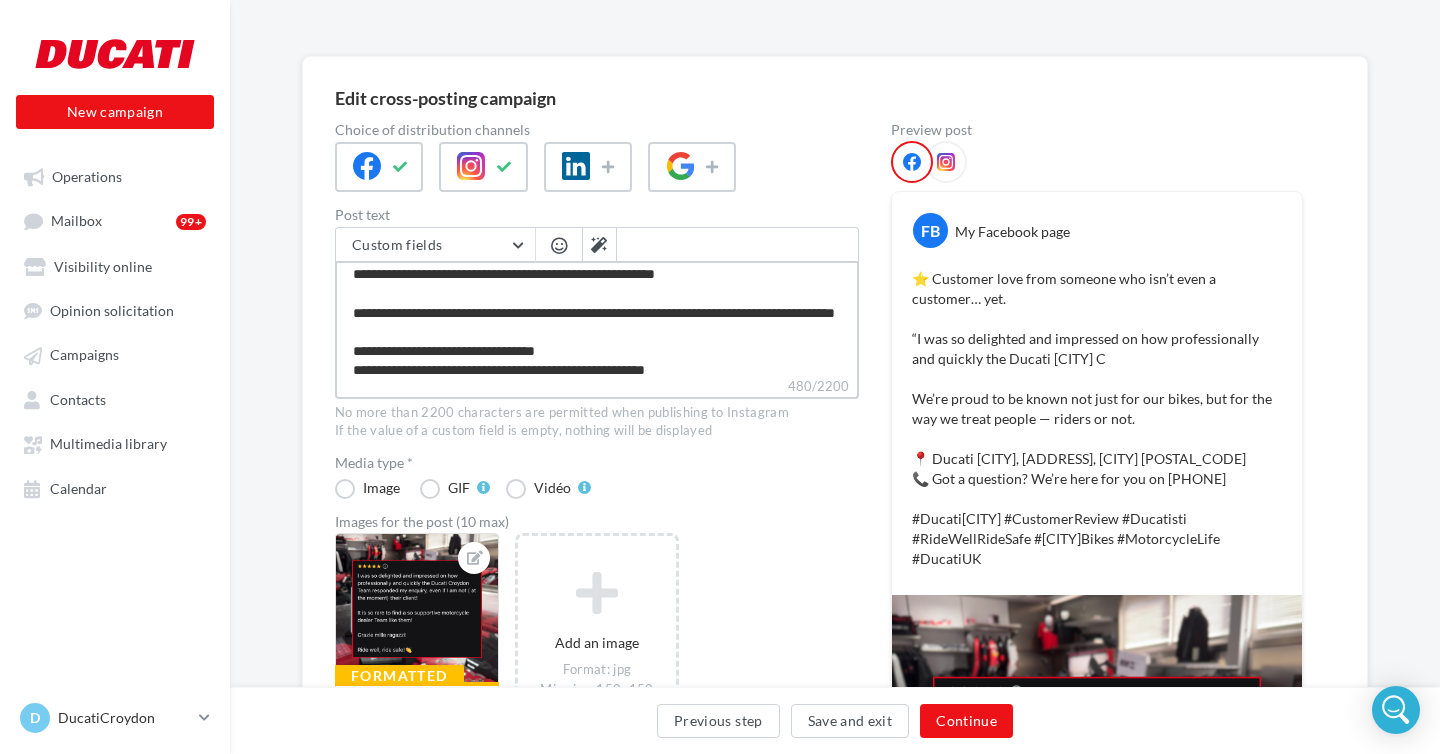 scroll, scrollTop: 0, scrollLeft: 0, axis: both 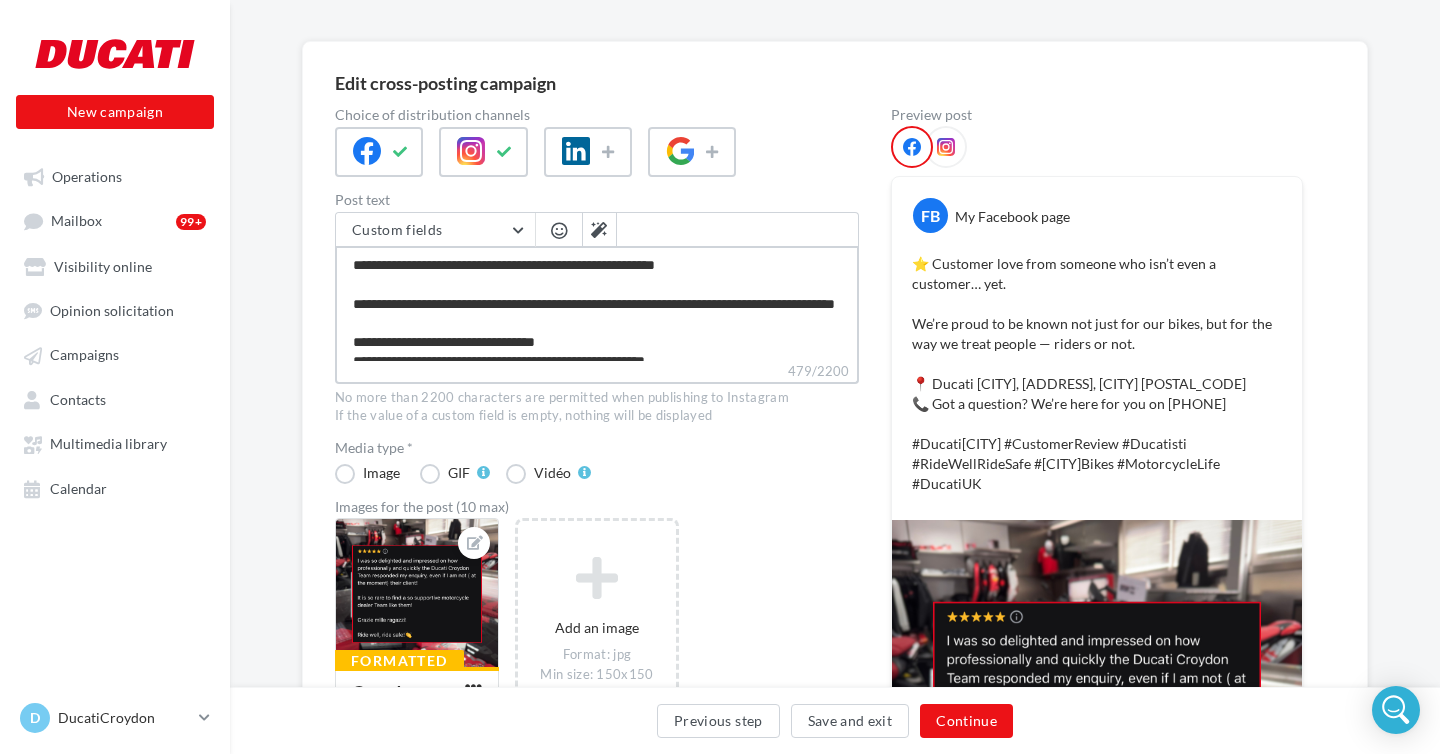 click on "**********" at bounding box center [597, 303] 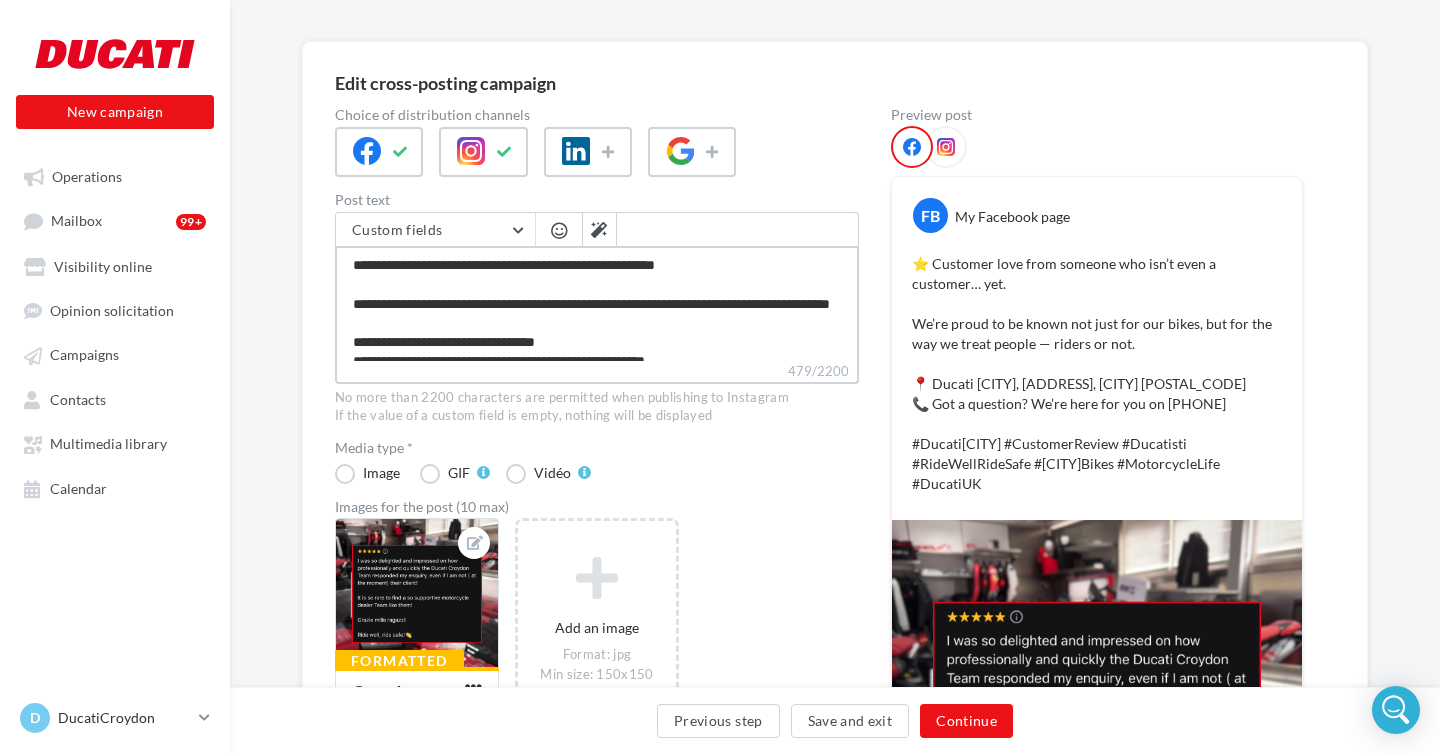 type on "**********" 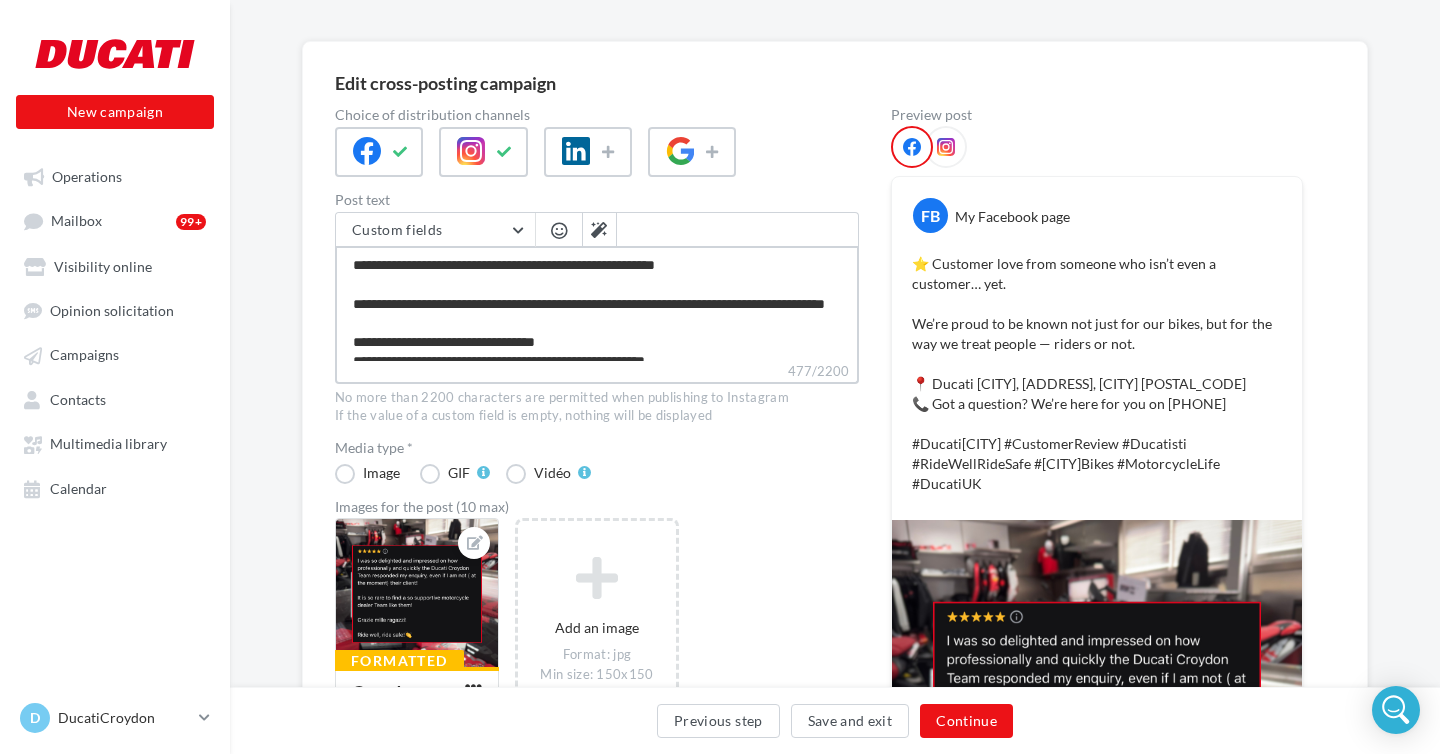 type on "**********" 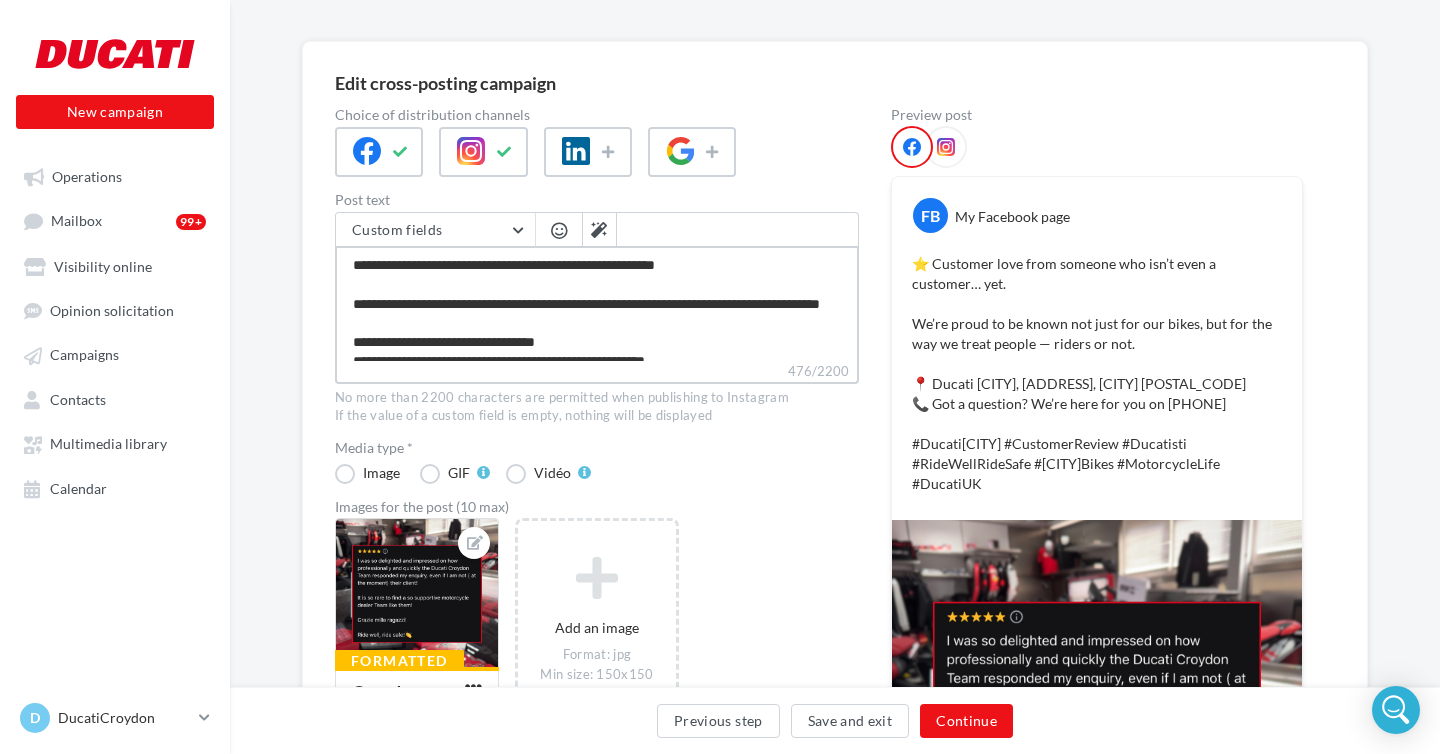 type on "**********" 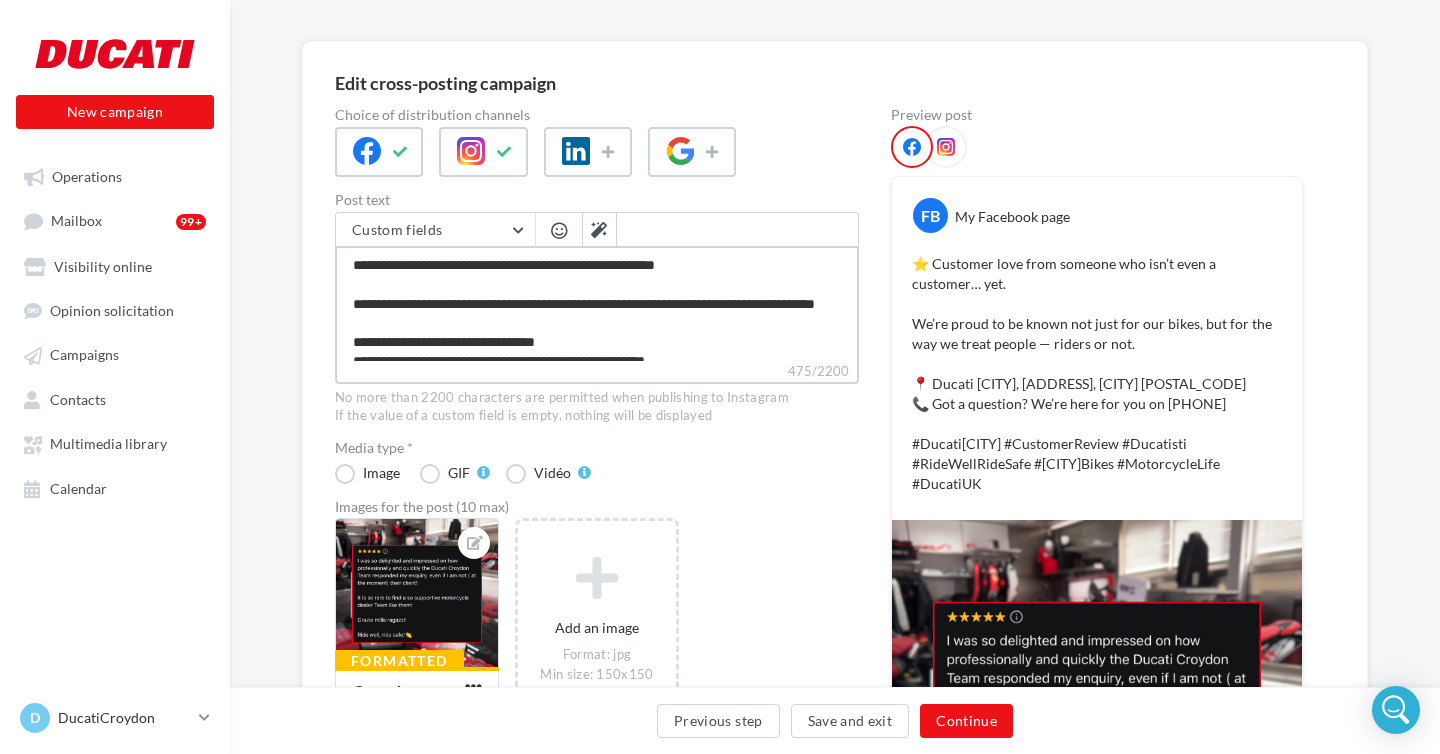 type on "**********" 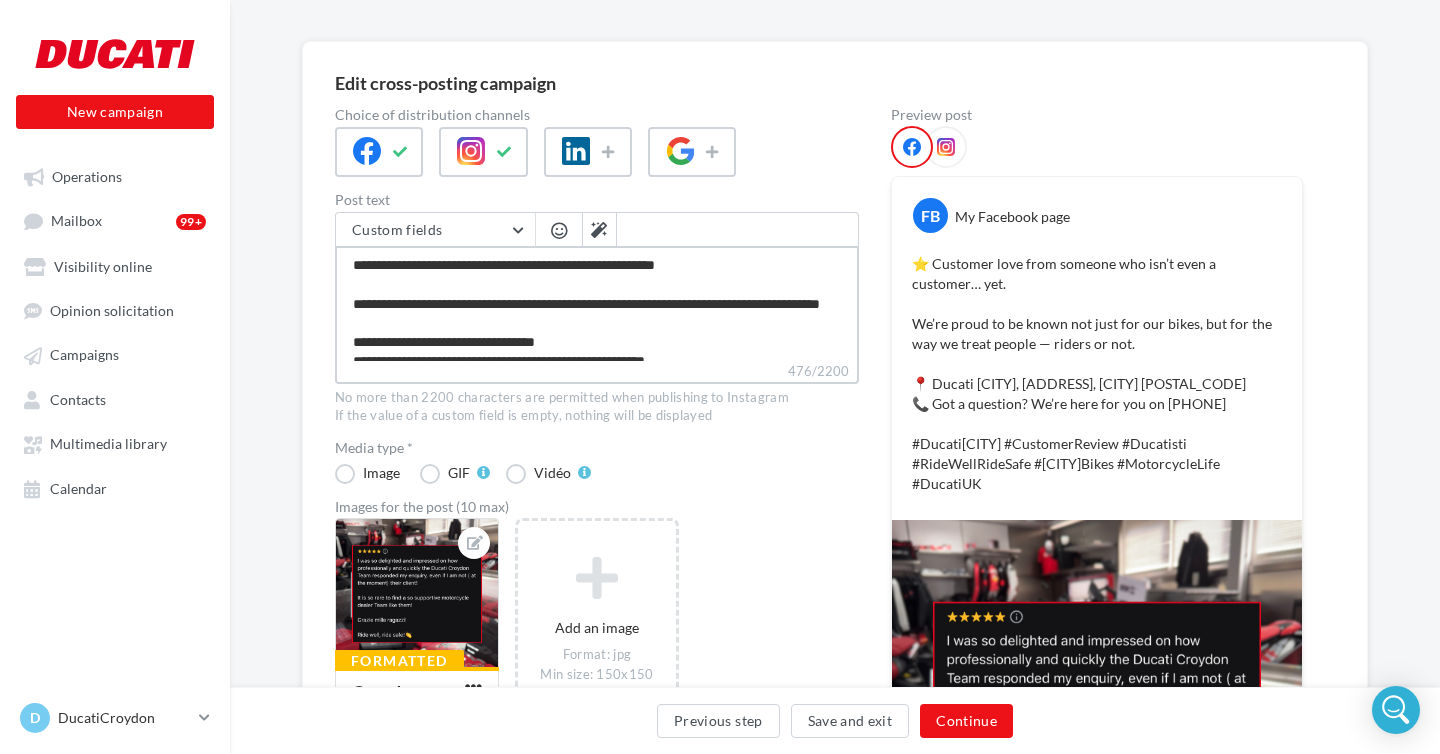 type on "**********" 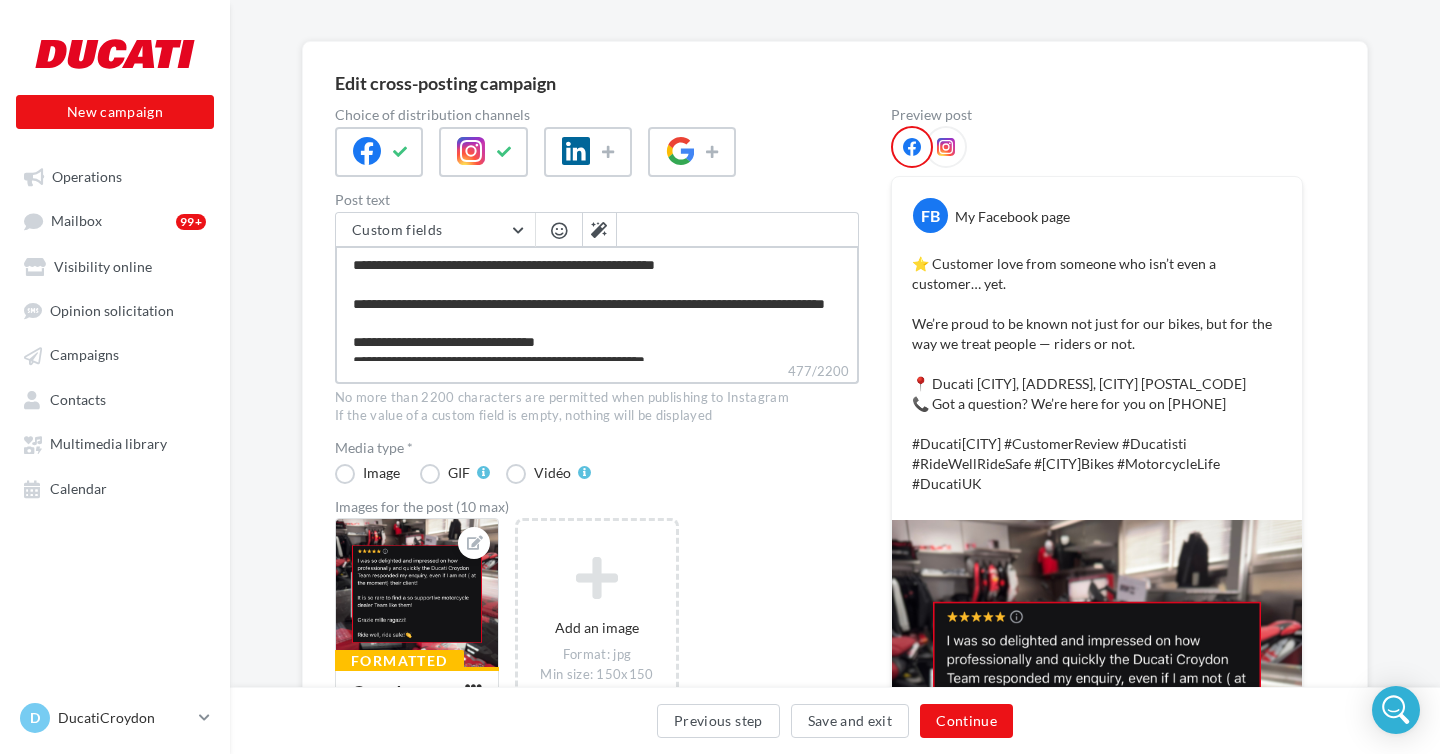 type on "**********" 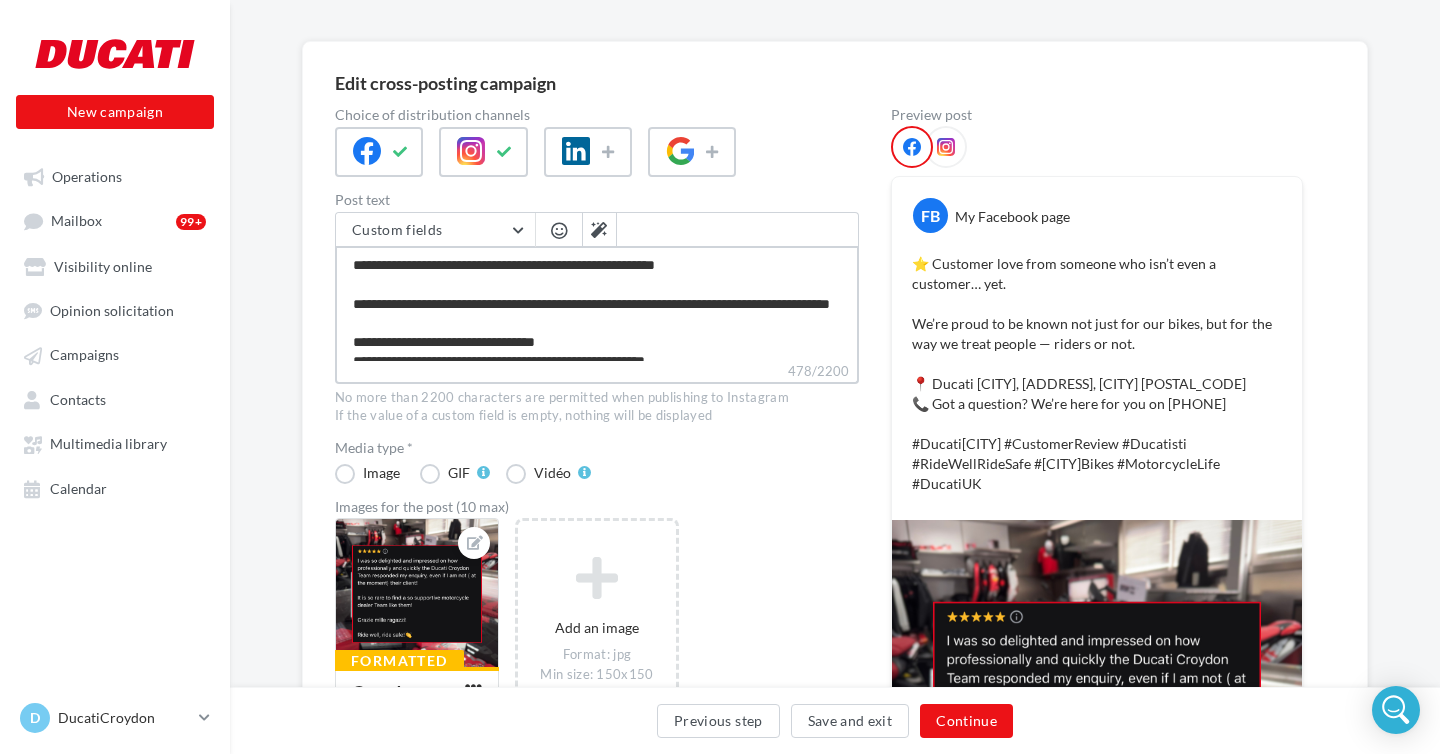 click on "**********" at bounding box center [597, 303] 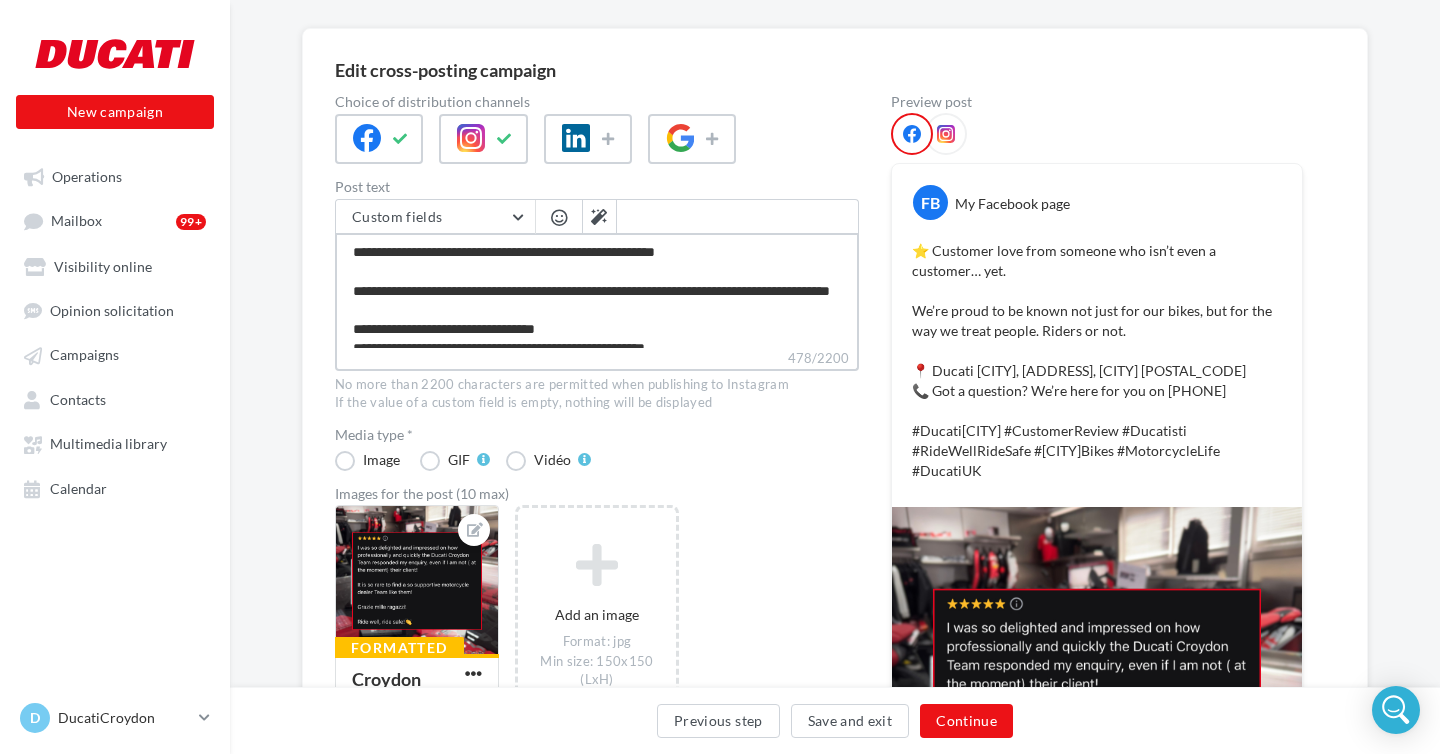 scroll, scrollTop: 142, scrollLeft: 0, axis: vertical 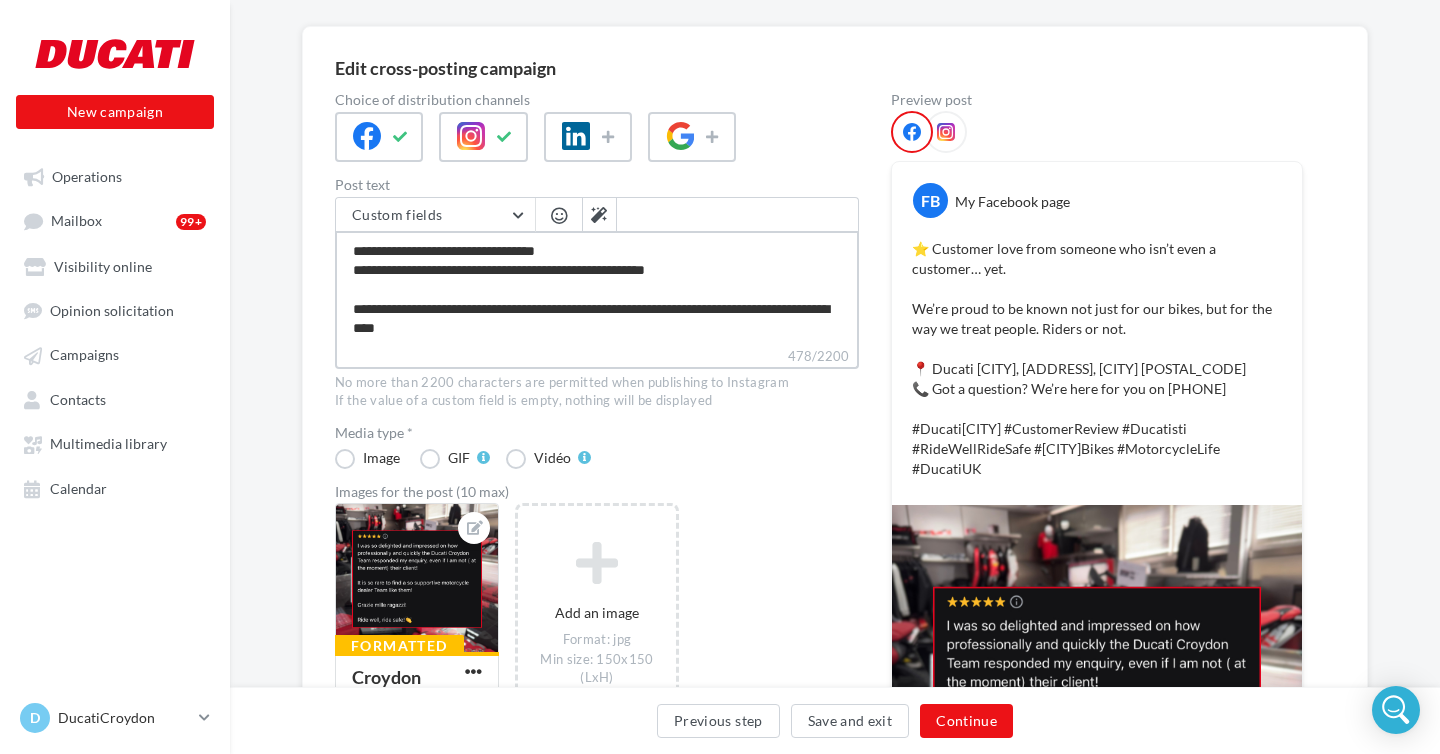 click on "**********" at bounding box center [597, 288] 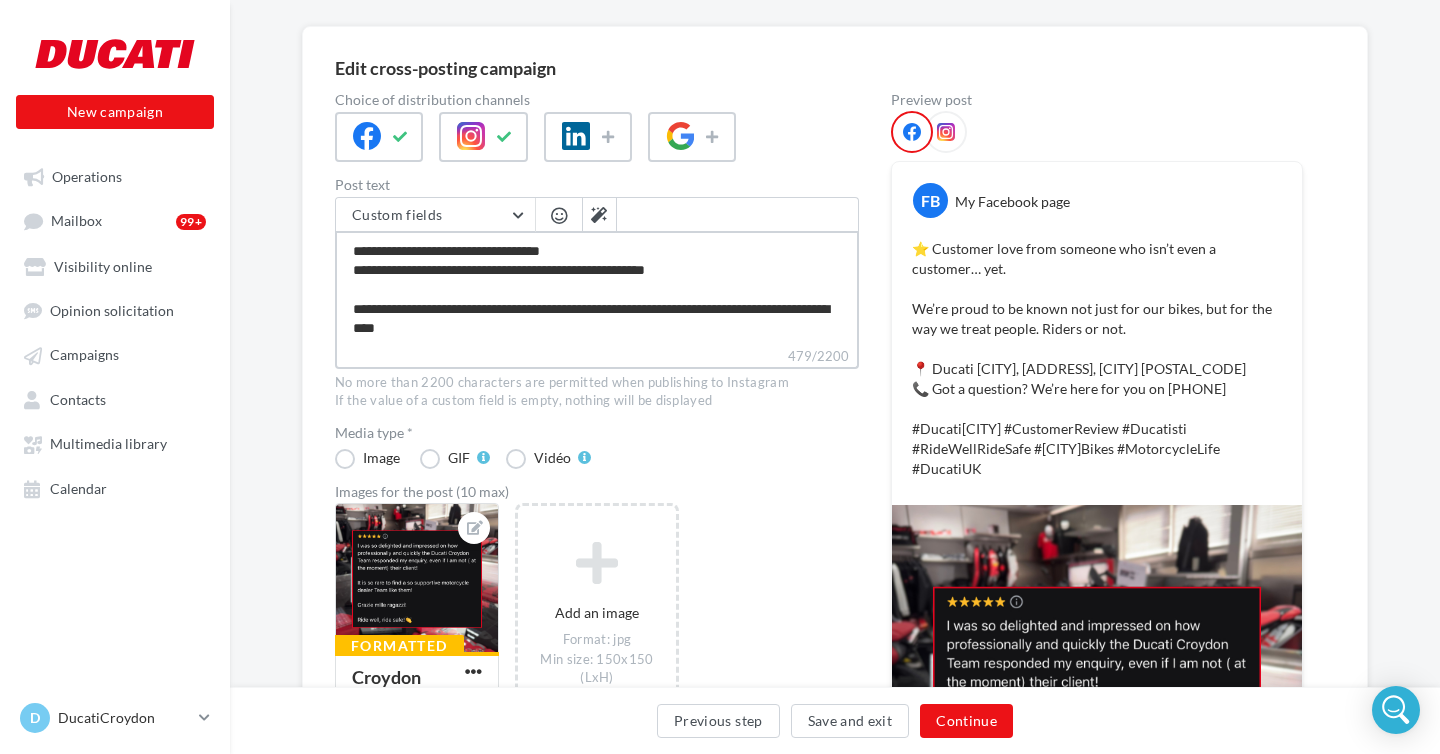 type on "**********" 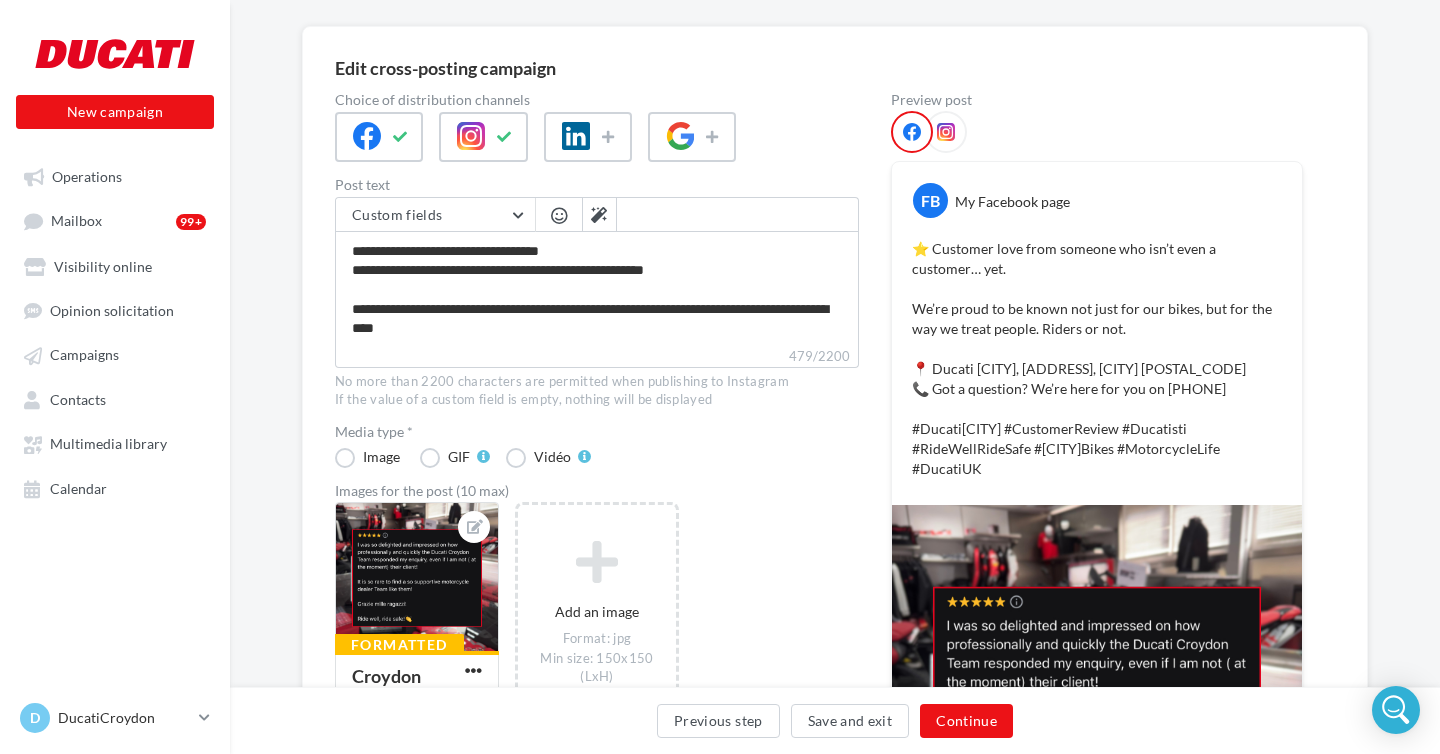 scroll, scrollTop: 94, scrollLeft: 0, axis: vertical 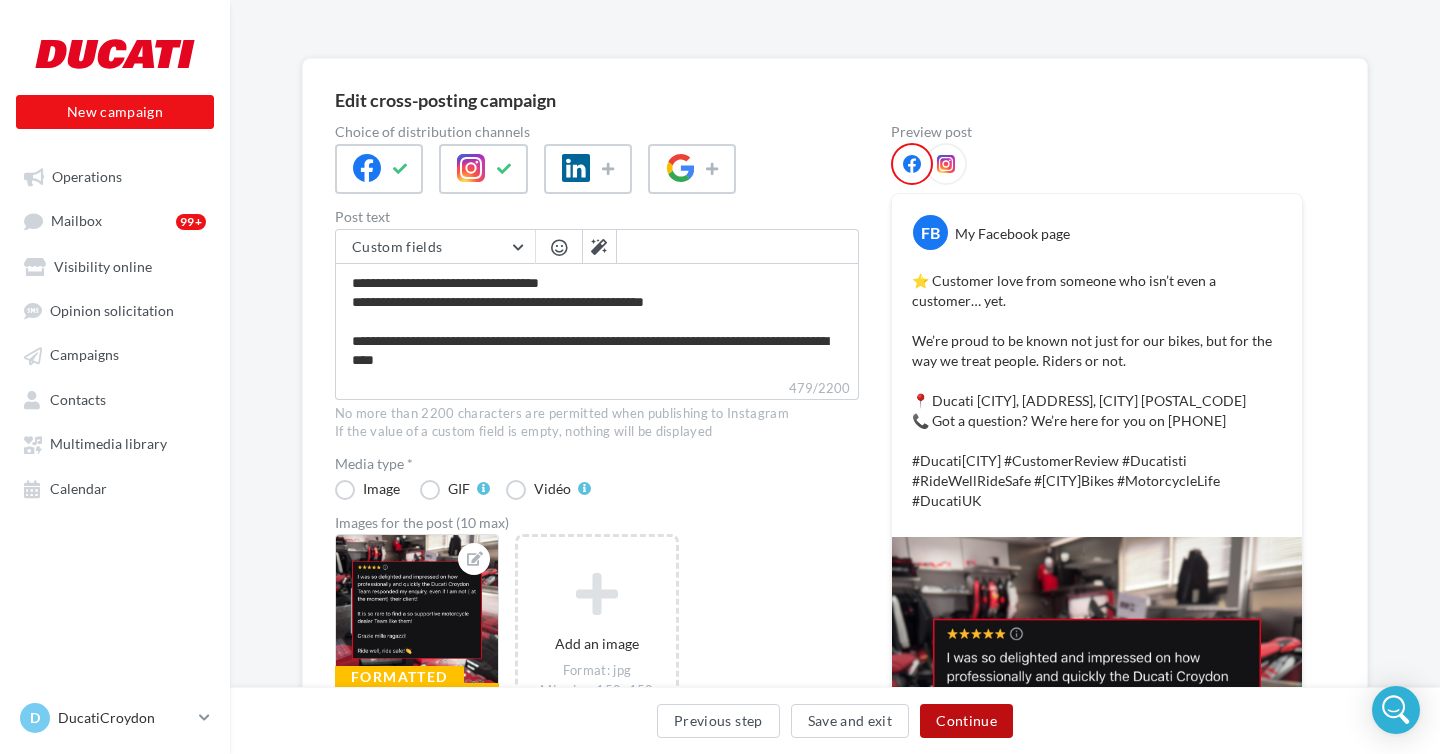 click on "Continue" at bounding box center (966, 721) 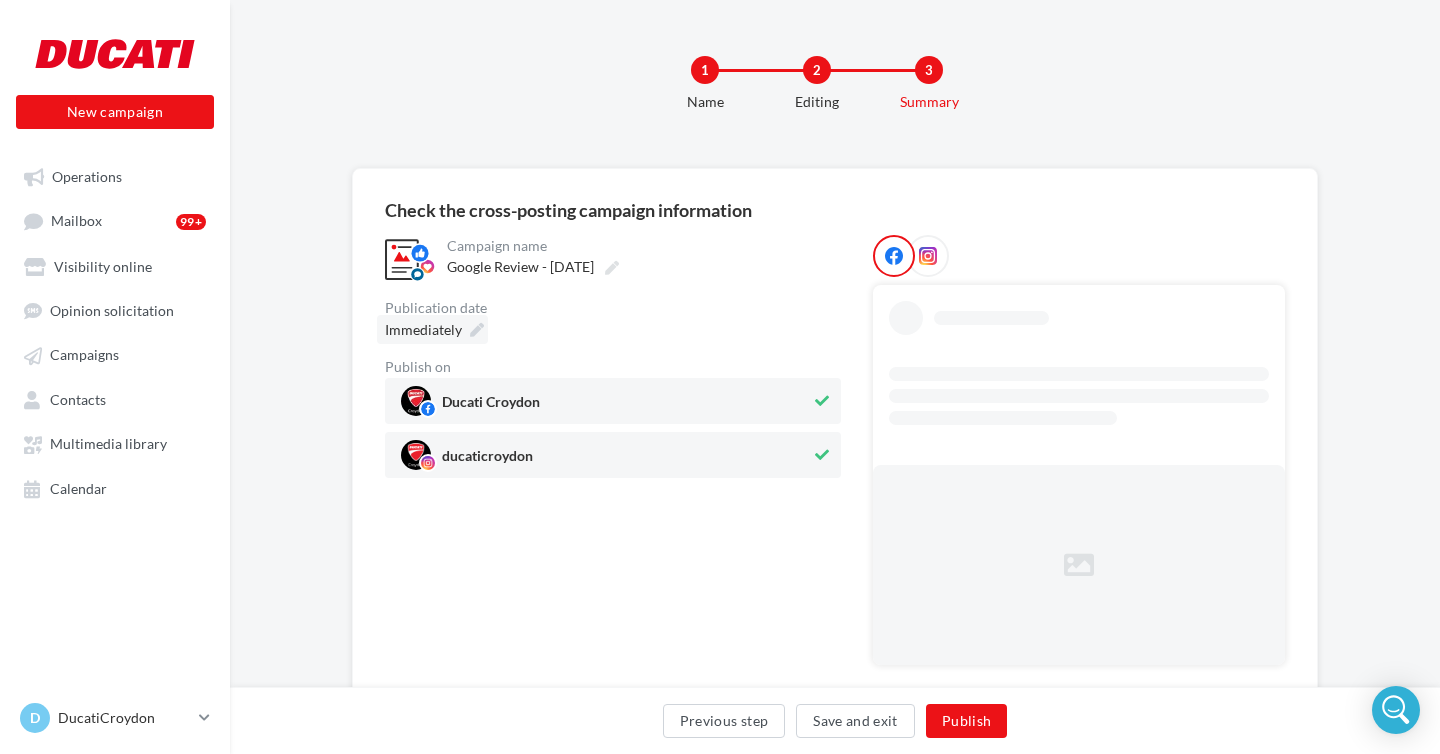 click at bounding box center (477, 330) 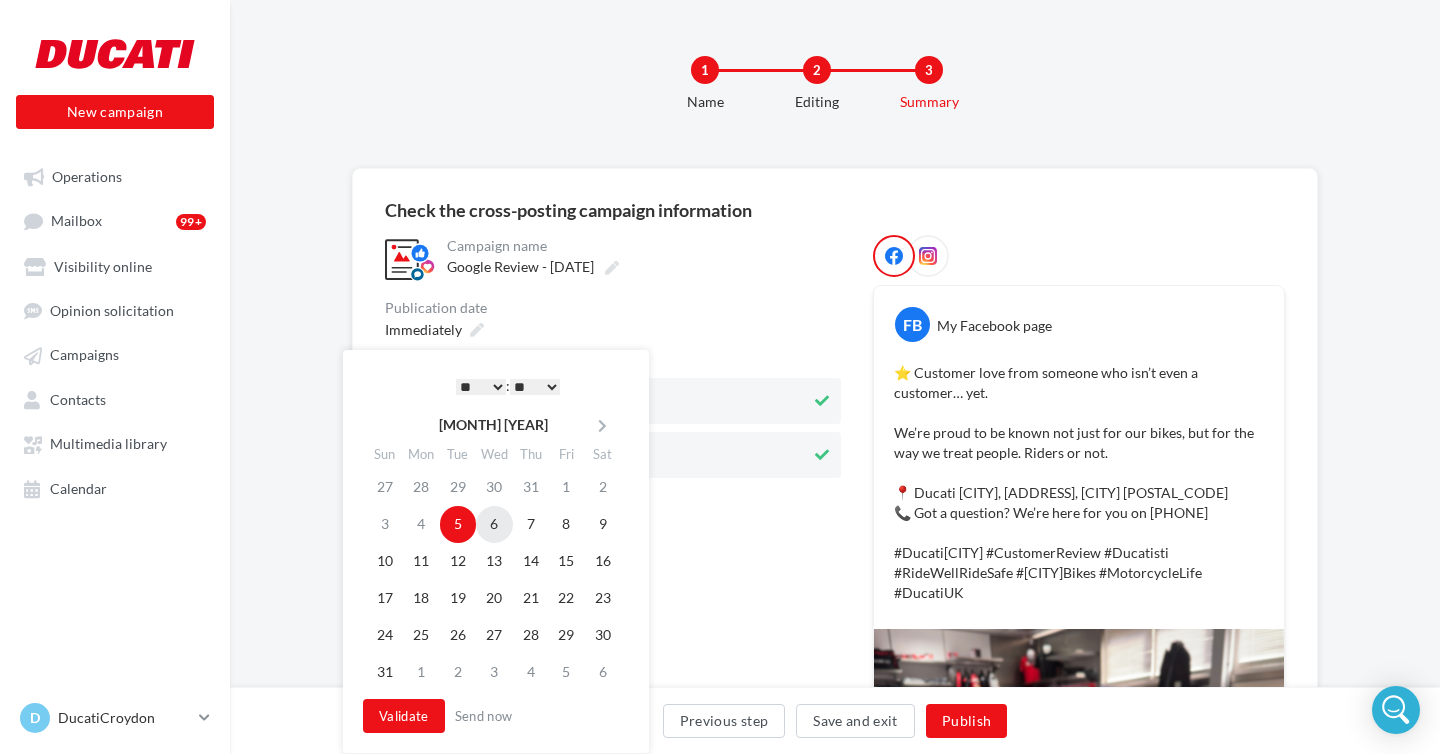 click on "6" at bounding box center [494, 524] 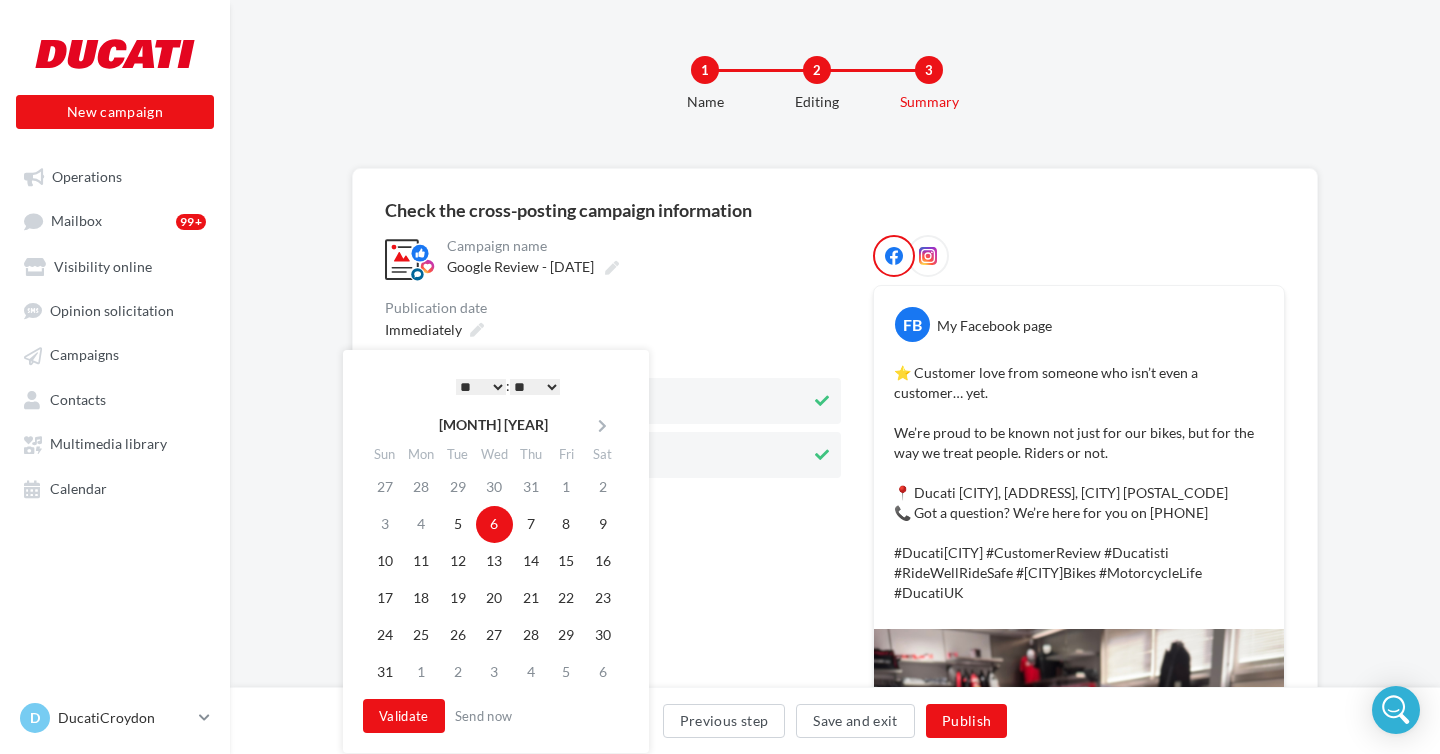 click on "* * * * * * * * * * ** ** ** ** ** ** ** ** ** ** ** ** ** **" at bounding box center (481, 387) 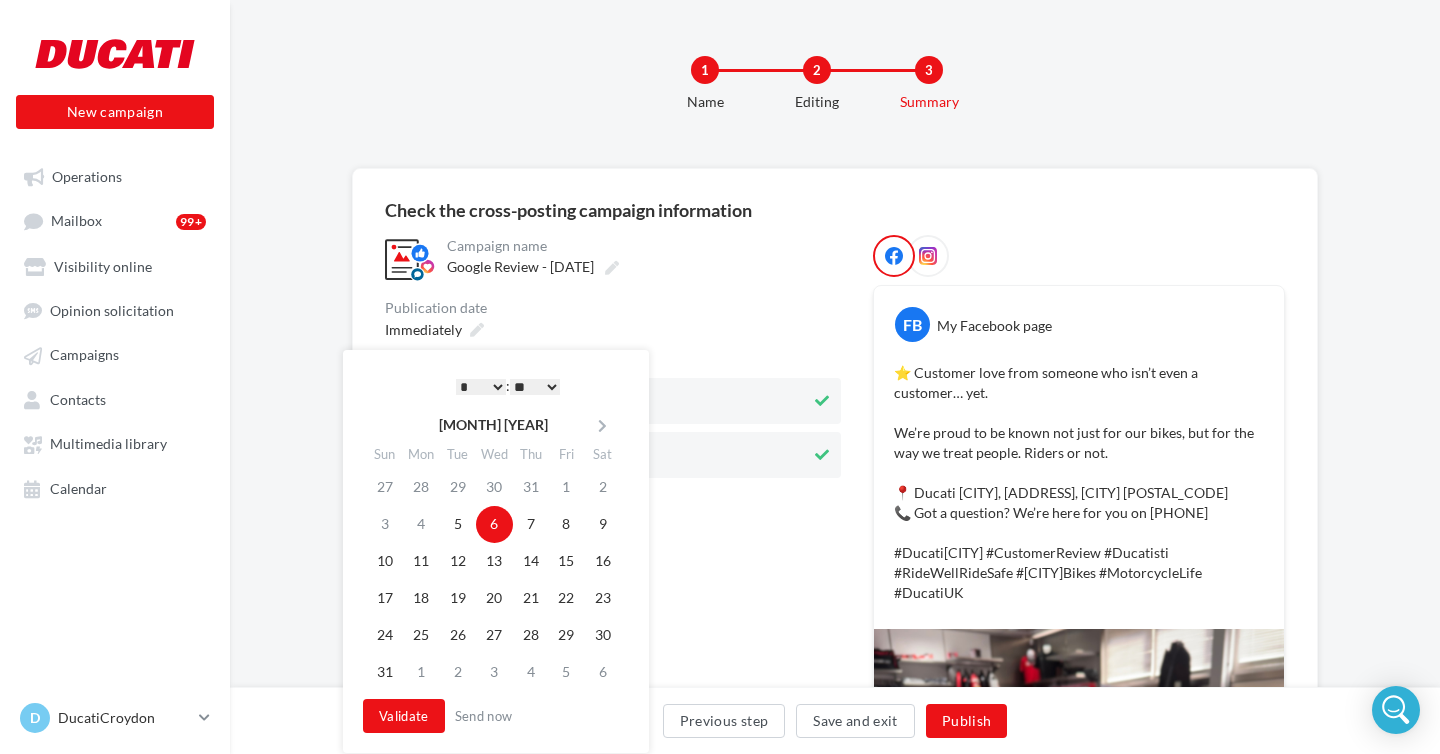 click on "** ** ** ** ** **" at bounding box center (535, 387) 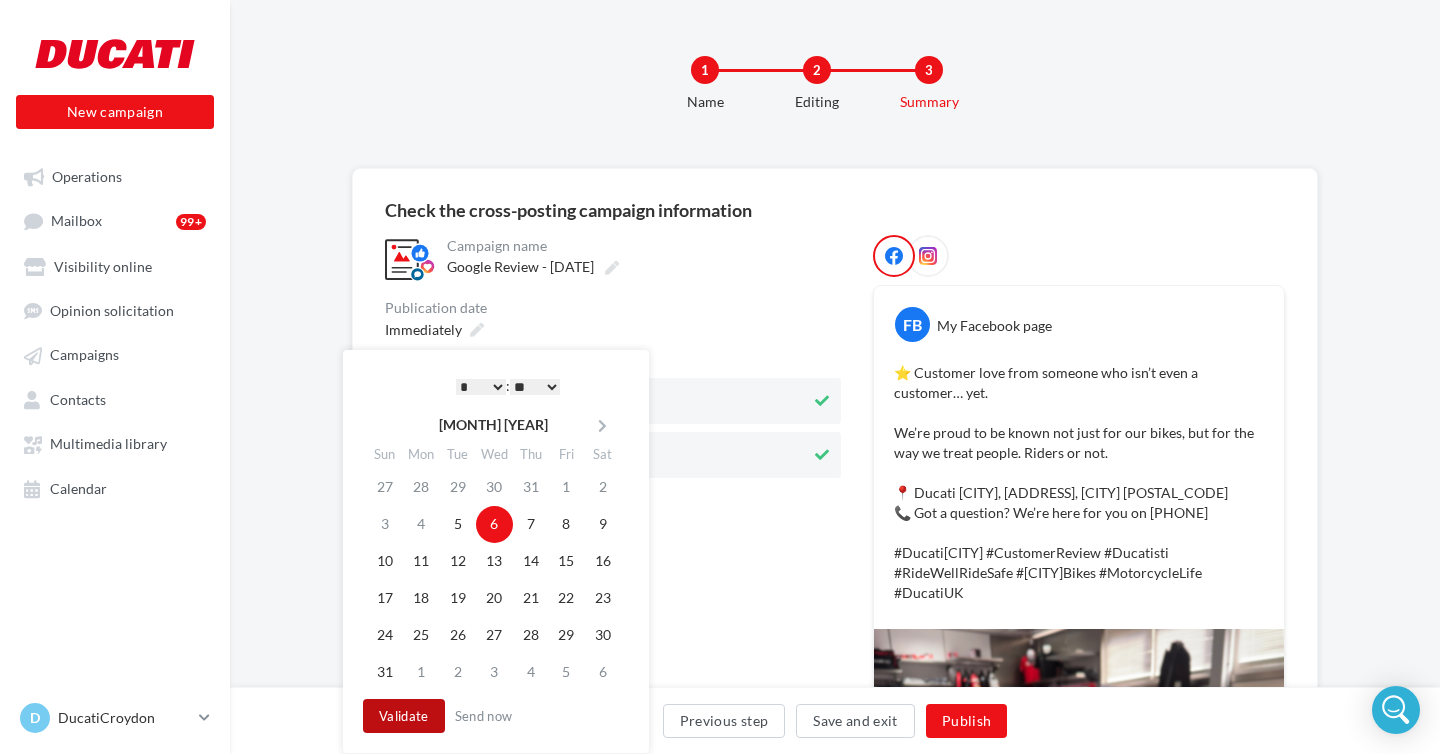click on "Validate" at bounding box center [404, 716] 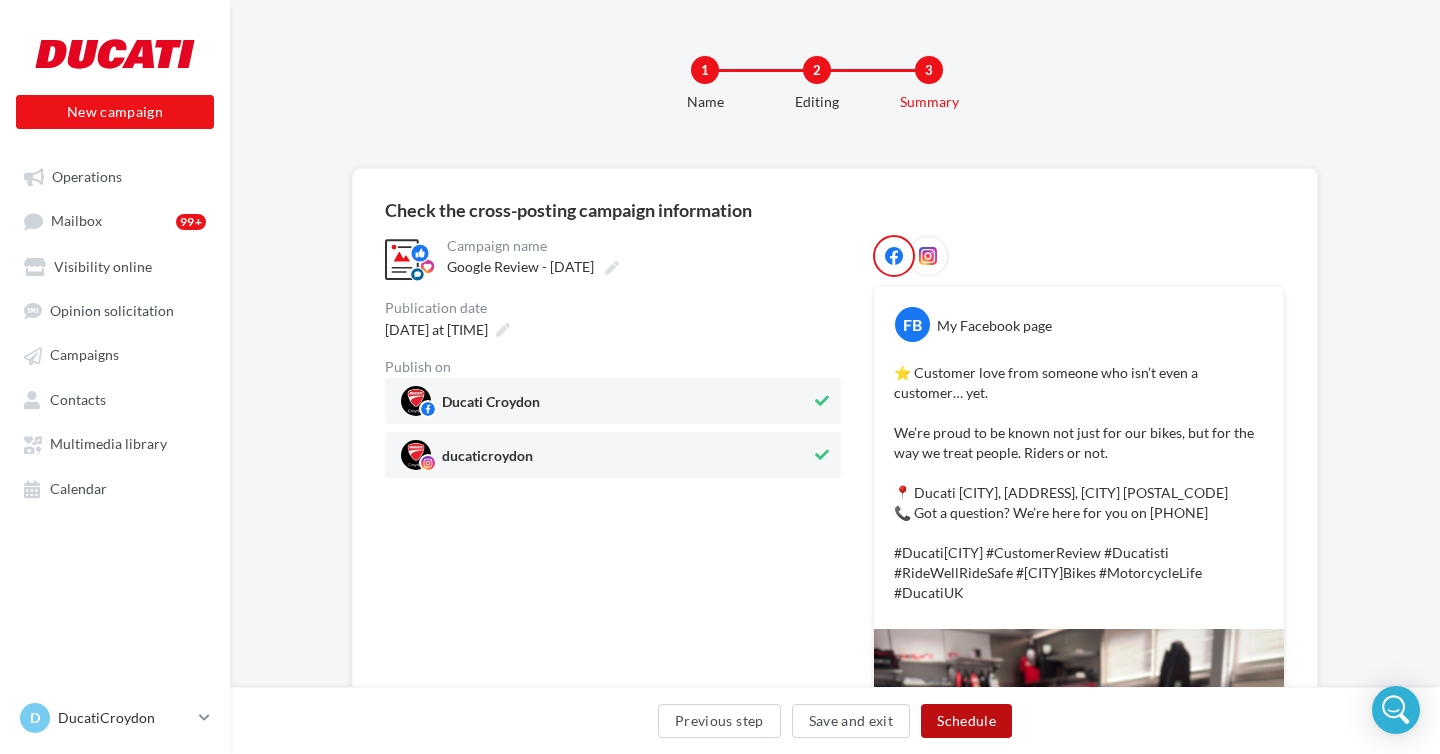click on "Schedule" at bounding box center [966, 721] 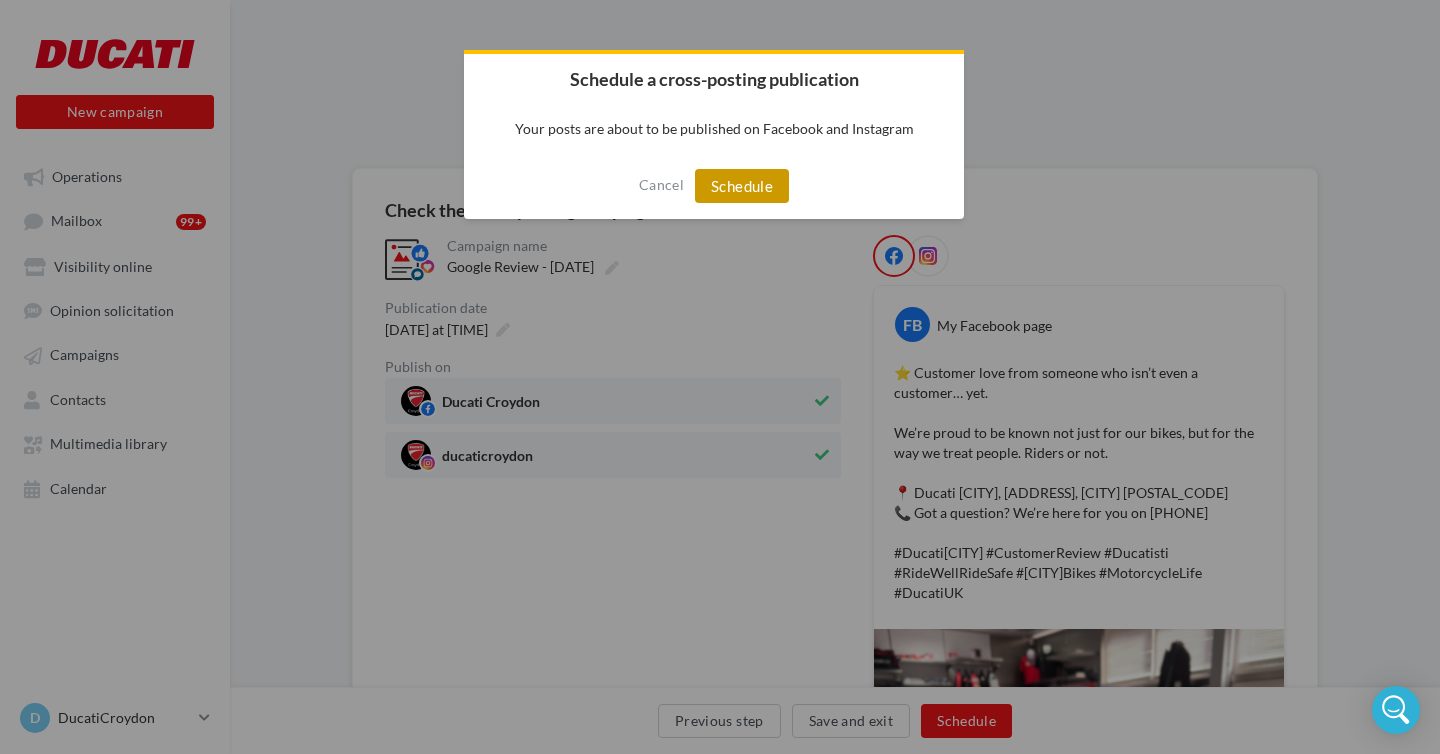 click on "Schedule" at bounding box center [742, 186] 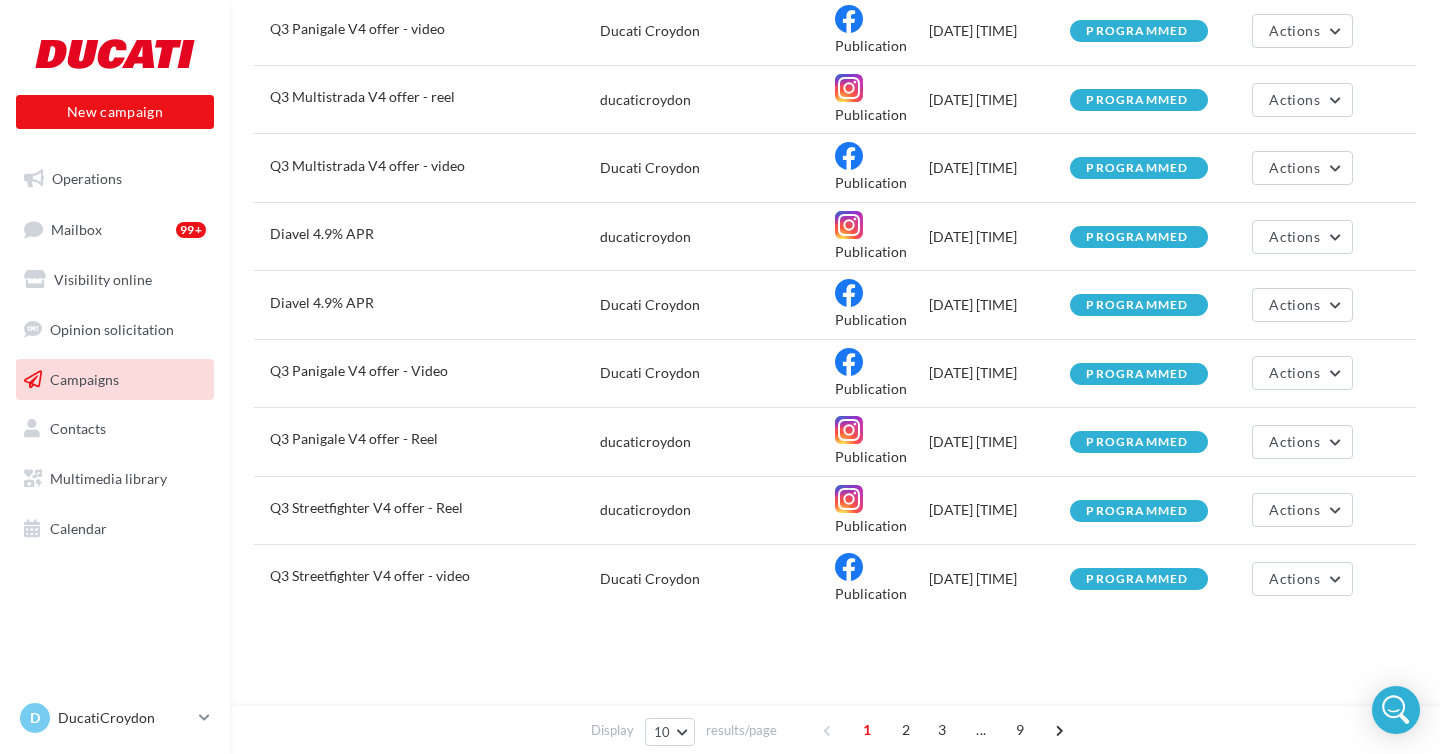 scroll, scrollTop: 0, scrollLeft: 0, axis: both 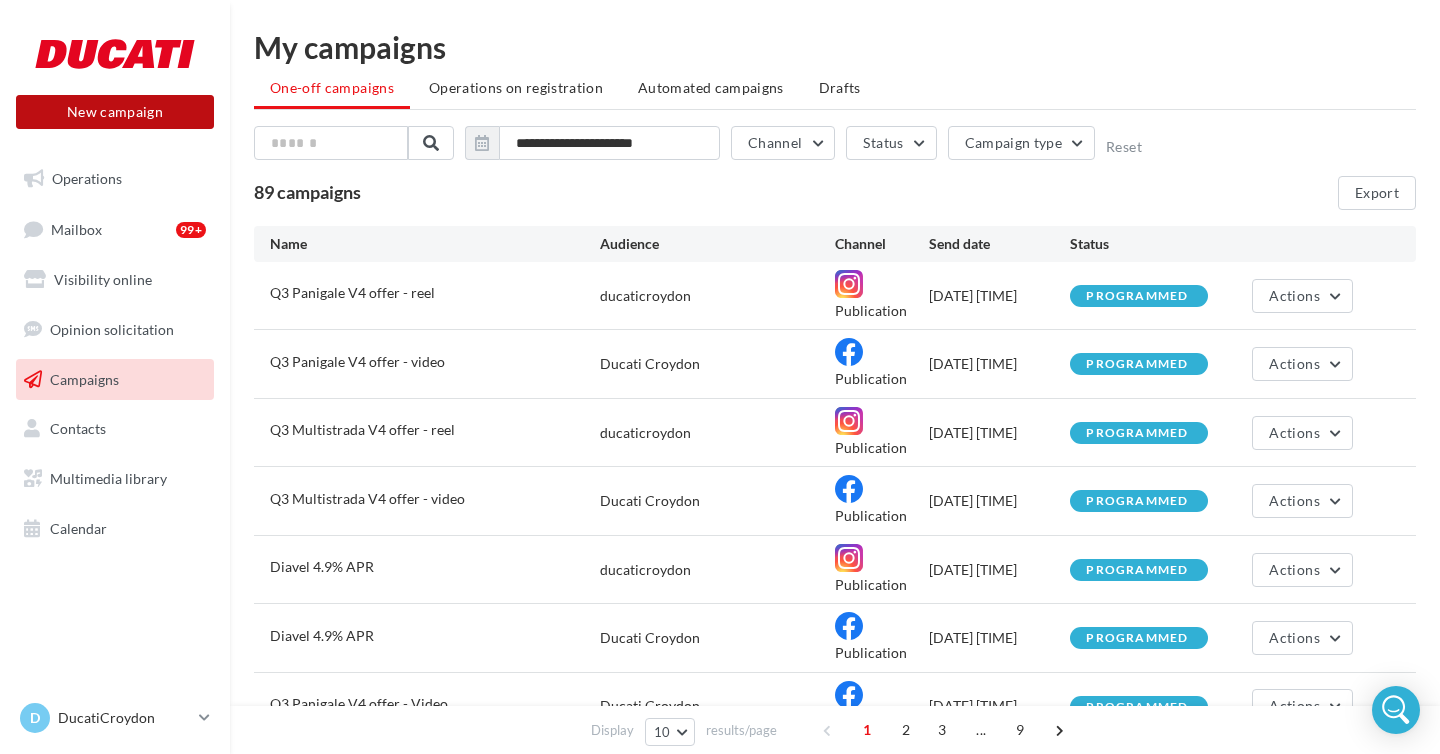 click on "New campaign" at bounding box center (115, 112) 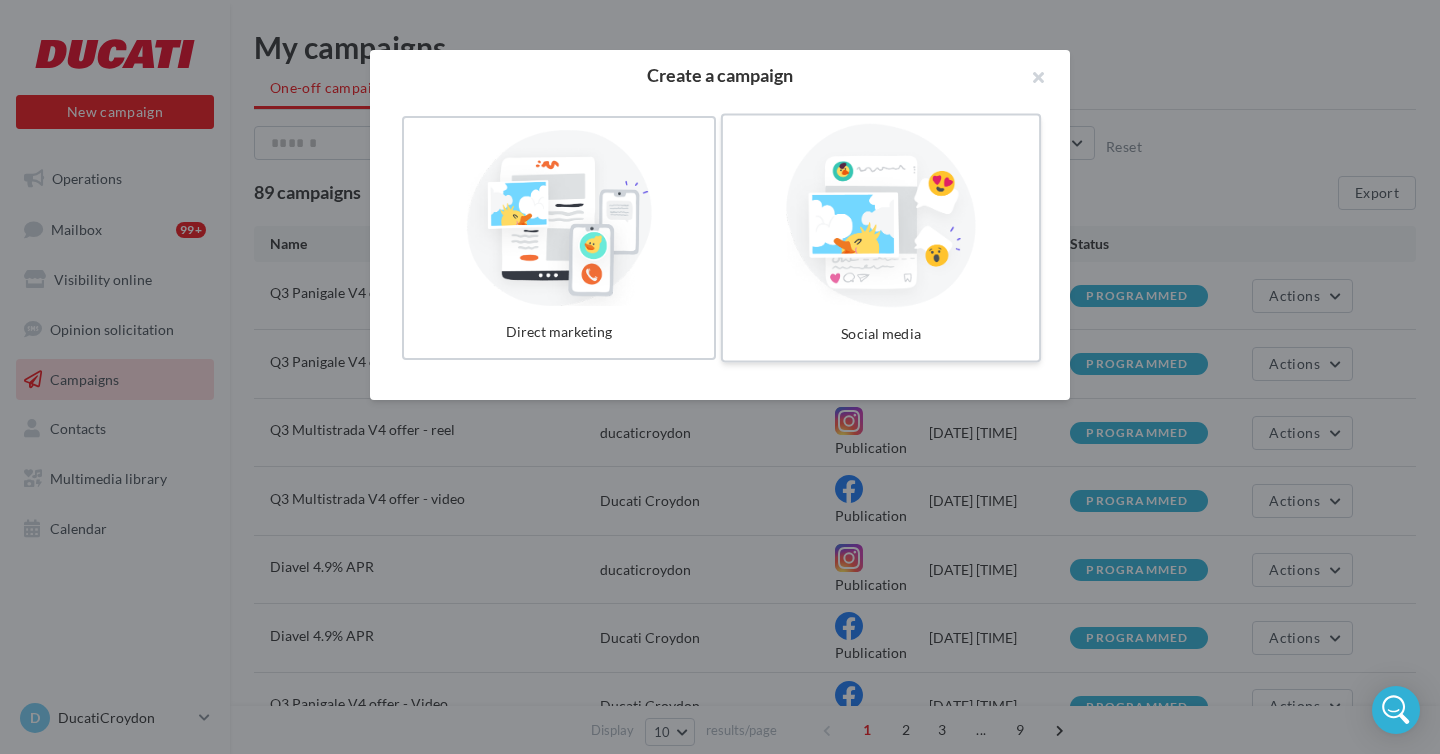 click at bounding box center (881, 216) 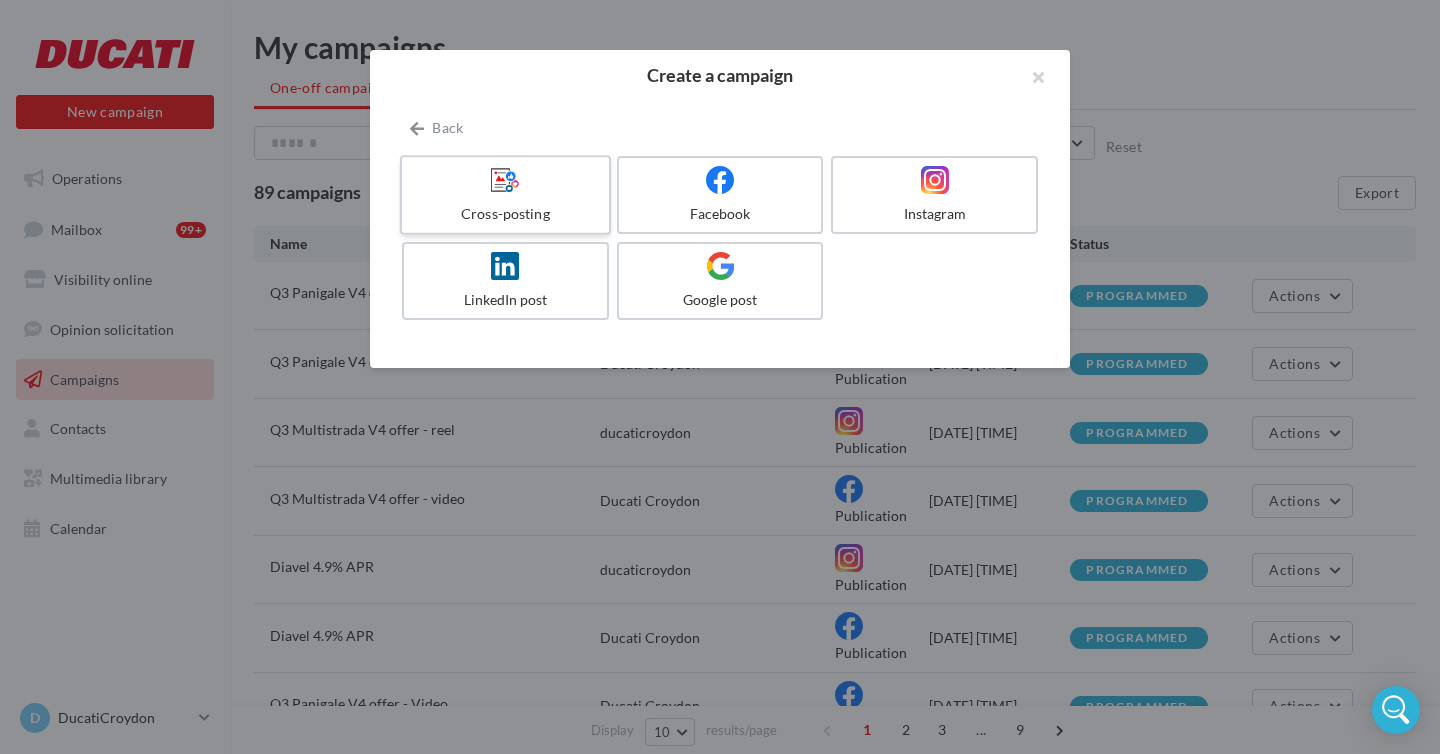 click at bounding box center (505, 180) 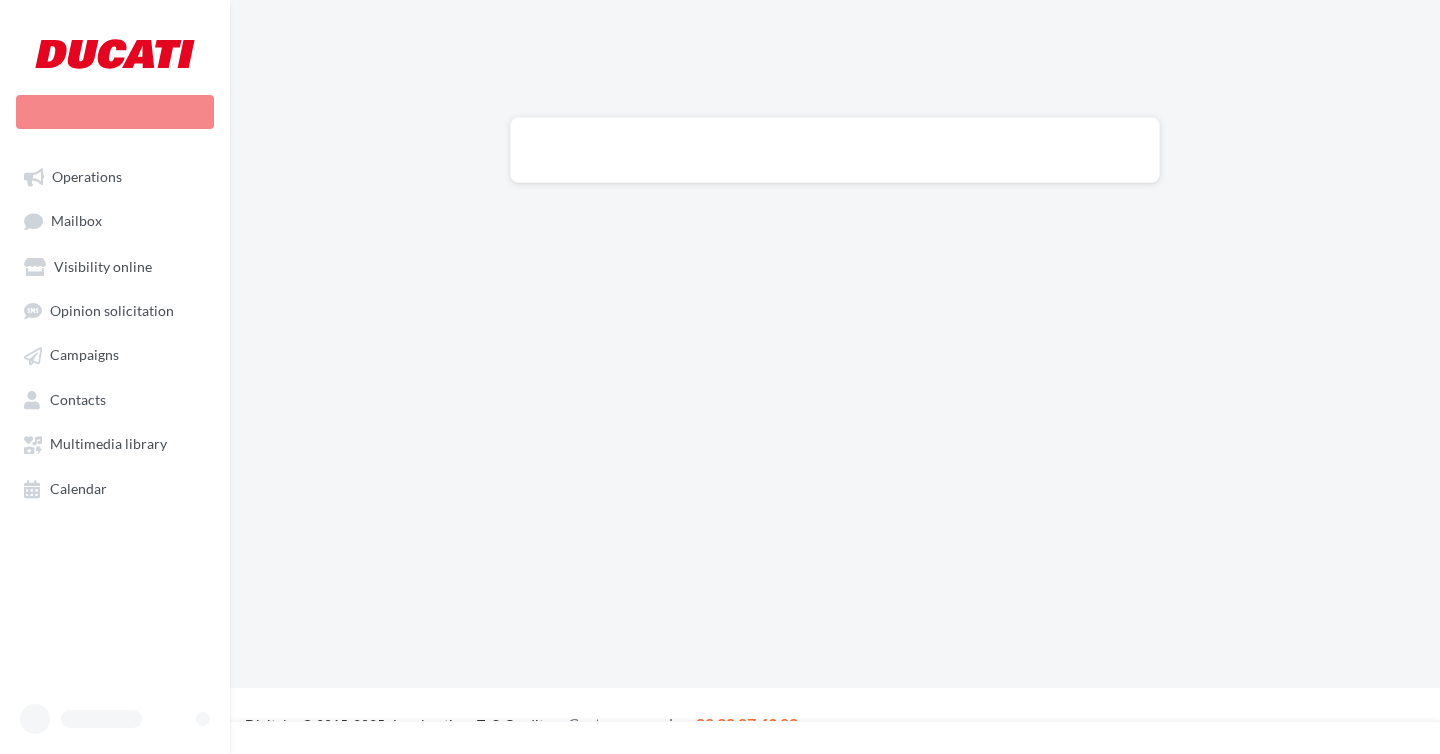 scroll, scrollTop: 0, scrollLeft: 0, axis: both 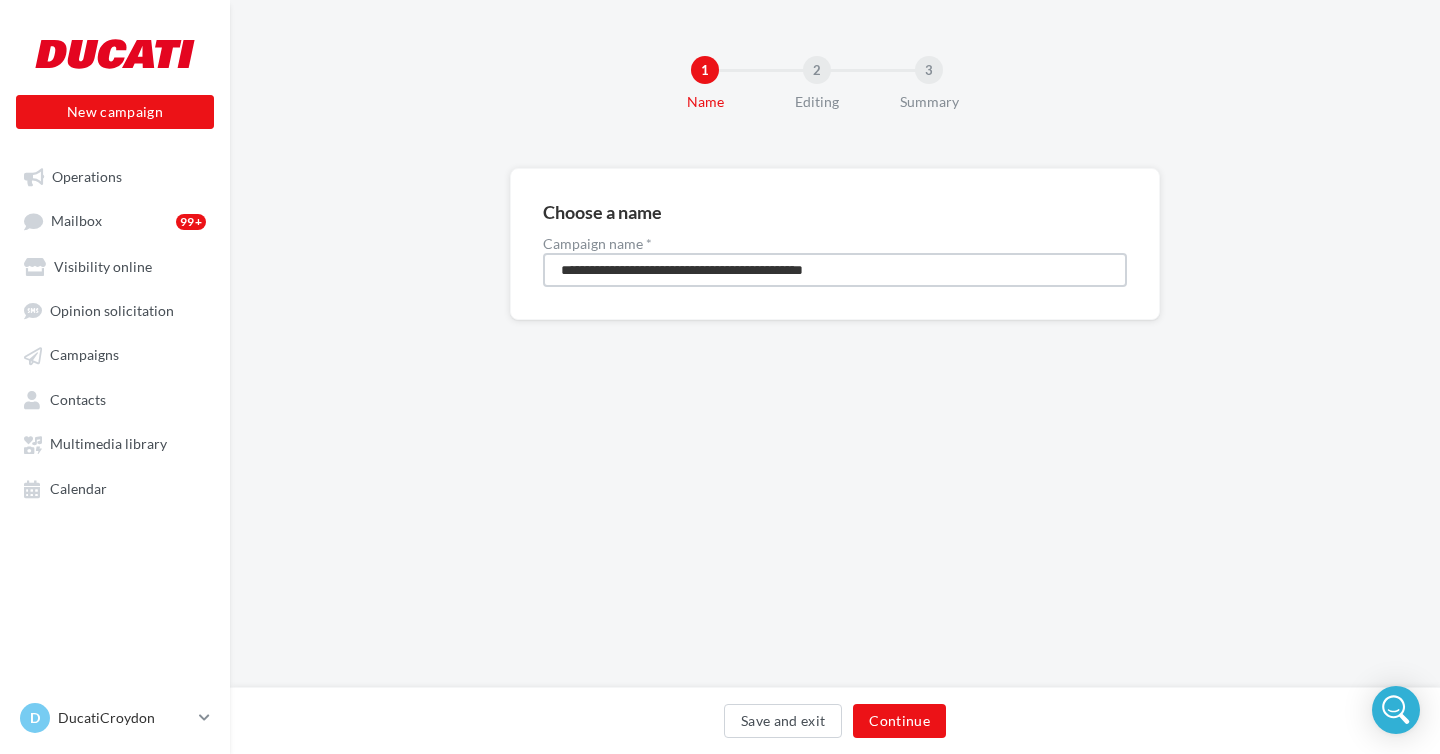 drag, startPoint x: 903, startPoint y: 274, endPoint x: 498, endPoint y: 270, distance: 405.01974 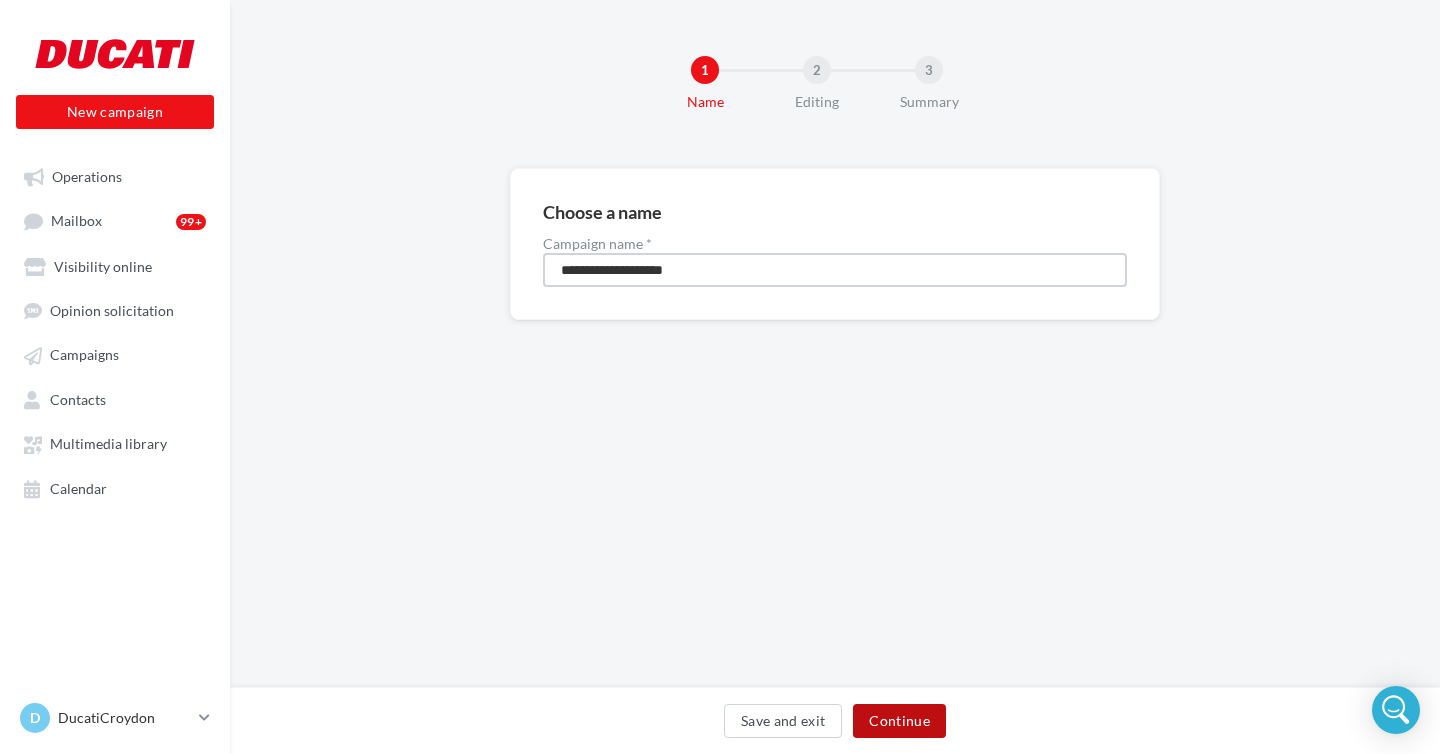 type on "**********" 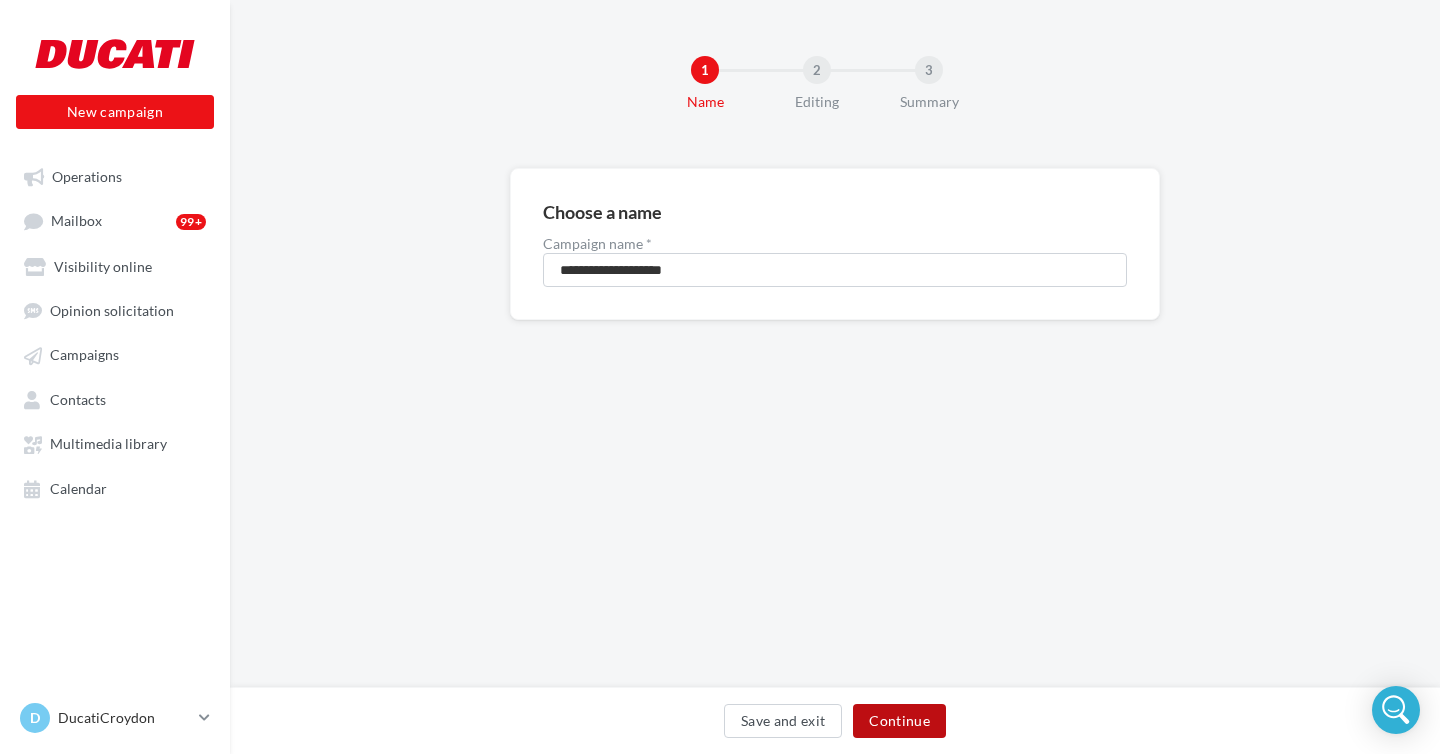 click on "Continue" at bounding box center (899, 721) 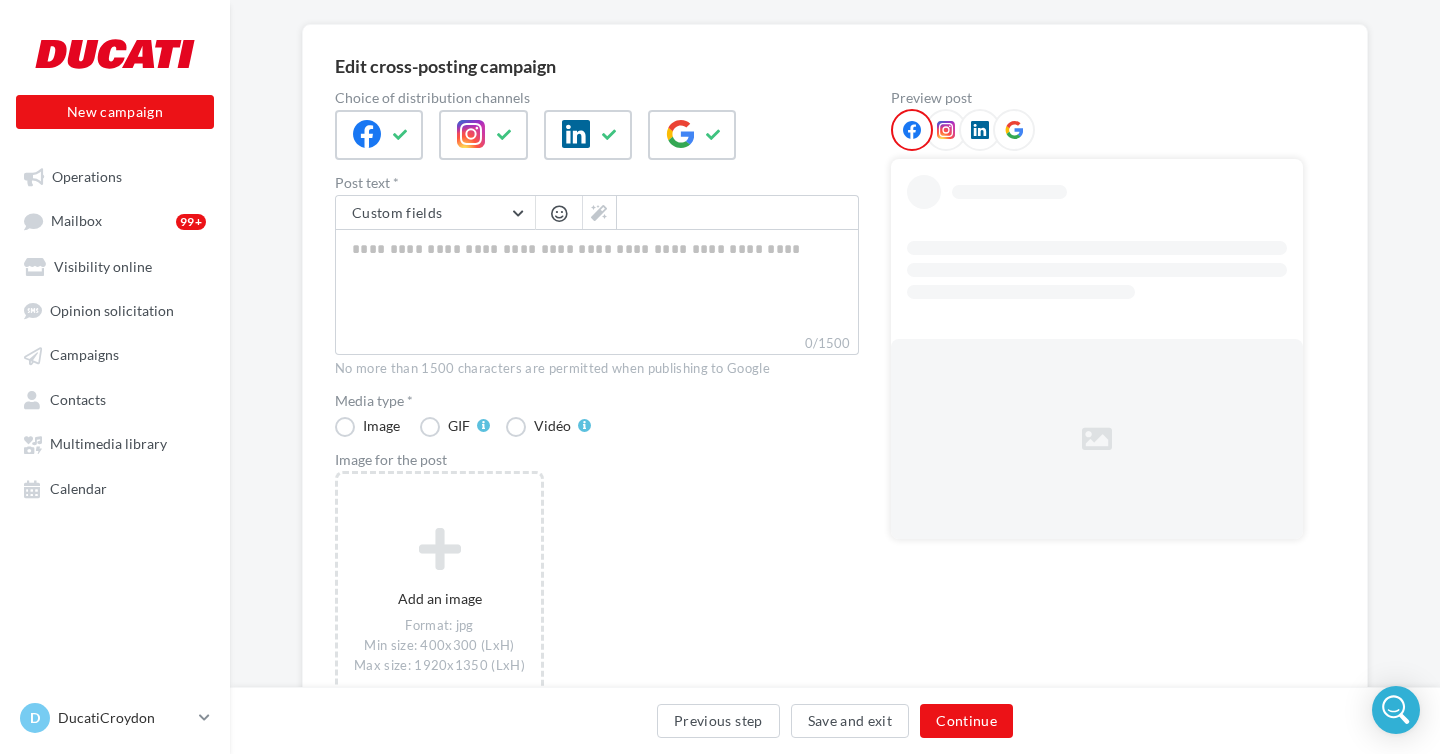 scroll, scrollTop: 145, scrollLeft: 0, axis: vertical 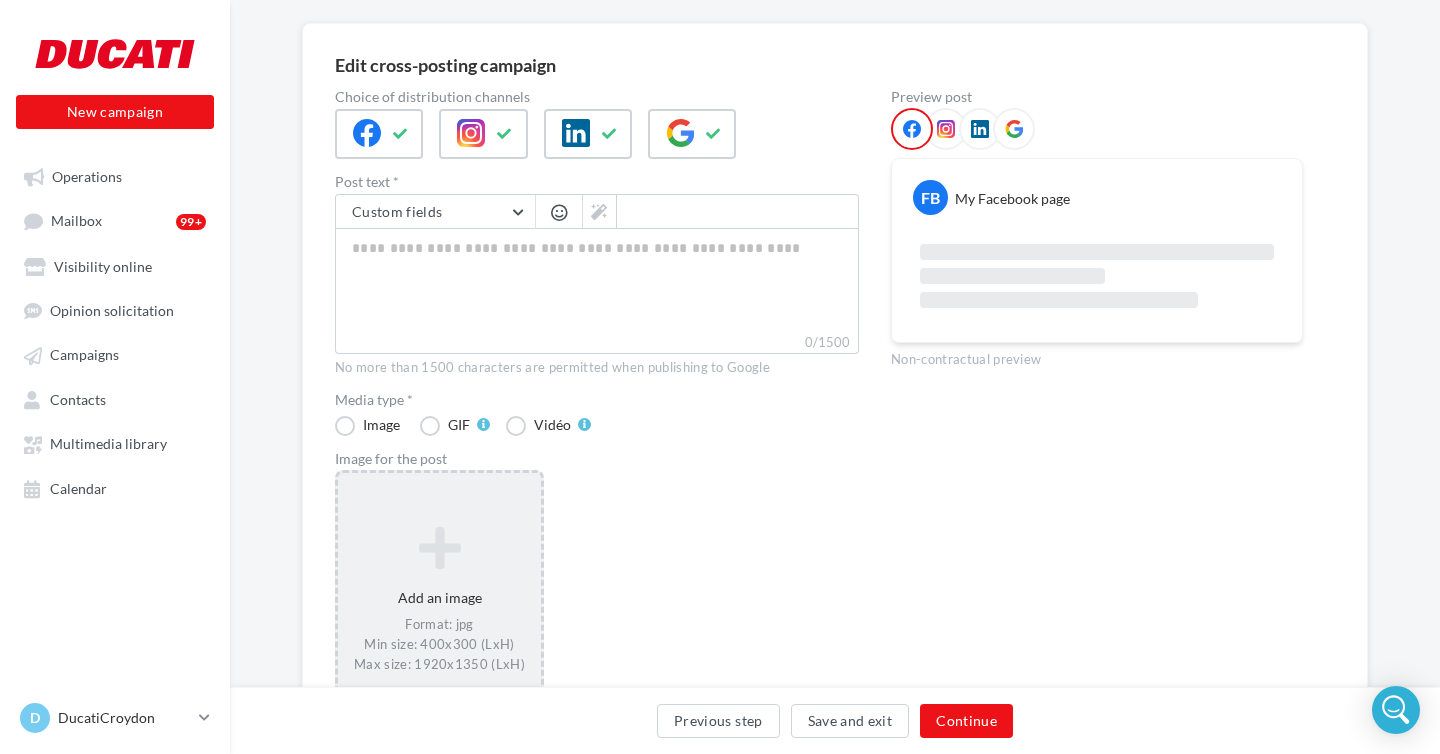 click at bounding box center [439, 548] 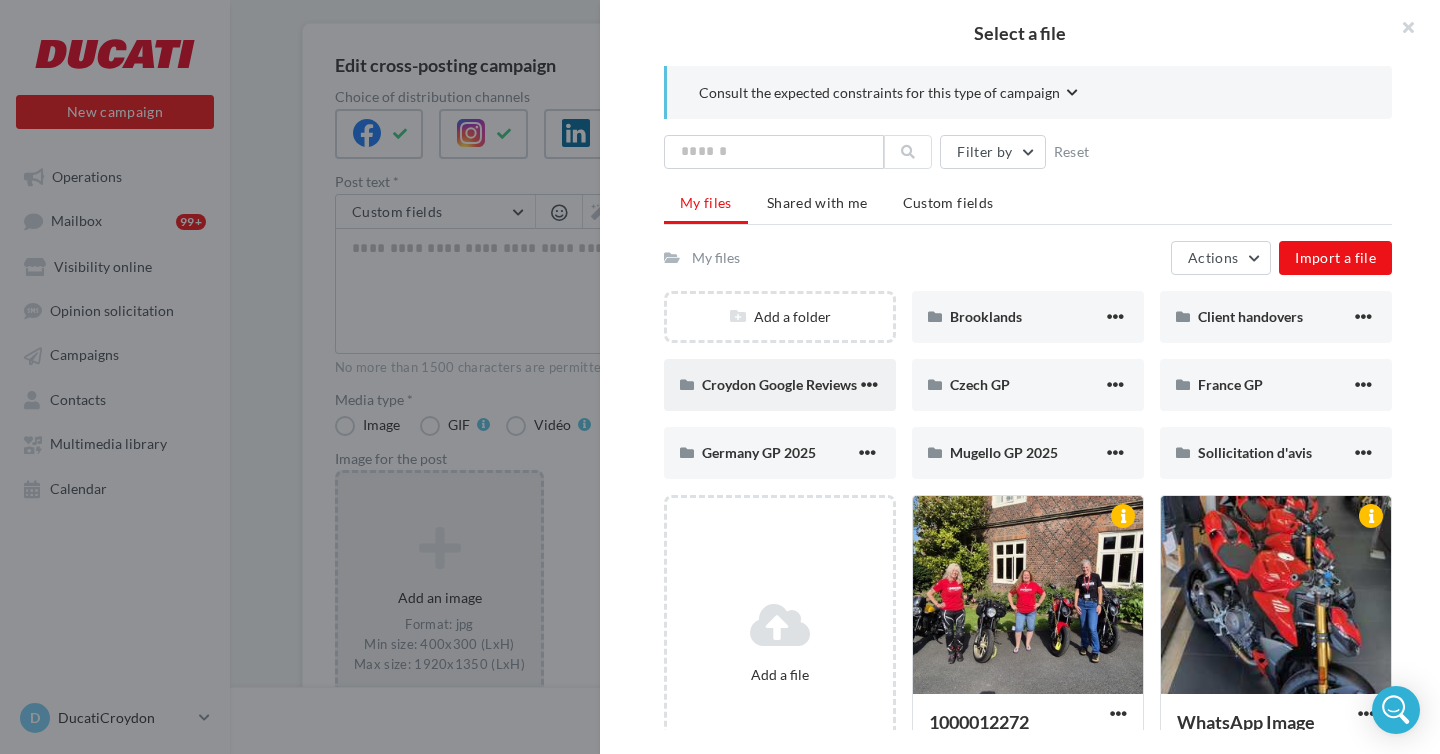 click on "Croydon Google Reviews" at bounding box center [779, 384] 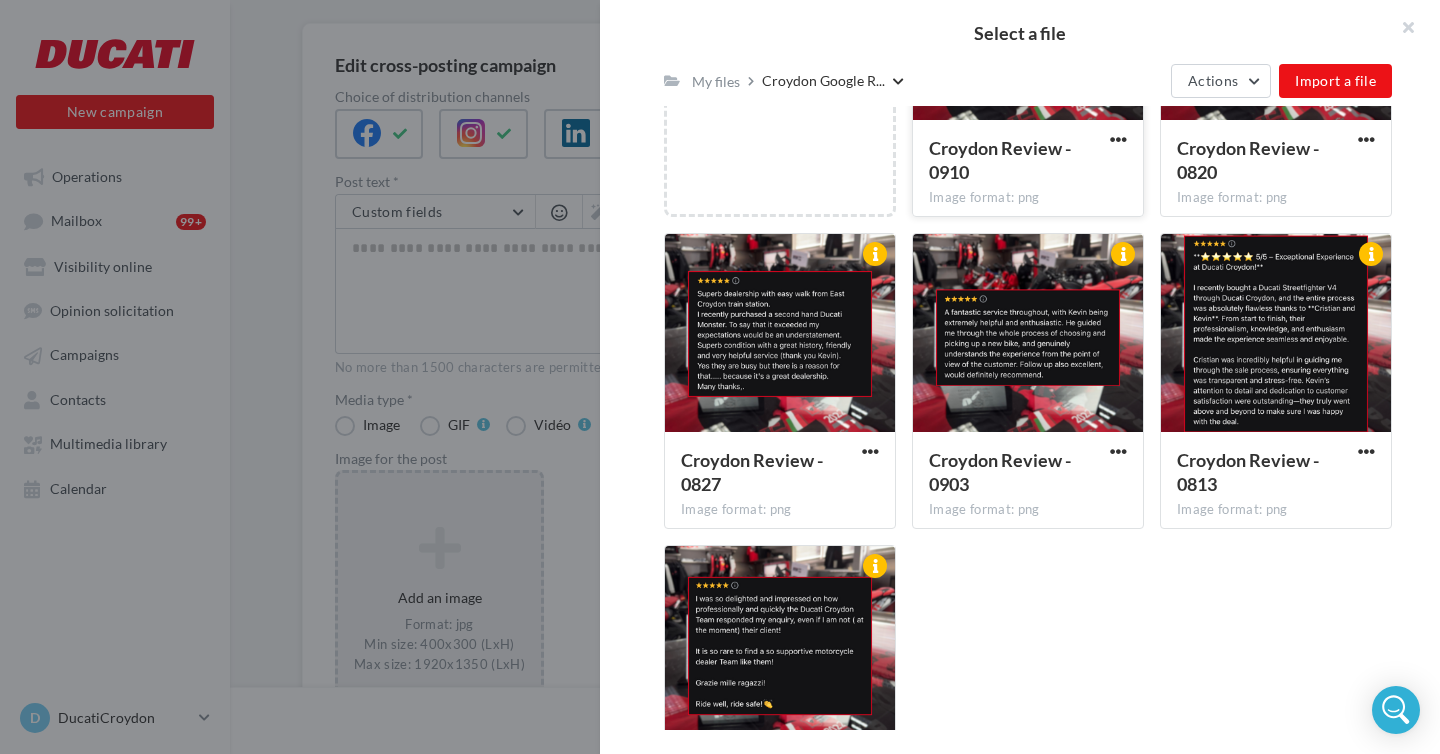 scroll, scrollTop: 440, scrollLeft: 0, axis: vertical 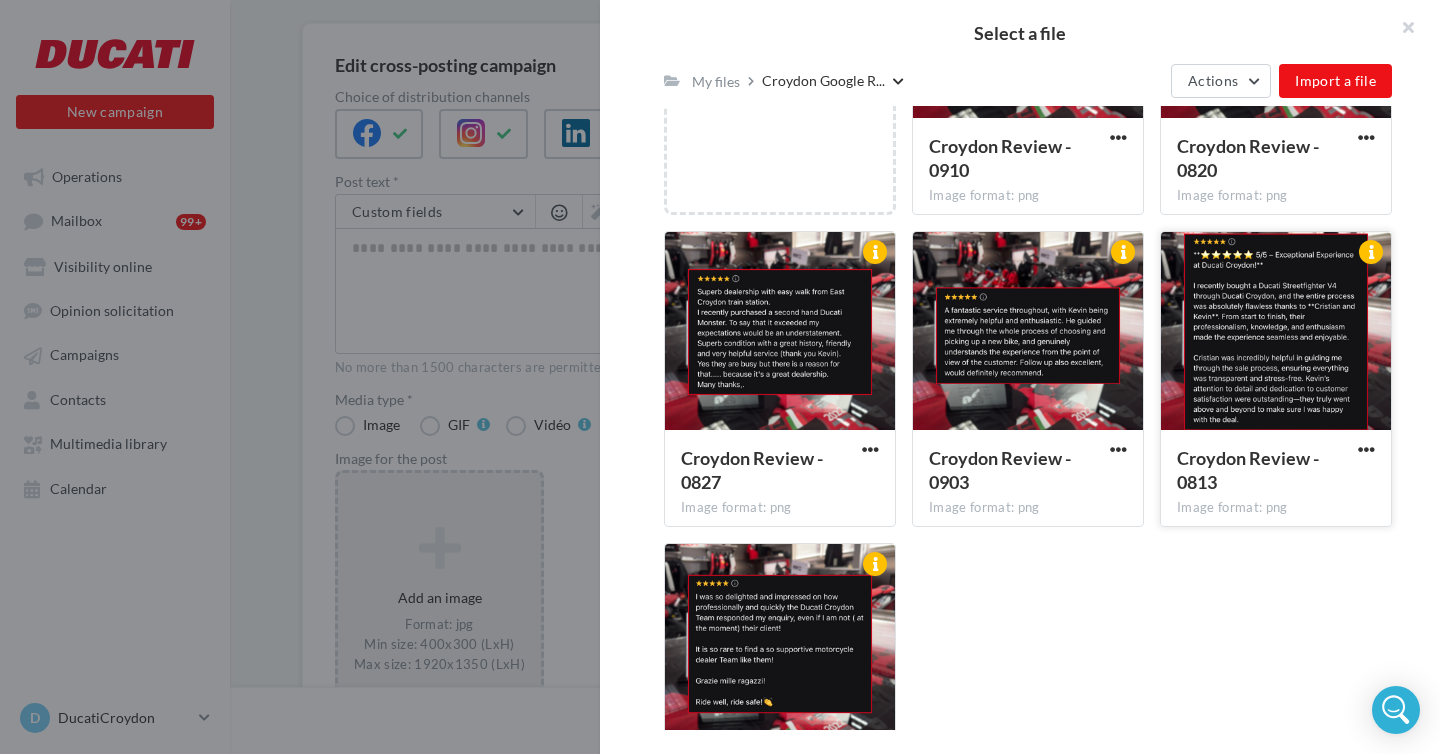 click at bounding box center [1276, 332] 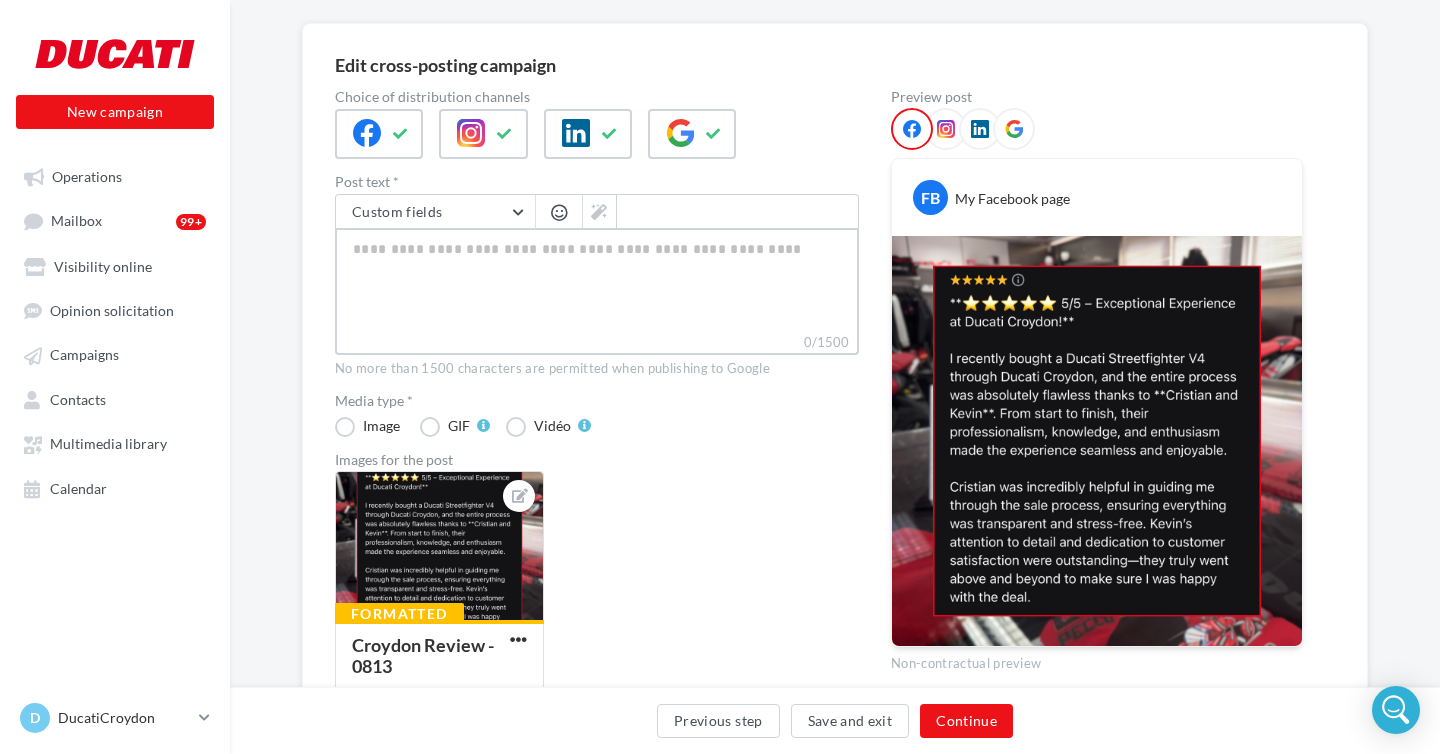 click on "0/1500" at bounding box center (597, 280) 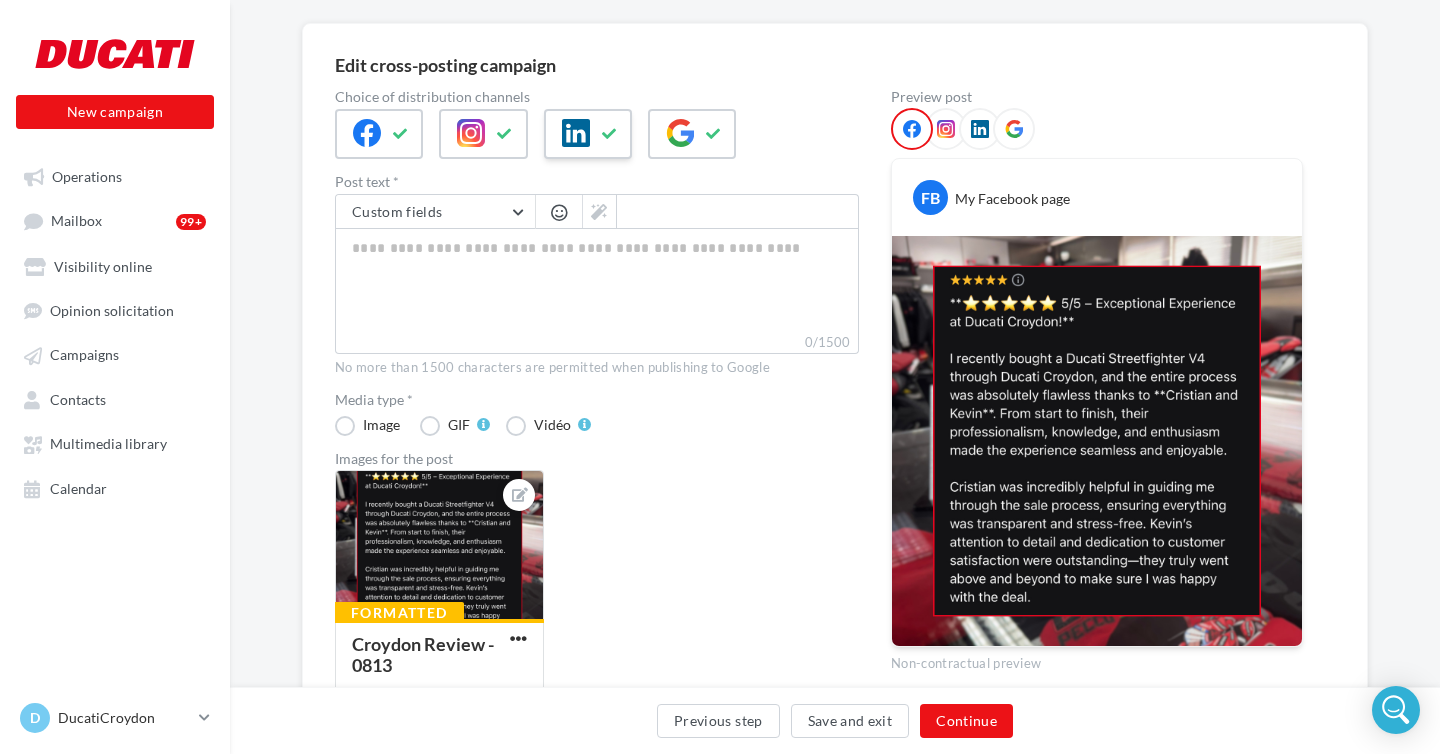 click at bounding box center [588, 134] 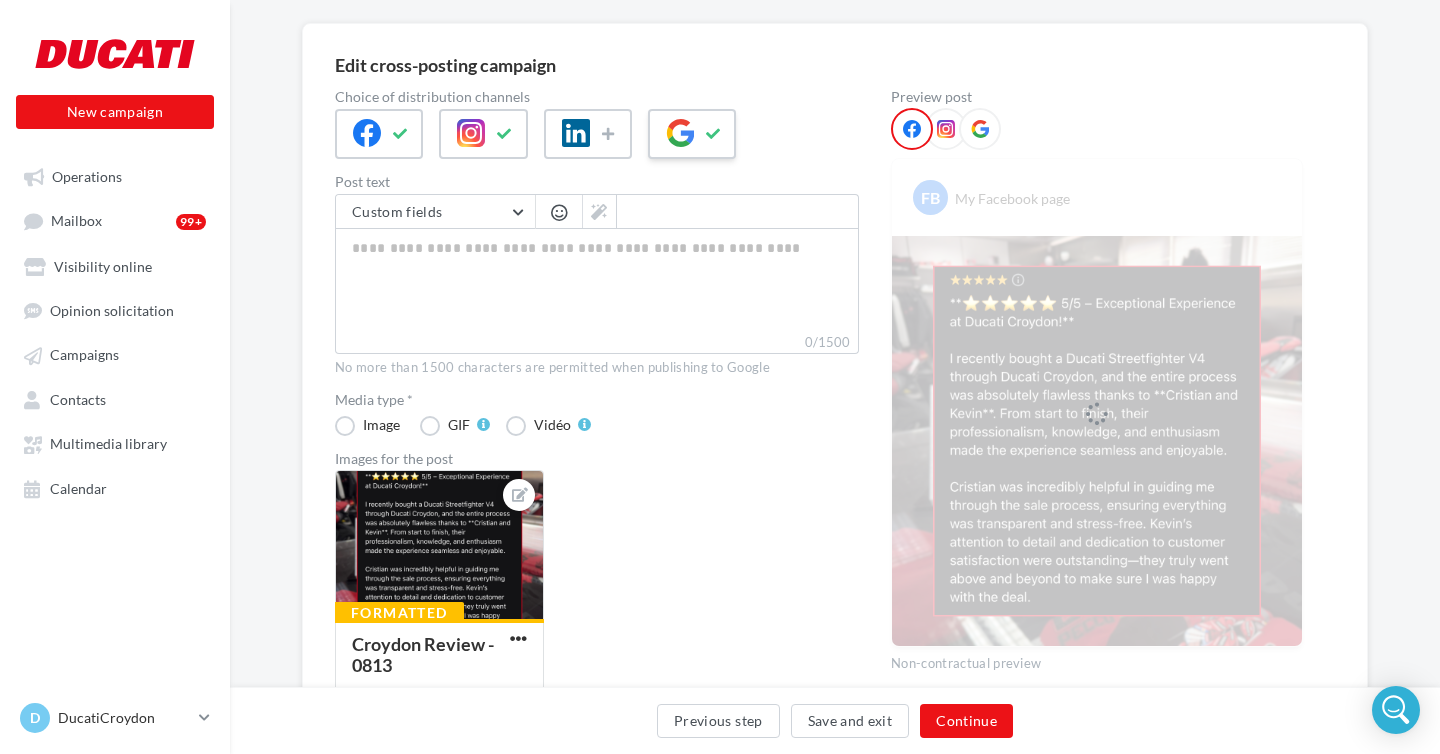 click at bounding box center [692, 134] 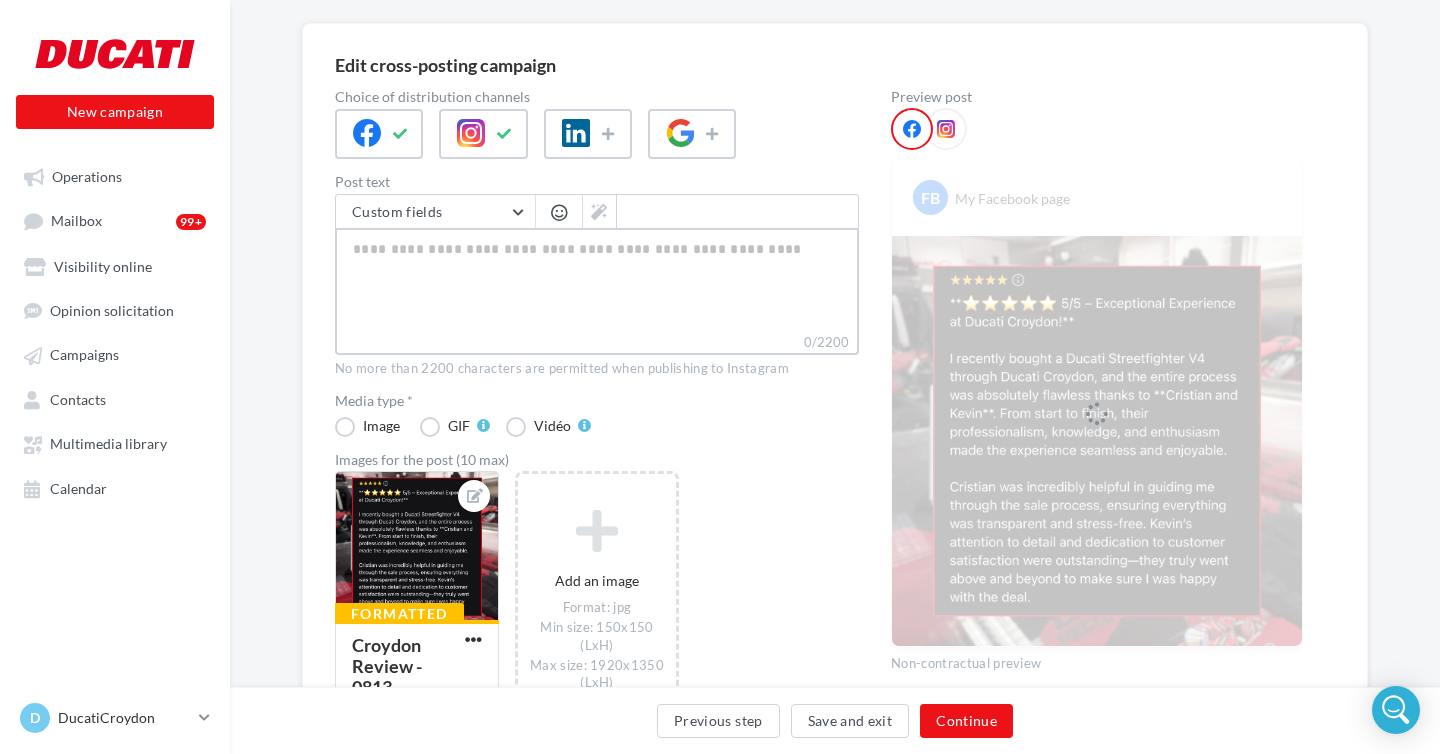 click on "0/2200" at bounding box center [597, 280] 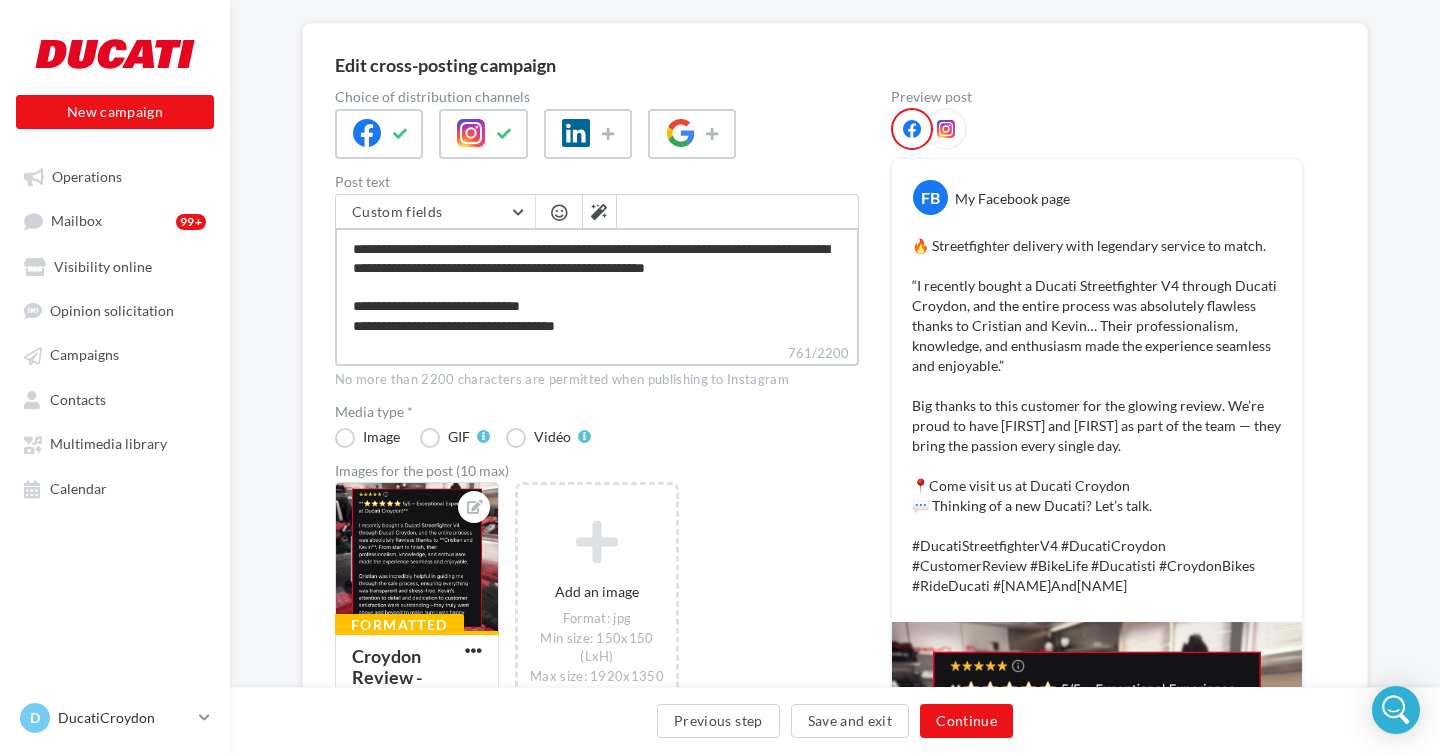 scroll, scrollTop: 116, scrollLeft: 0, axis: vertical 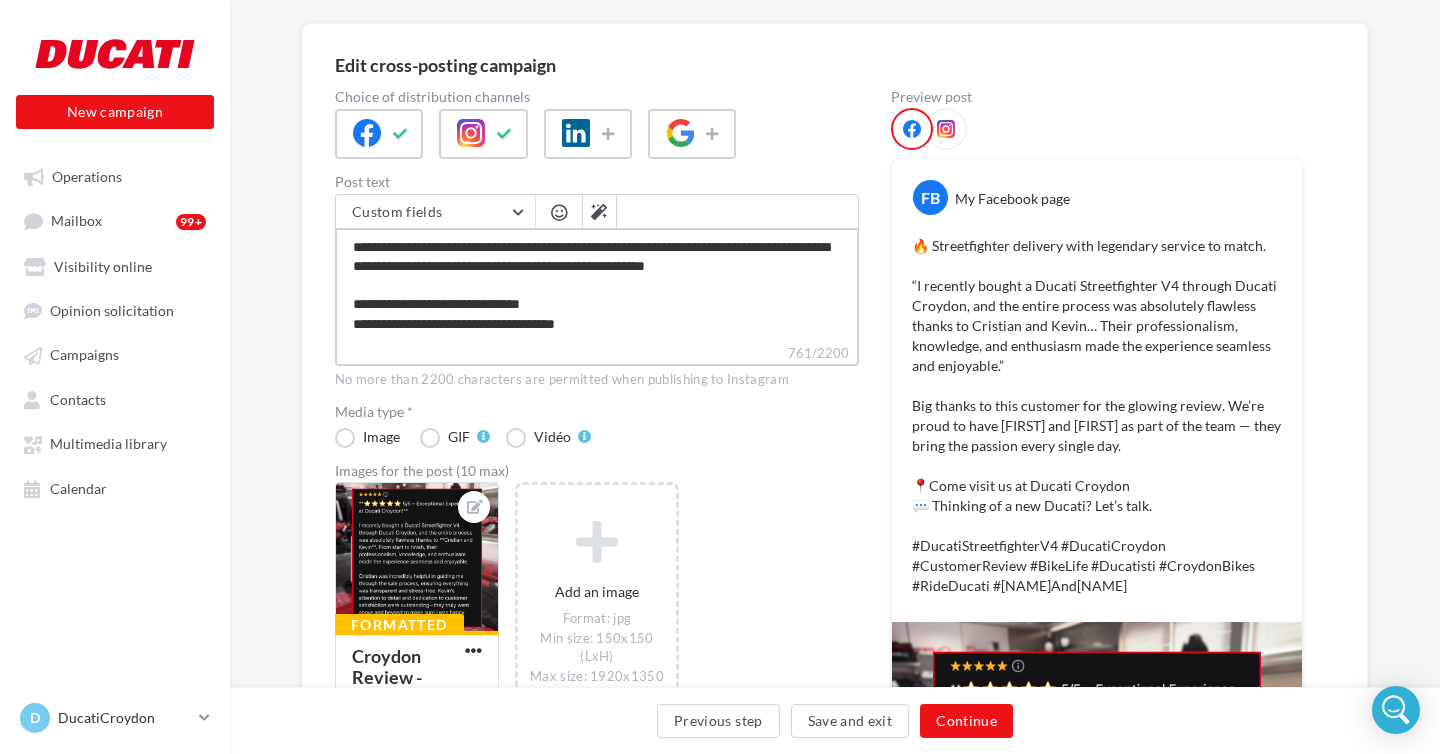 click on "**********" at bounding box center [597, 285] 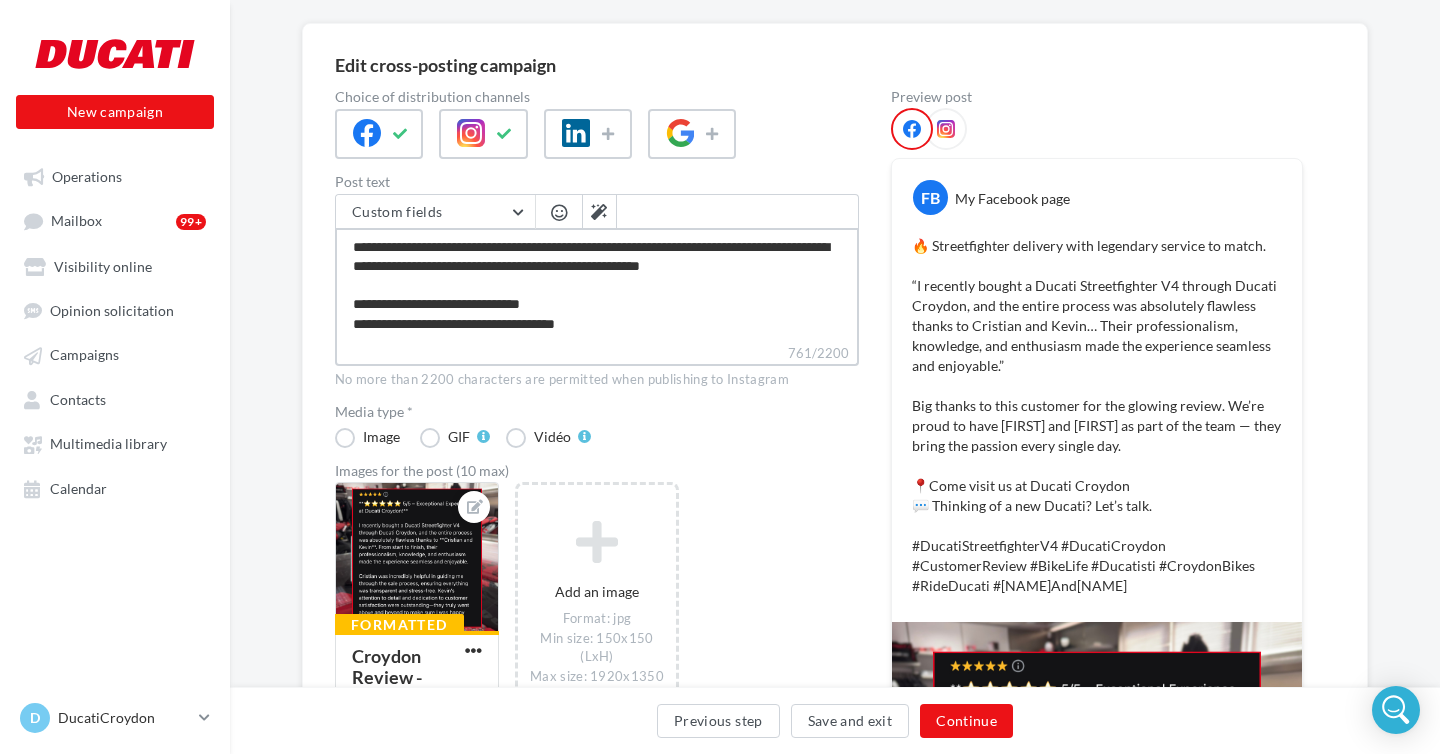 type on "**********" 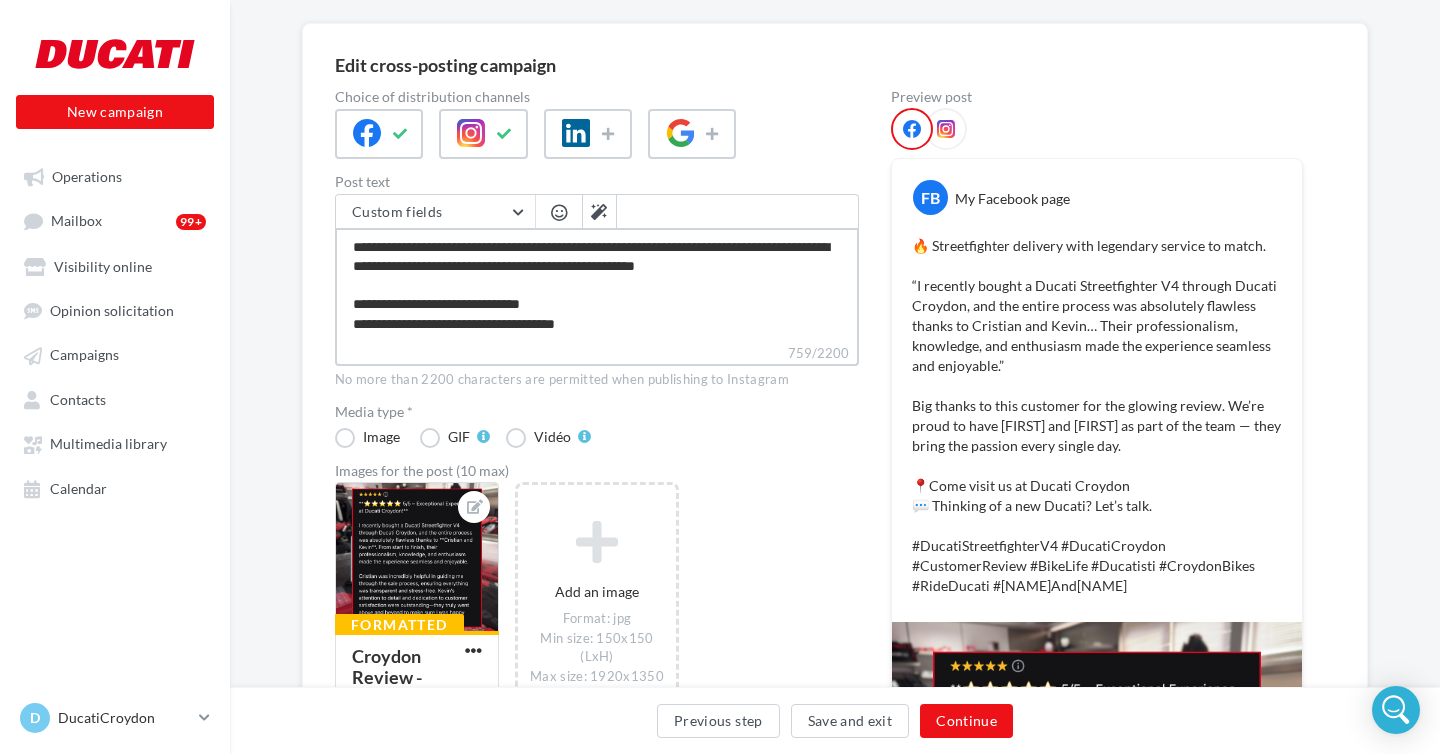type on "**********" 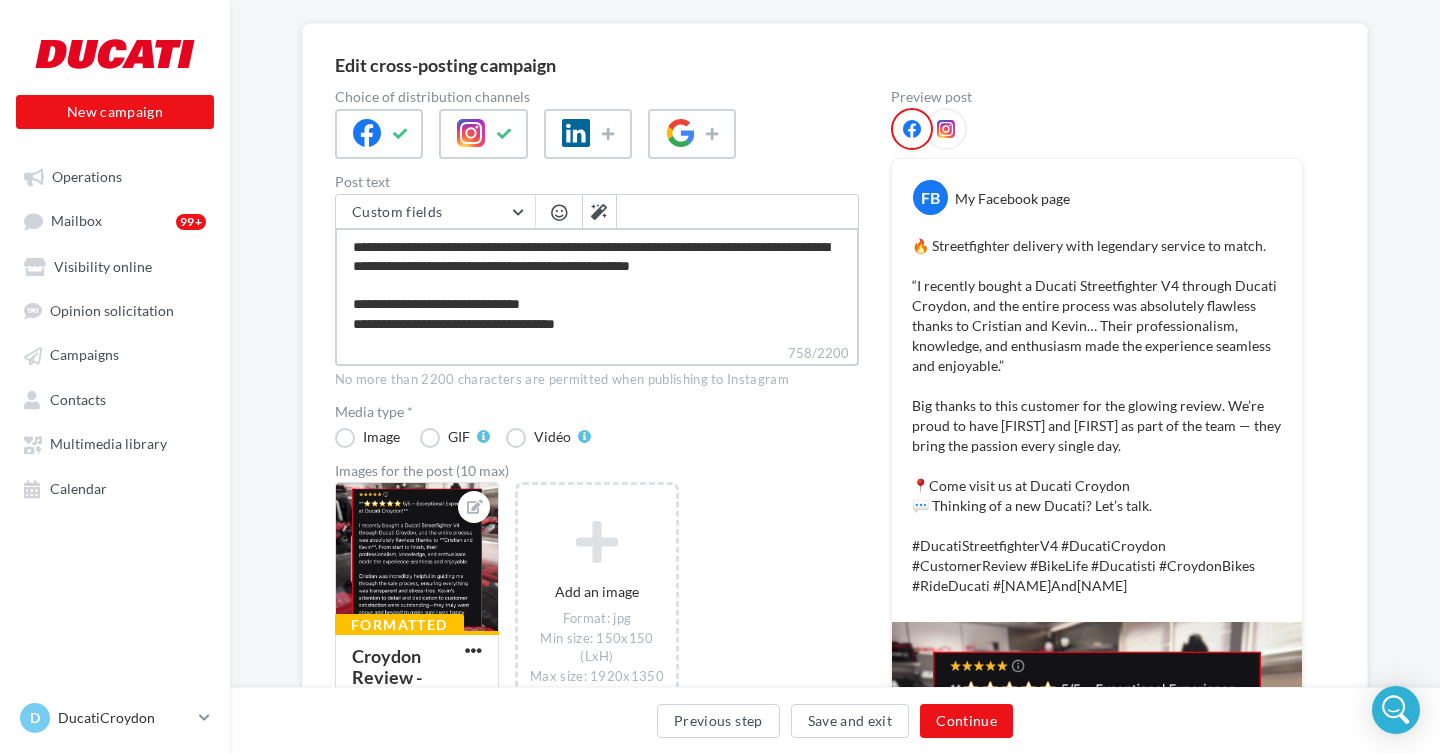 type on "**********" 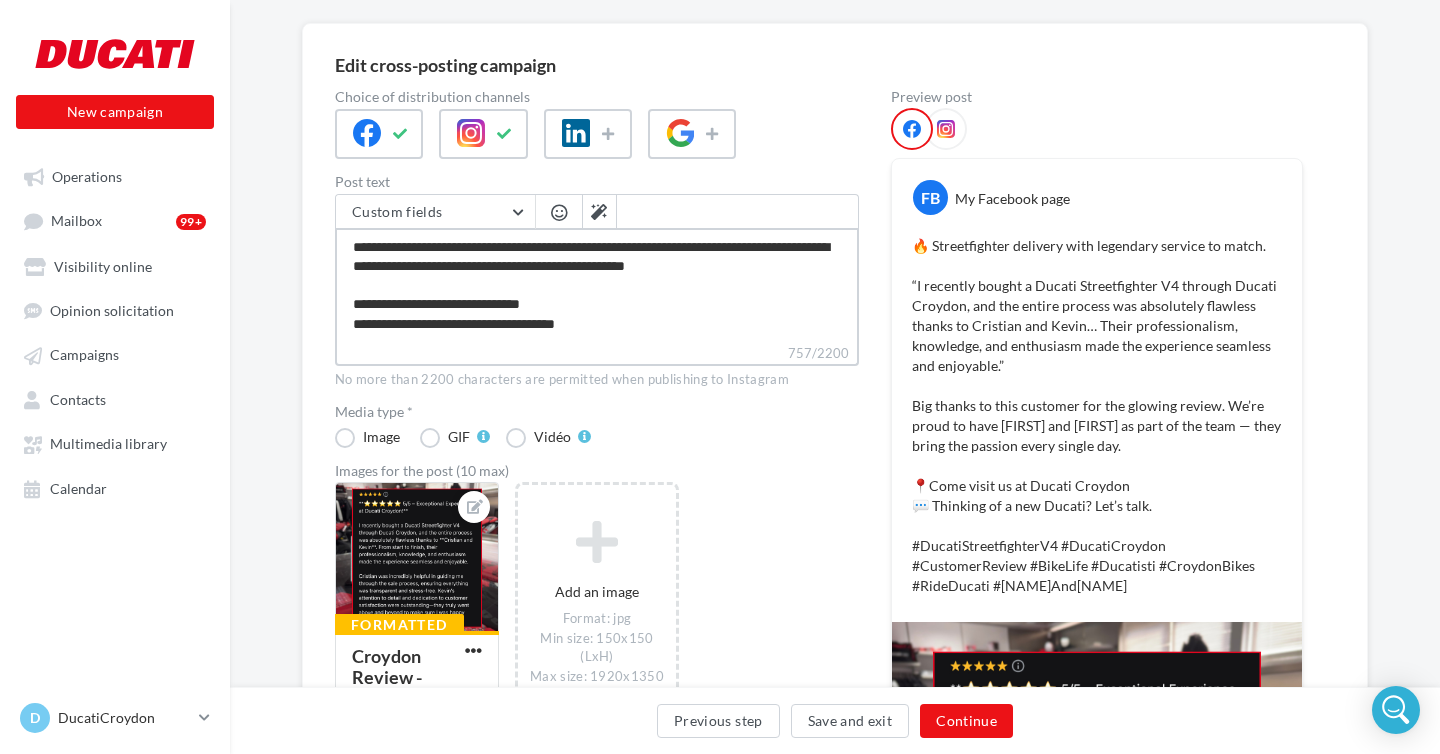 type on "**********" 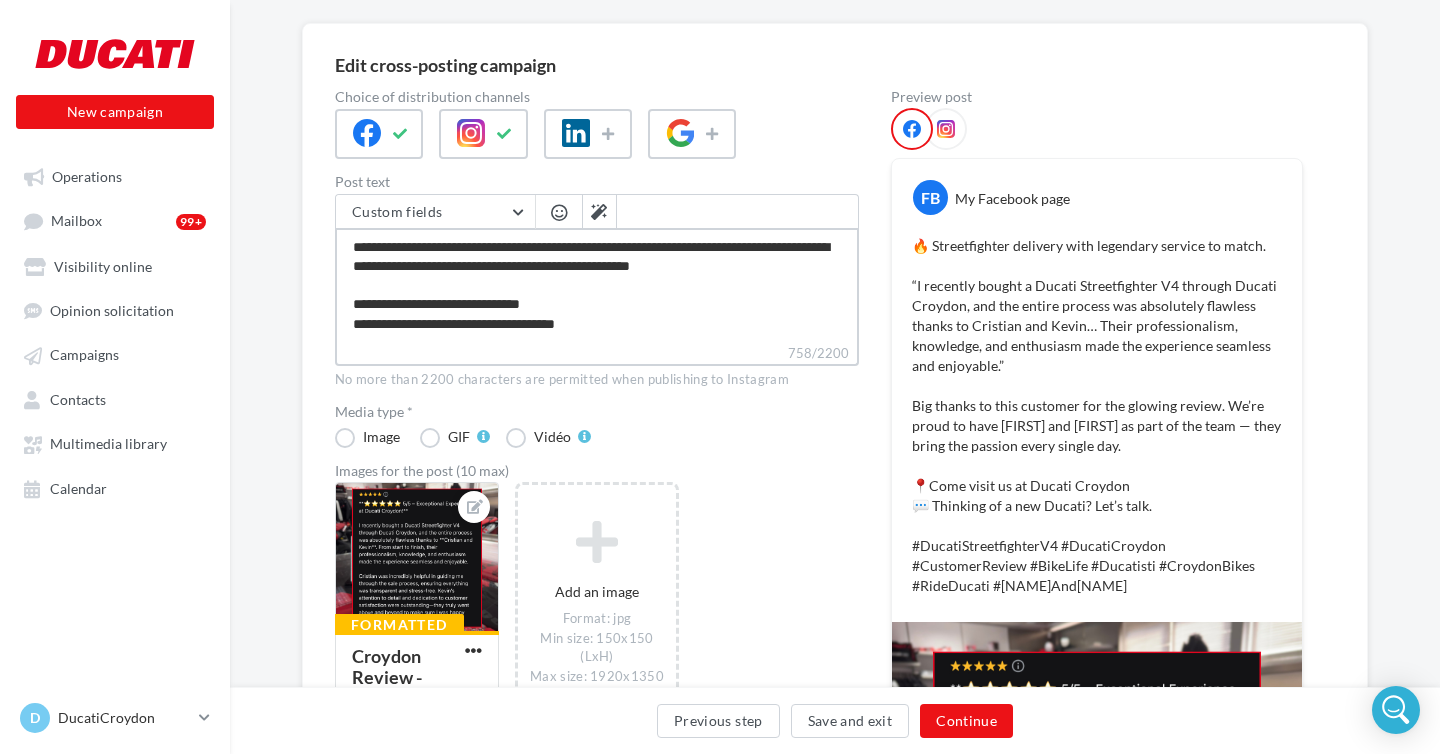 type on "**********" 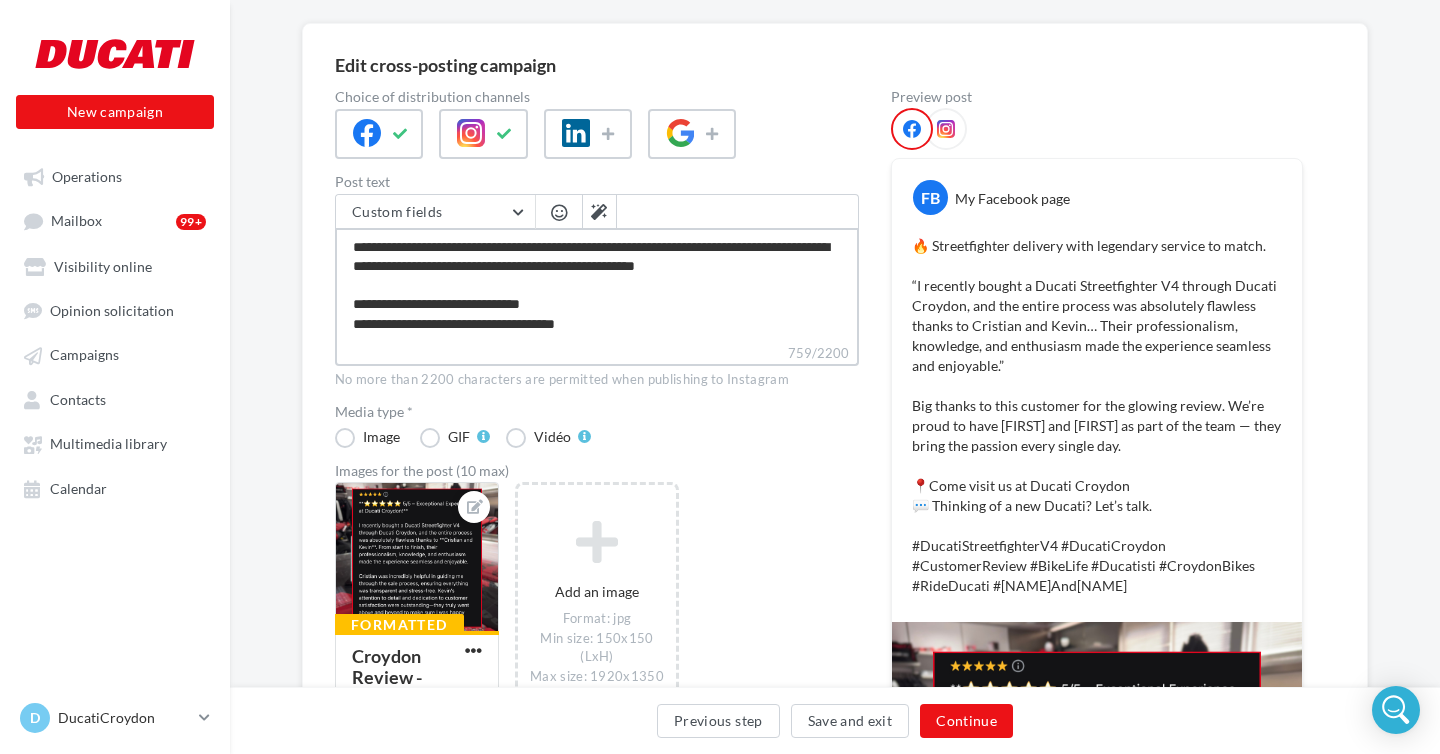 type on "**********" 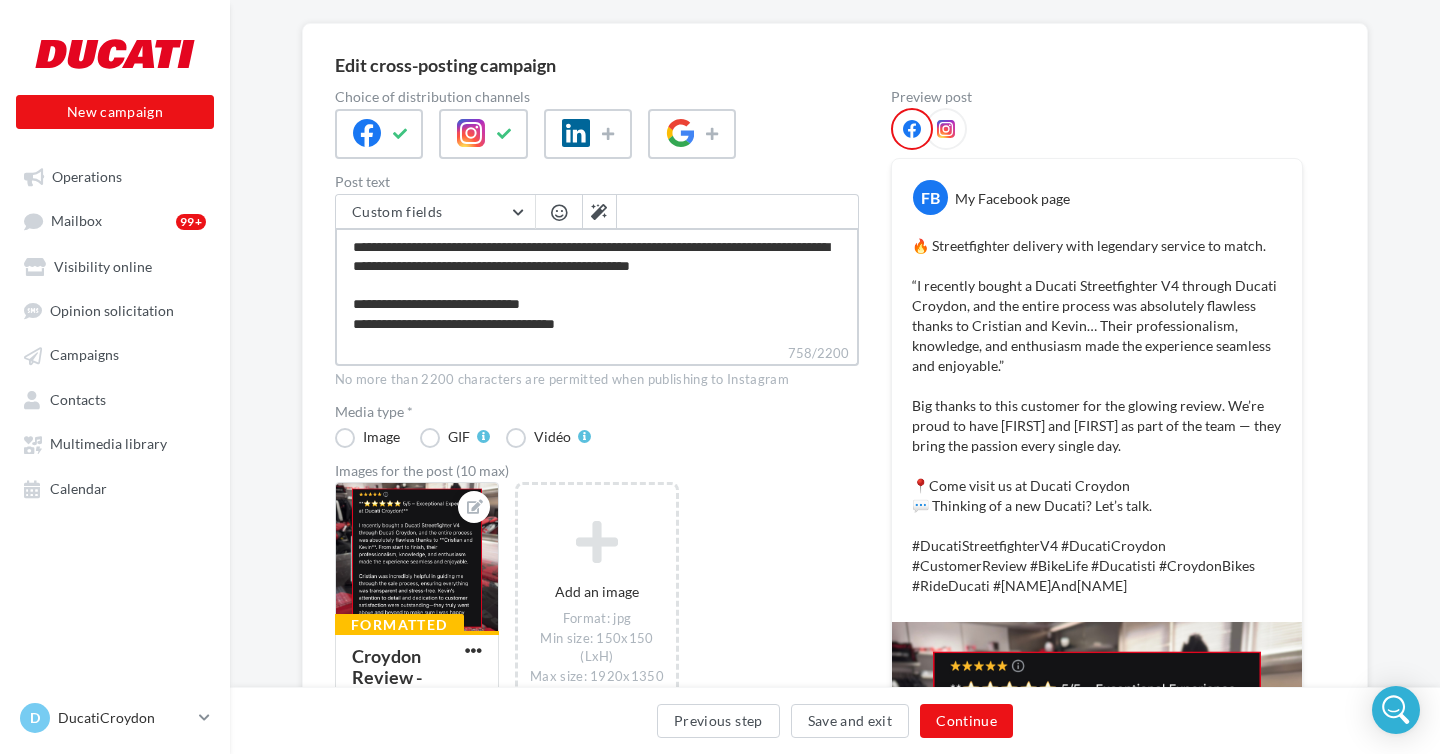 type on "**********" 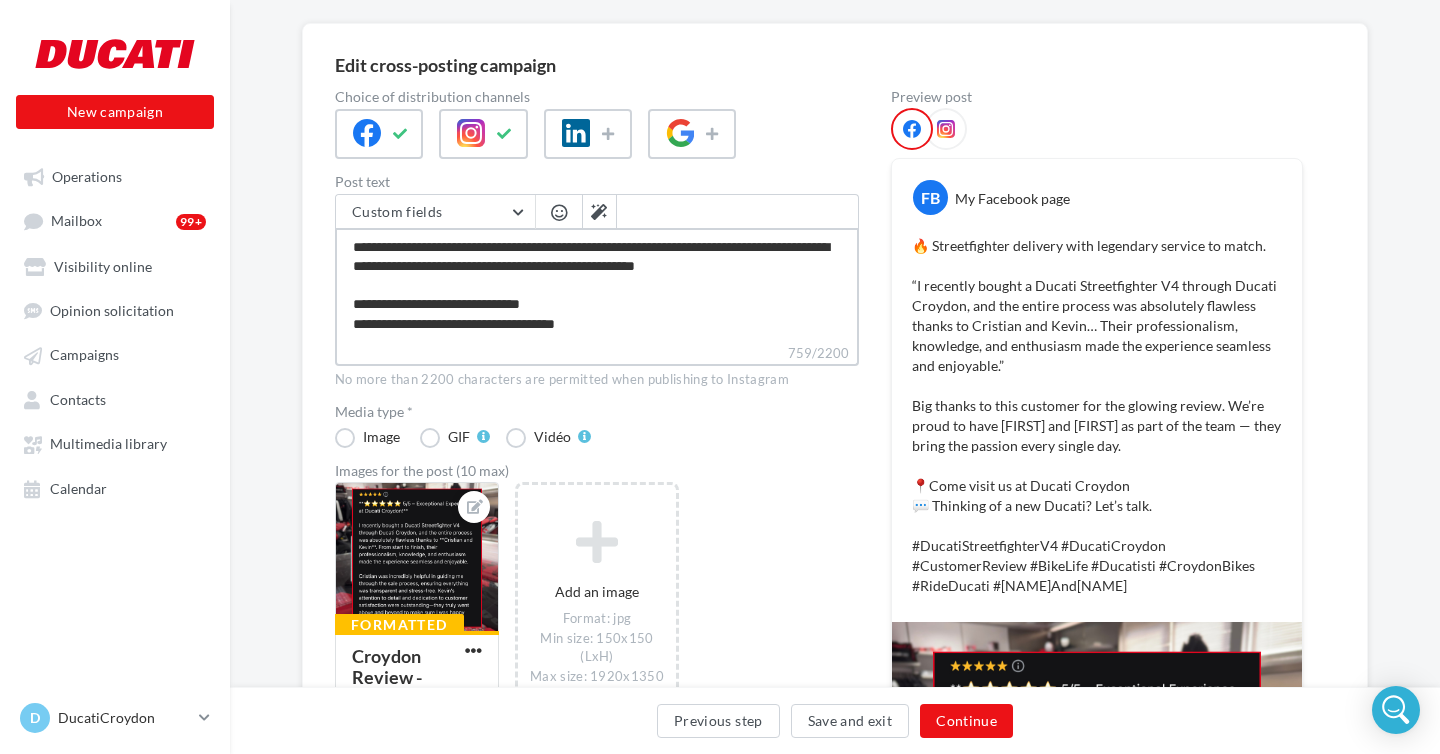type on "**********" 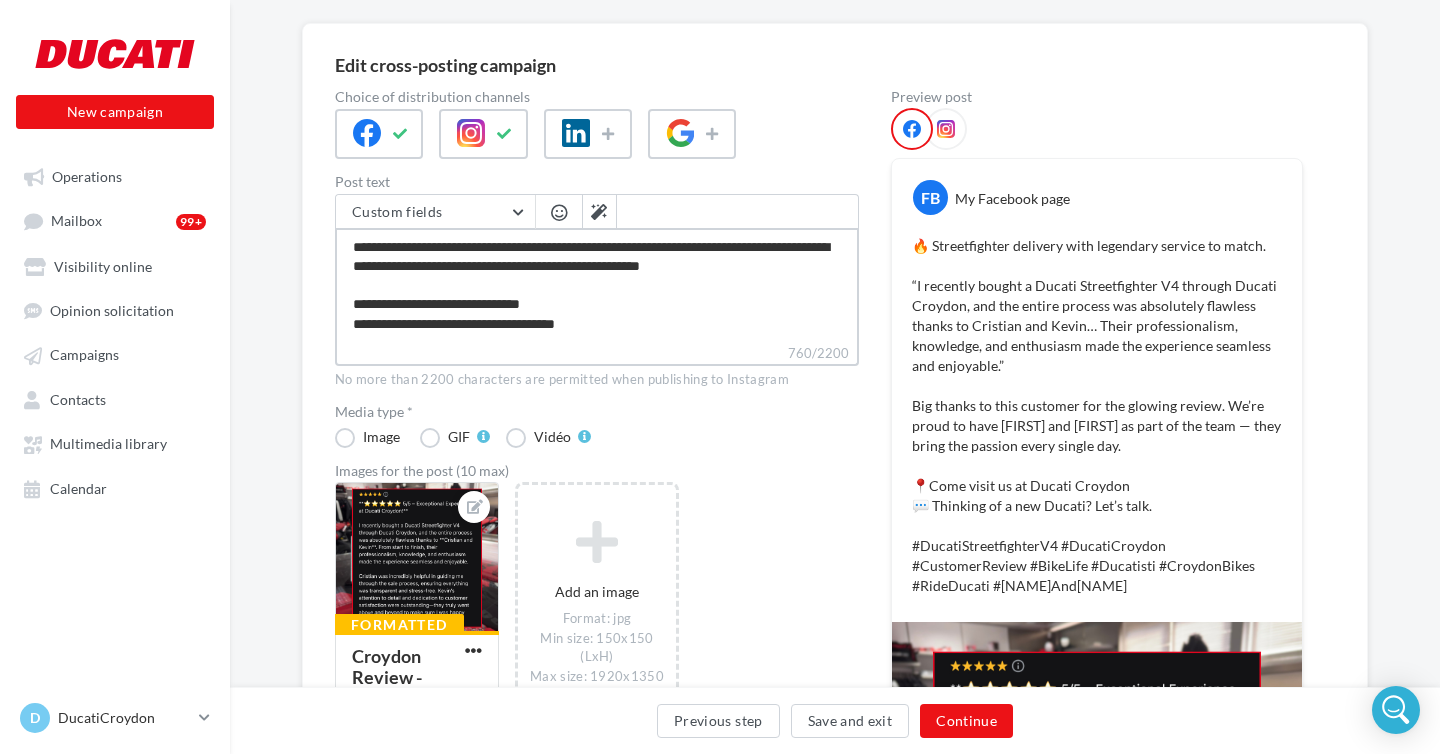 scroll, scrollTop: 154, scrollLeft: 0, axis: vertical 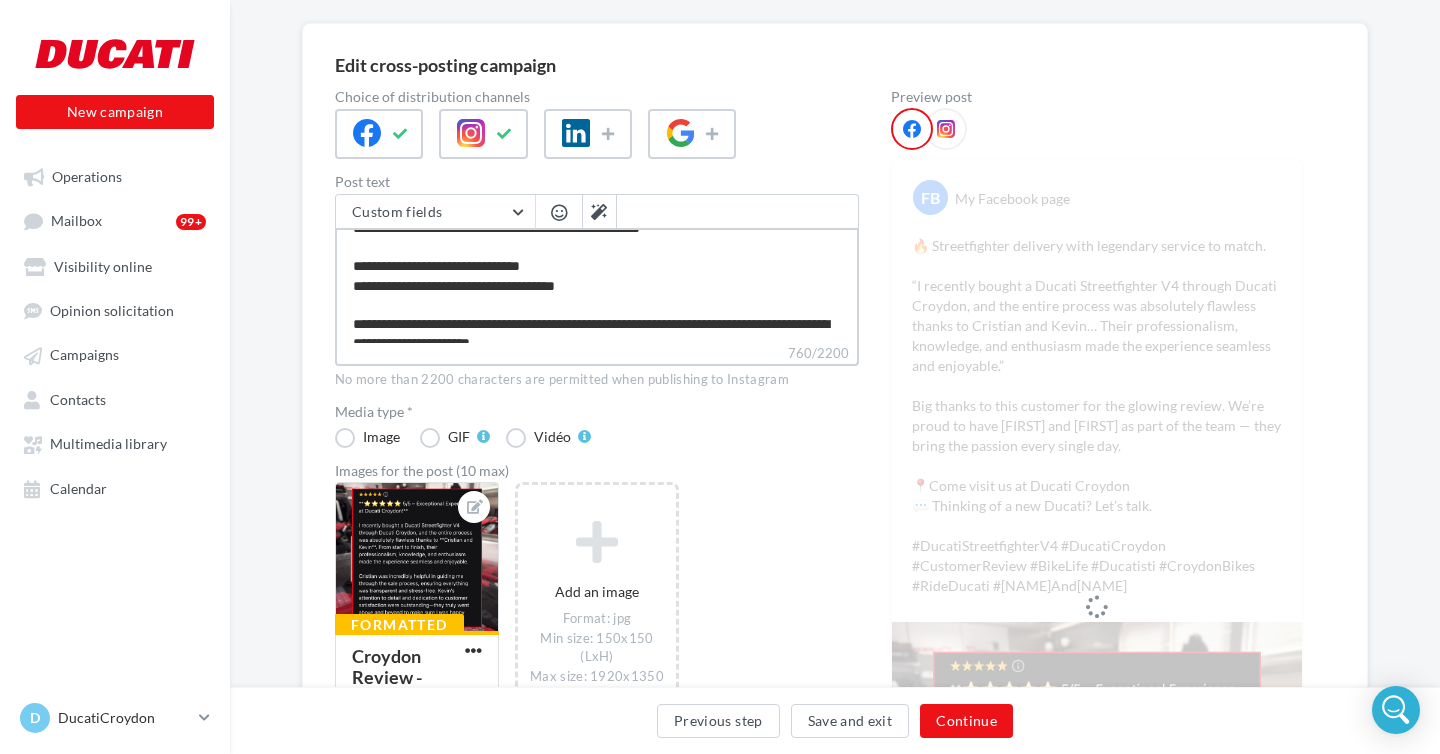click on "**********" at bounding box center [597, 285] 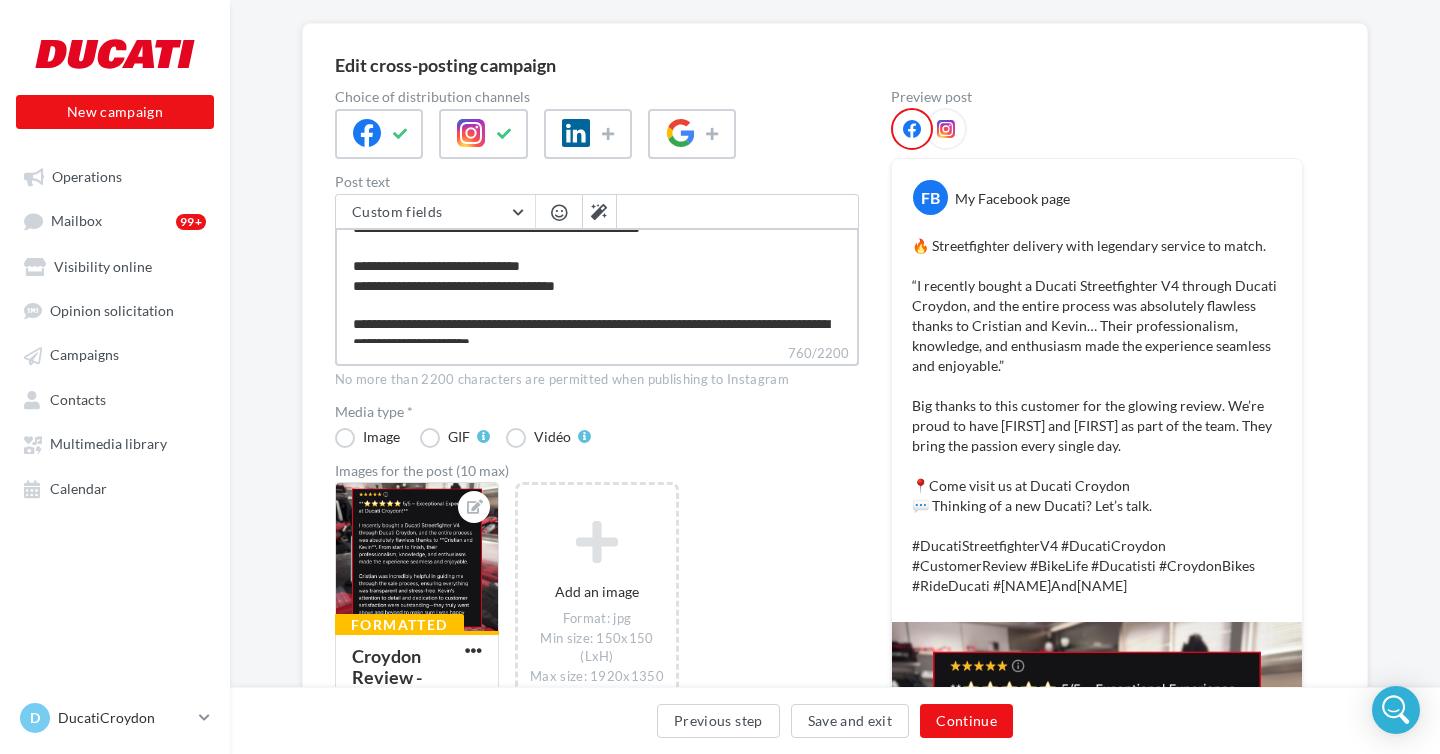 type on "**********" 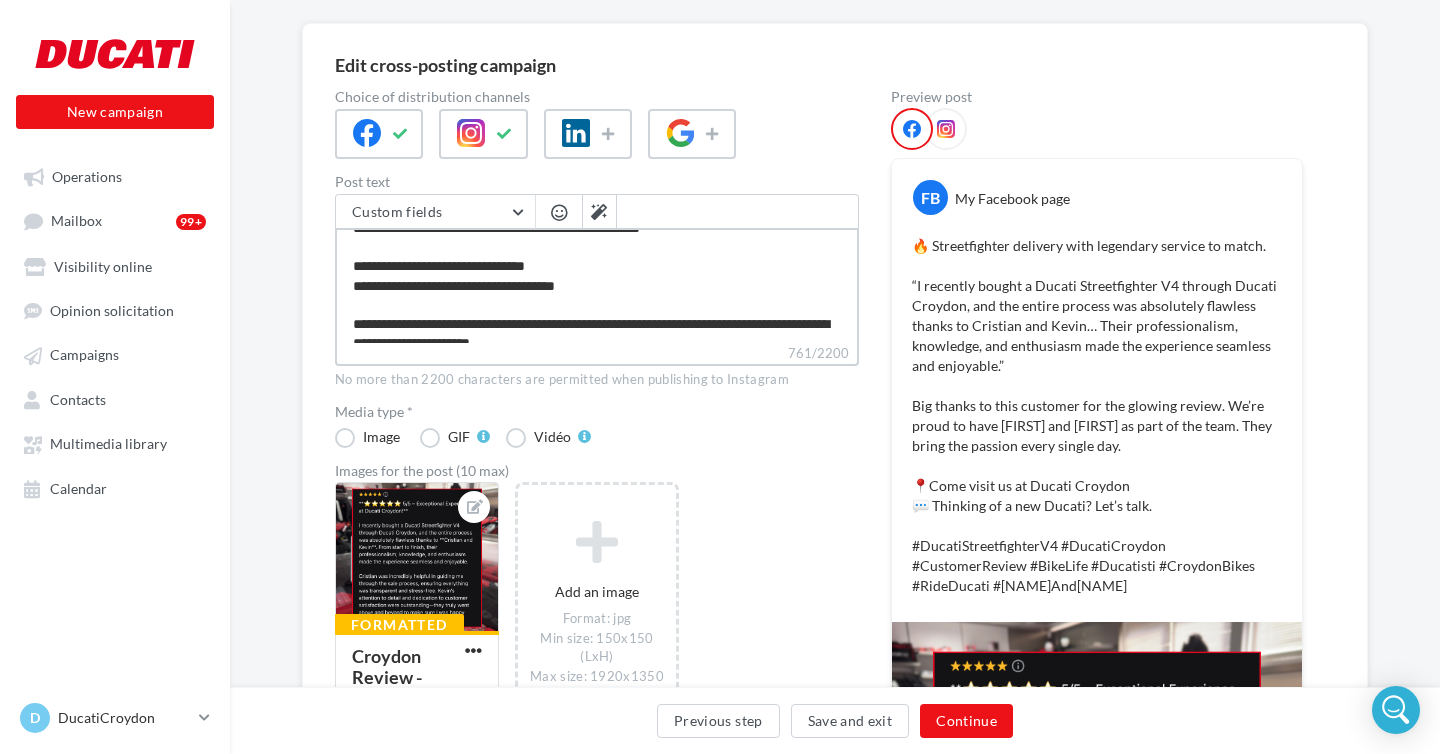 type on "**********" 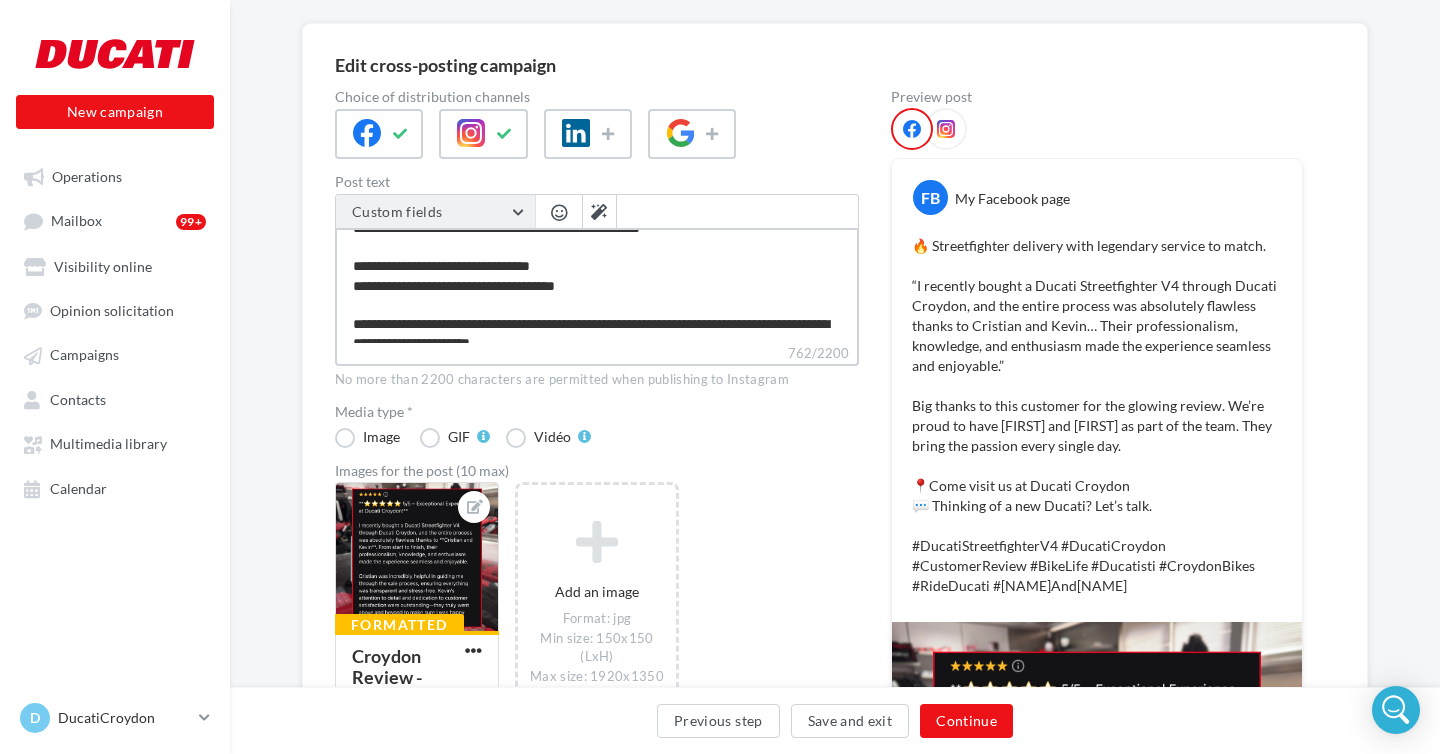type on "**********" 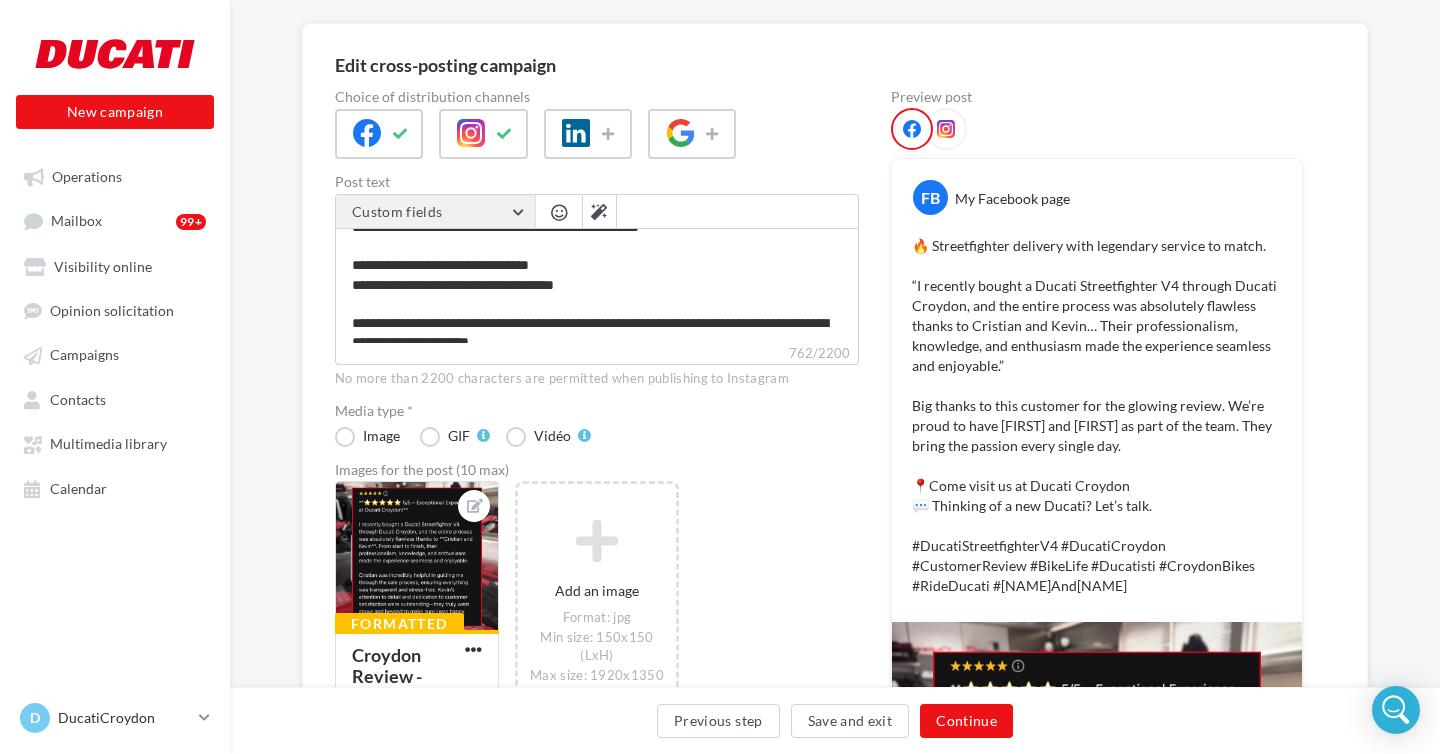 click on "Custom fields" at bounding box center (435, 212) 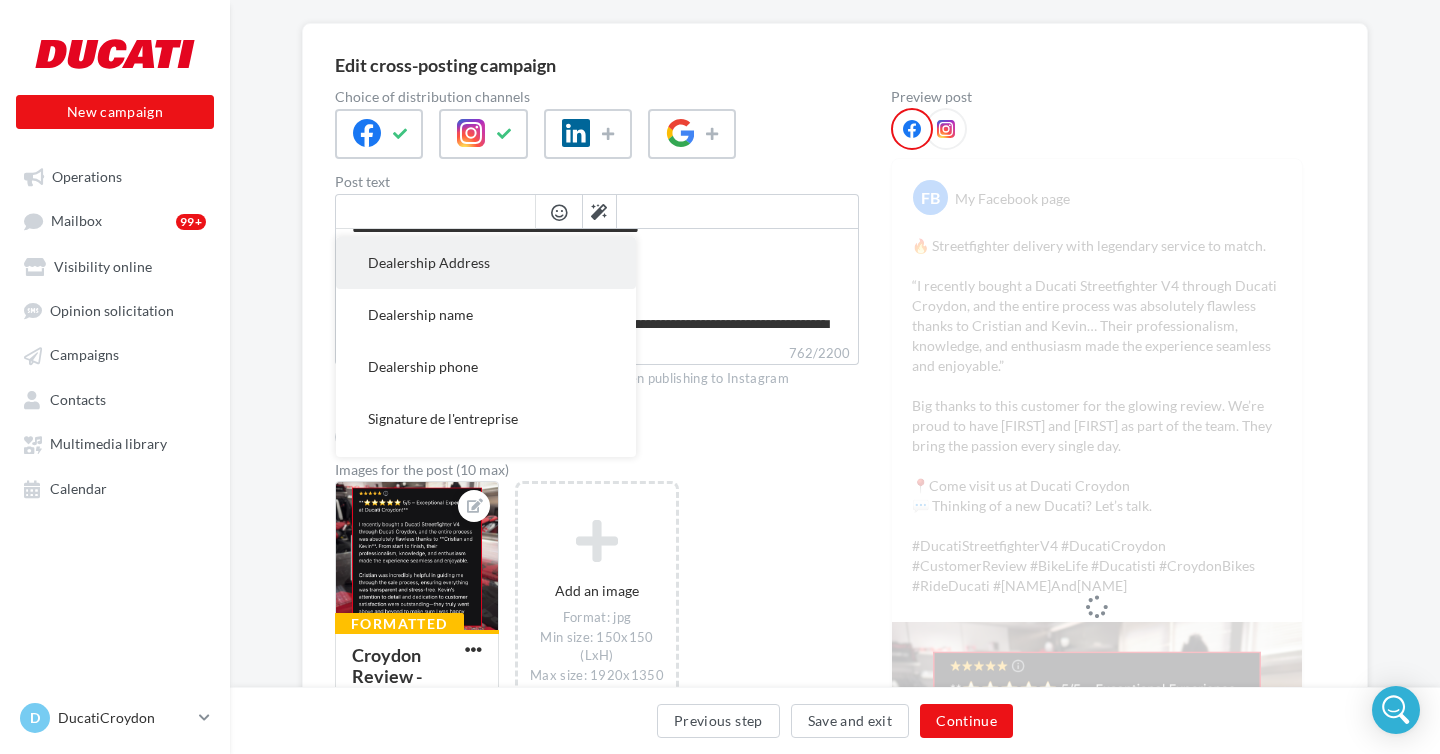 click on "Dealership Address" at bounding box center (486, 263) 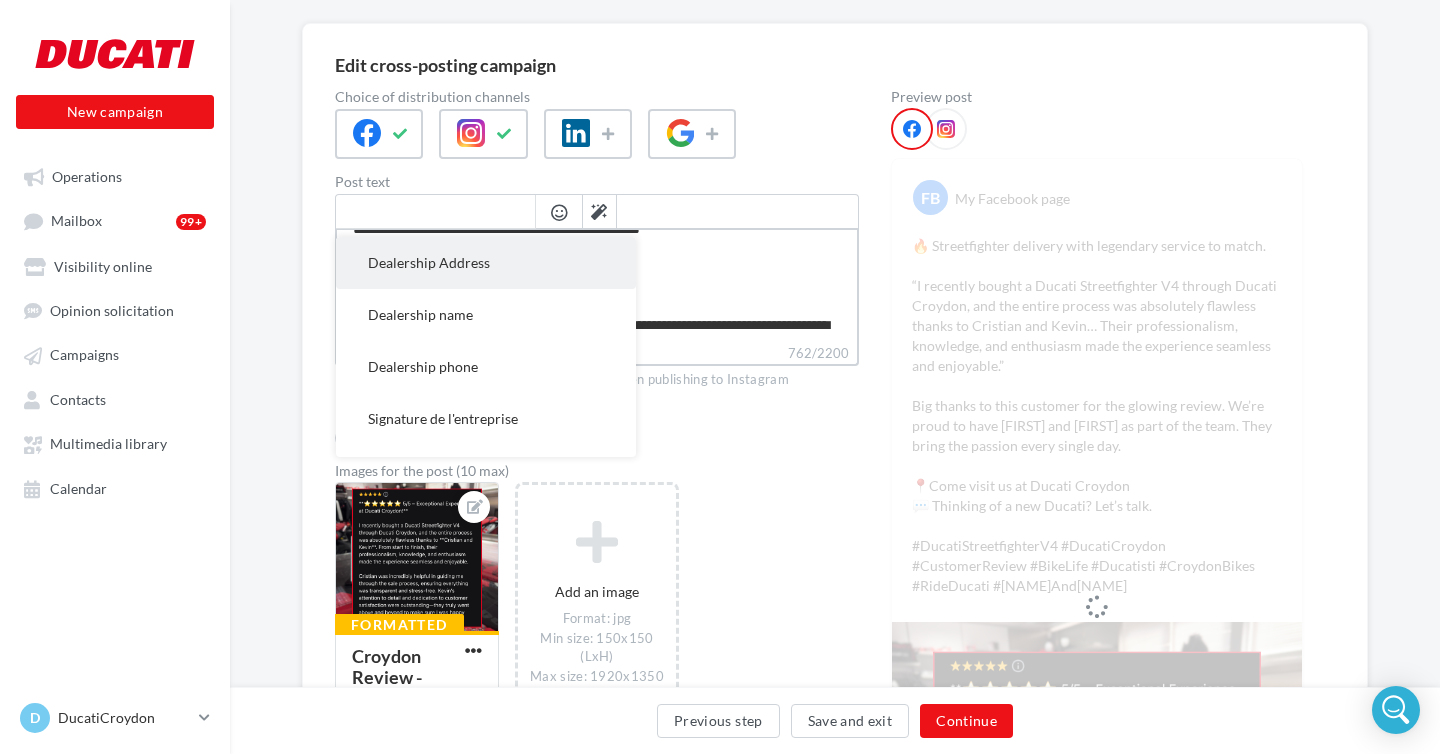 type on "**********" 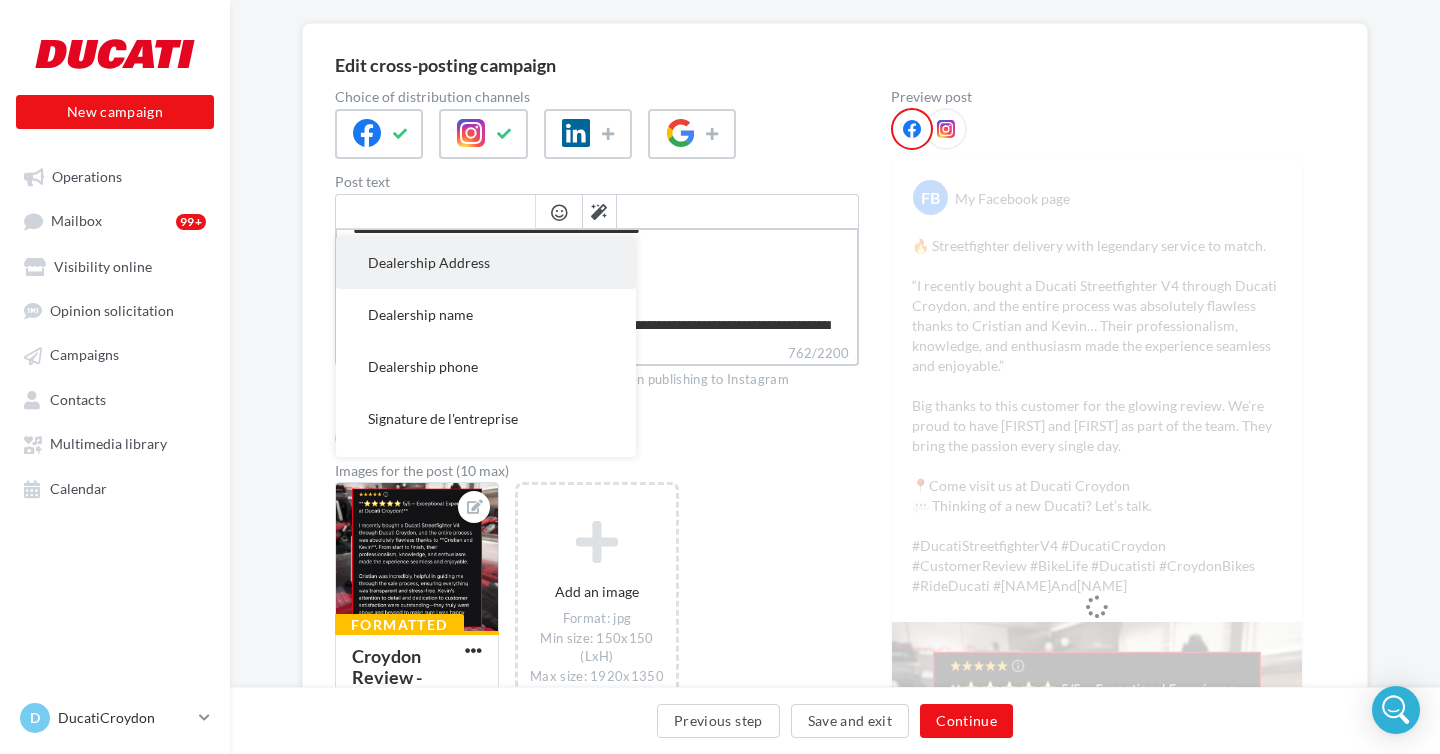 type on "**********" 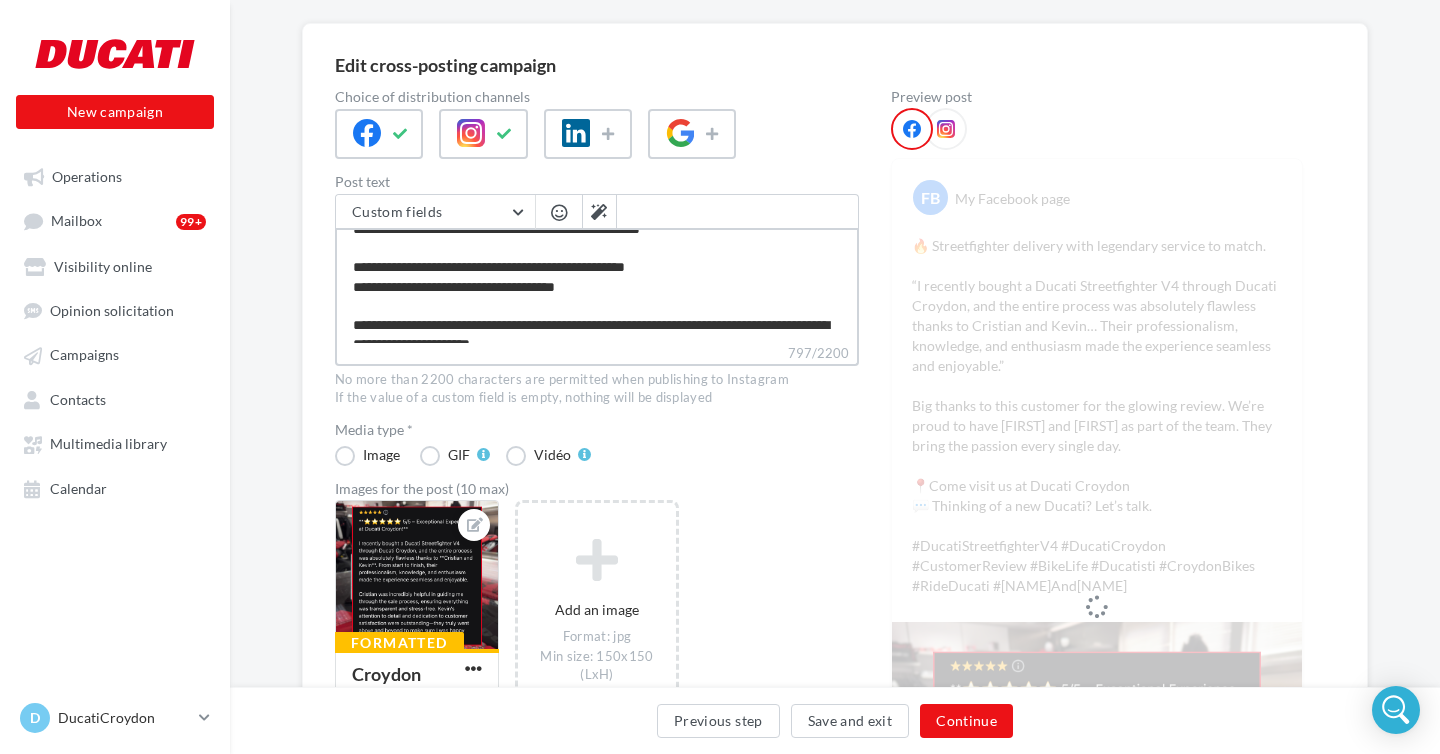 scroll, scrollTop: 154, scrollLeft: 0, axis: vertical 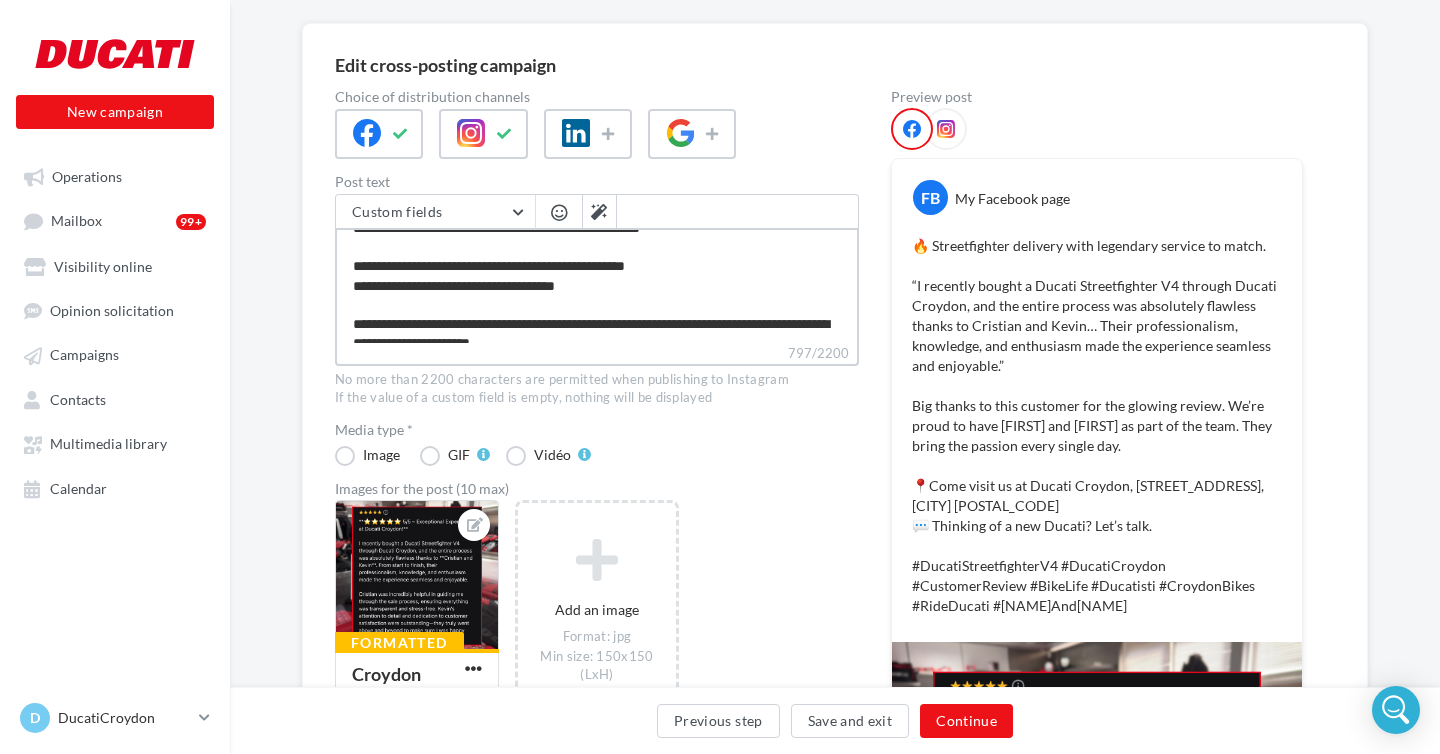 click on "**********" at bounding box center (597, 285) 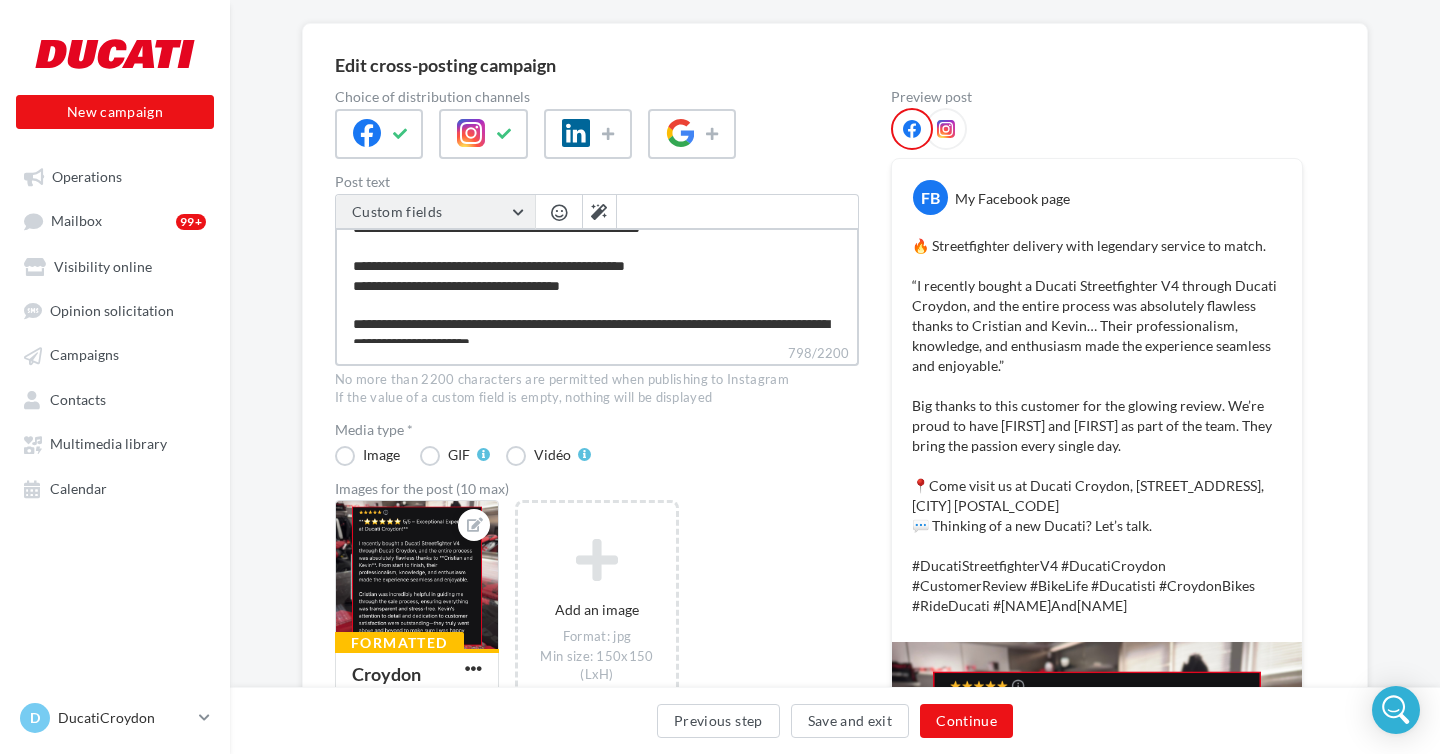 type on "**********" 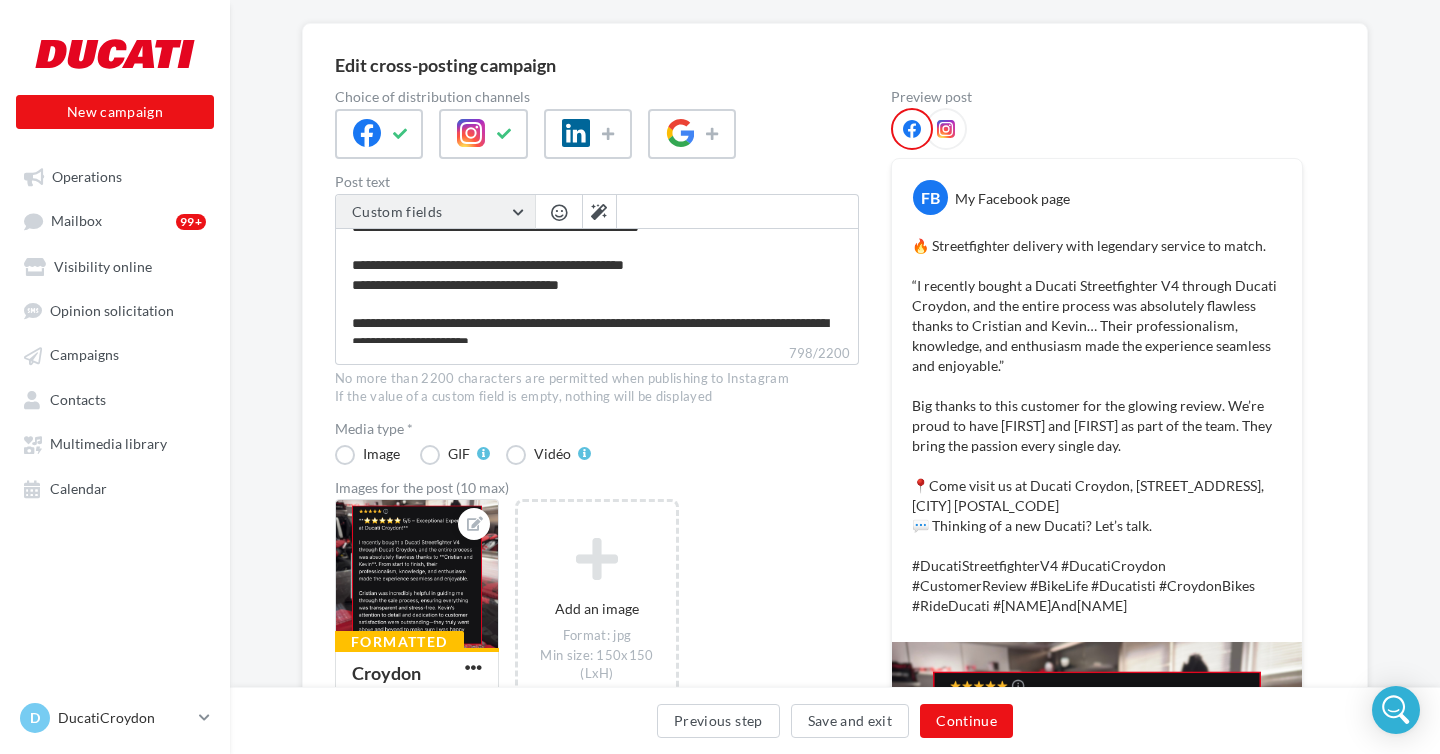 scroll, scrollTop: 153, scrollLeft: 0, axis: vertical 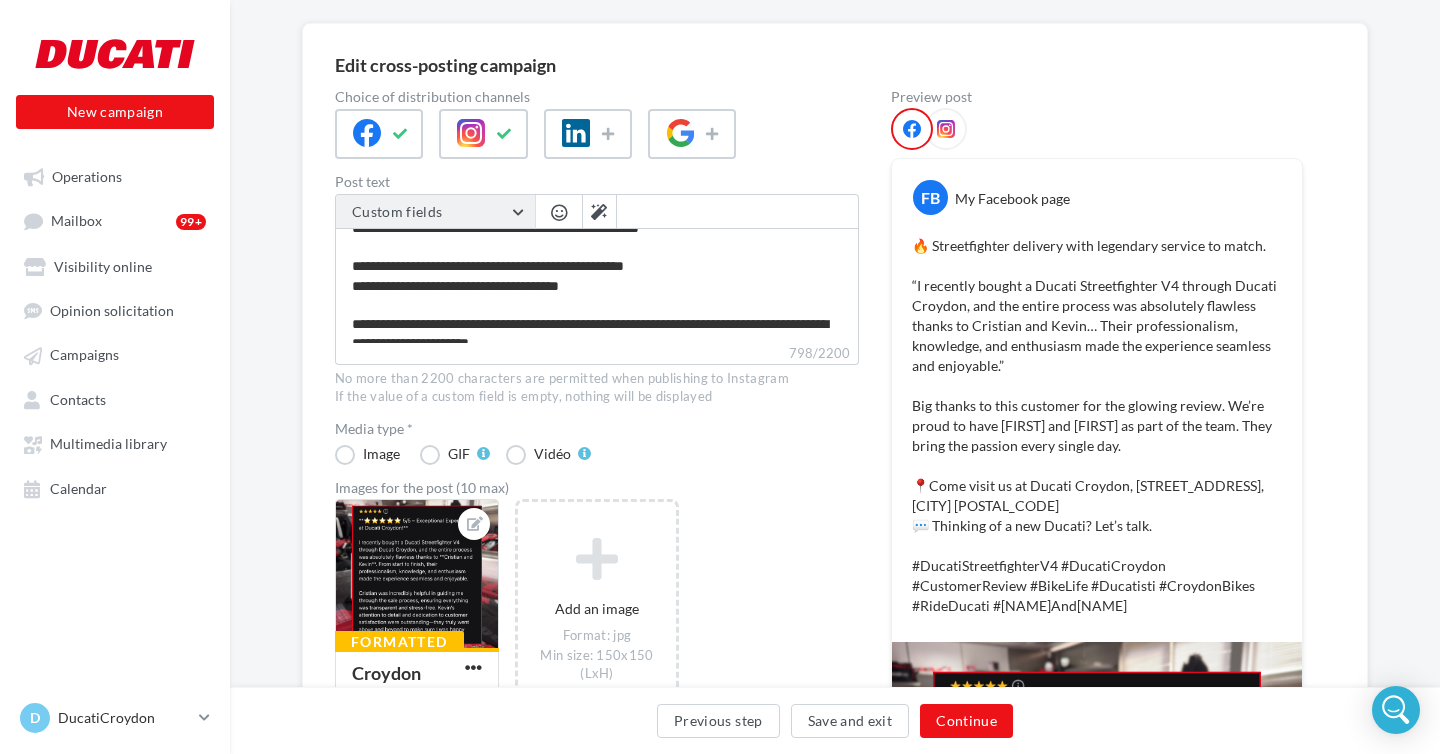click on "Custom fields" at bounding box center [435, 212] 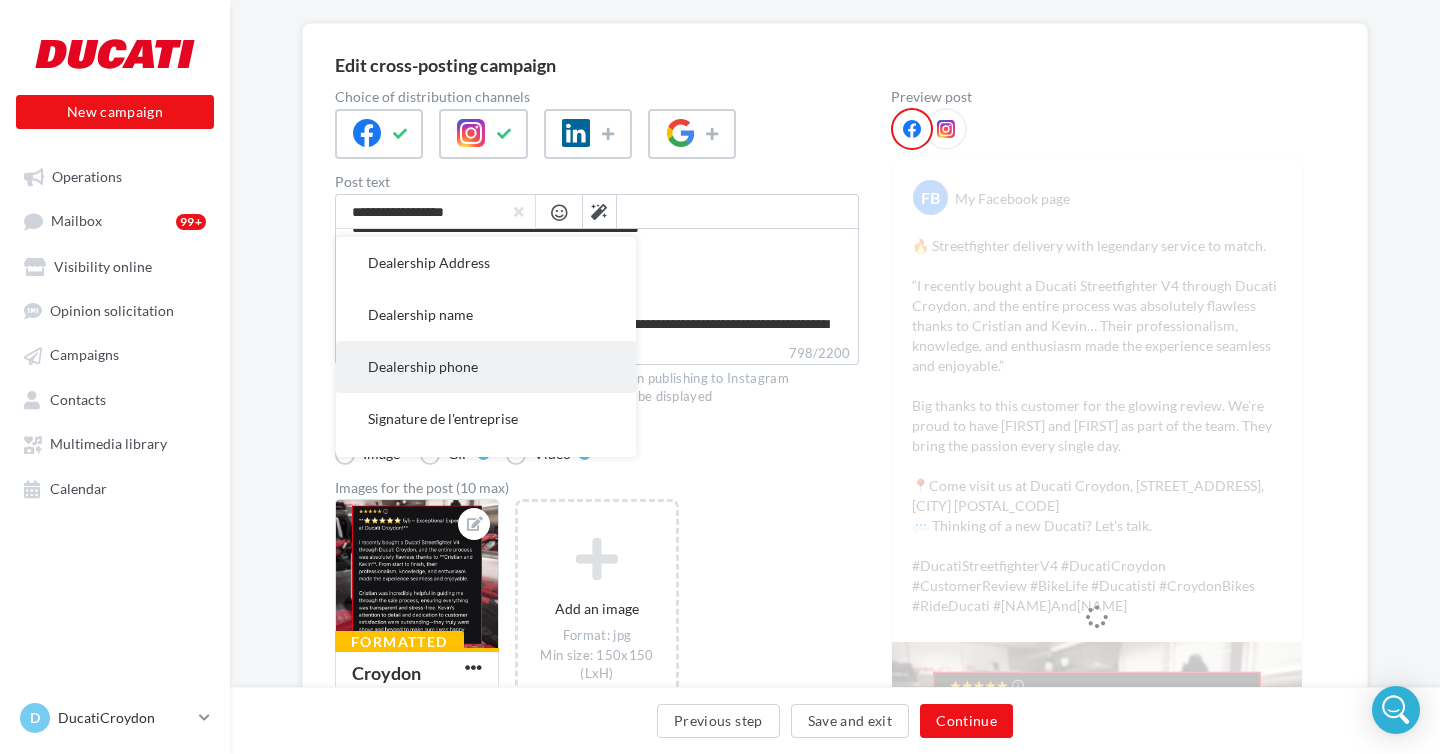 click on "Dealership phone" at bounding box center (423, 366) 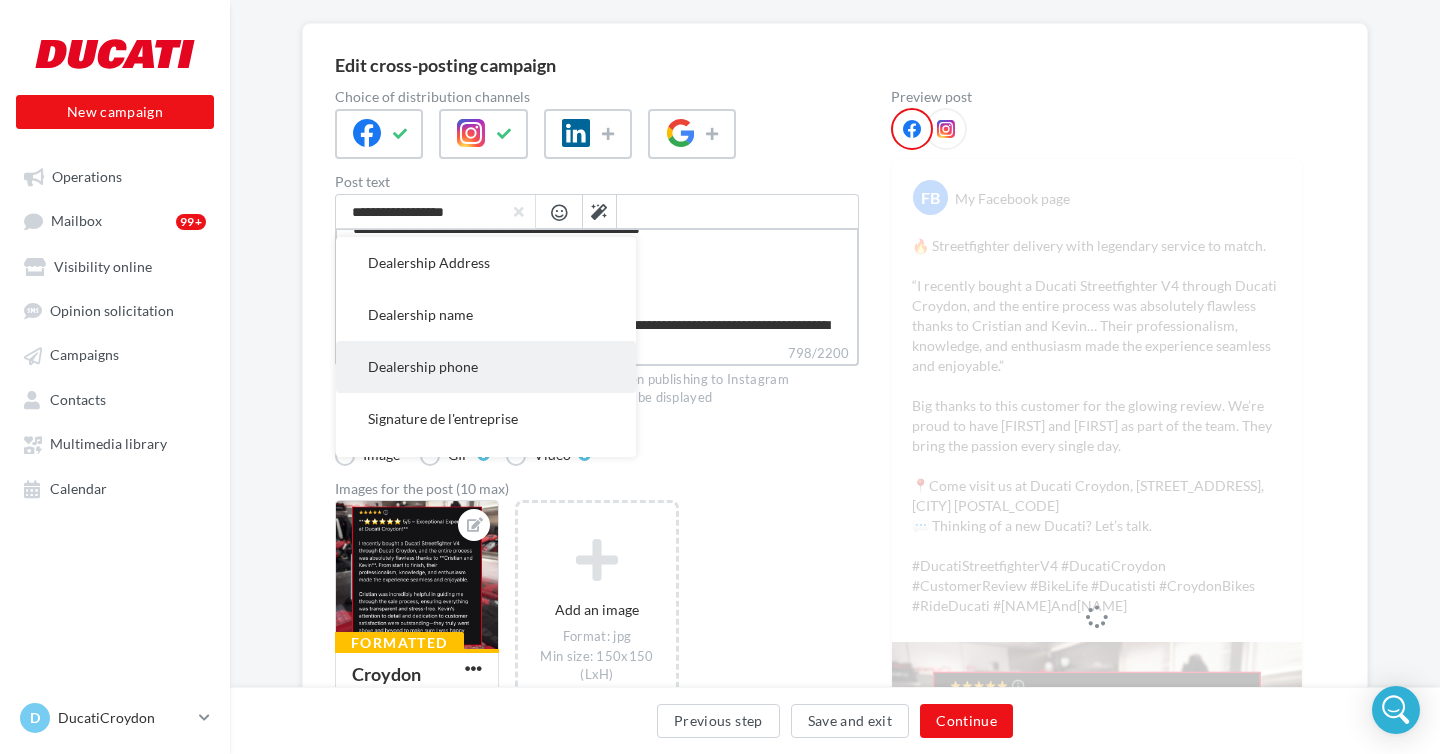 type on "**********" 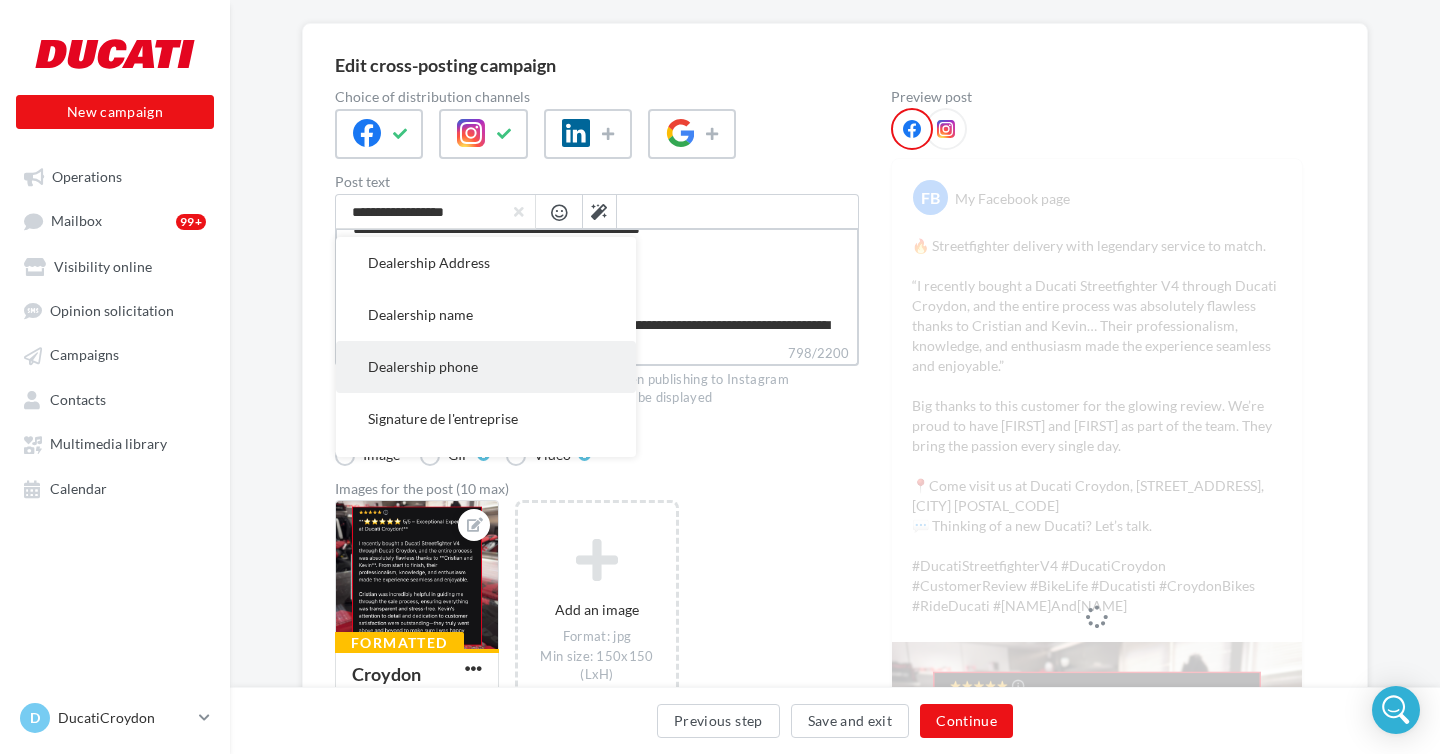 type on "**********" 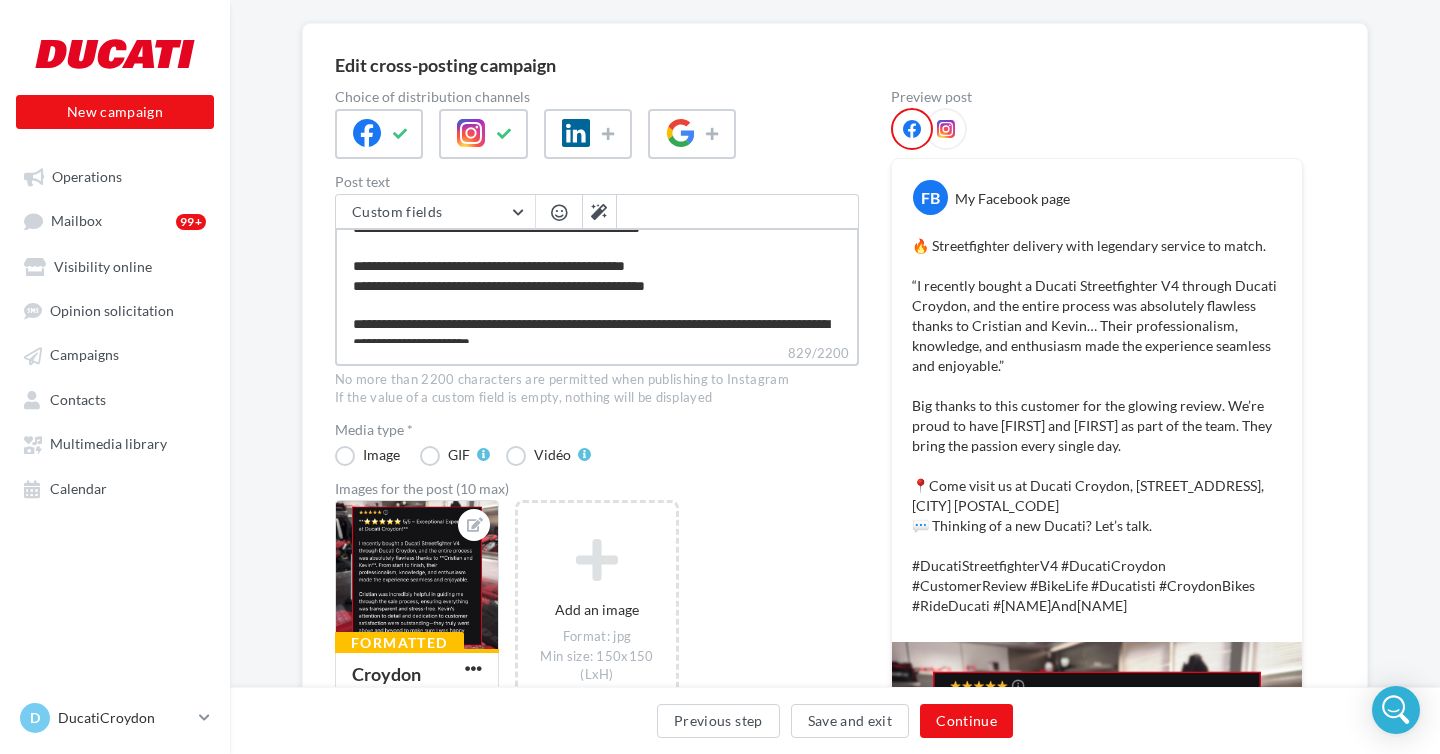 scroll, scrollTop: 192, scrollLeft: 0, axis: vertical 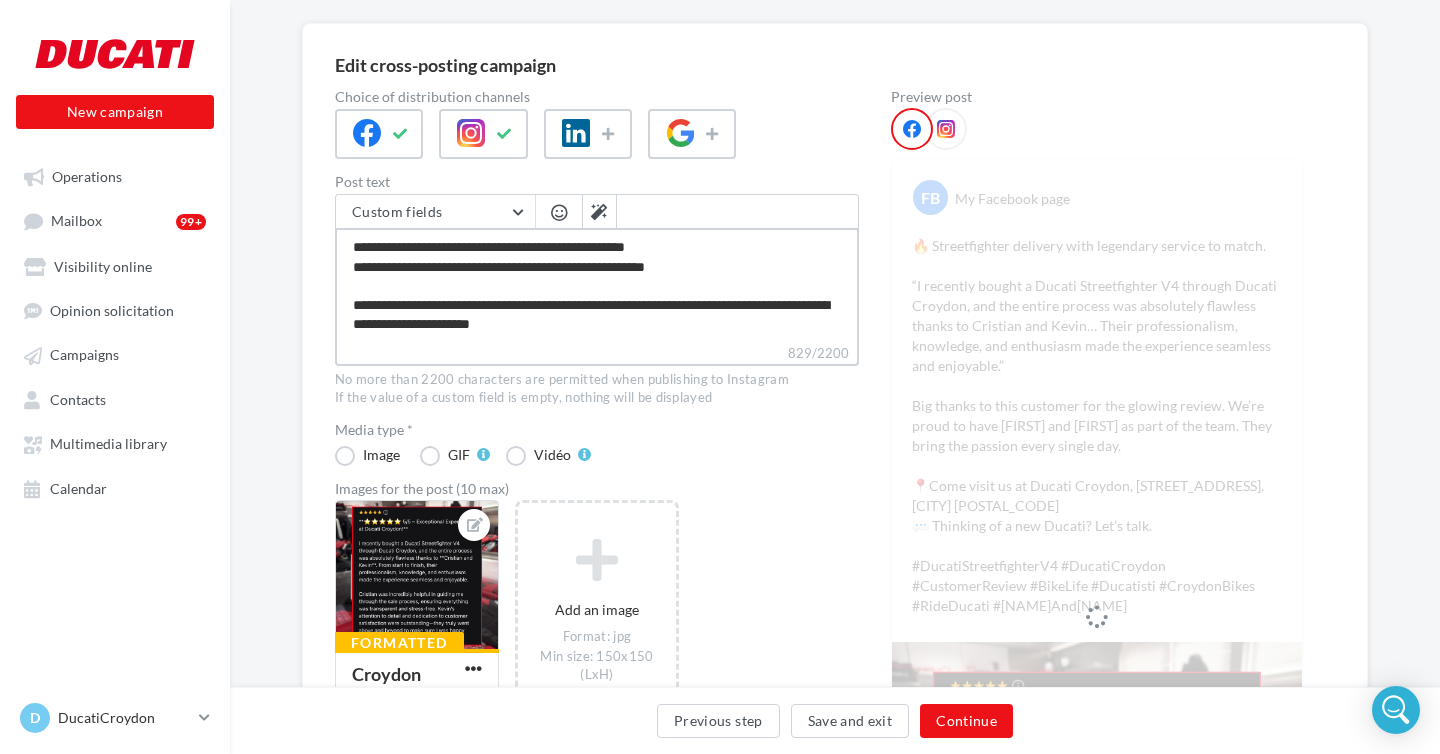 click on "**********" at bounding box center (597, 285) 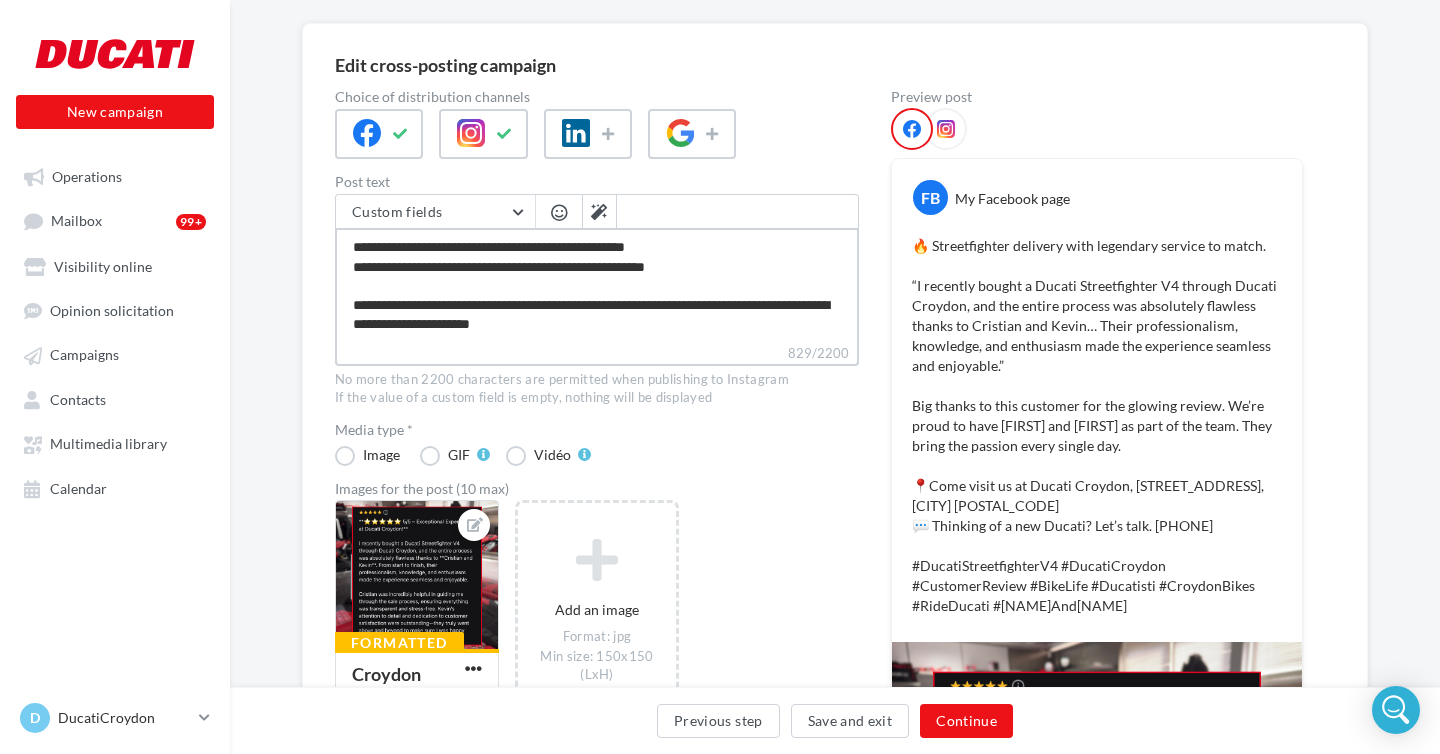 click on "**********" at bounding box center [597, 285] 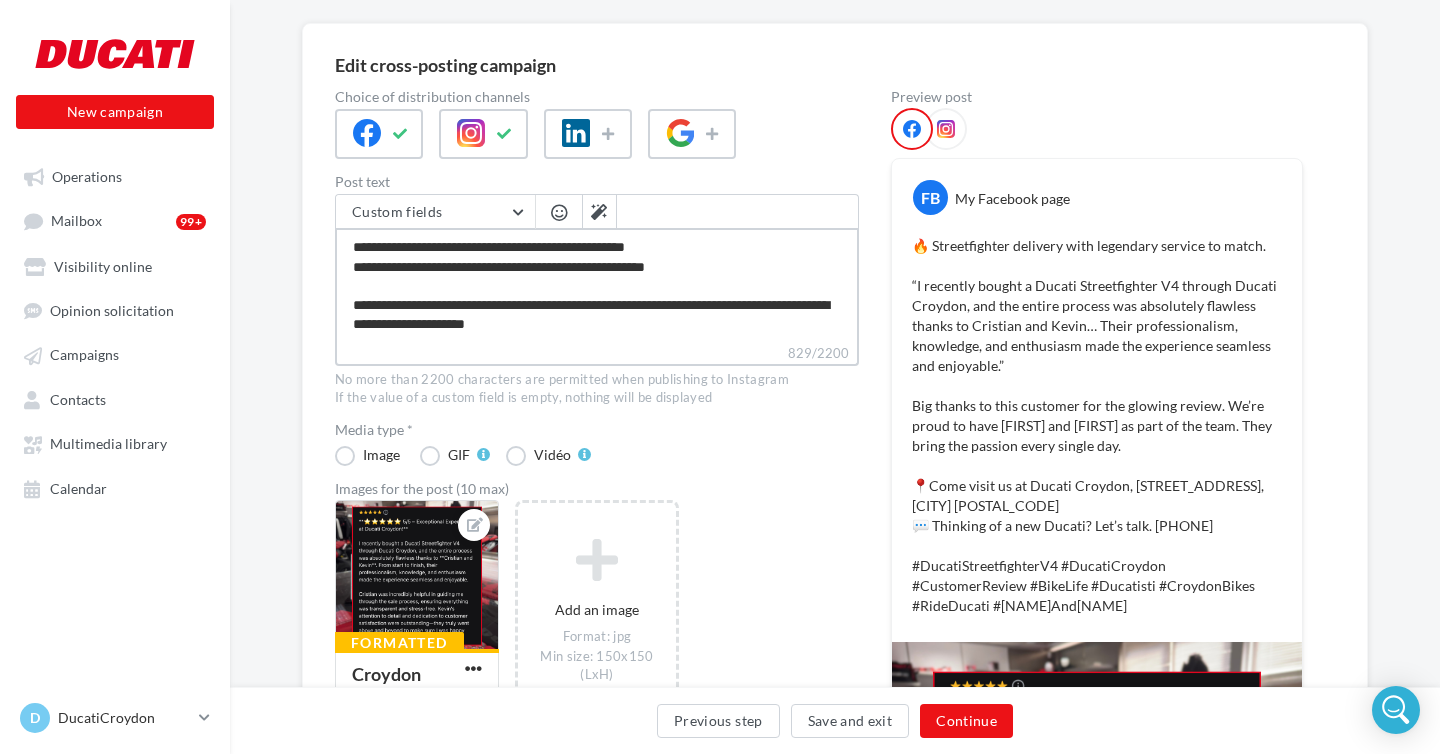 type on "**********" 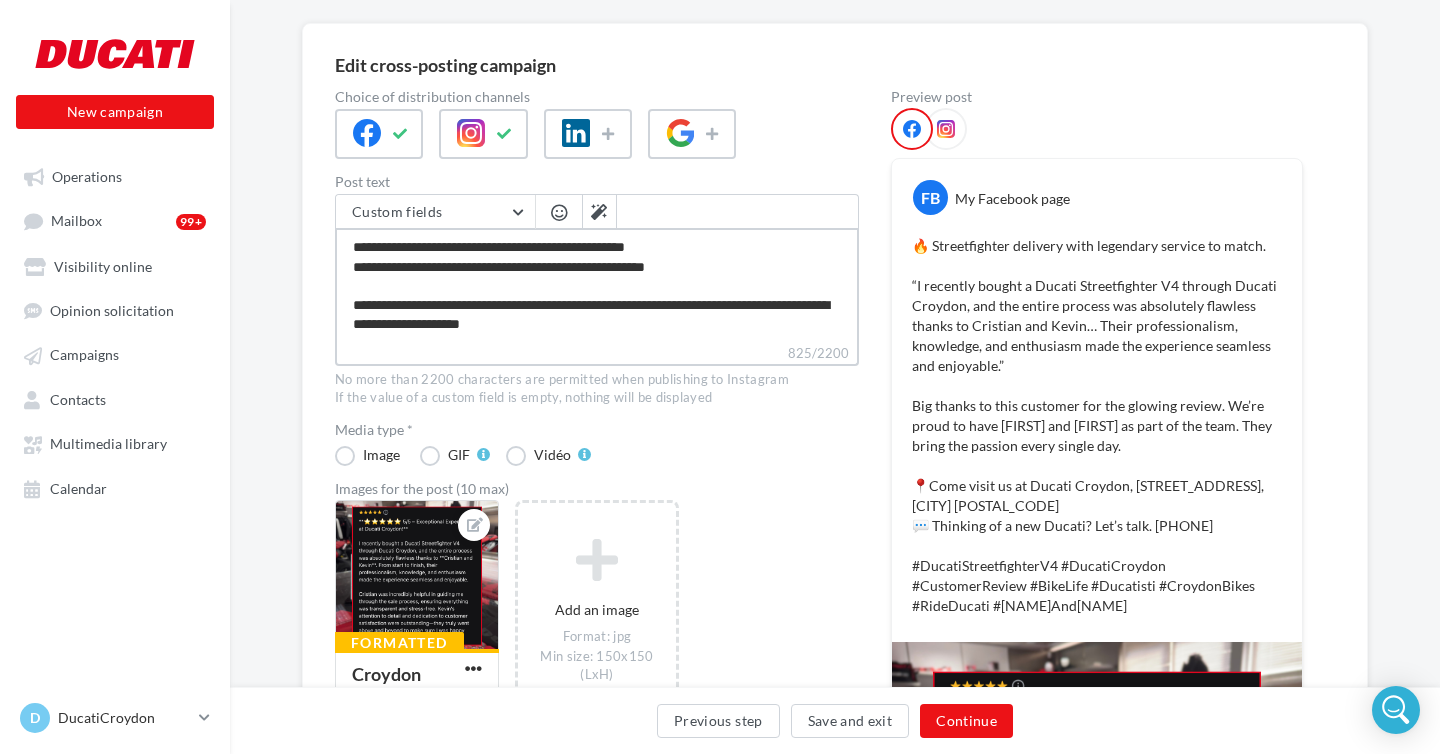 type on "**********" 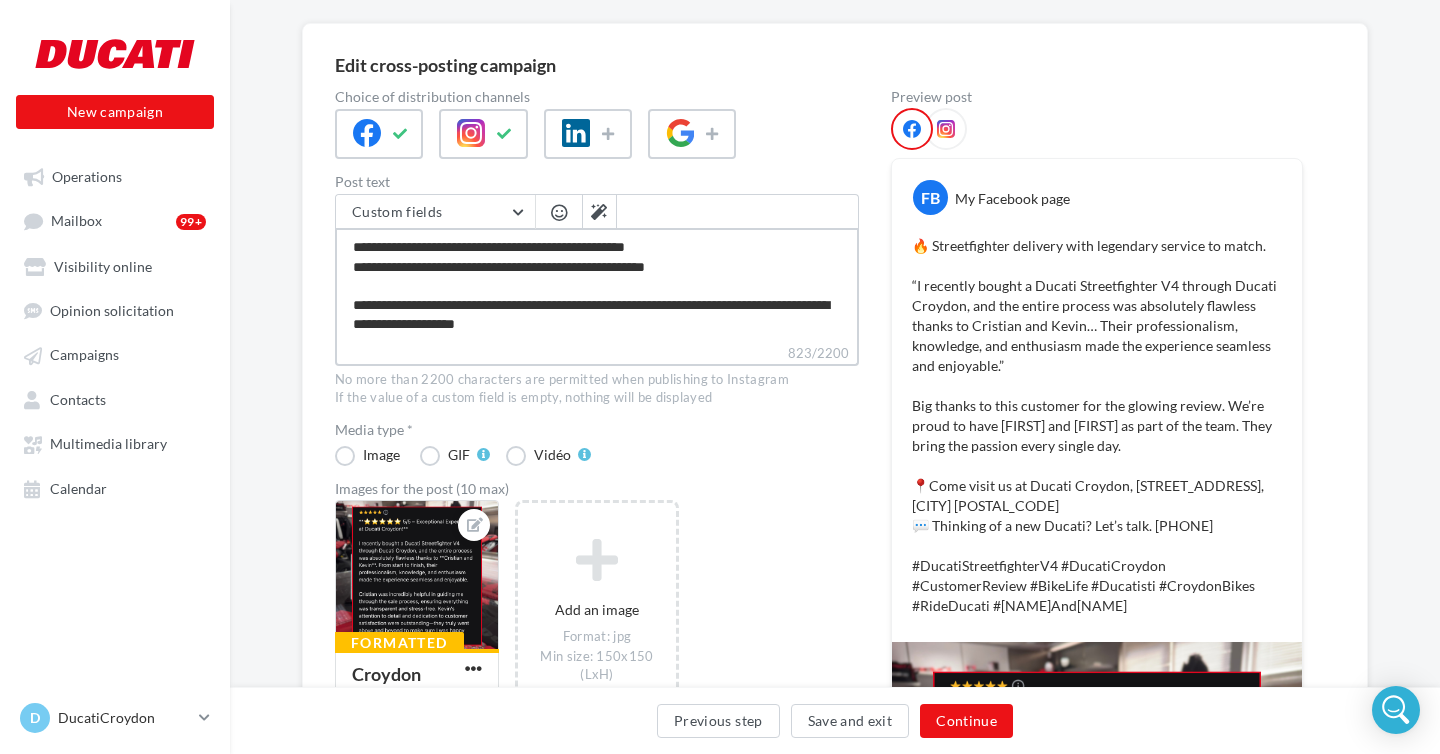 type on "**********" 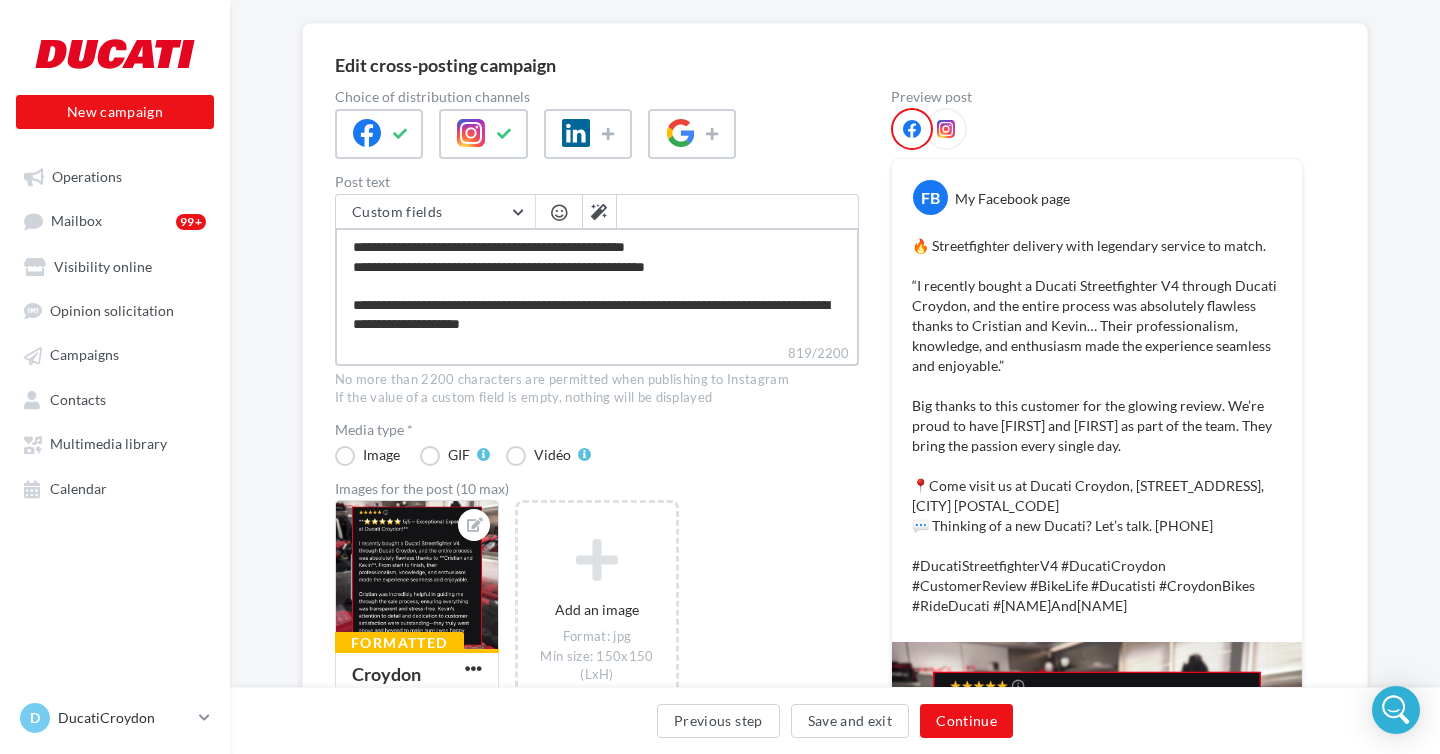 type on "**********" 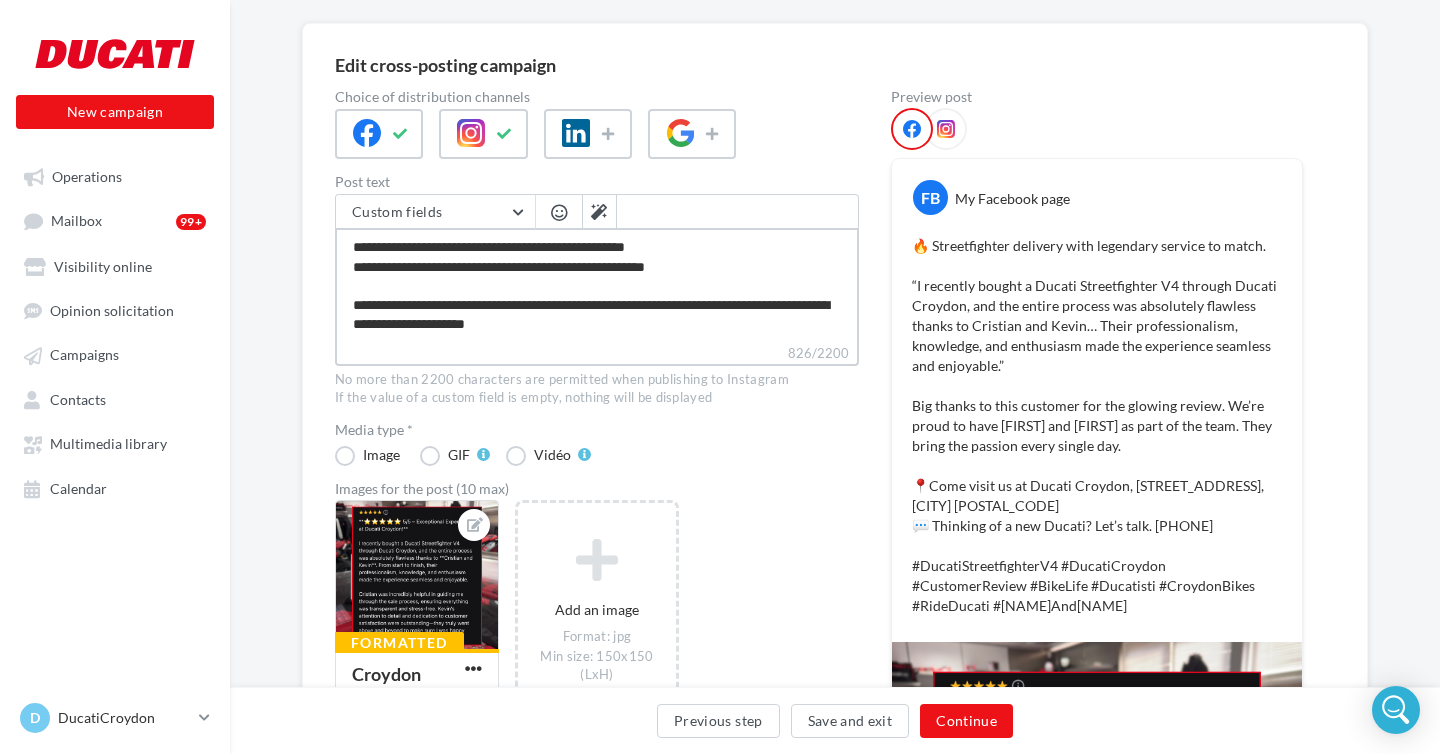 click on "**********" at bounding box center [597, 285] 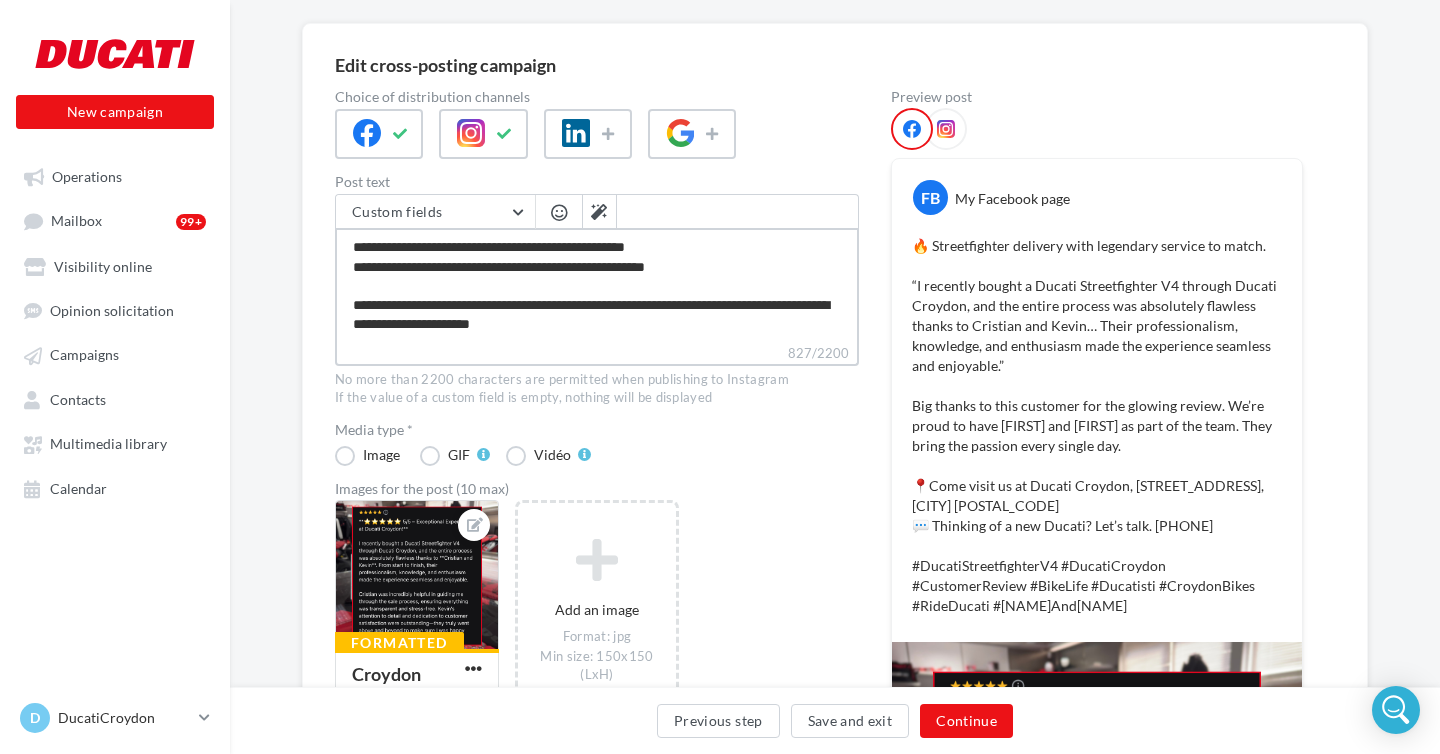 type on "**********" 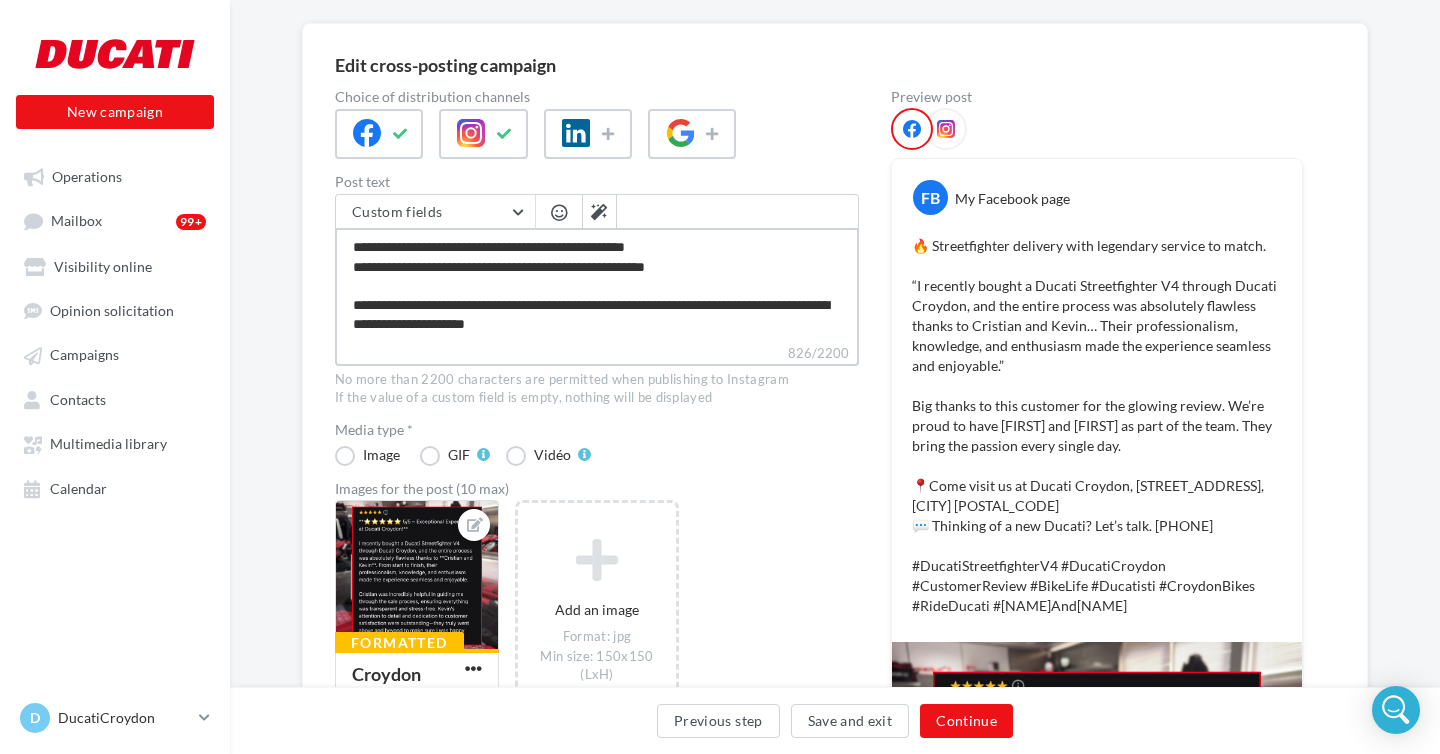 type on "**********" 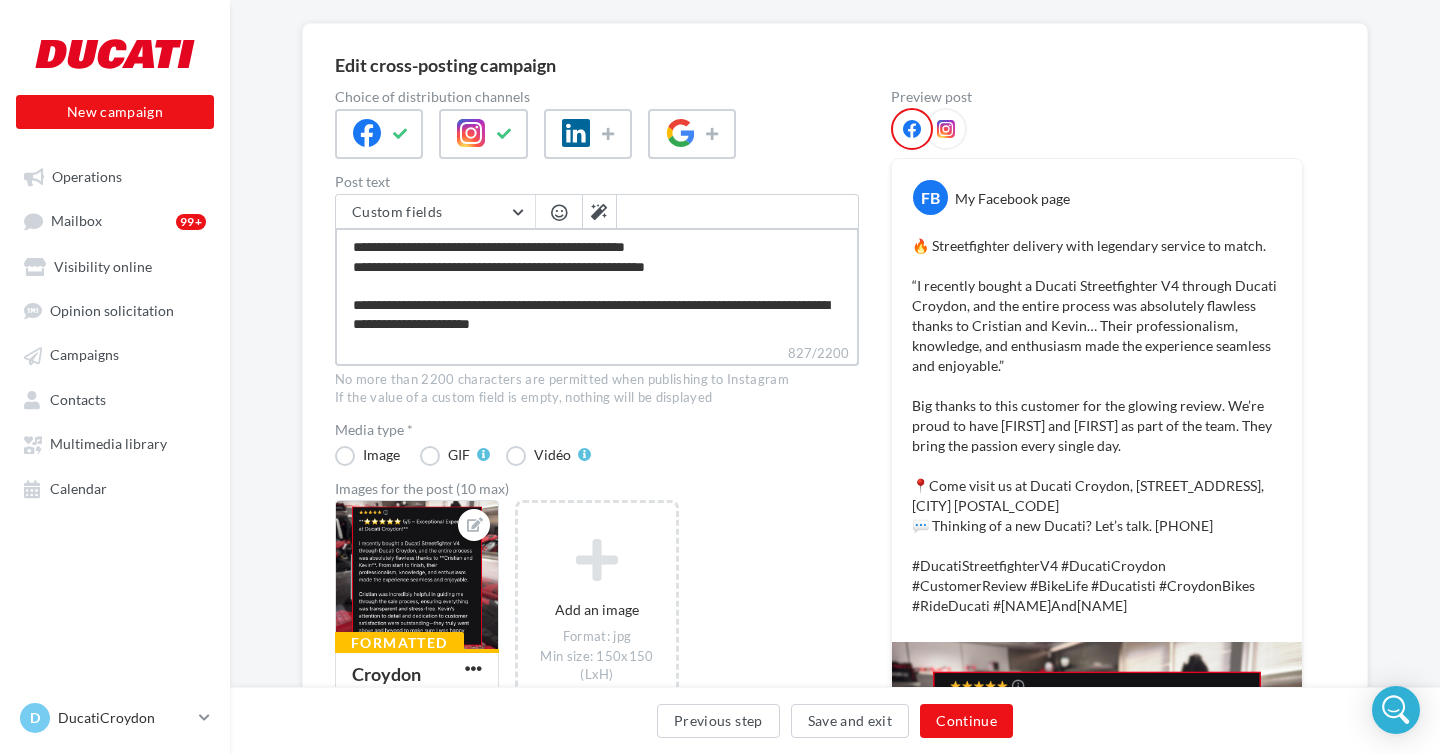 type on "**********" 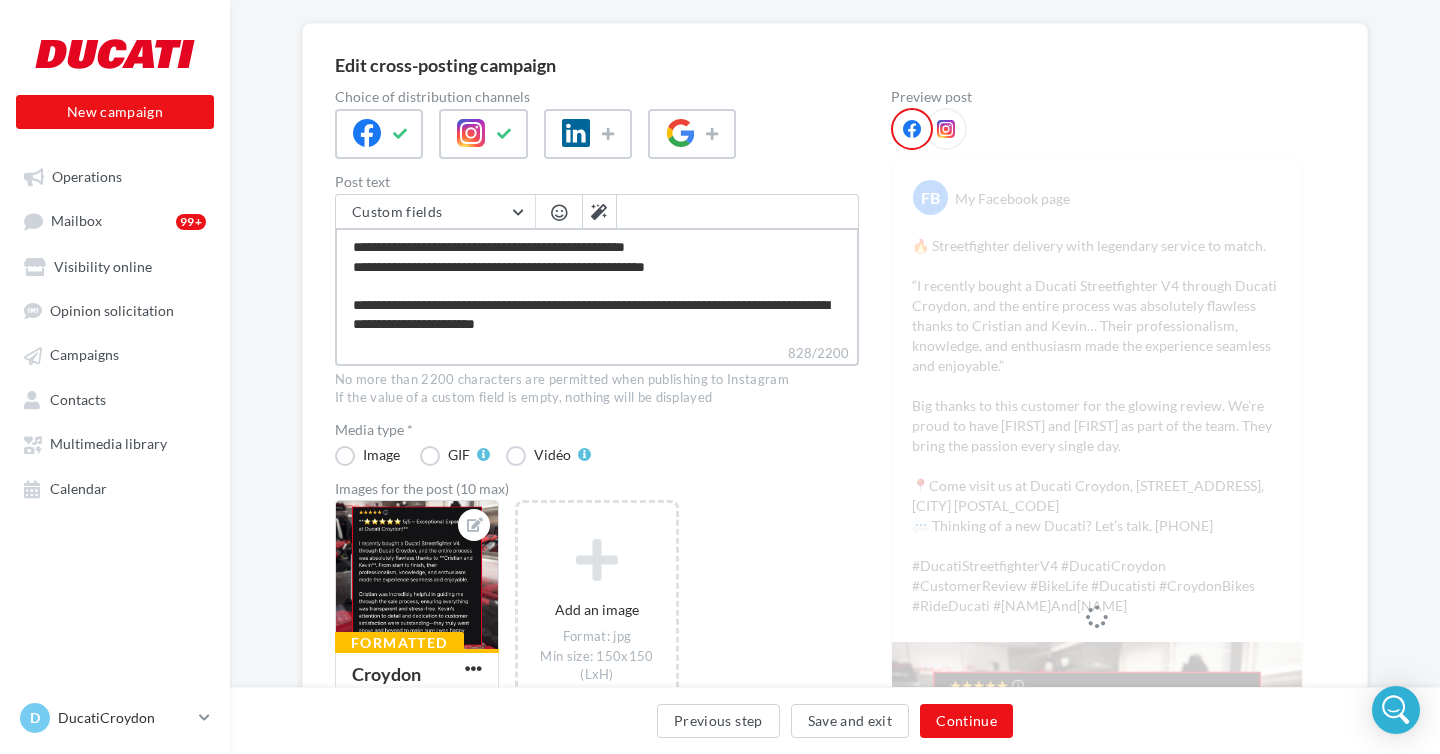 type on "**********" 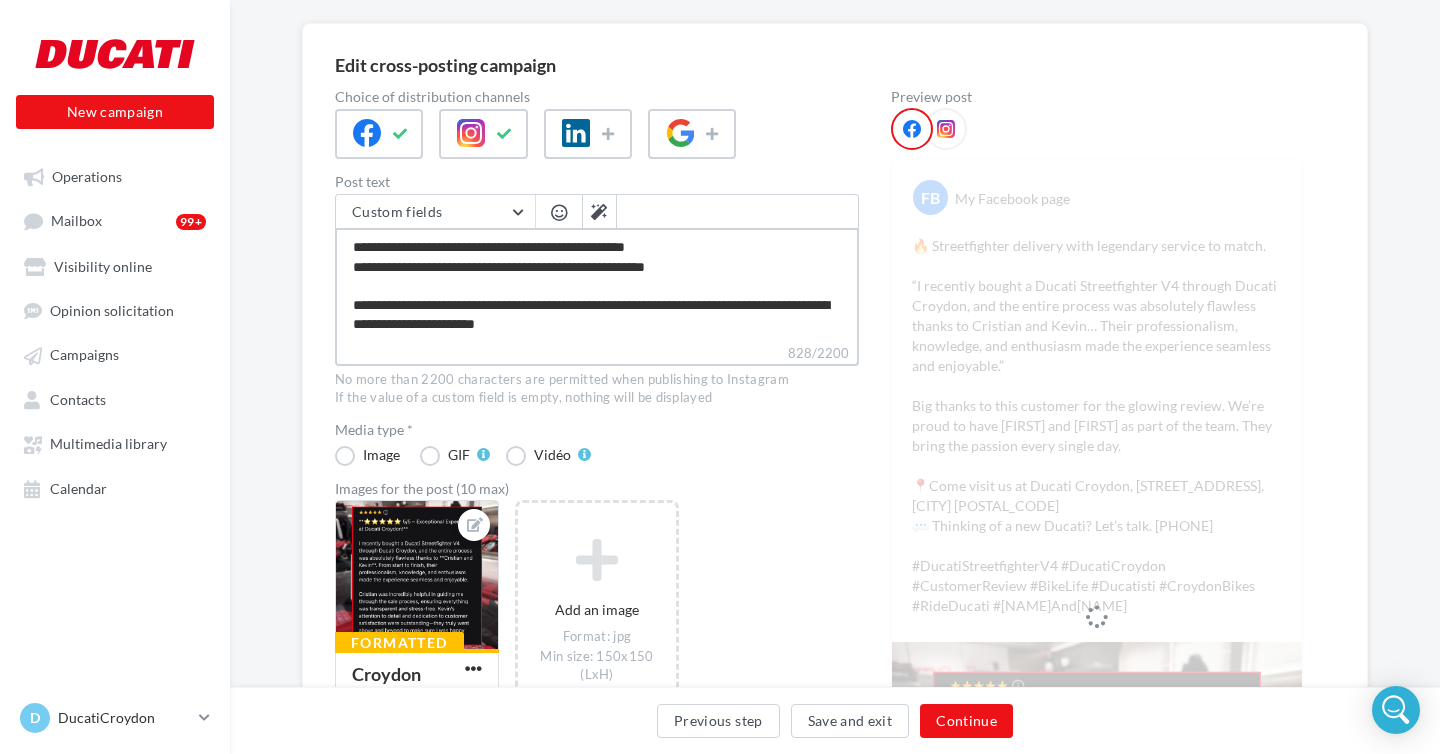 type on "**********" 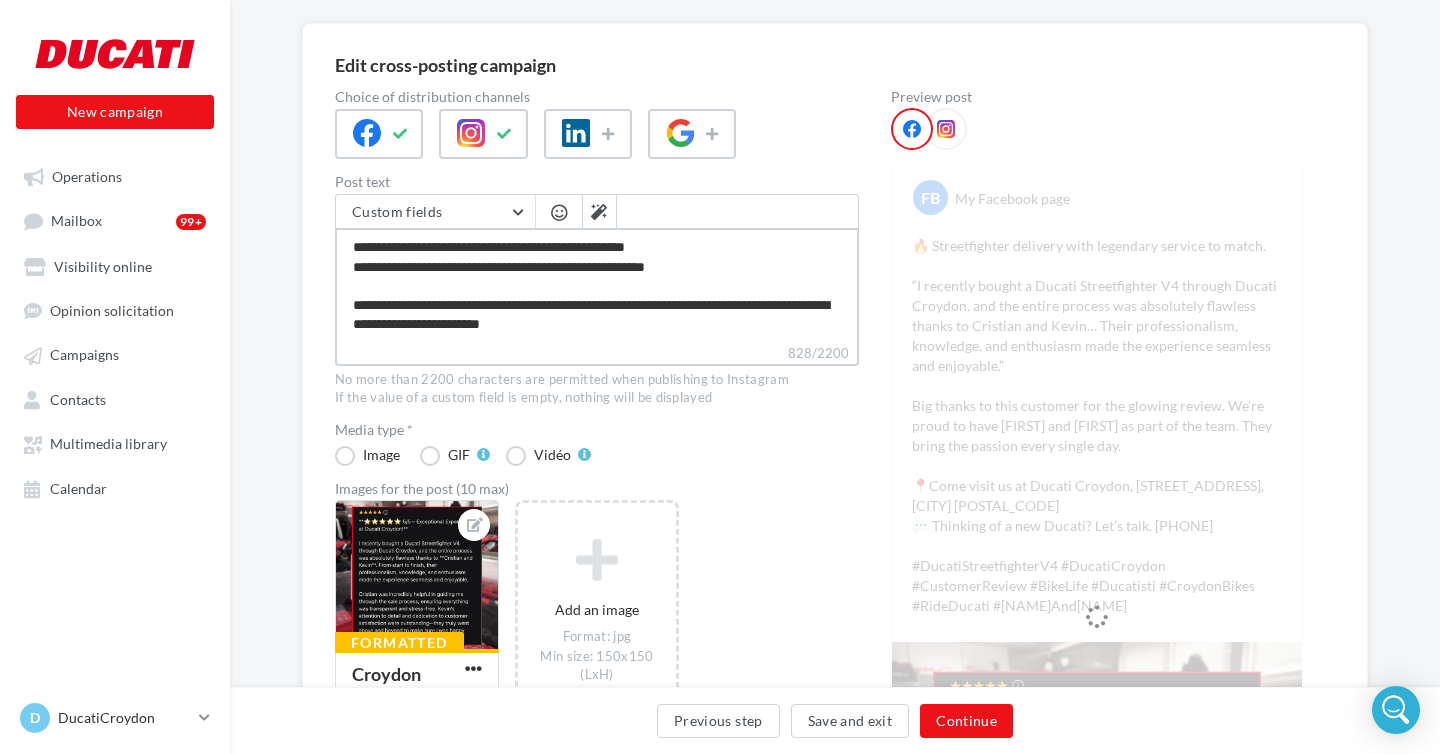 type on "**********" 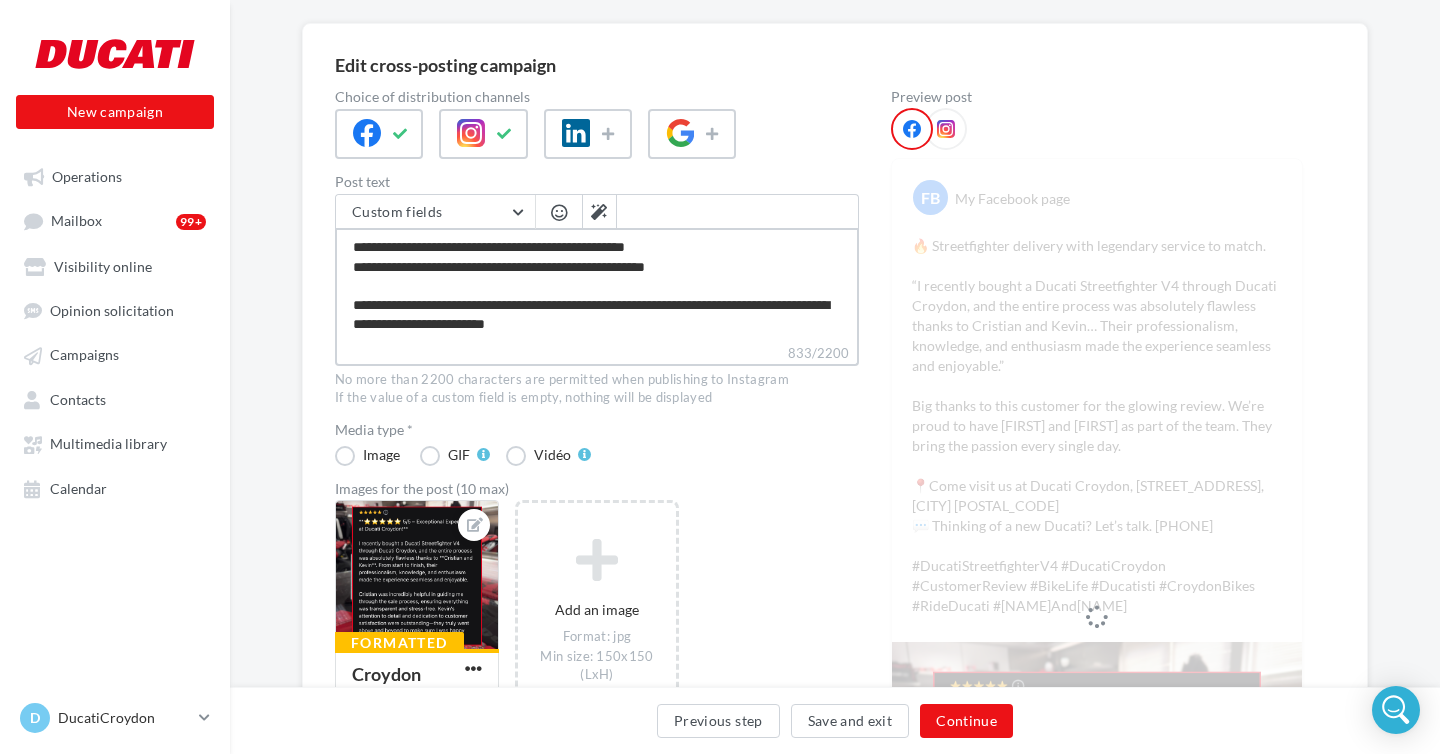 type on "**********" 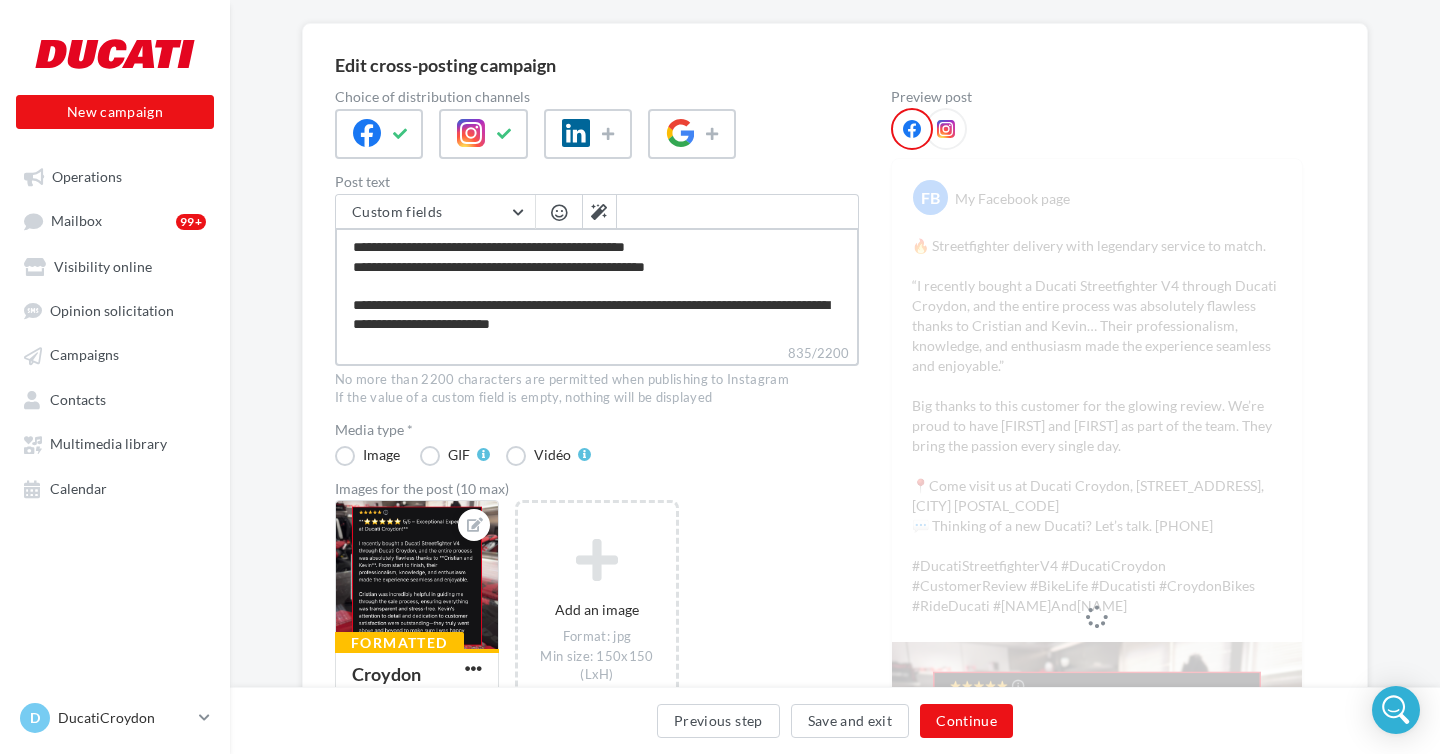 type on "**********" 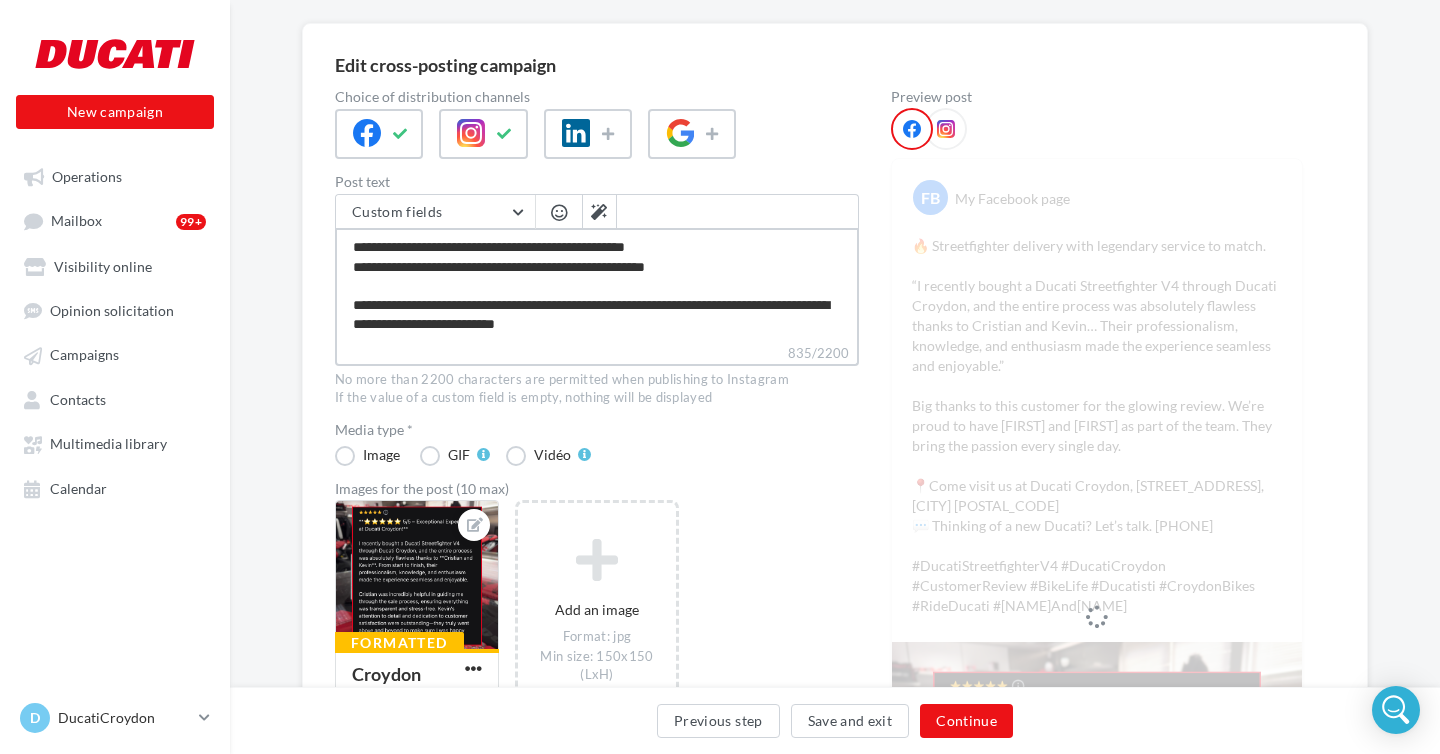type on "**********" 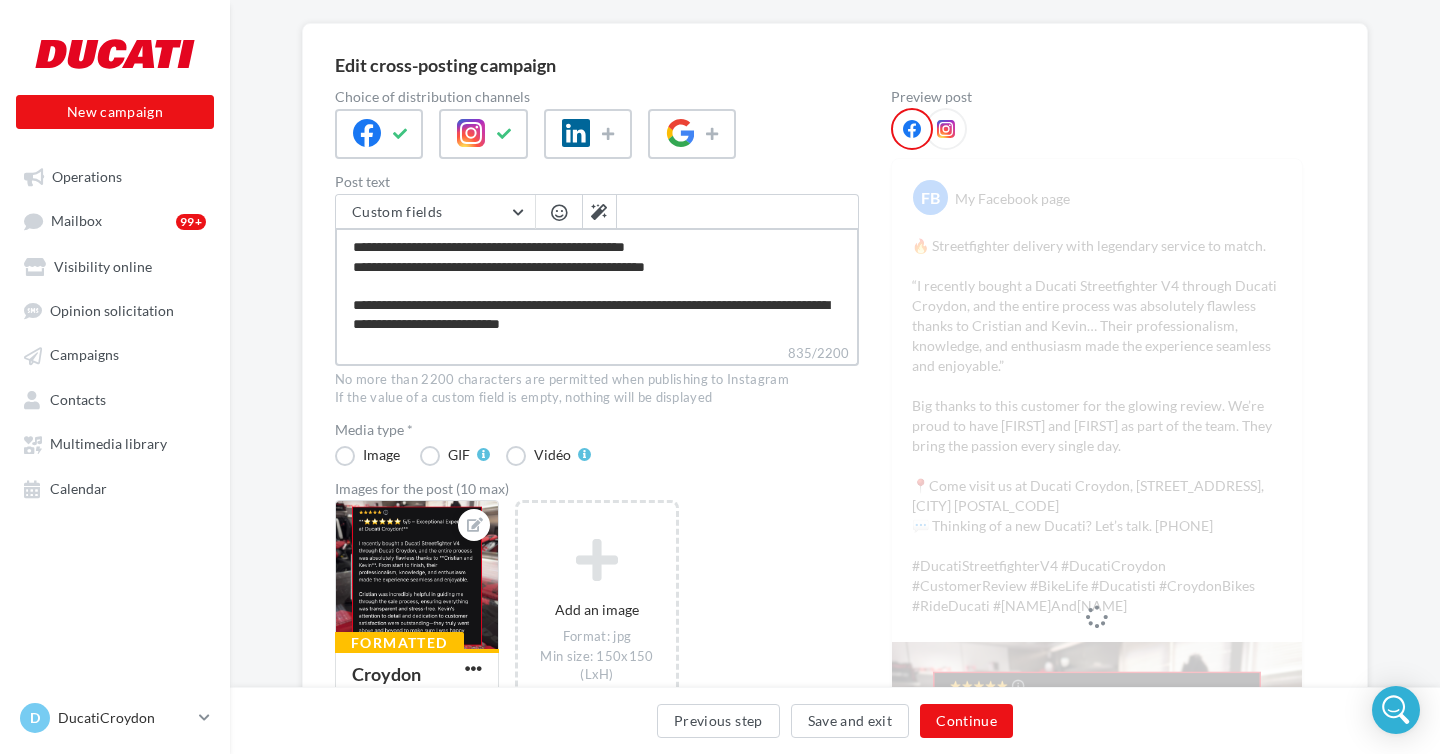 type on "**********" 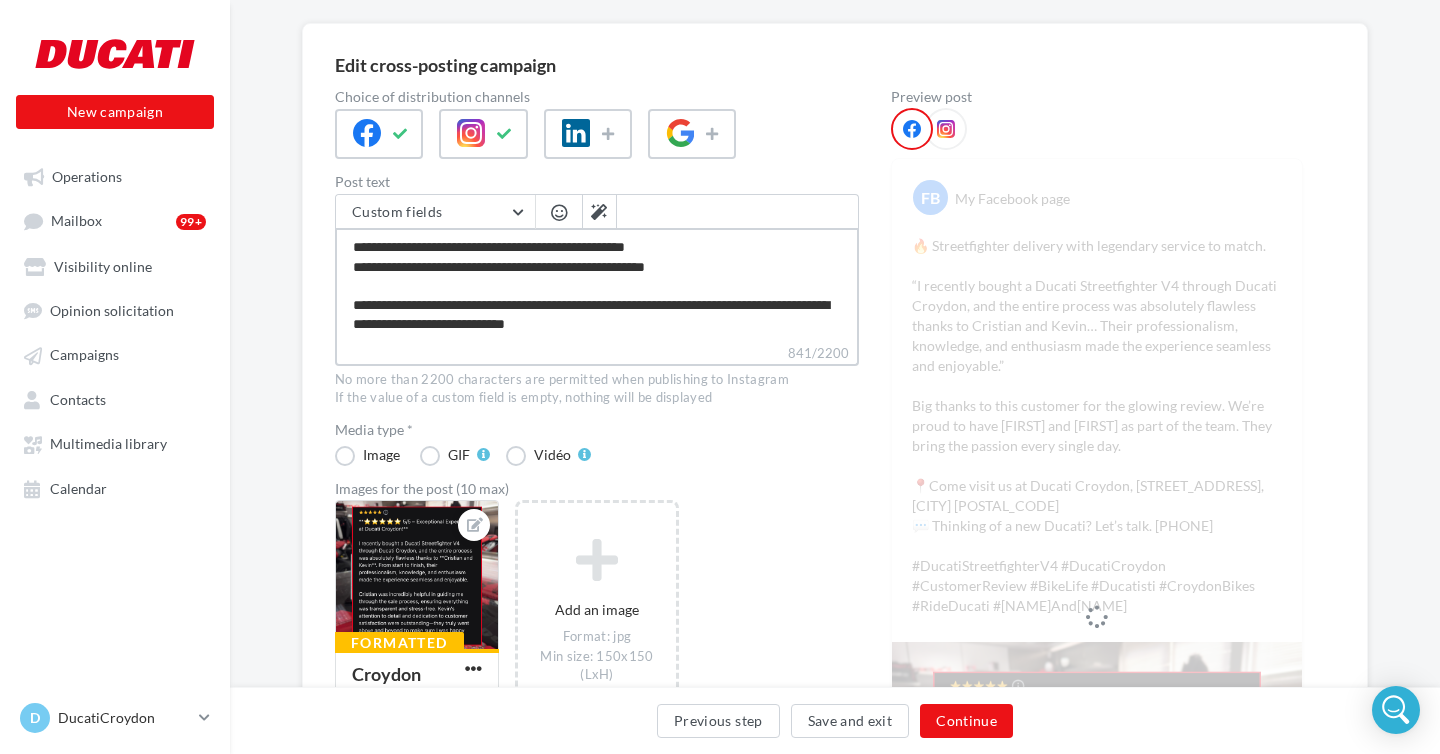 type on "**********" 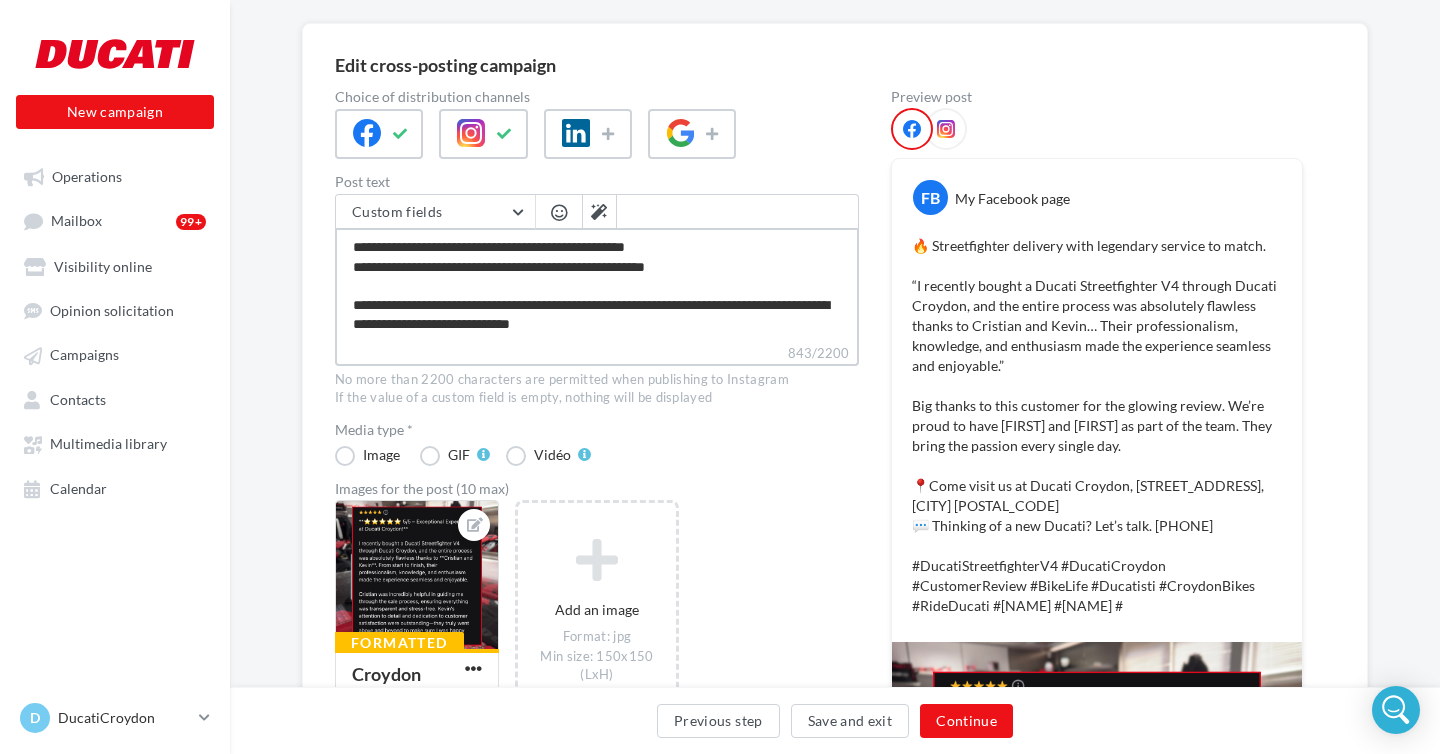 type on "**********" 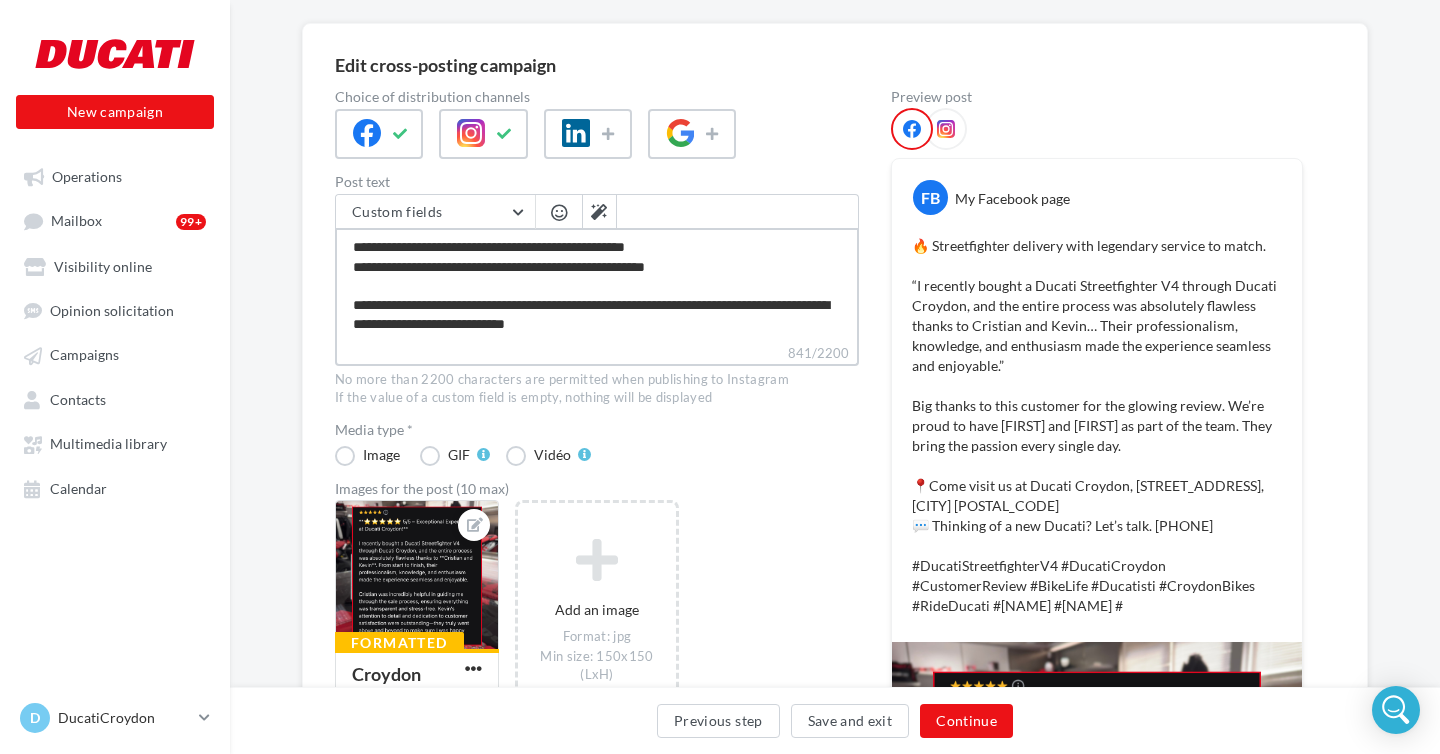 type on "**********" 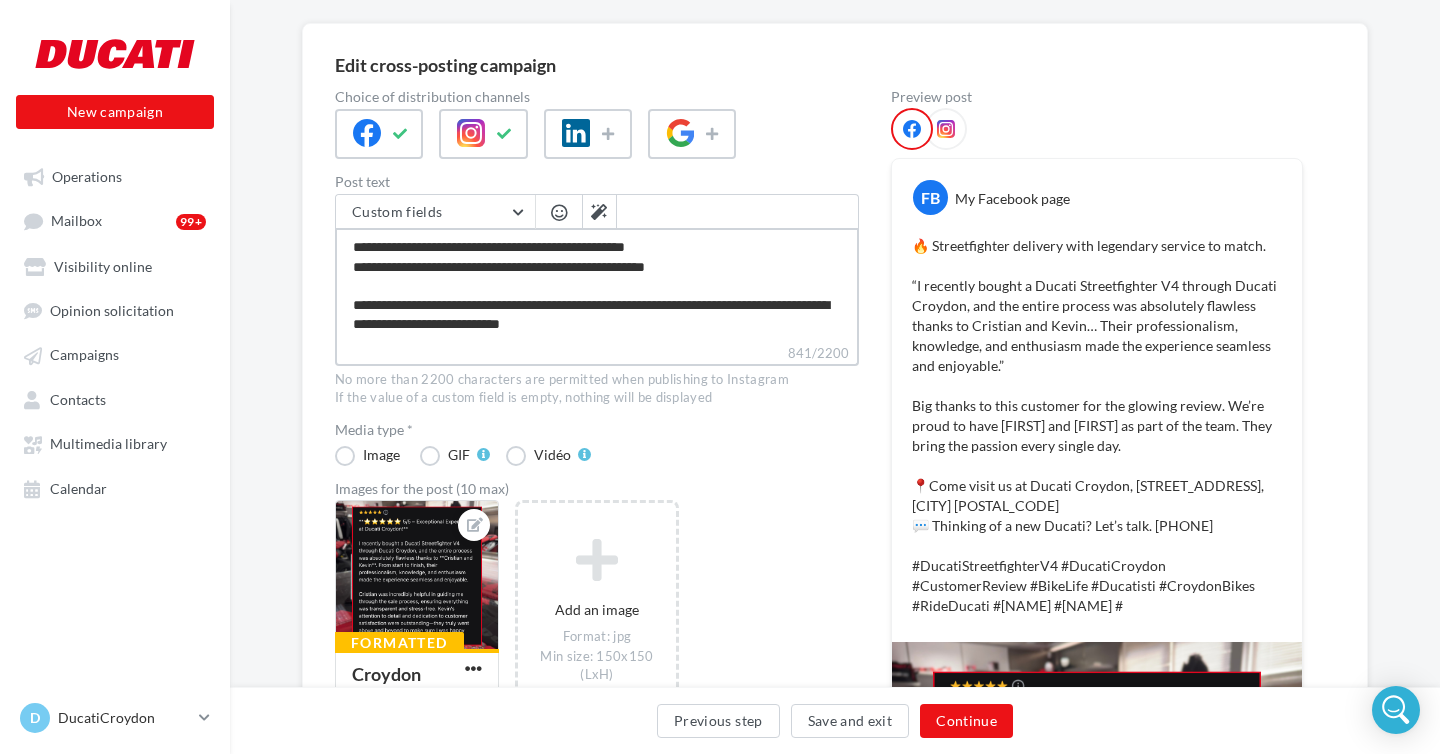 type on "**********" 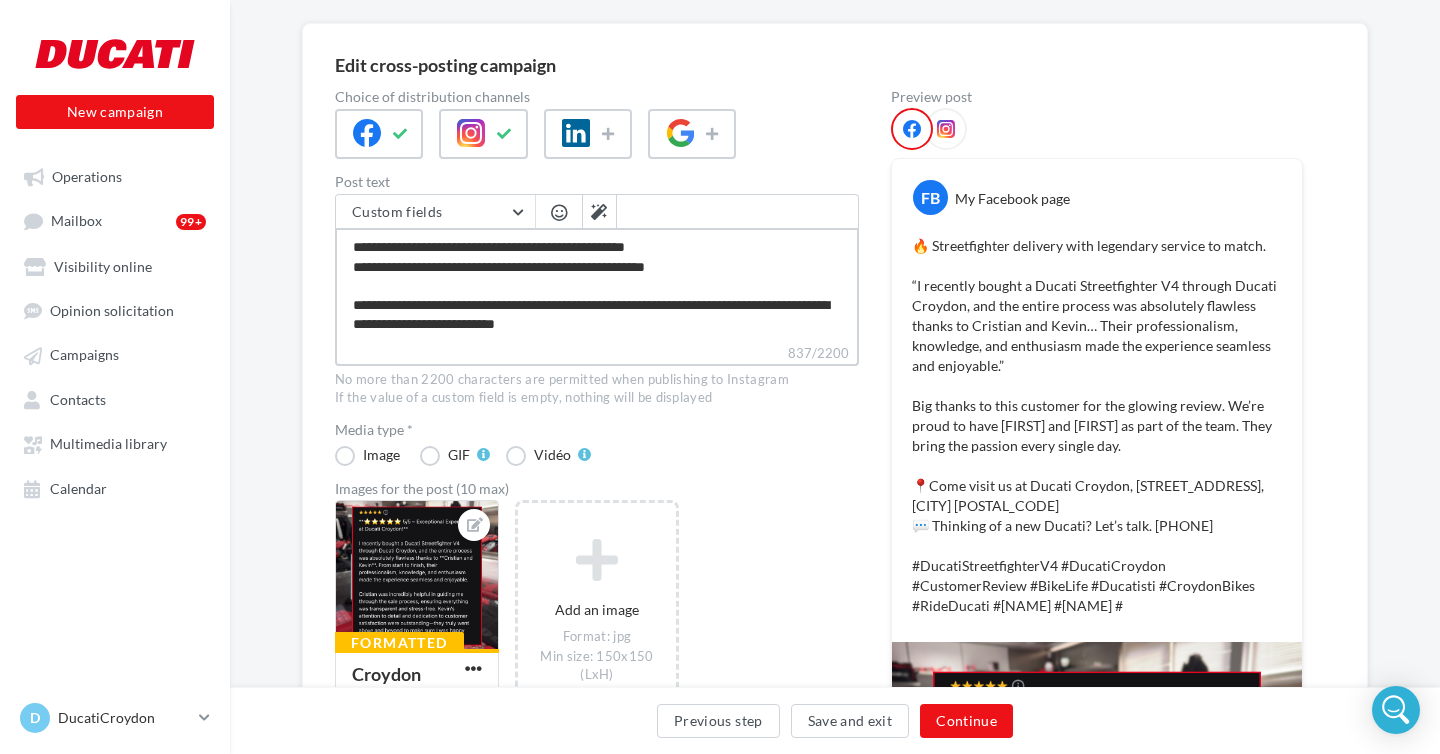 type on "**********" 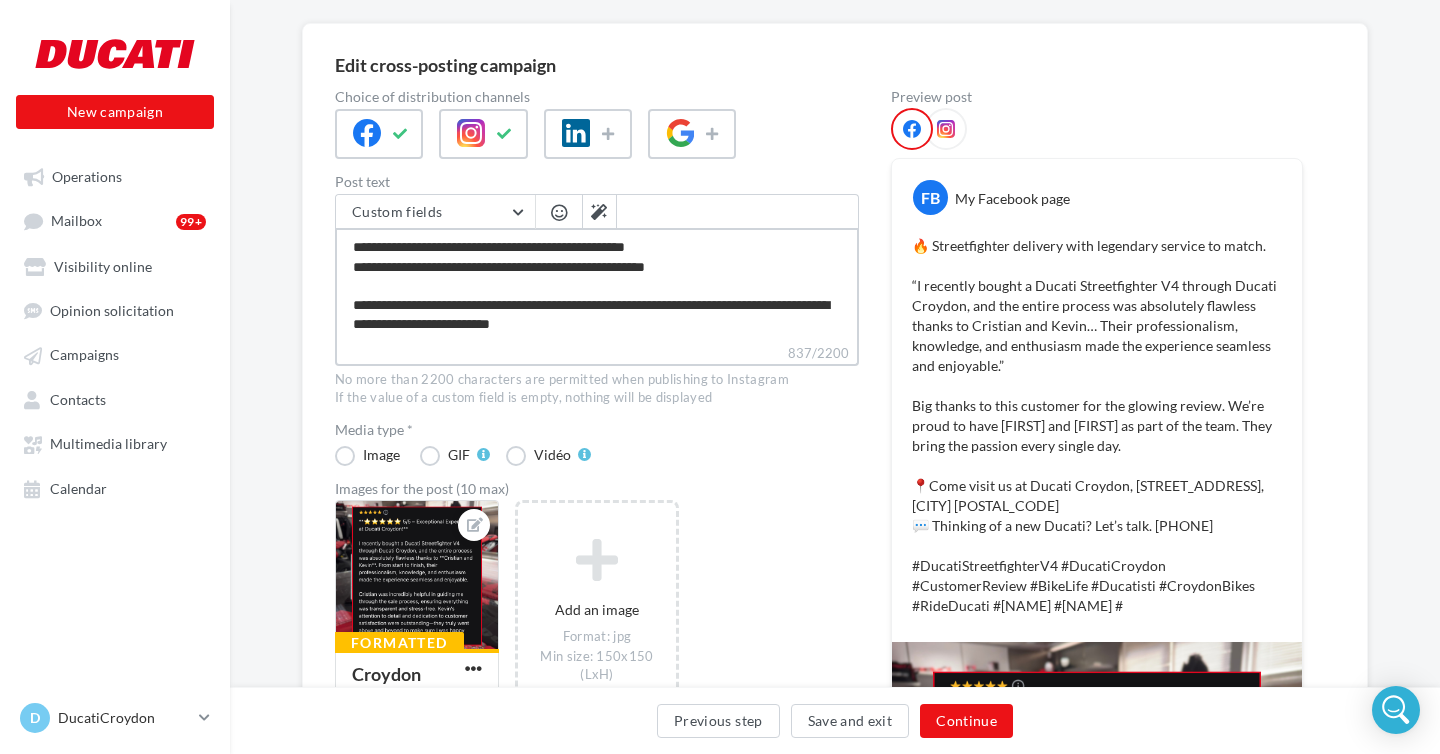 type on "**********" 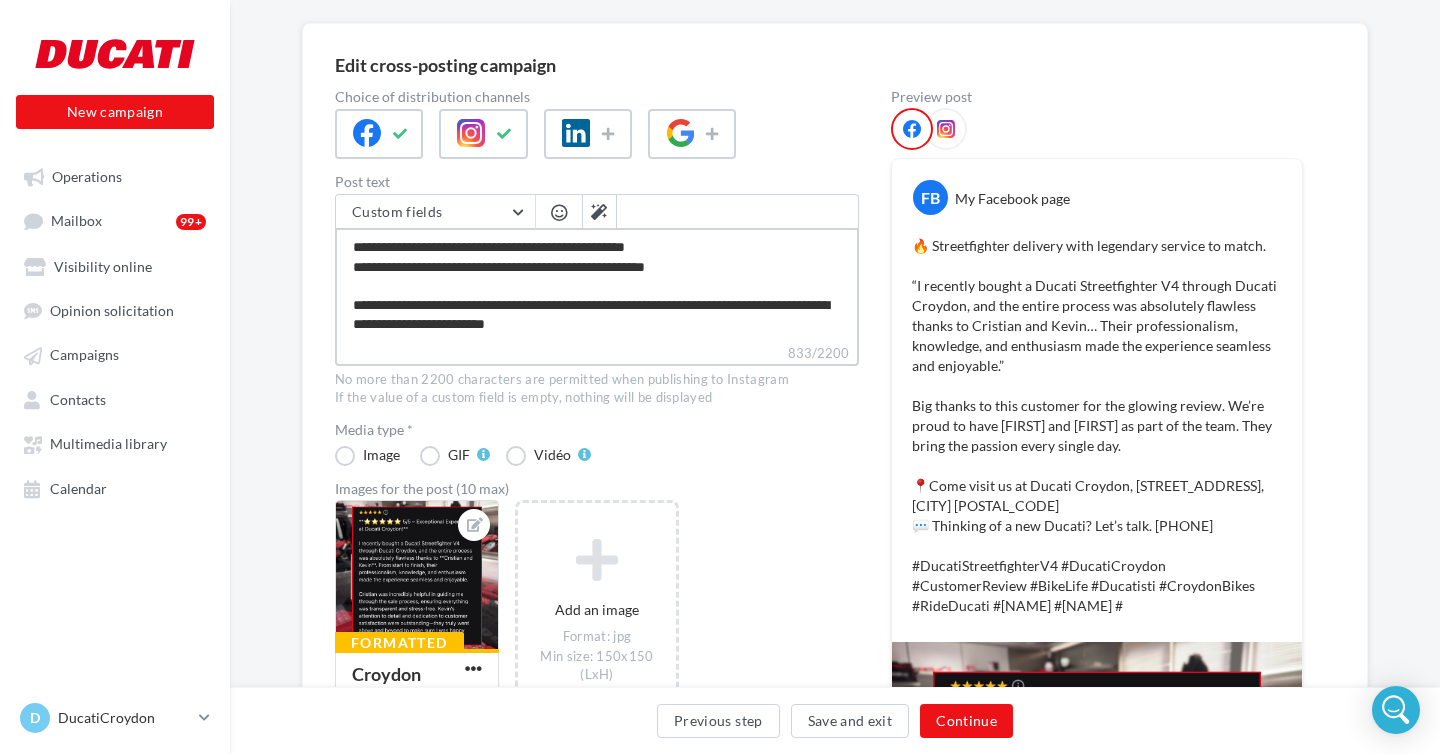 type on "**********" 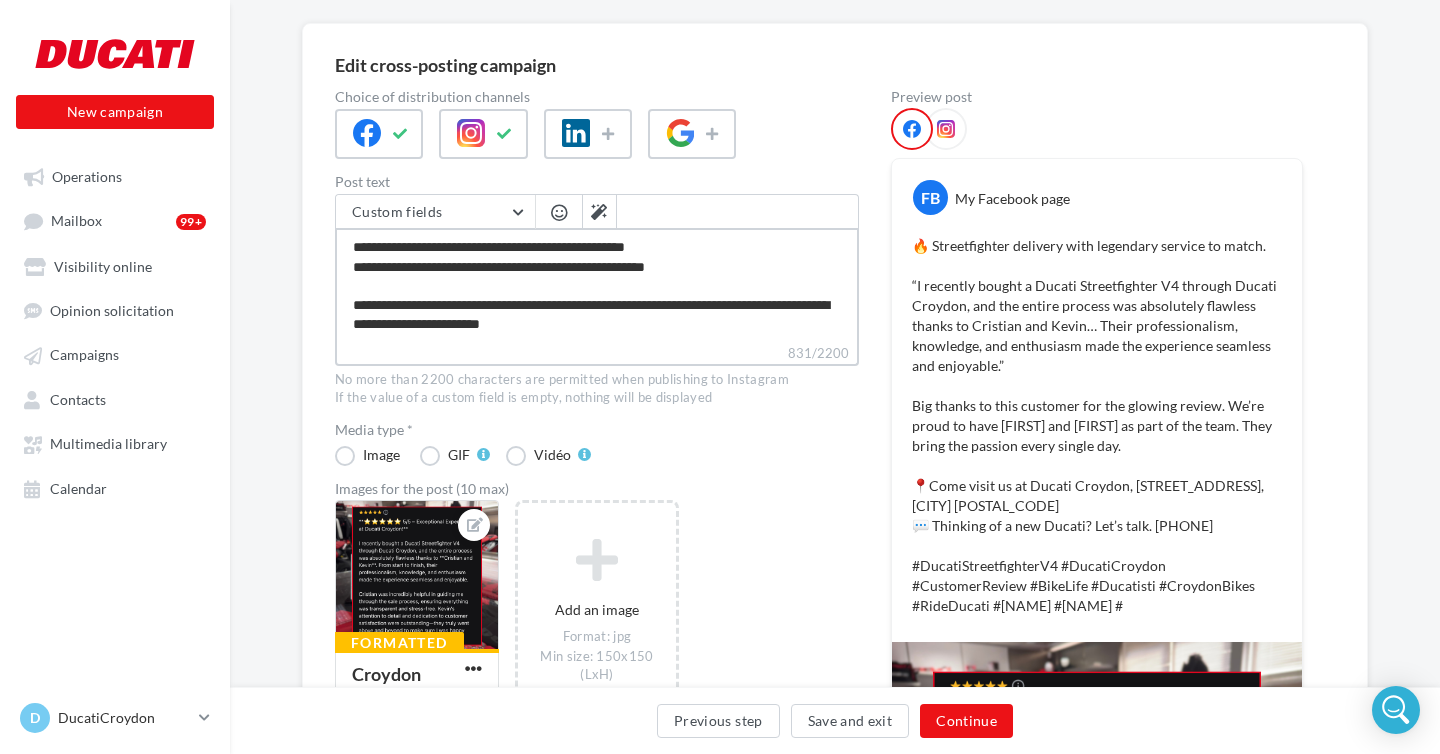 type on "**********" 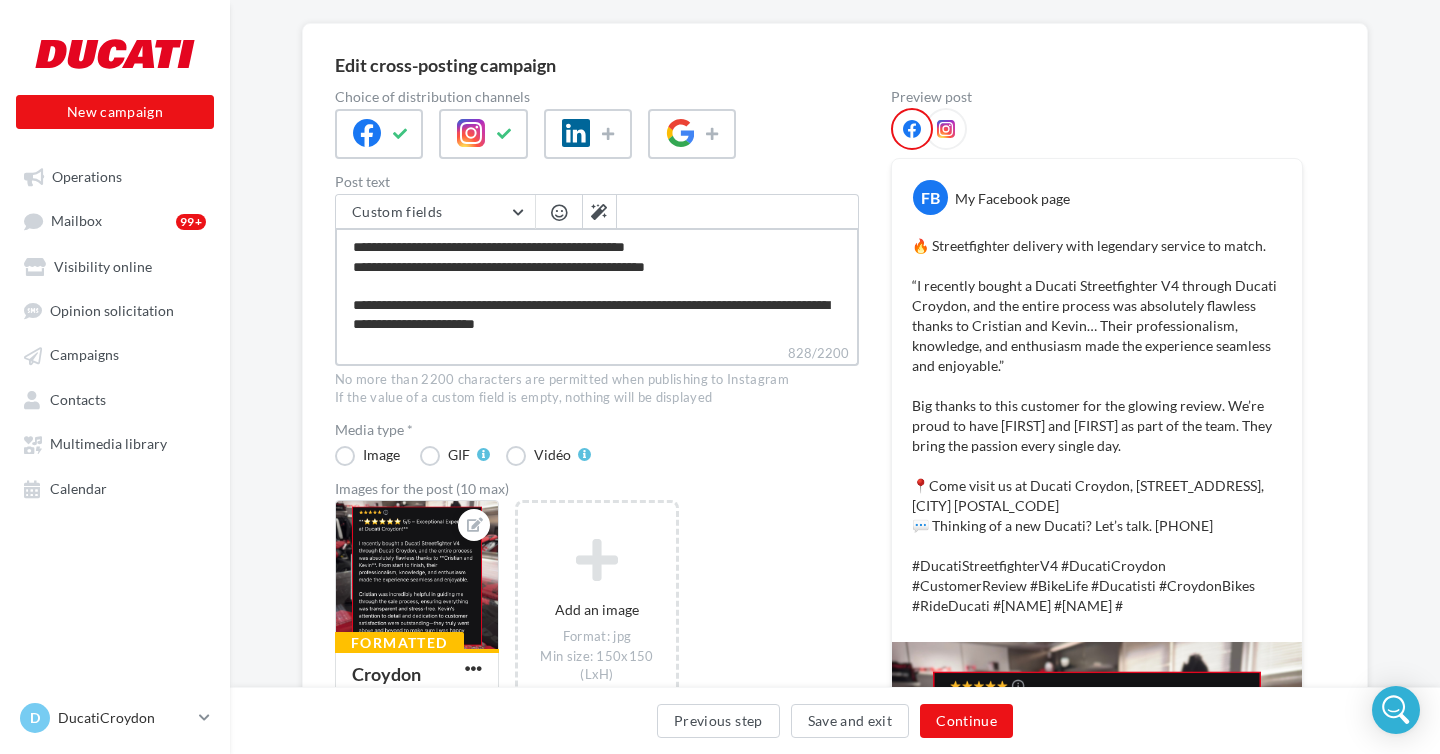 type on "**********" 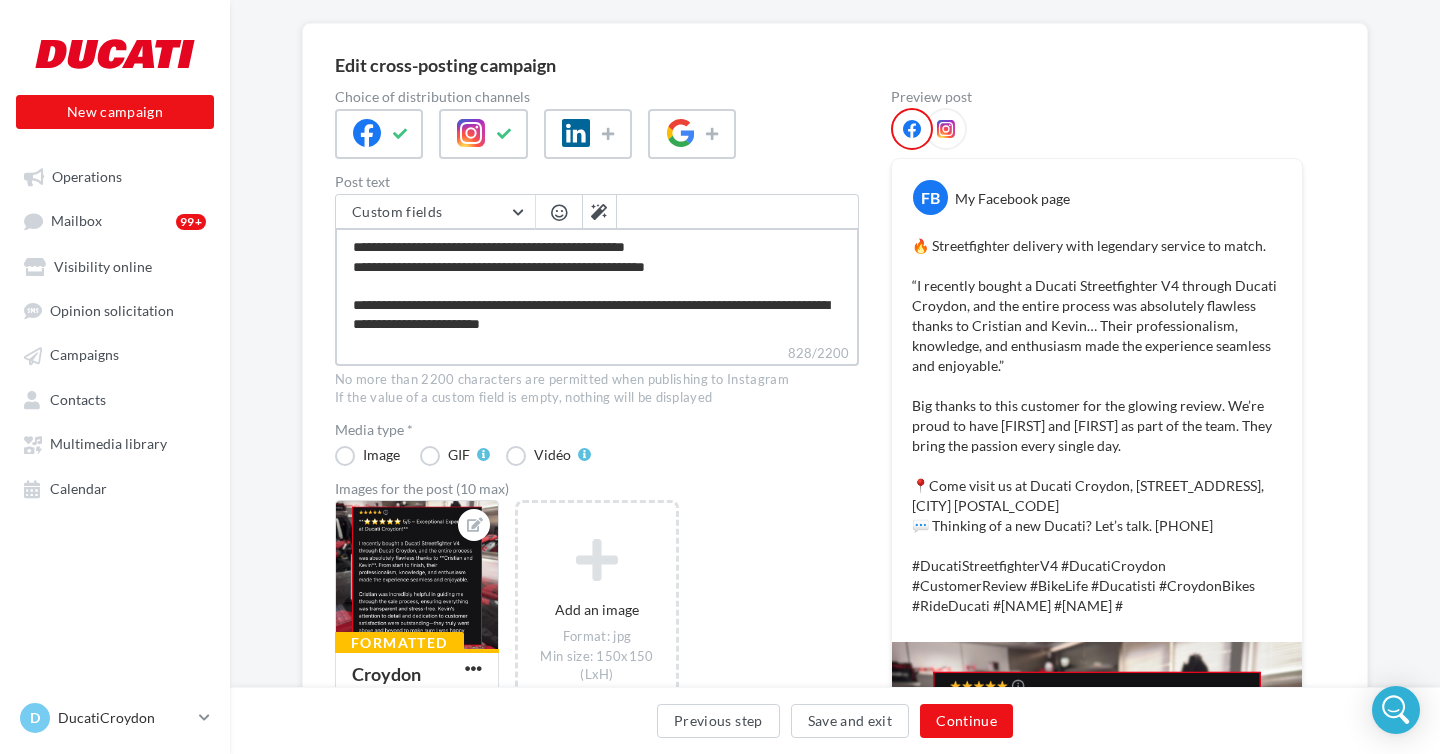 type on "**********" 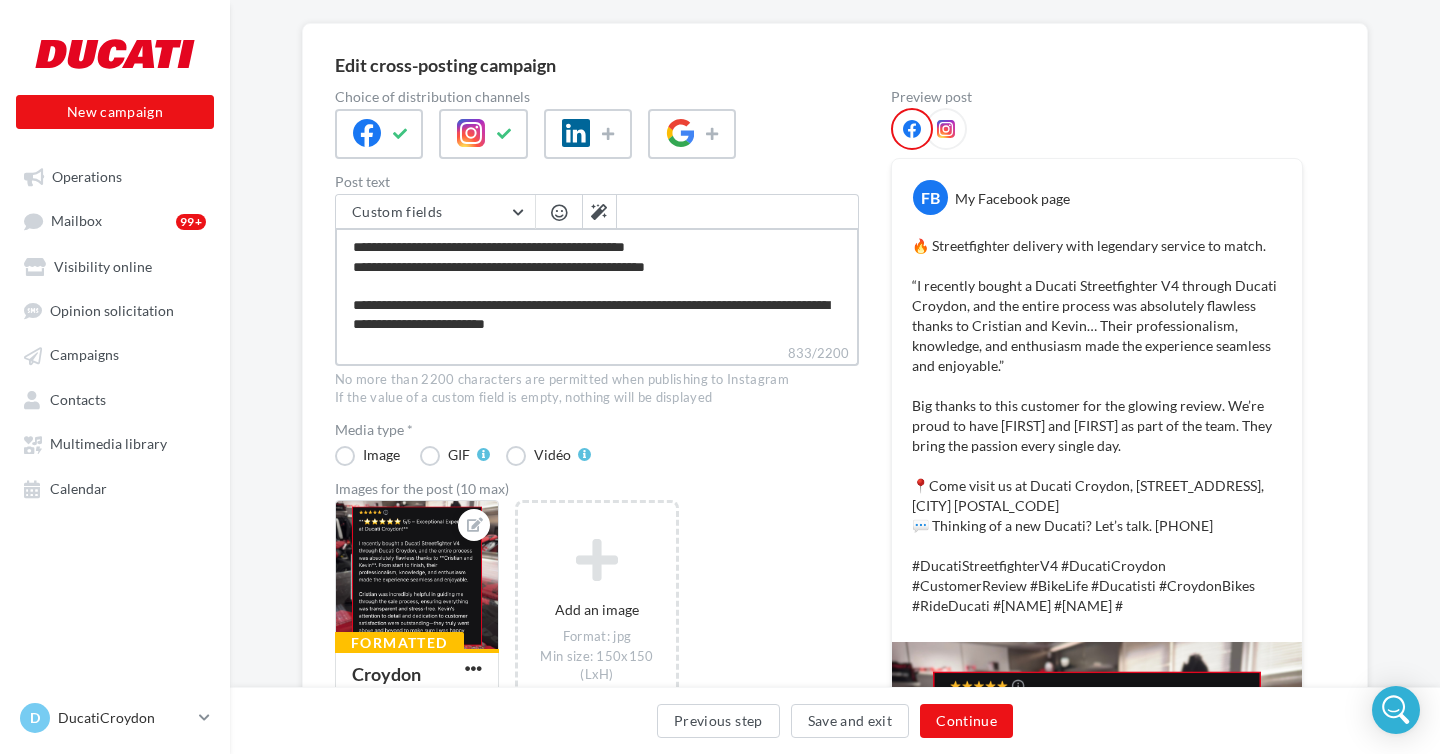 type on "**********" 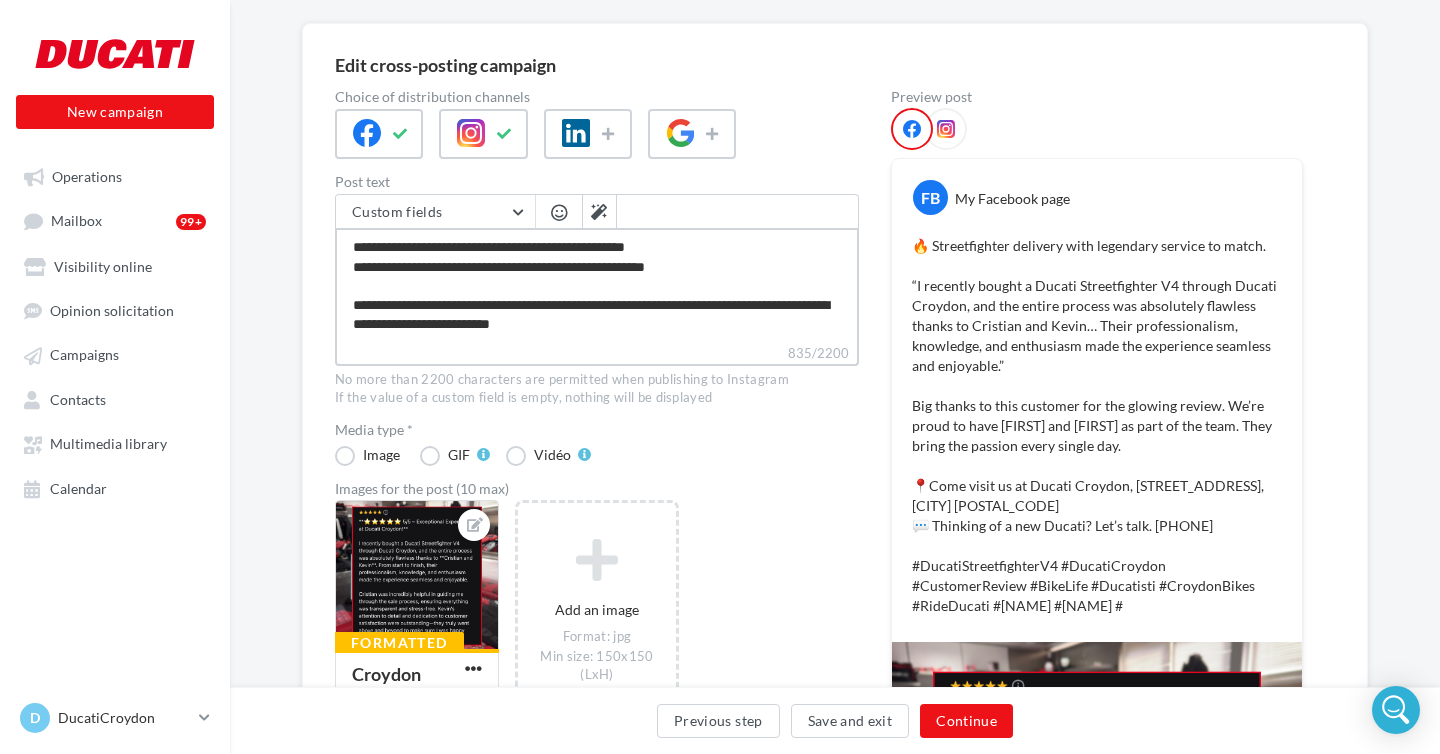 type on "**********" 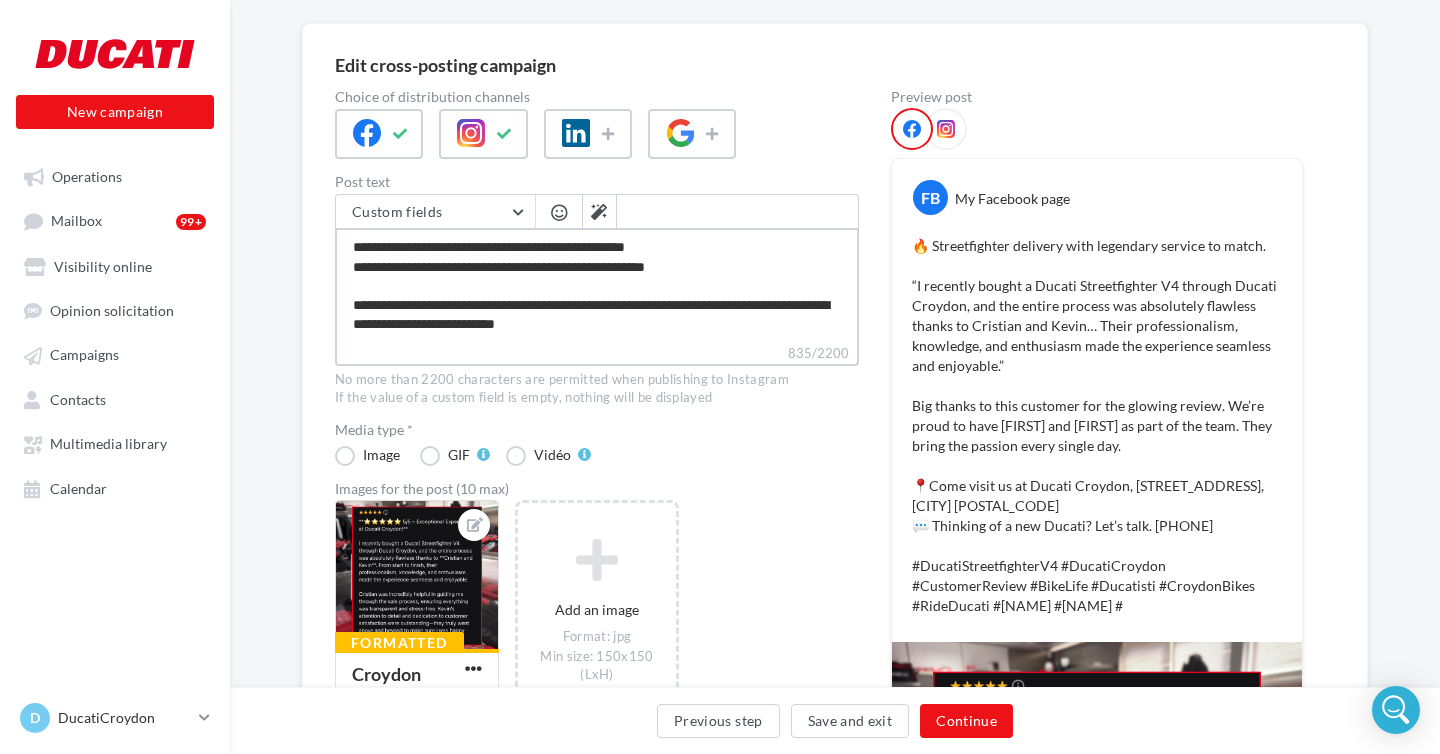 type on "**********" 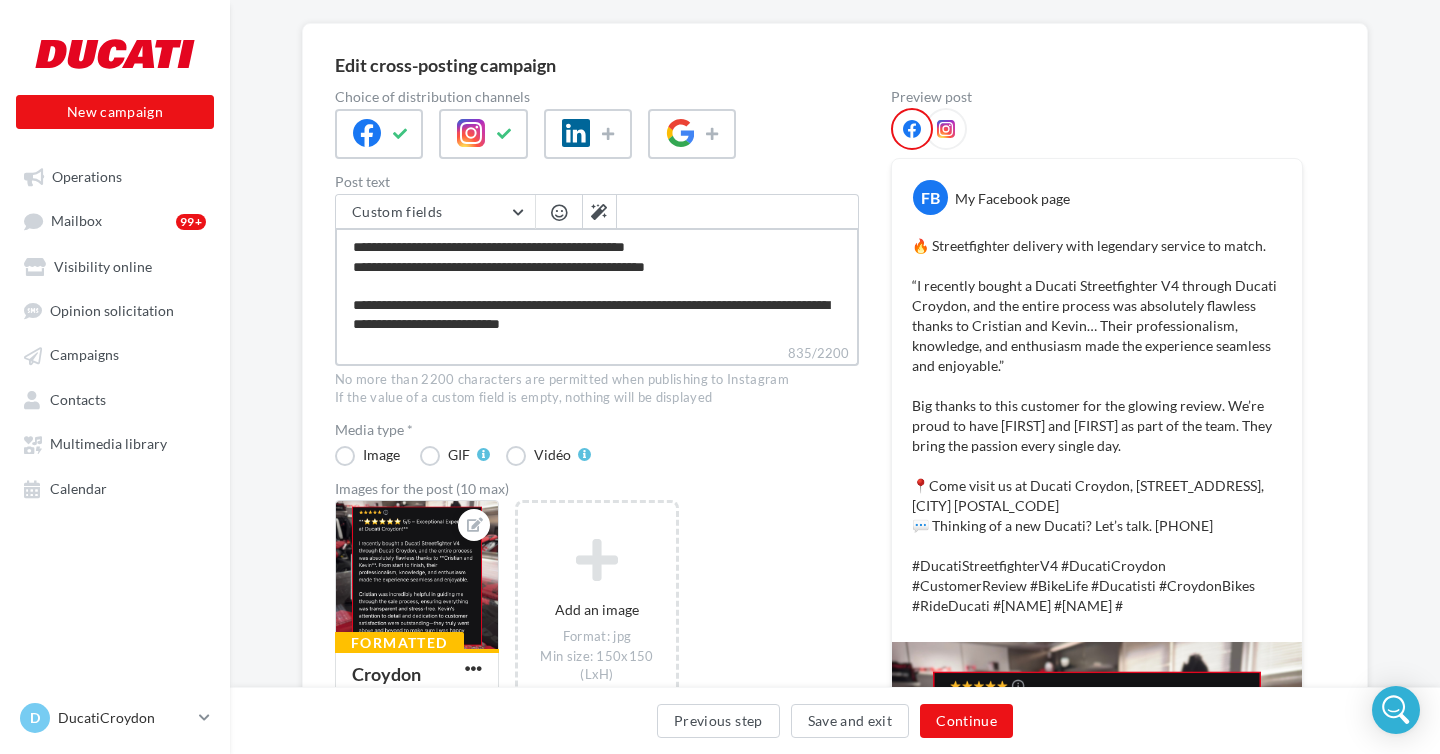 type on "**********" 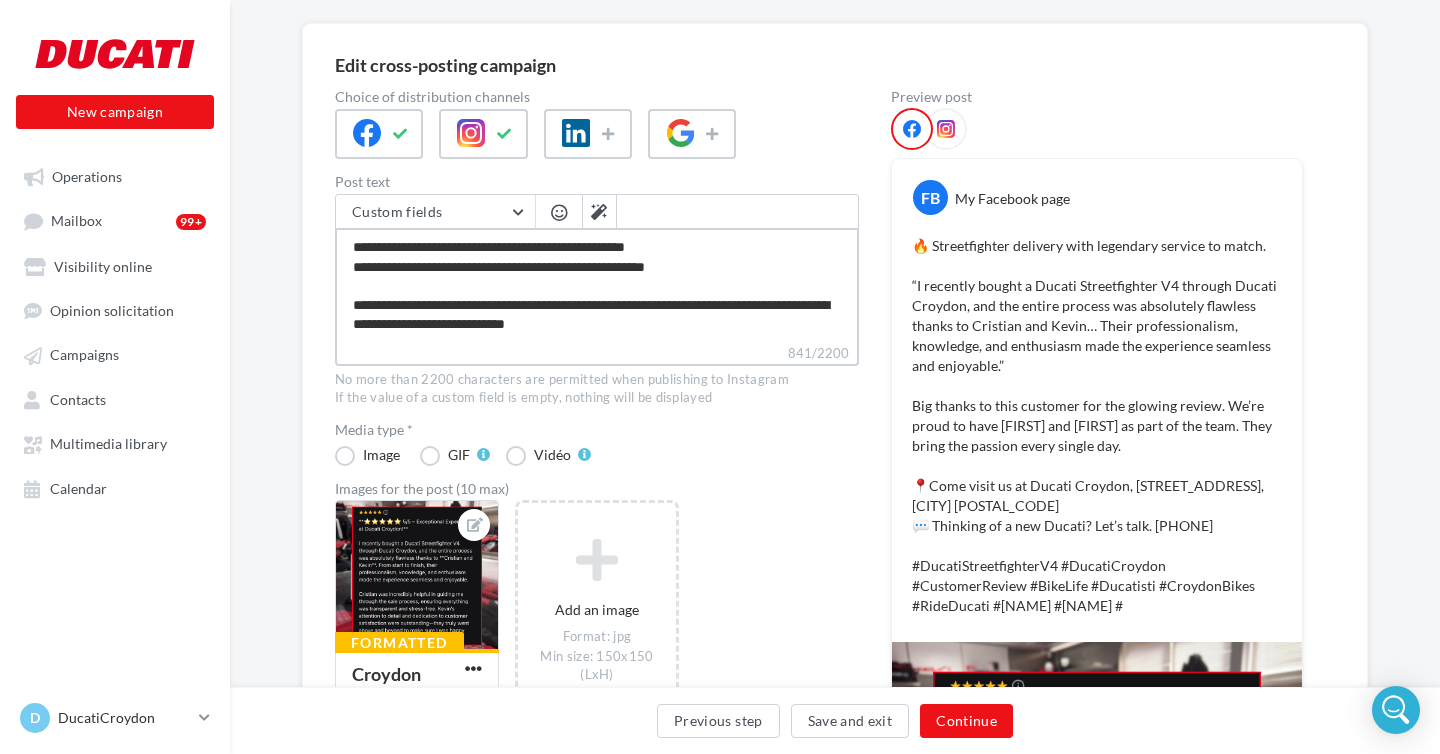 type on "**********" 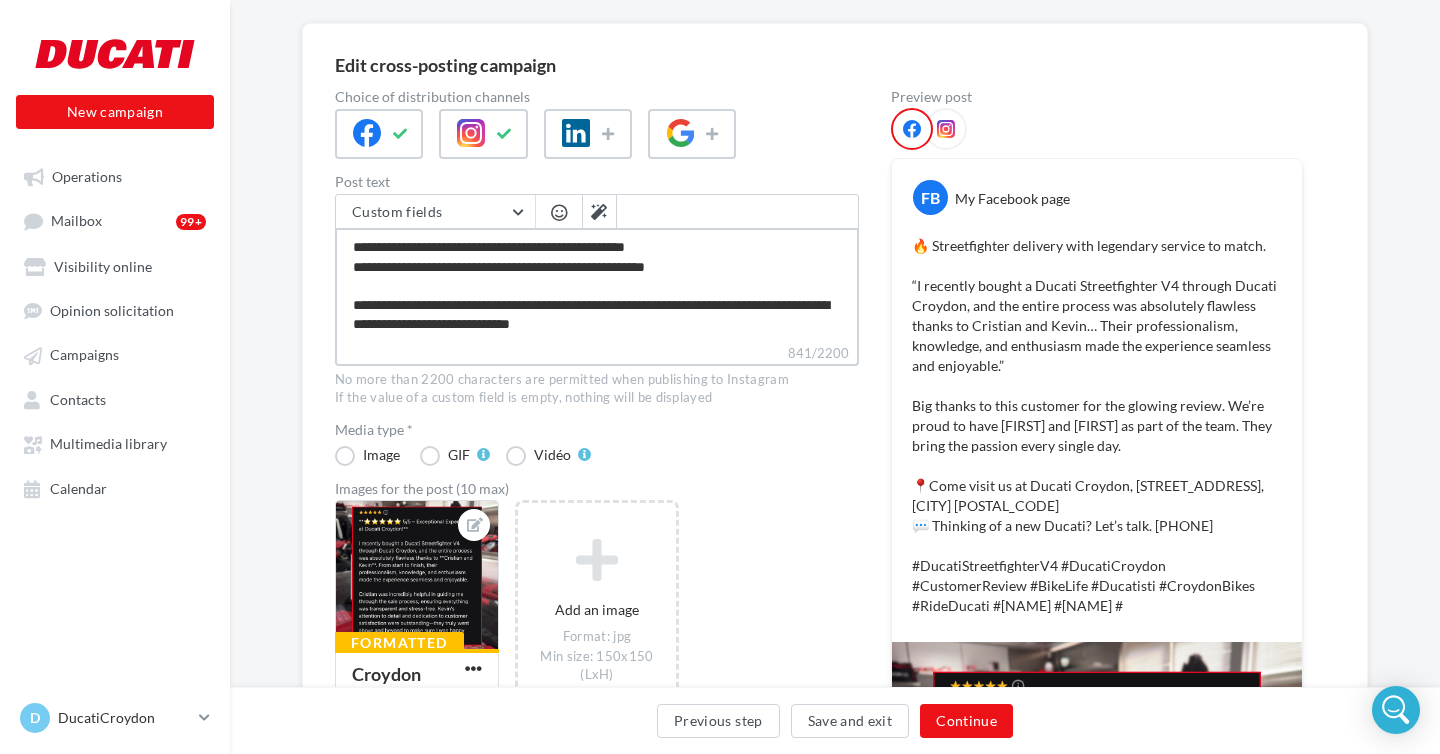 type on "**********" 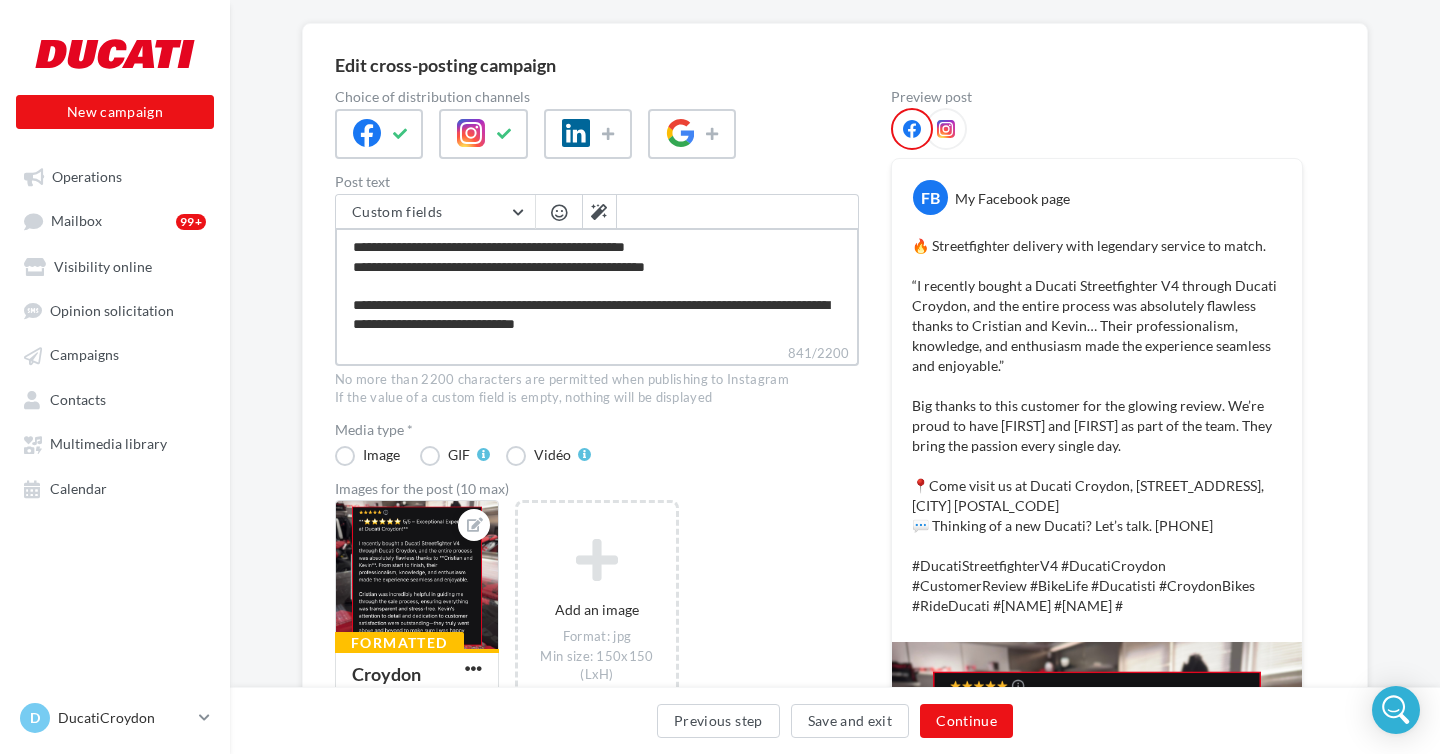 type on "**********" 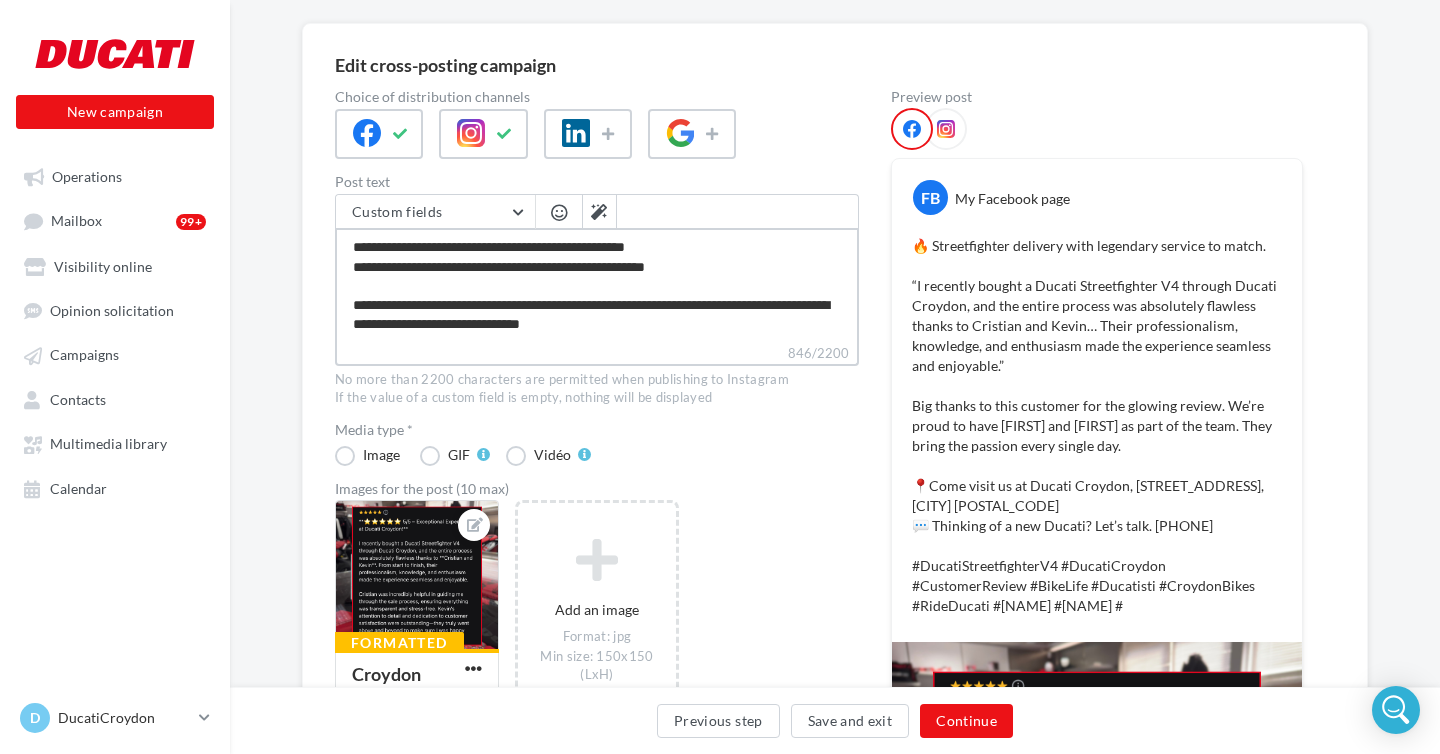type on "**********" 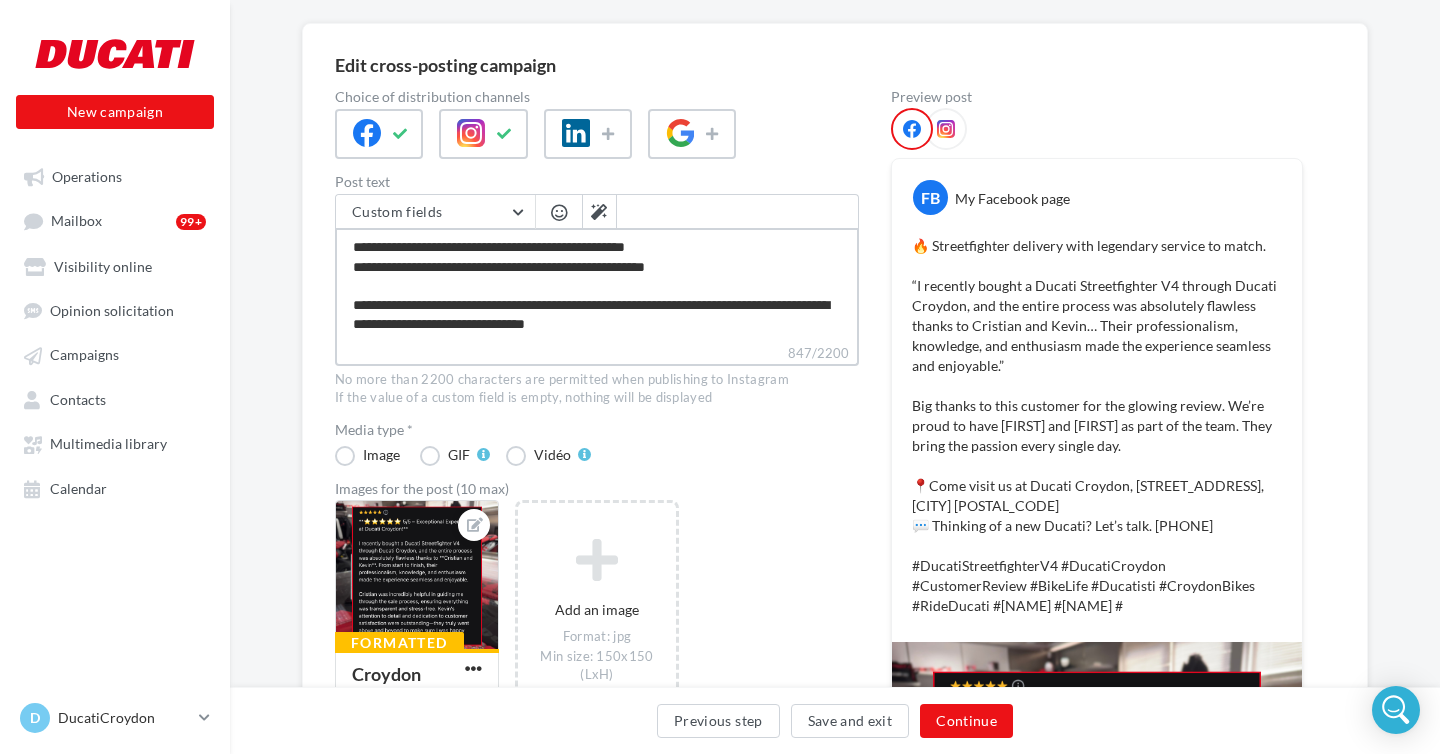 type on "**********" 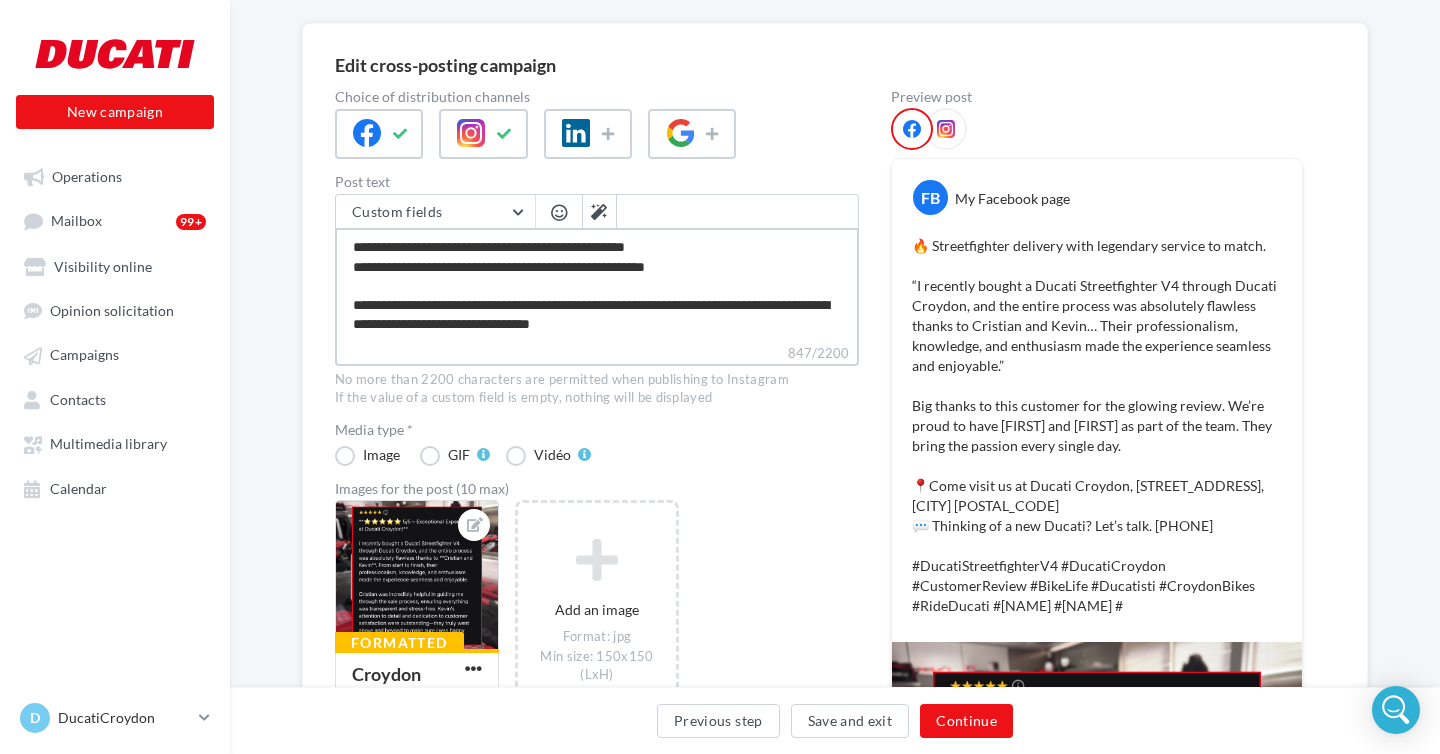 type on "**********" 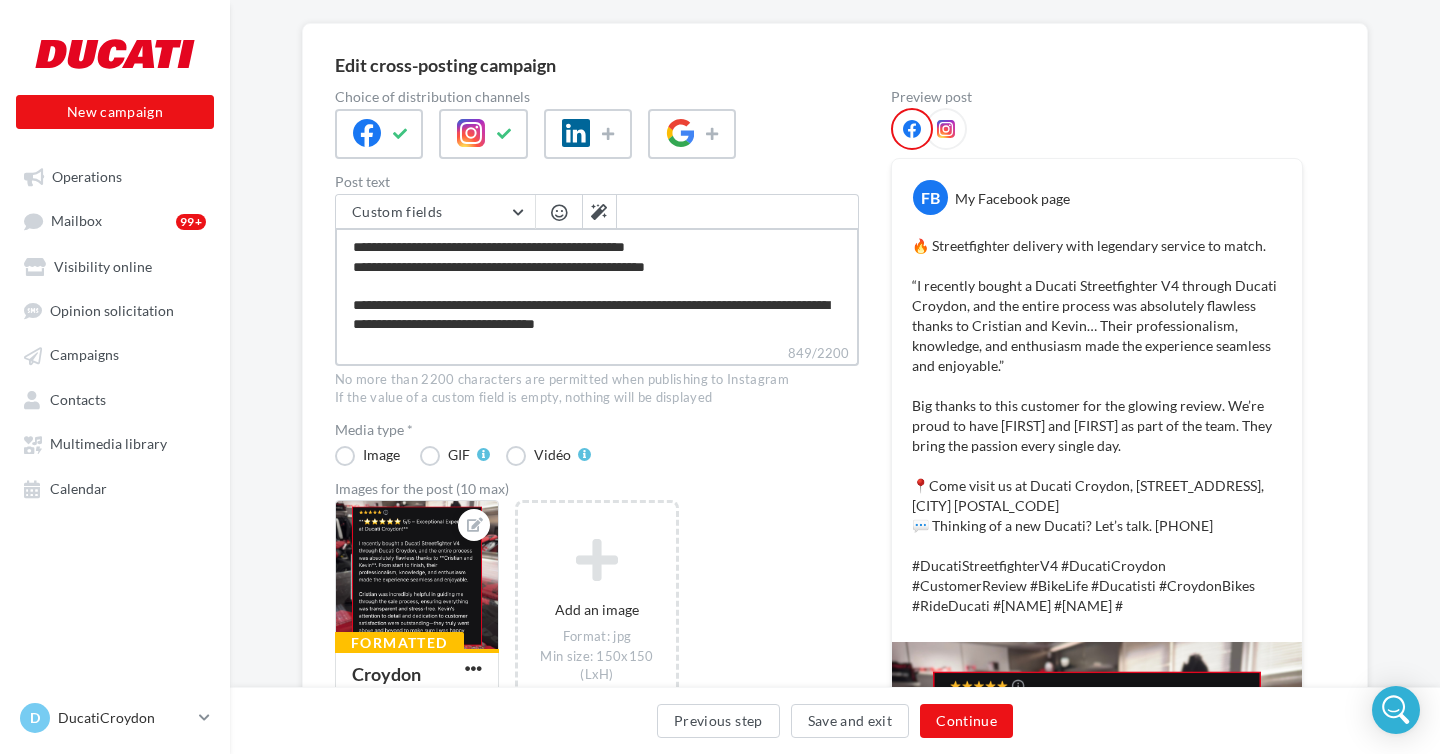 type on "**********" 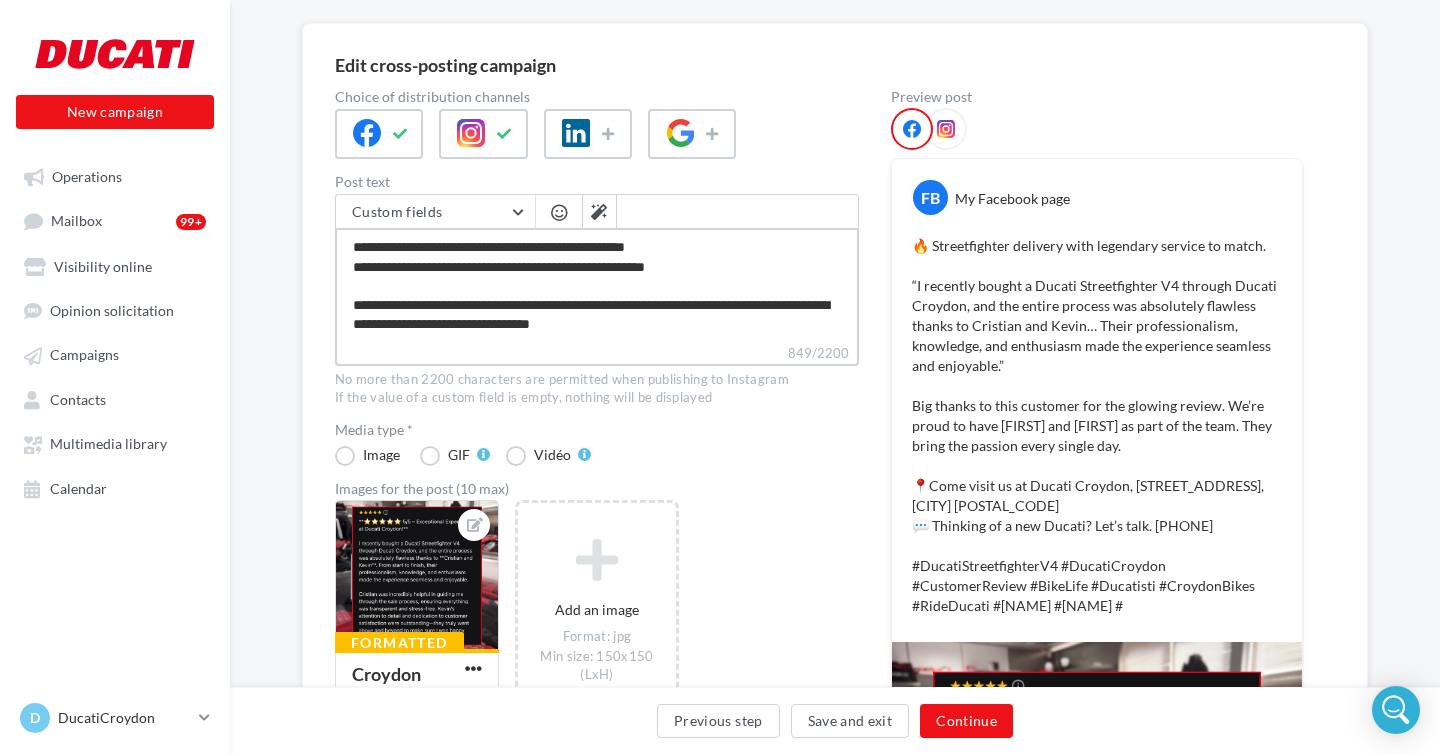 type on "**********" 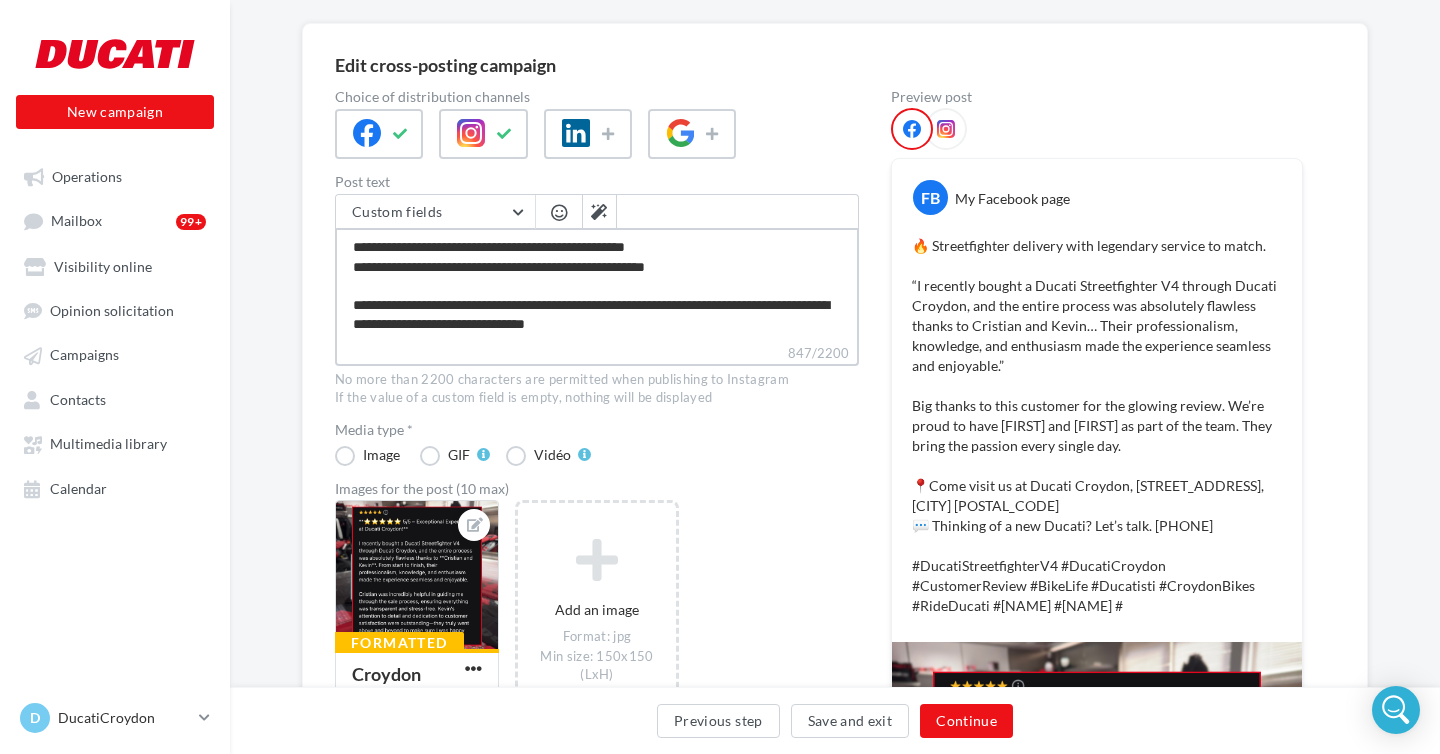 type on "**********" 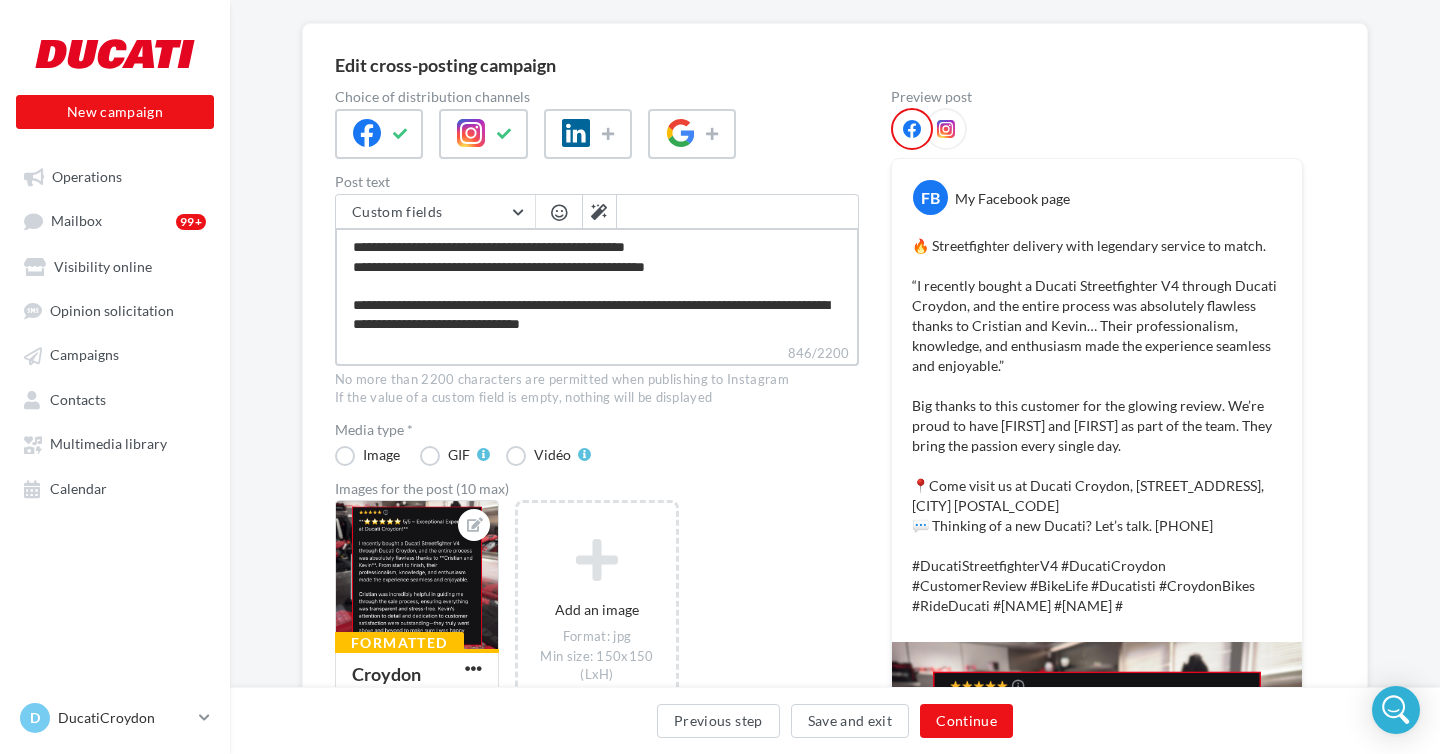 type on "**********" 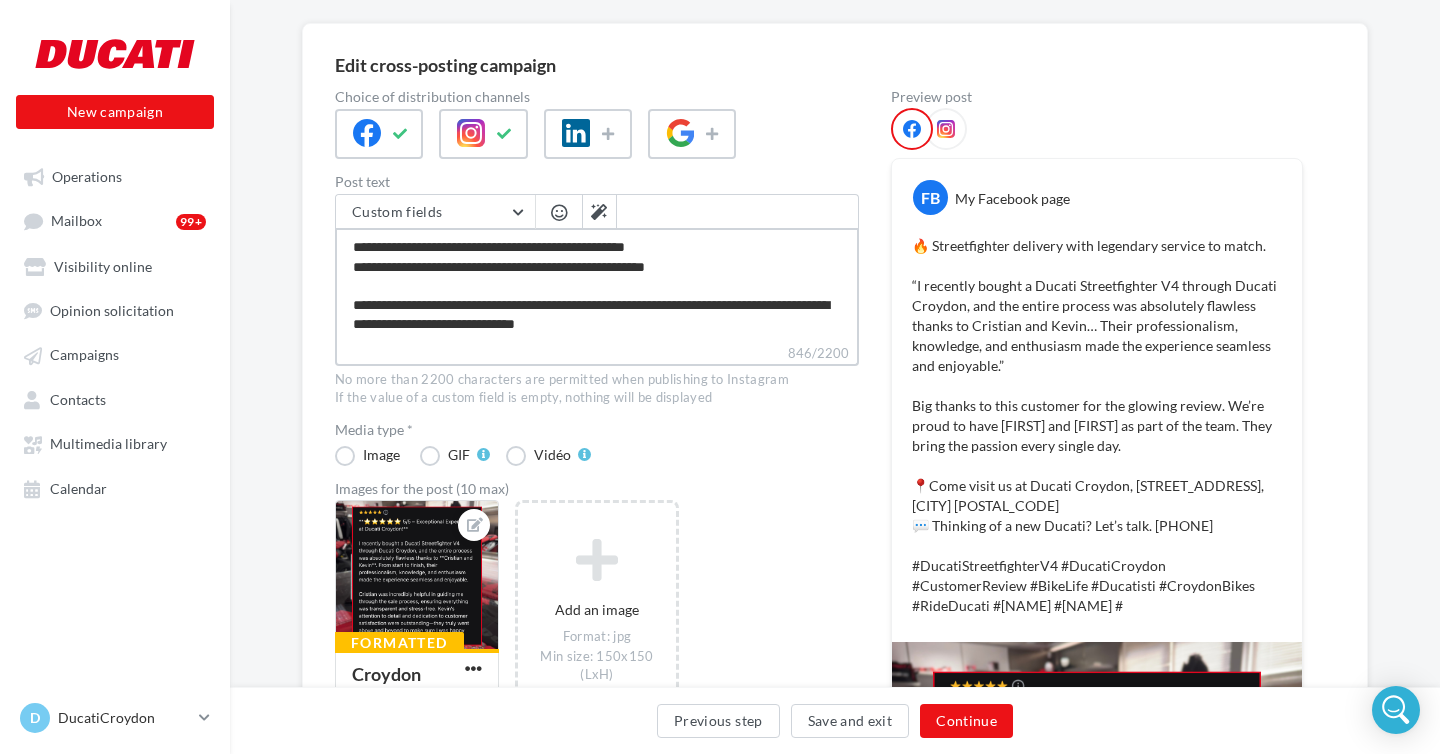 type on "**********" 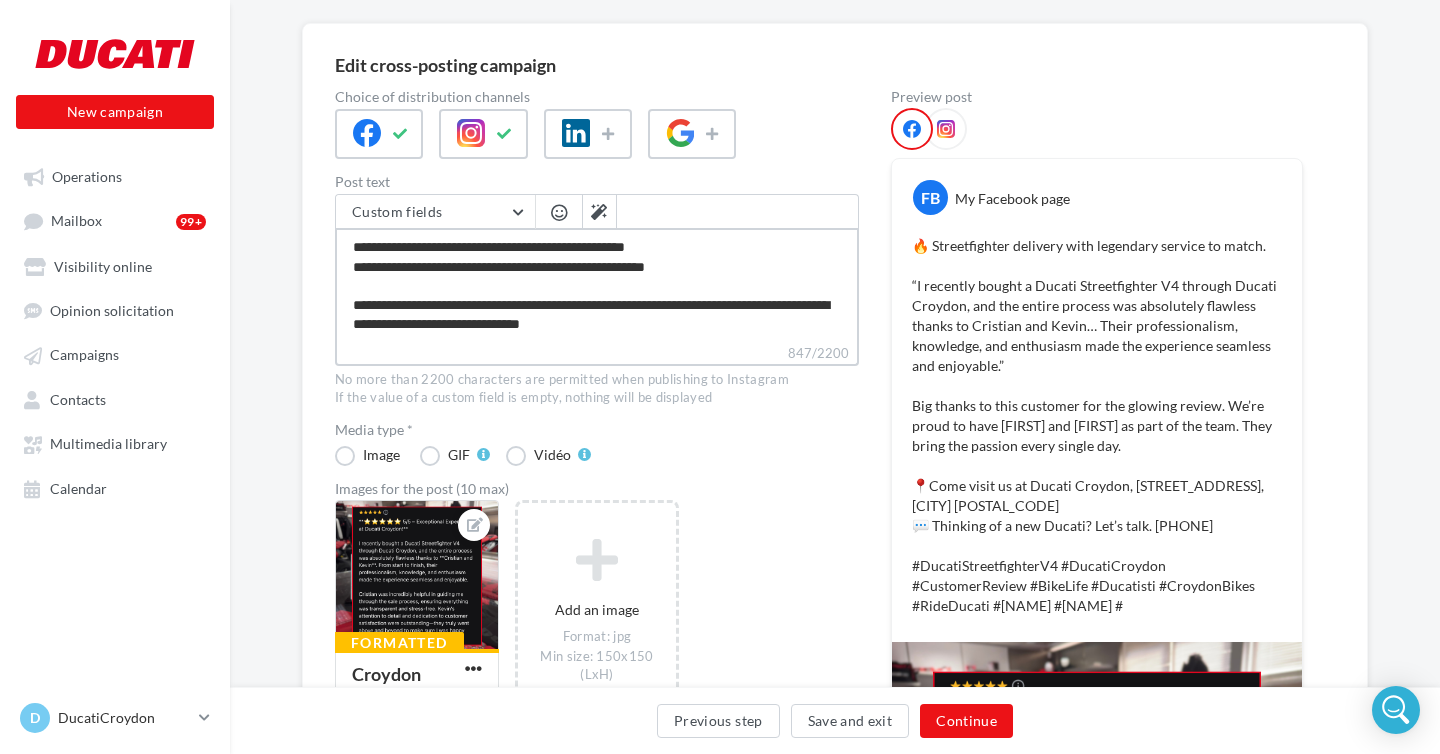 type on "**********" 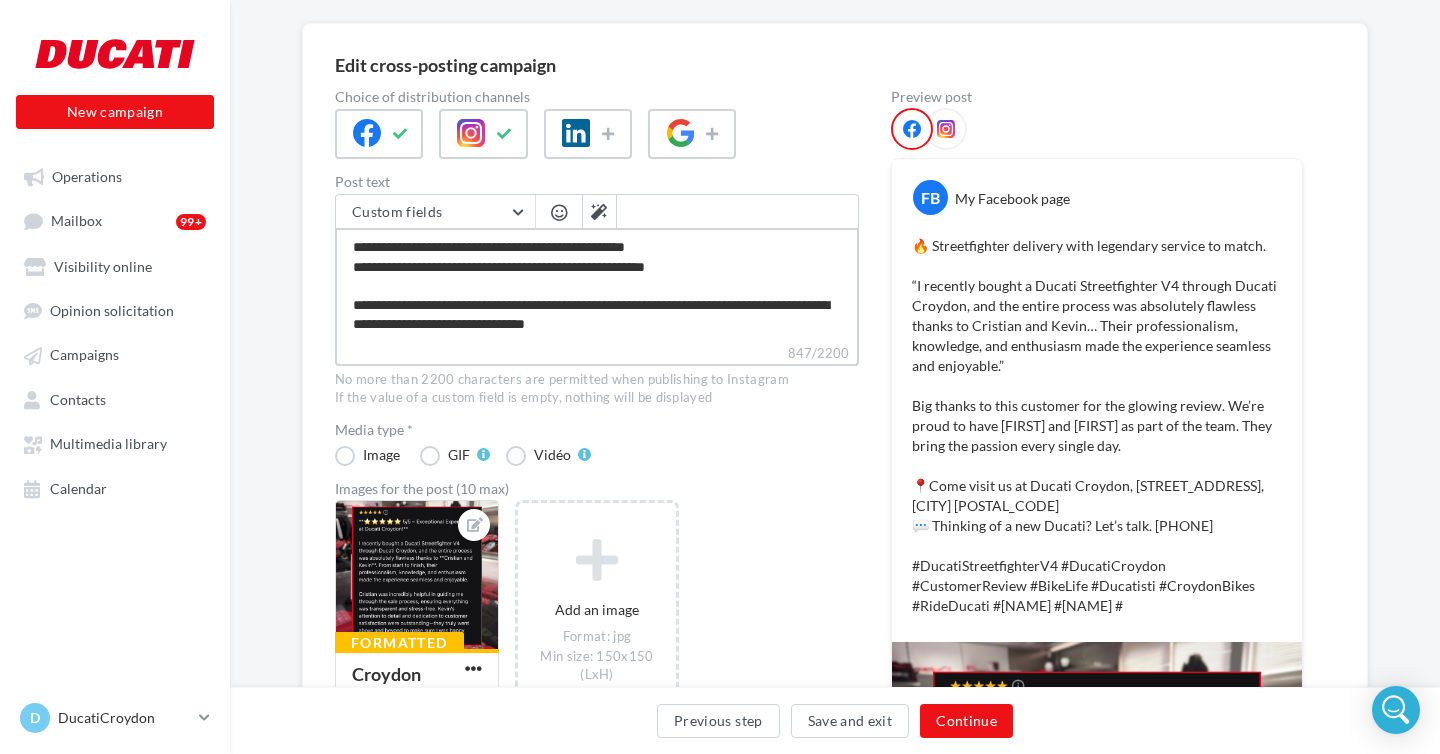 type on "**********" 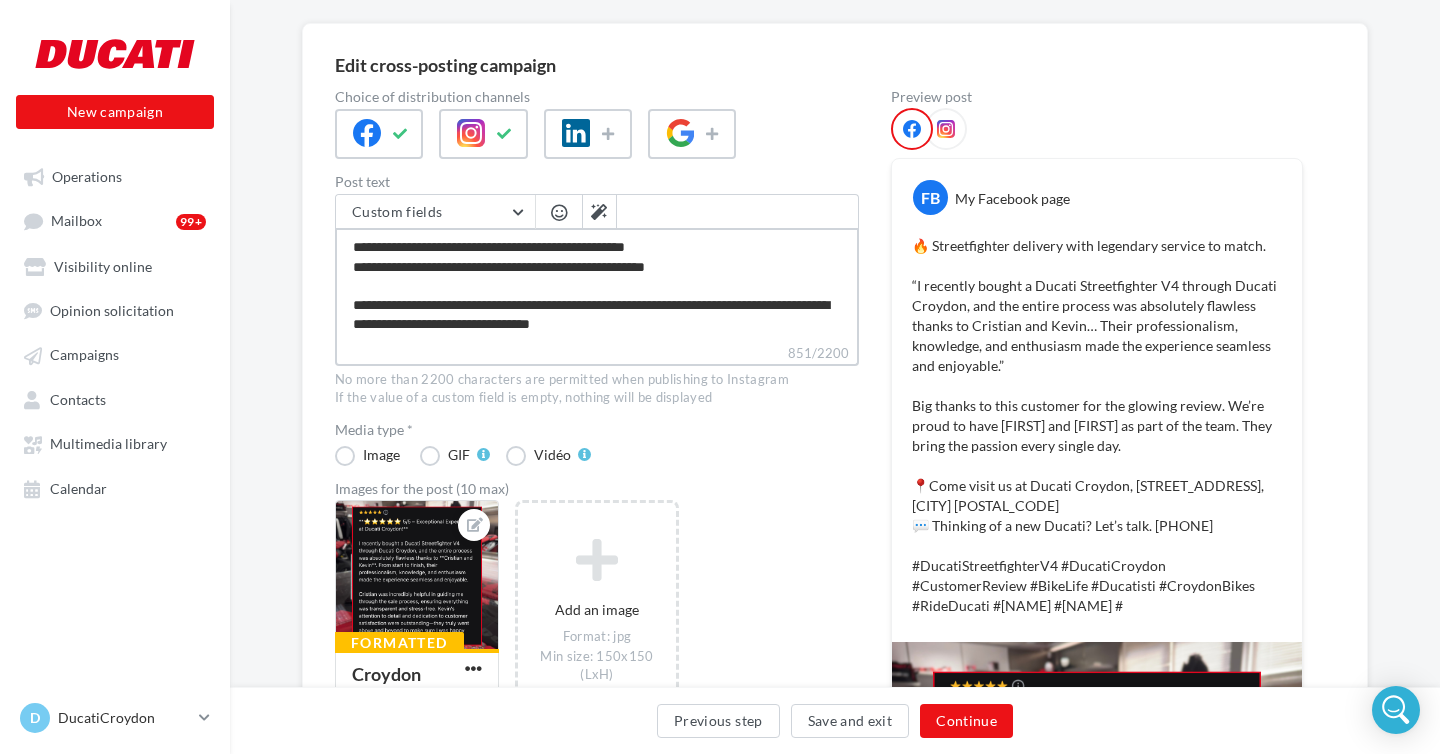 type on "**********" 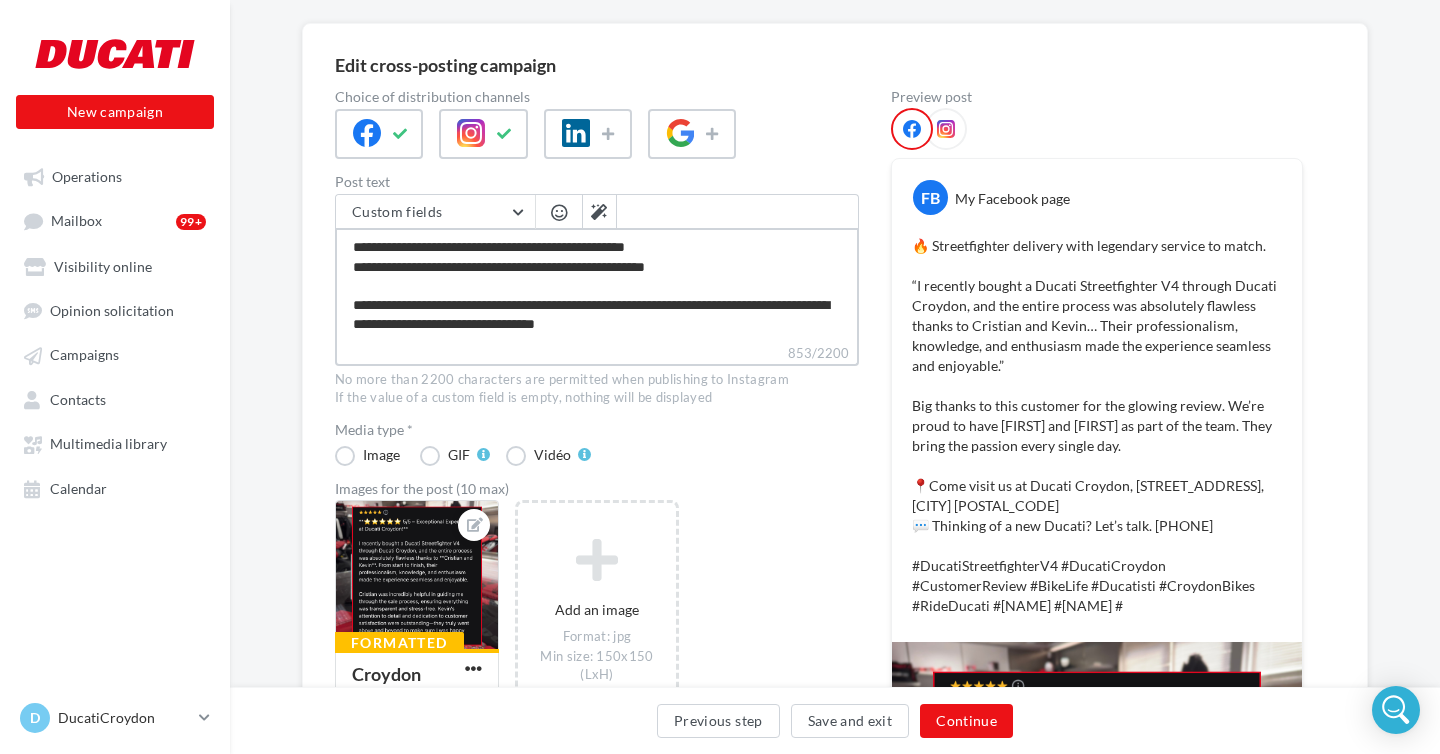 type on "**********" 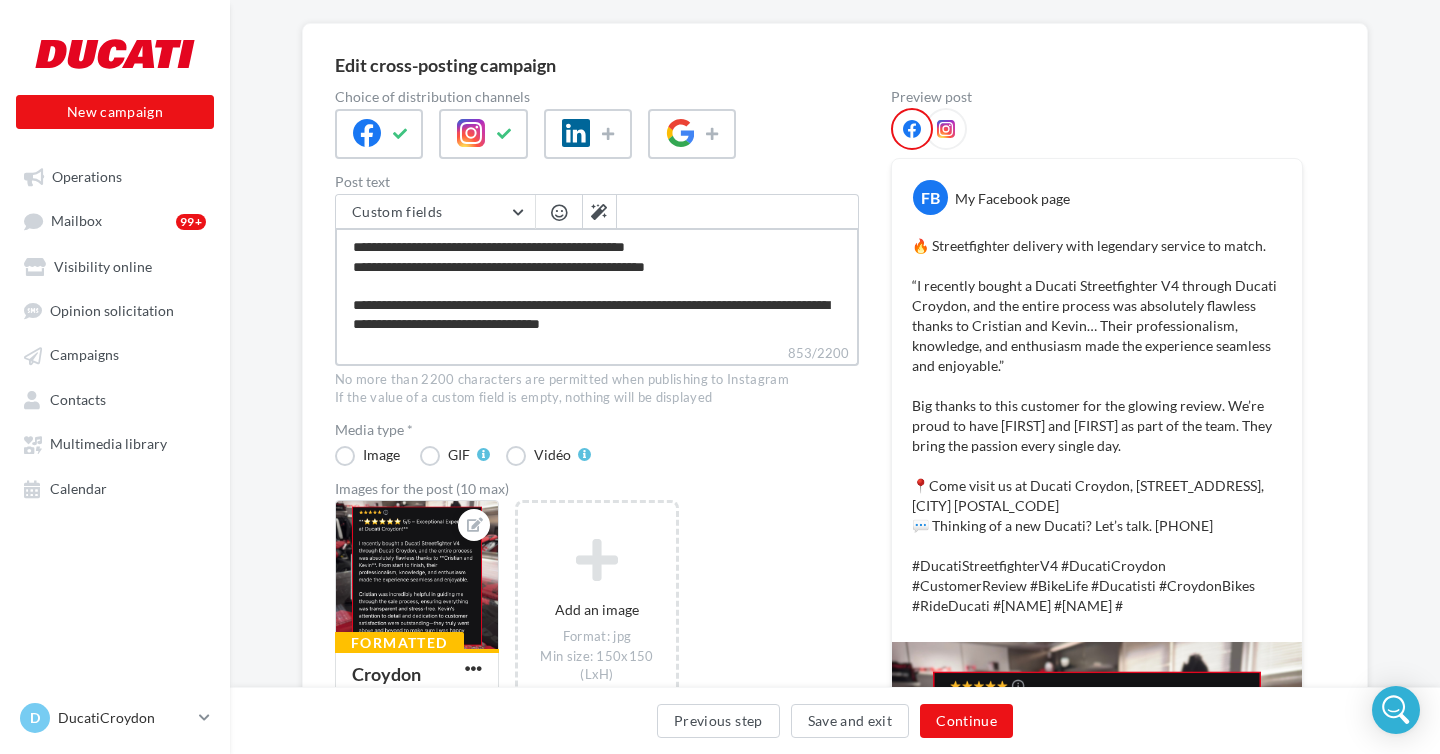 type on "**********" 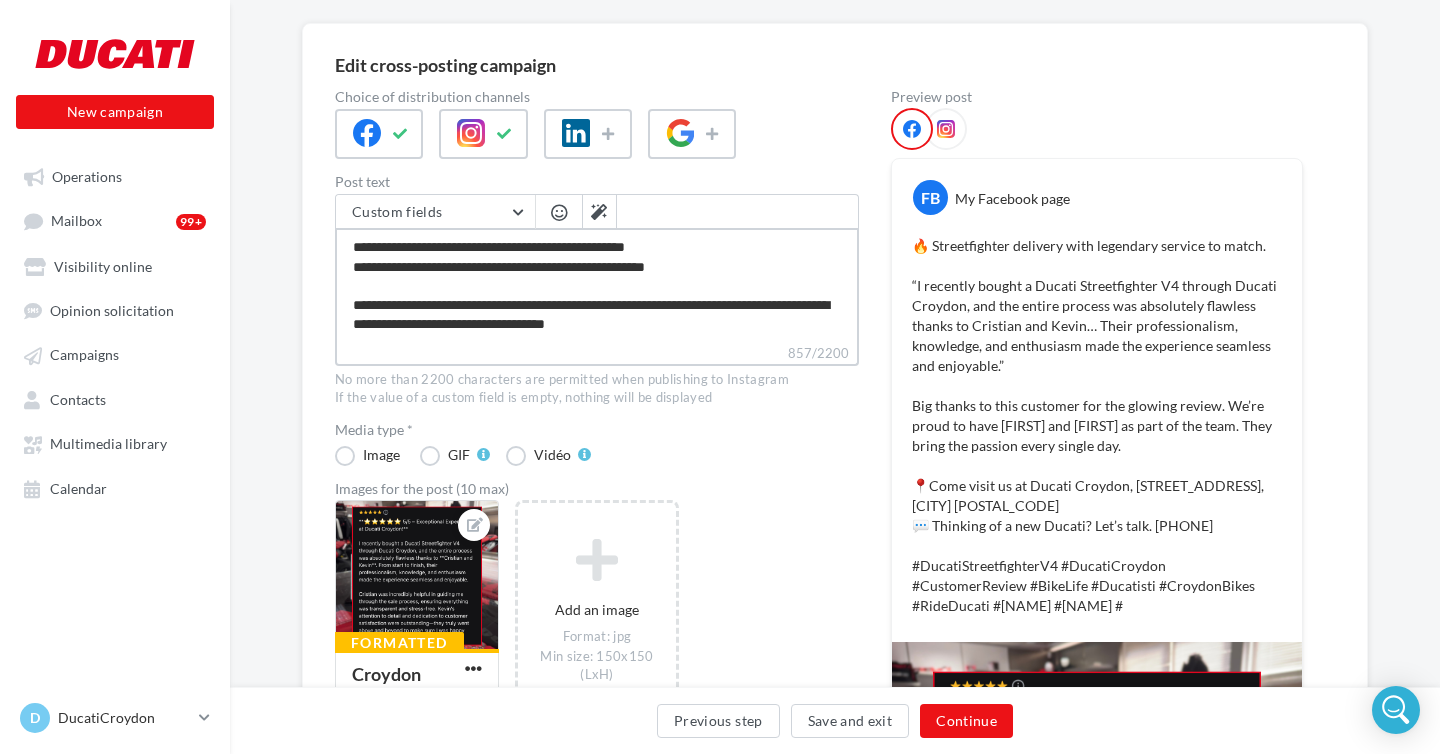 type on "**********" 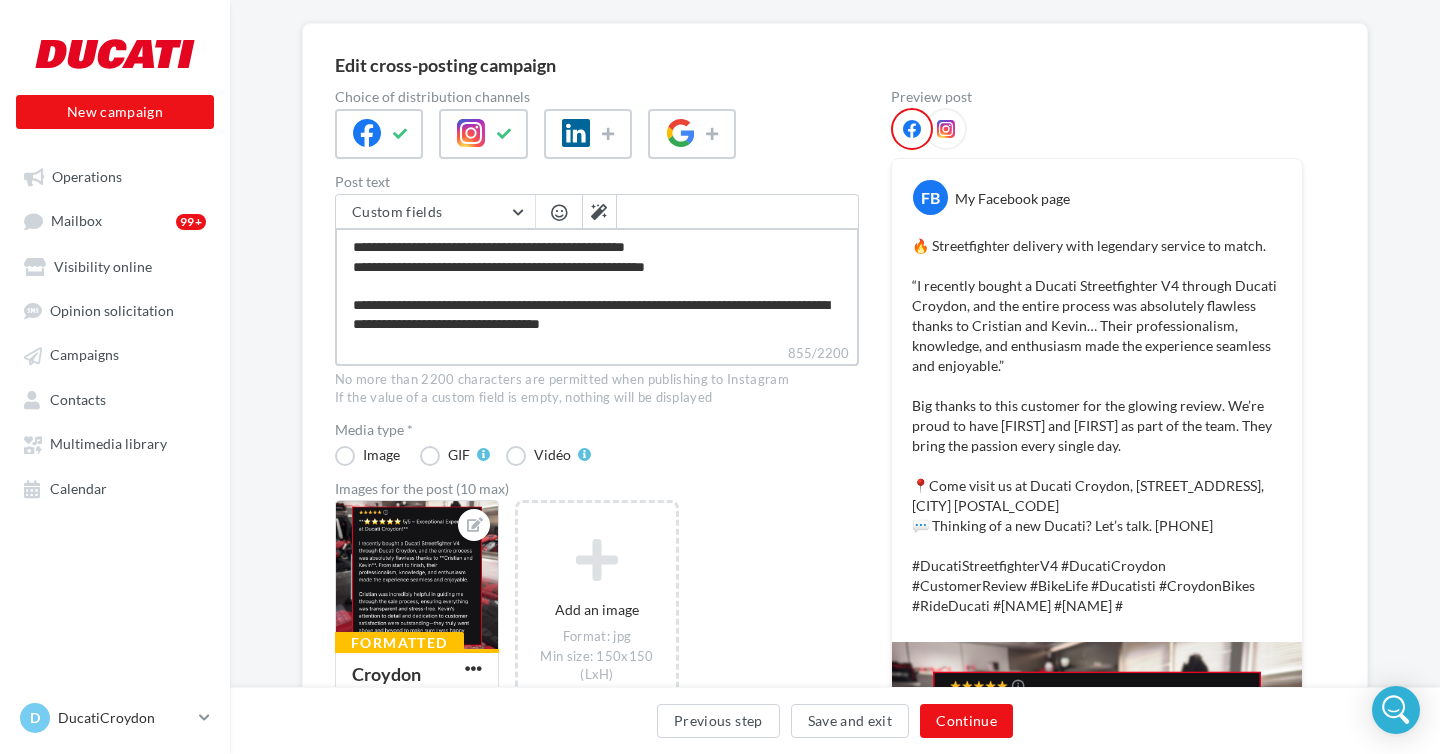 type on "**********" 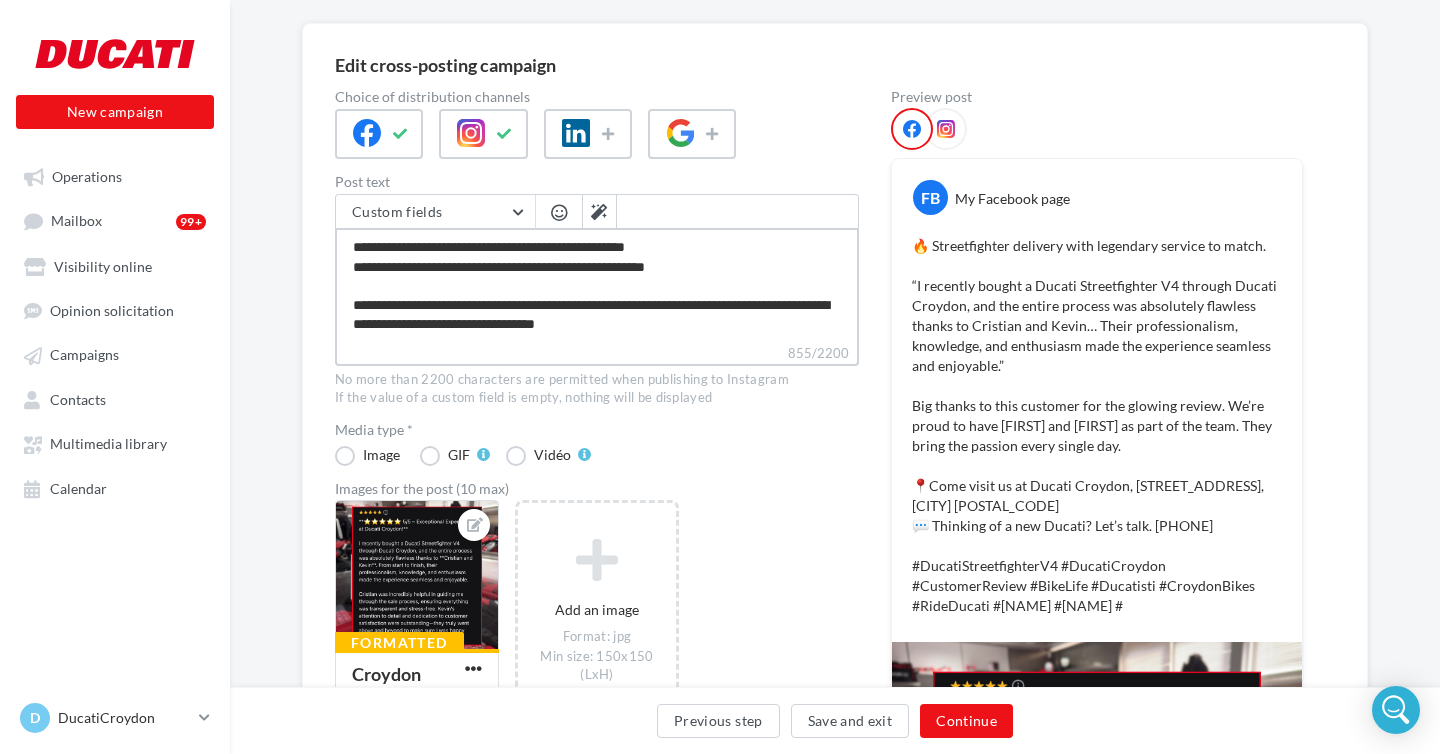 type on "**********" 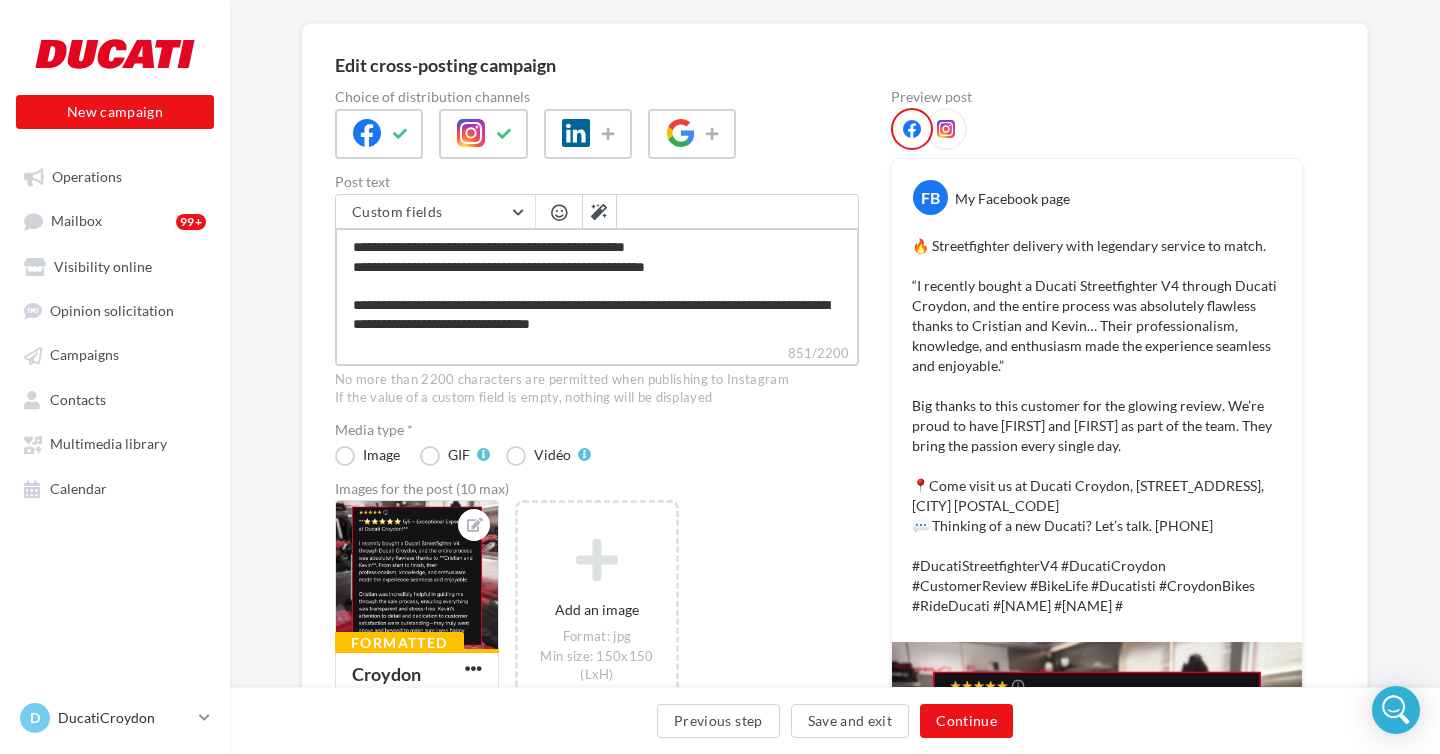 type on "**********" 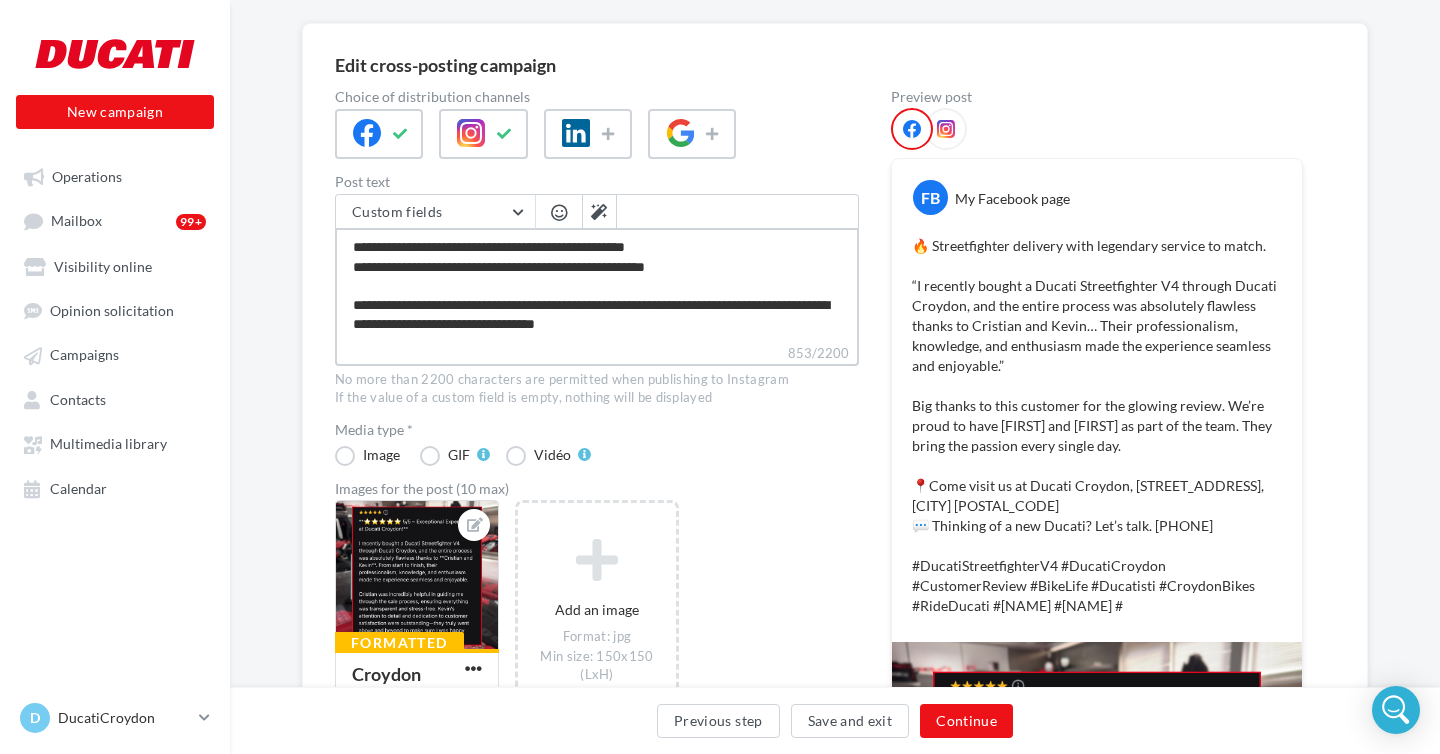 type on "**********" 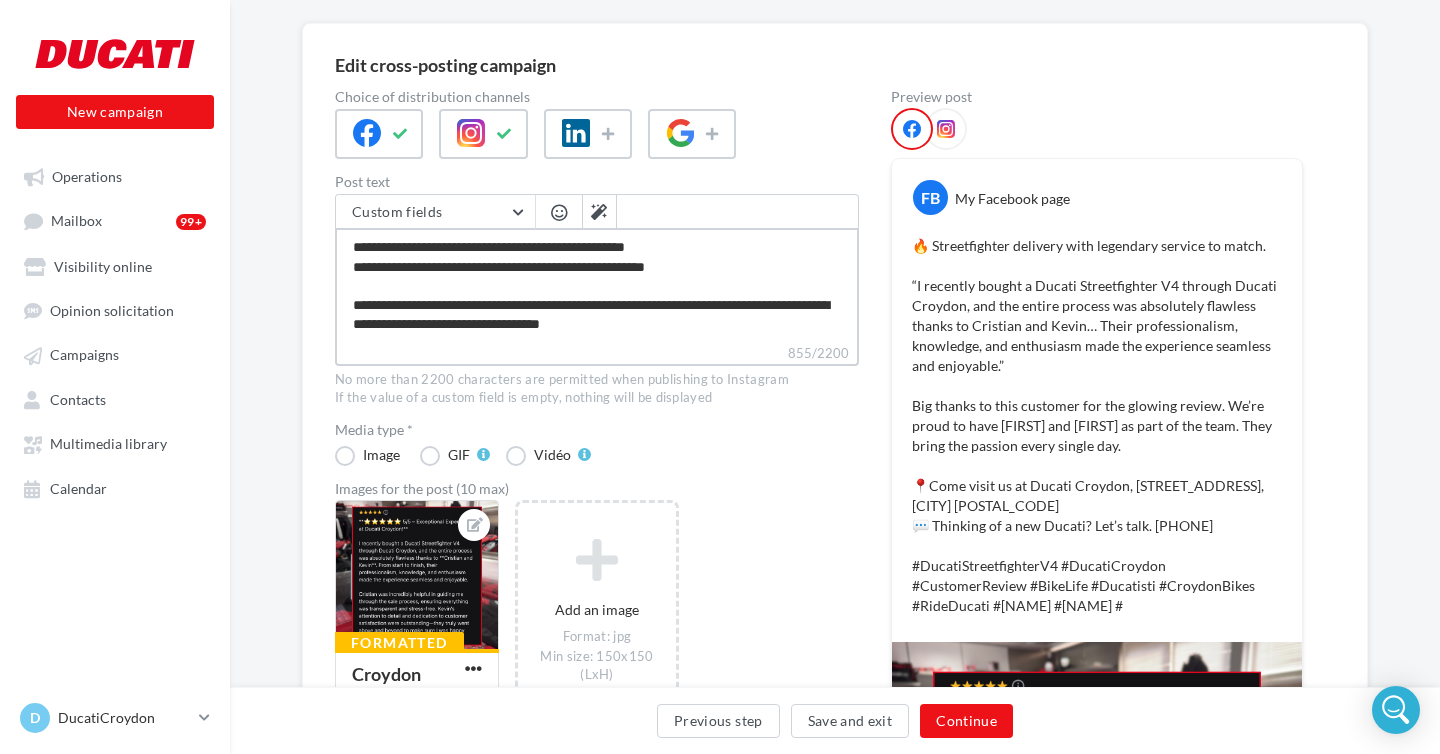 type on "**********" 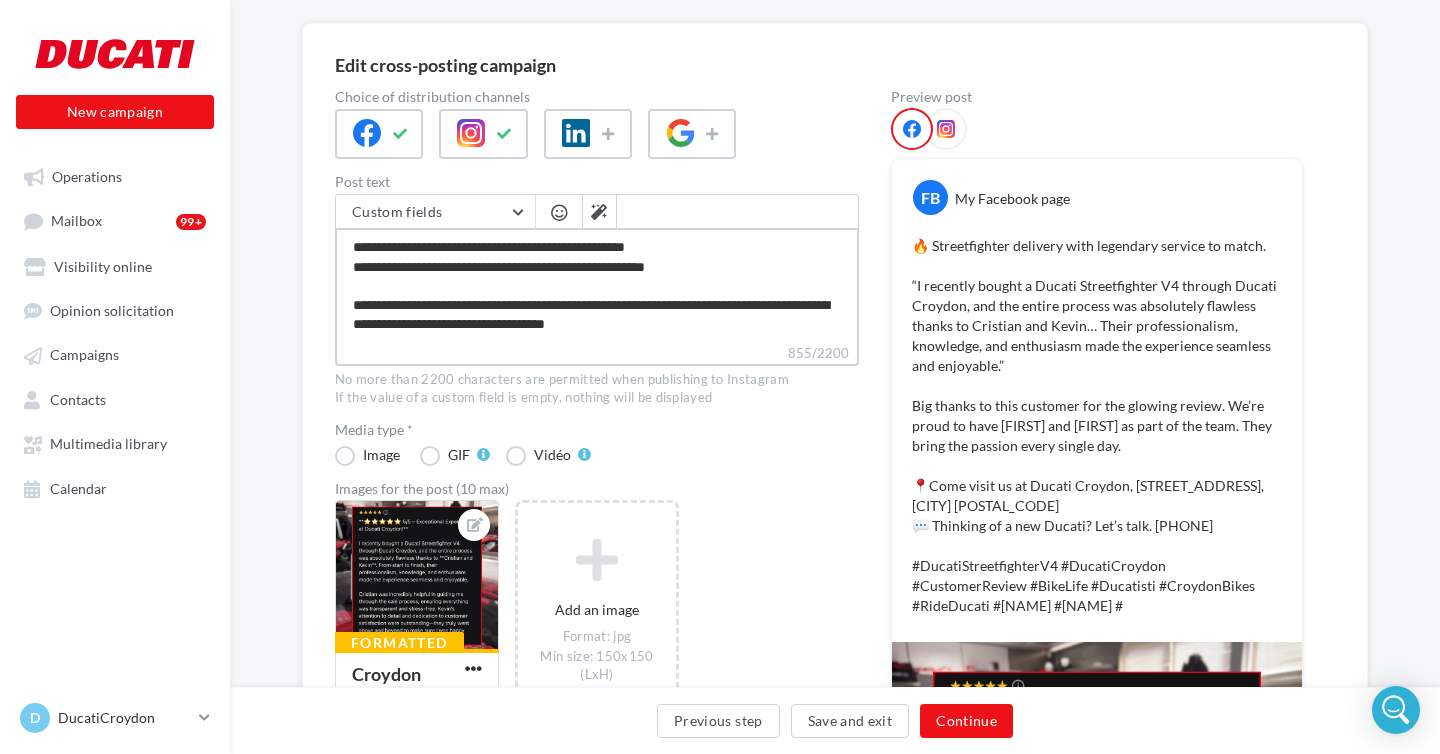 type on "**********" 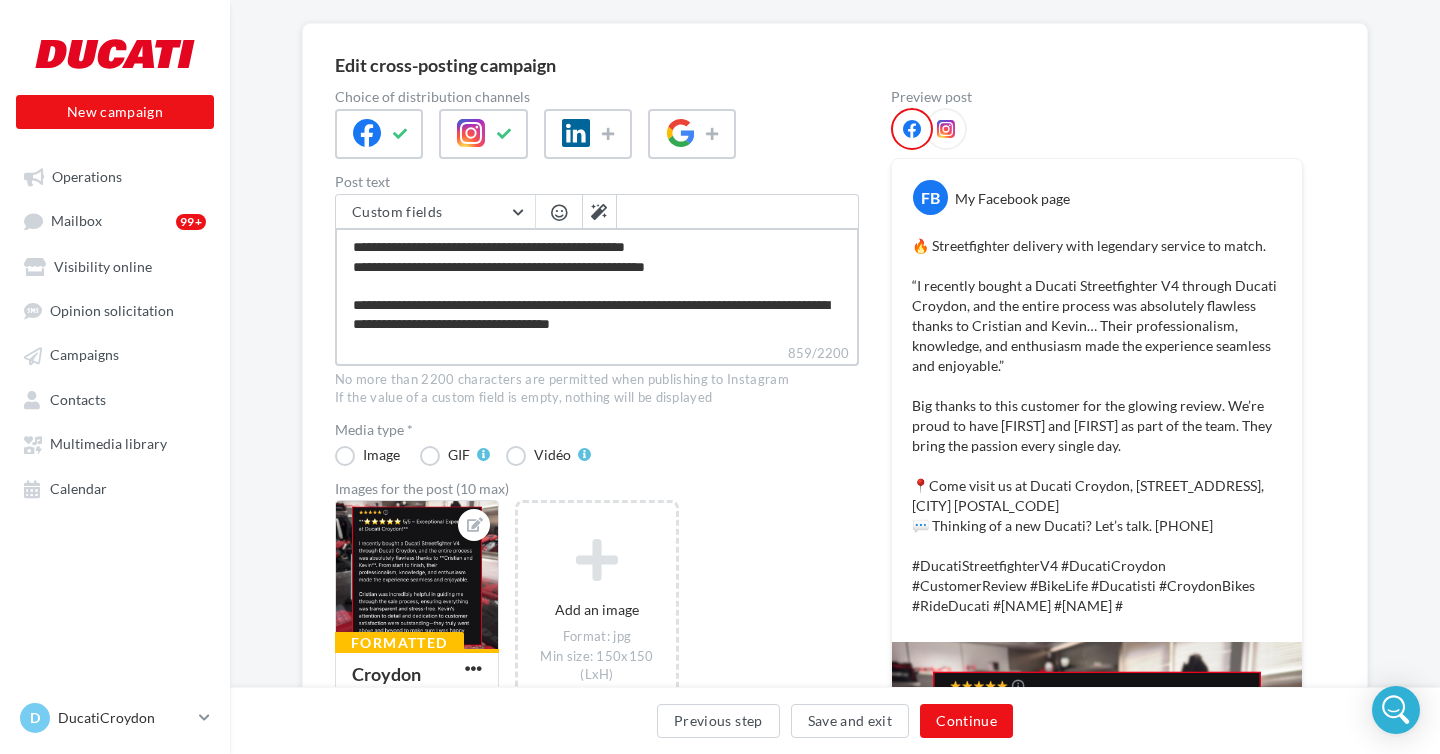 type on "**********" 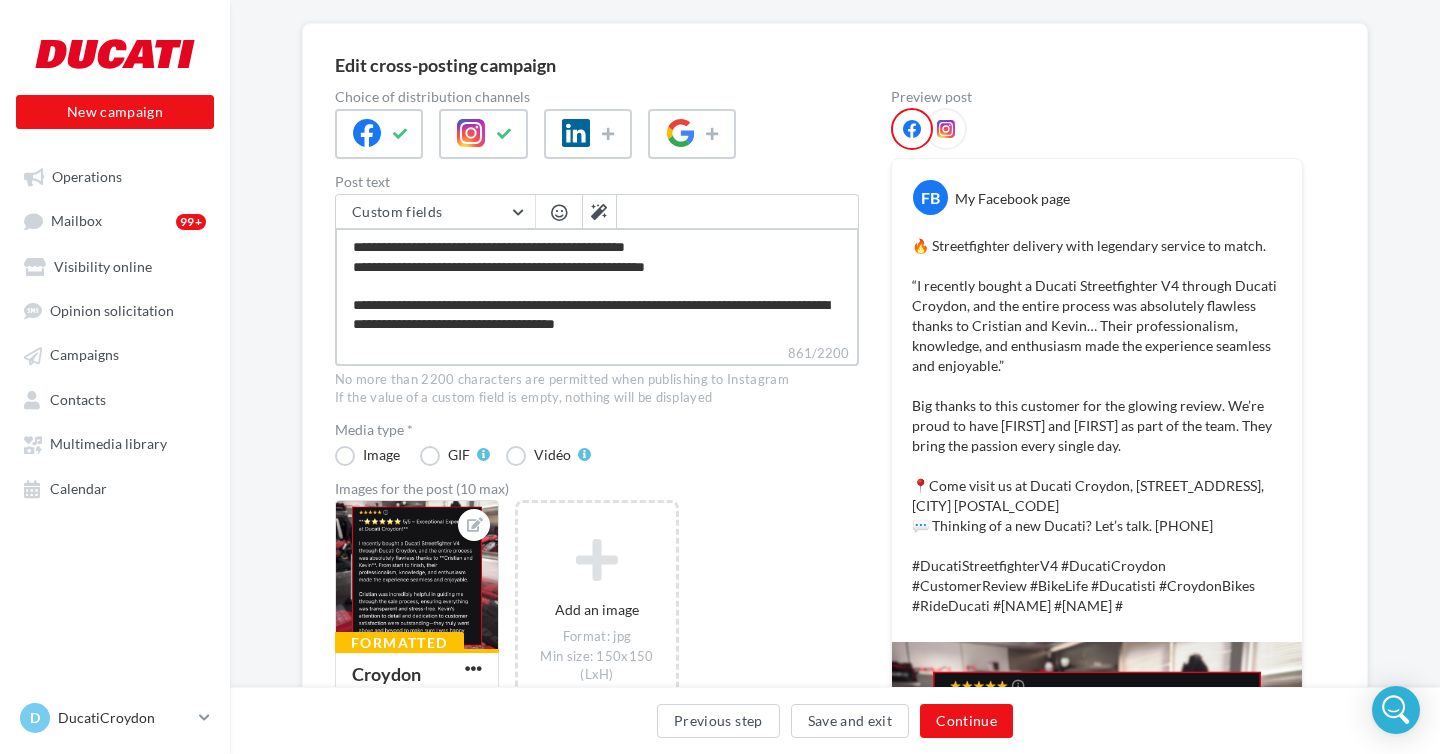 type on "**********" 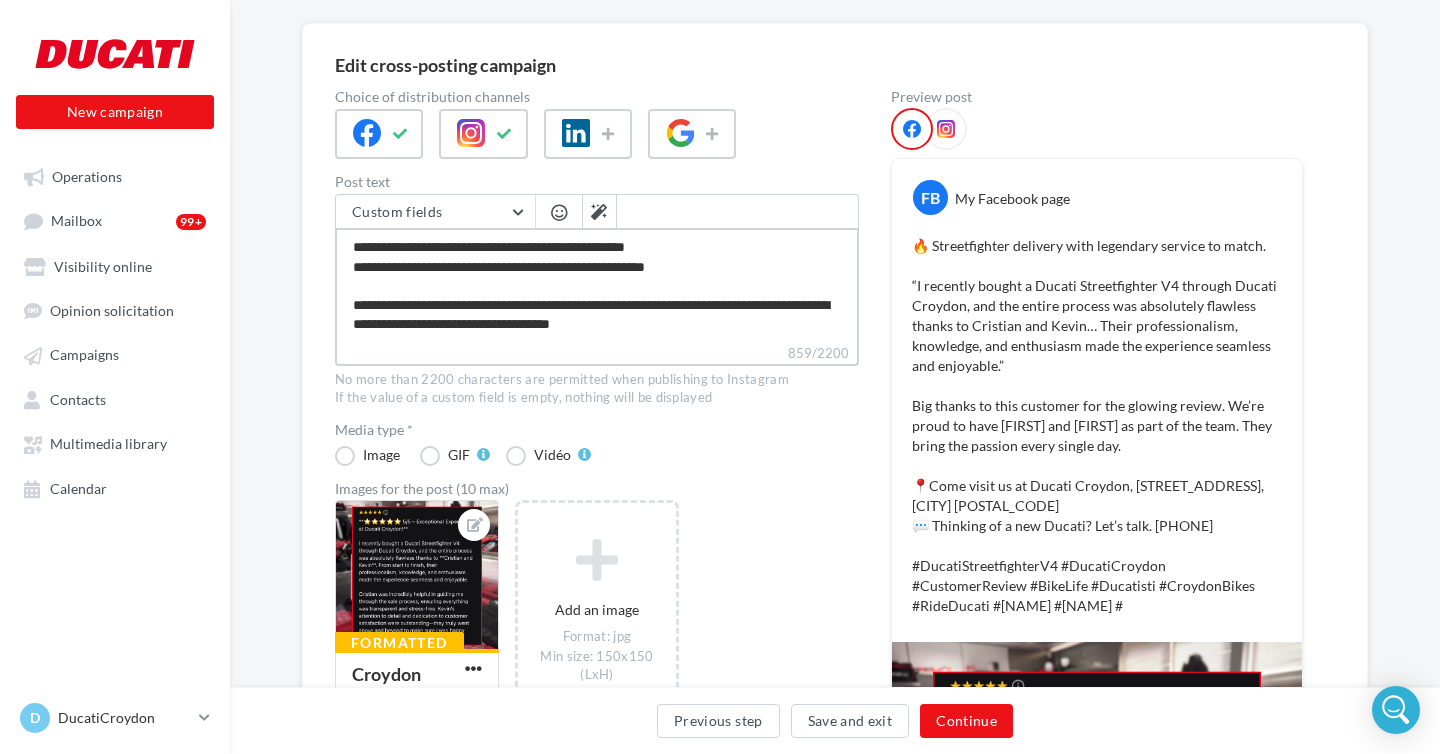 type on "**********" 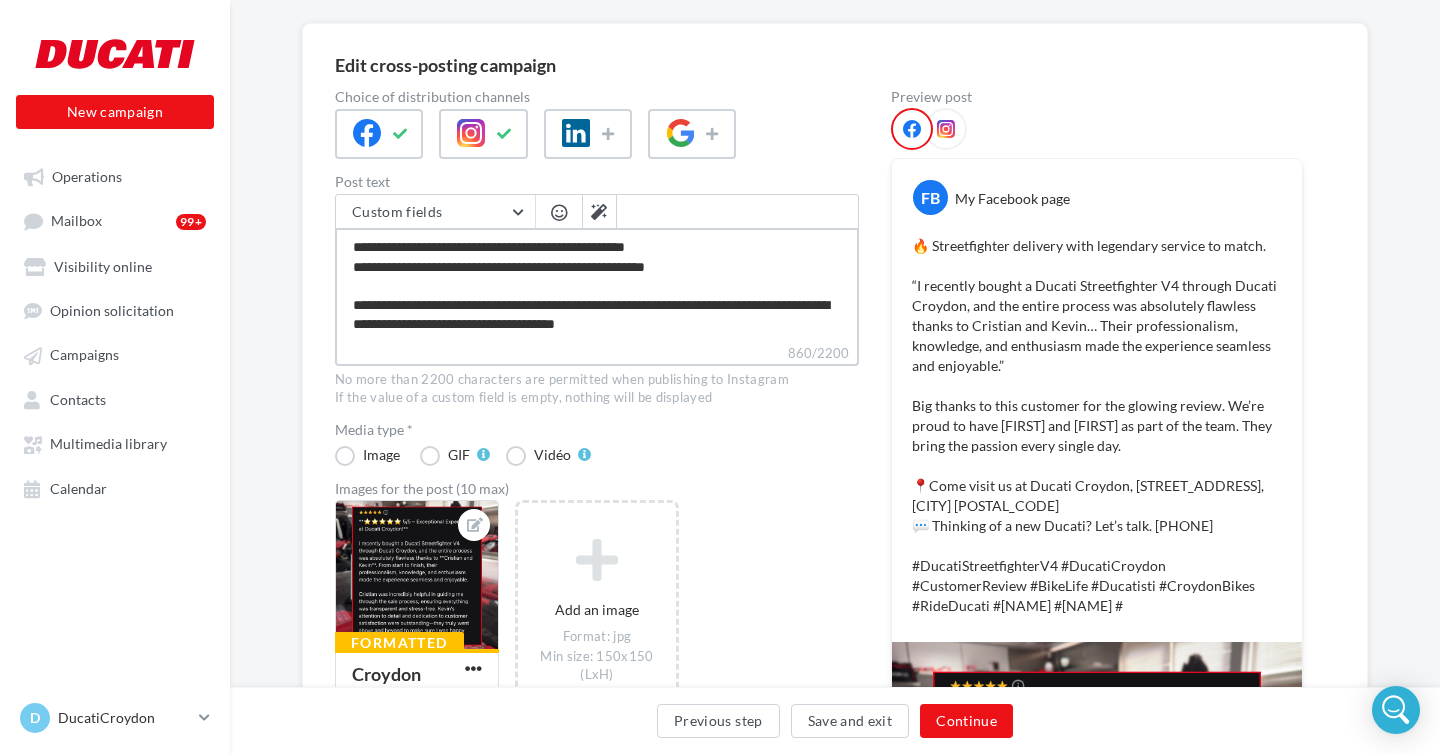 click on "**********" at bounding box center [597, 285] 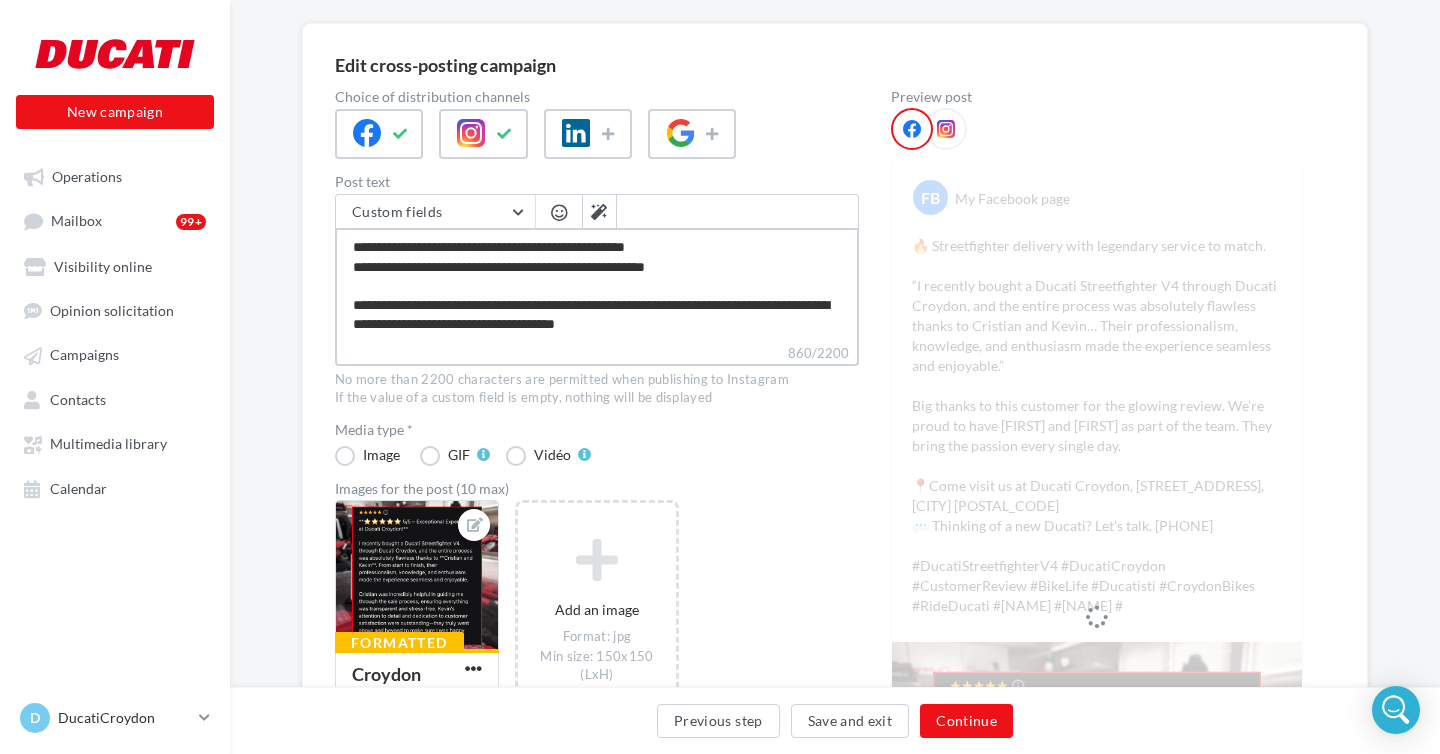 type on "**********" 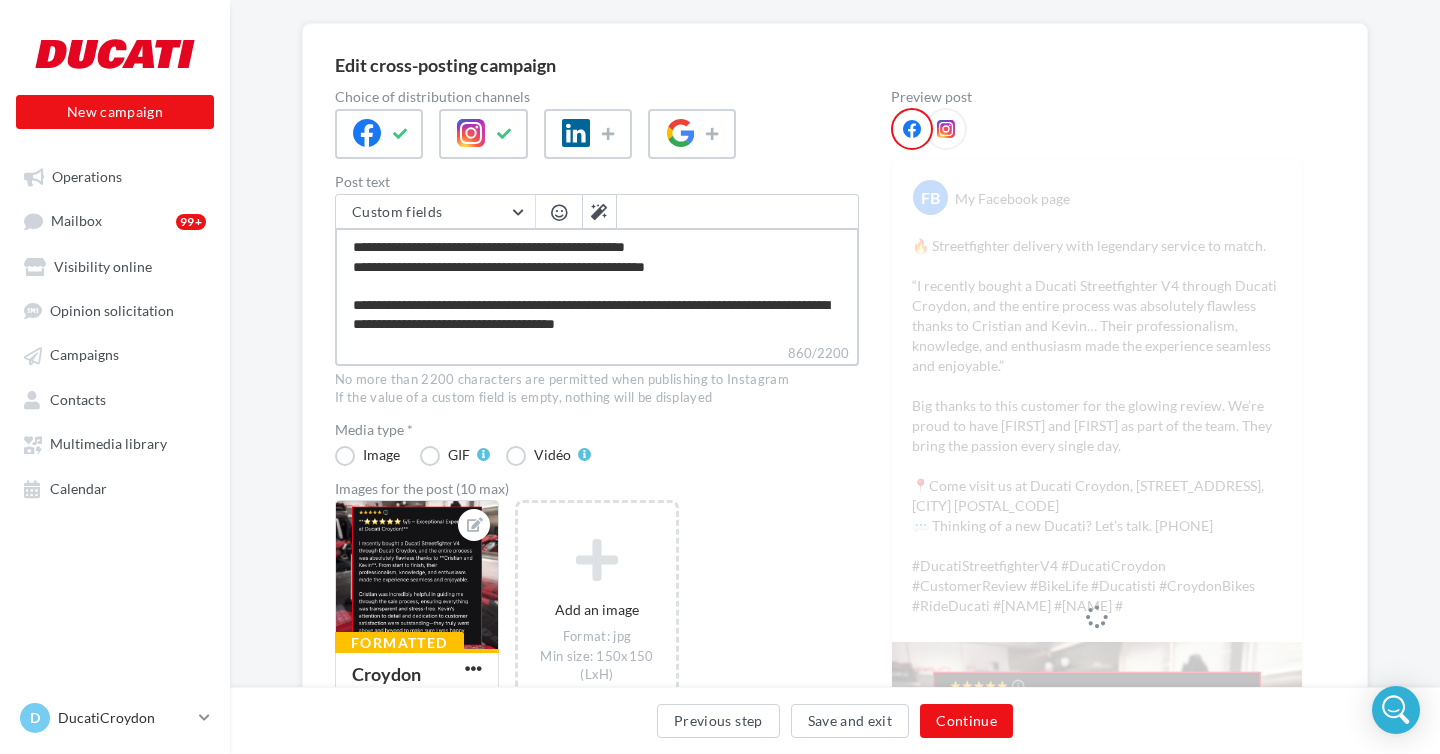 type on "**********" 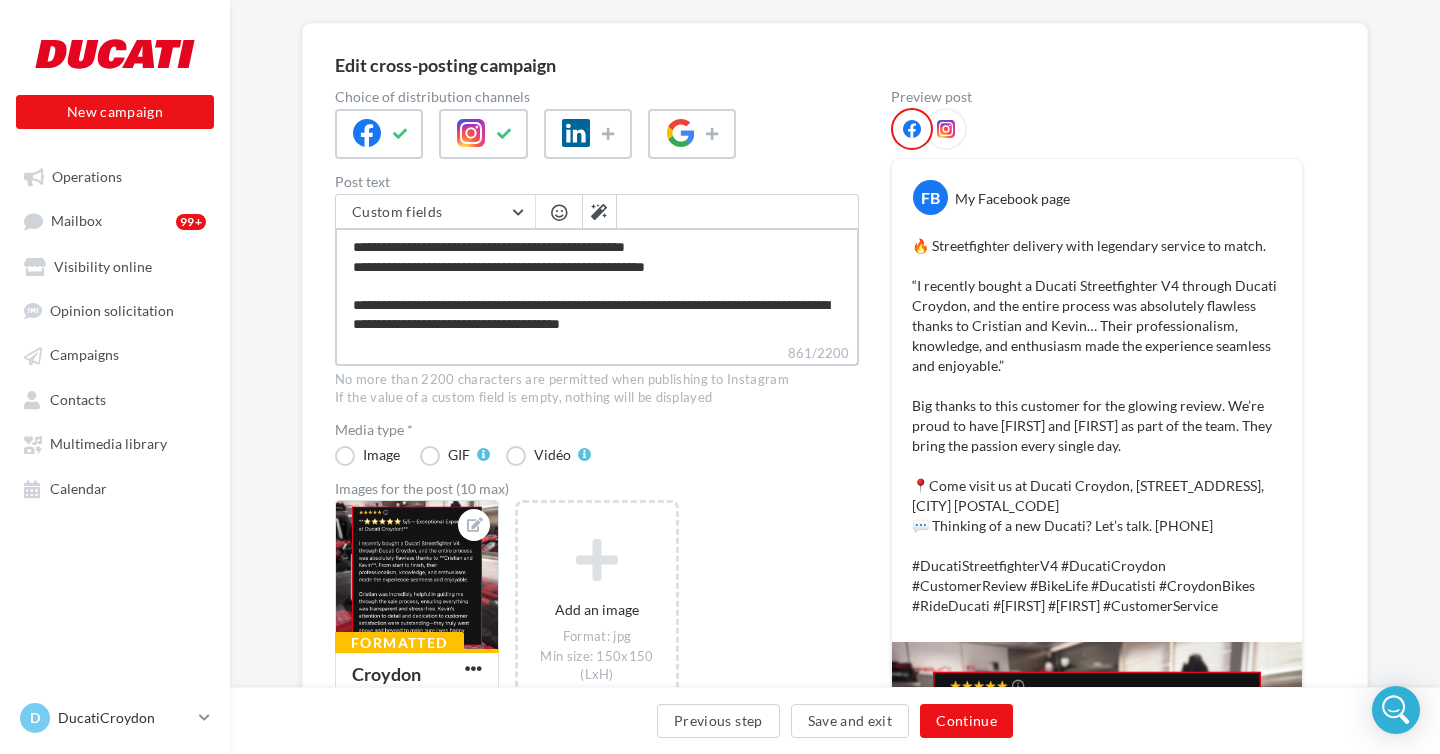 type on "**********" 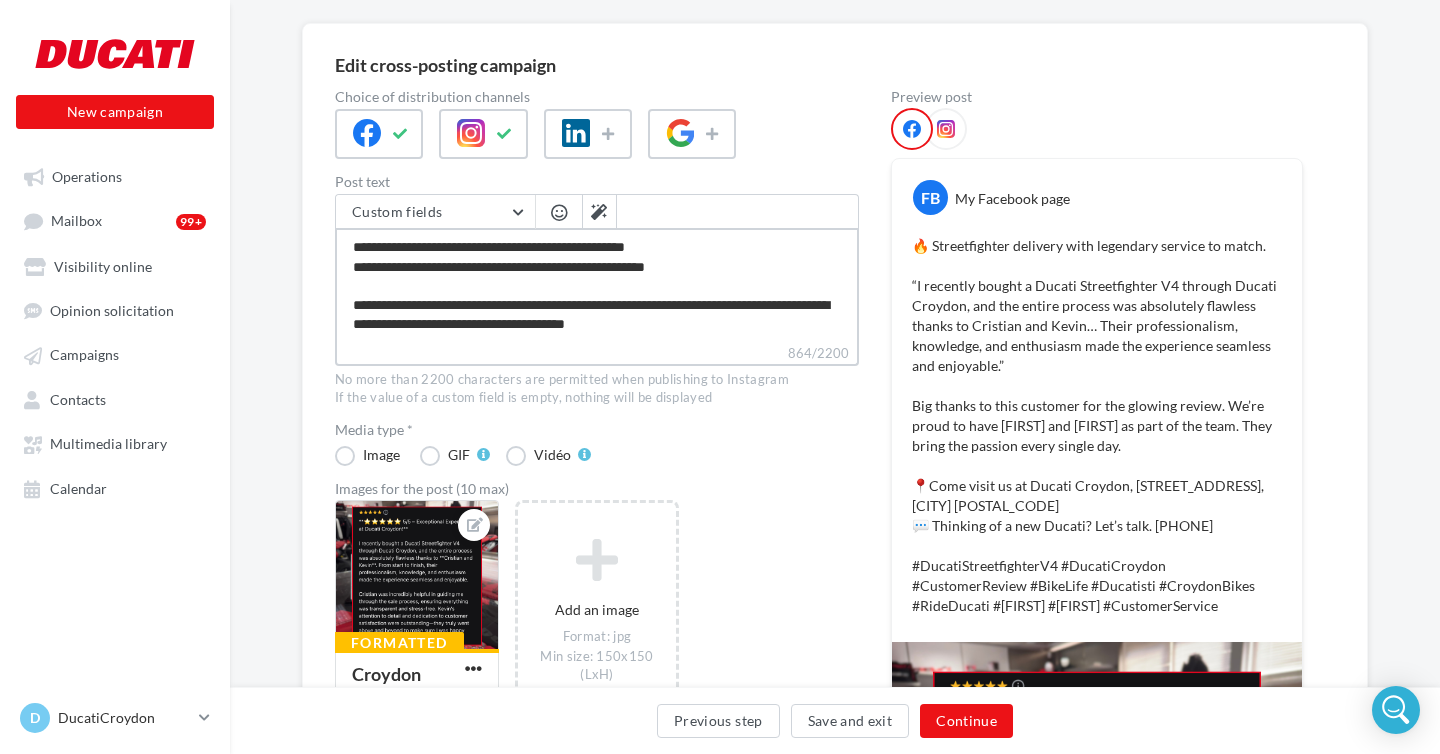 type on "**********" 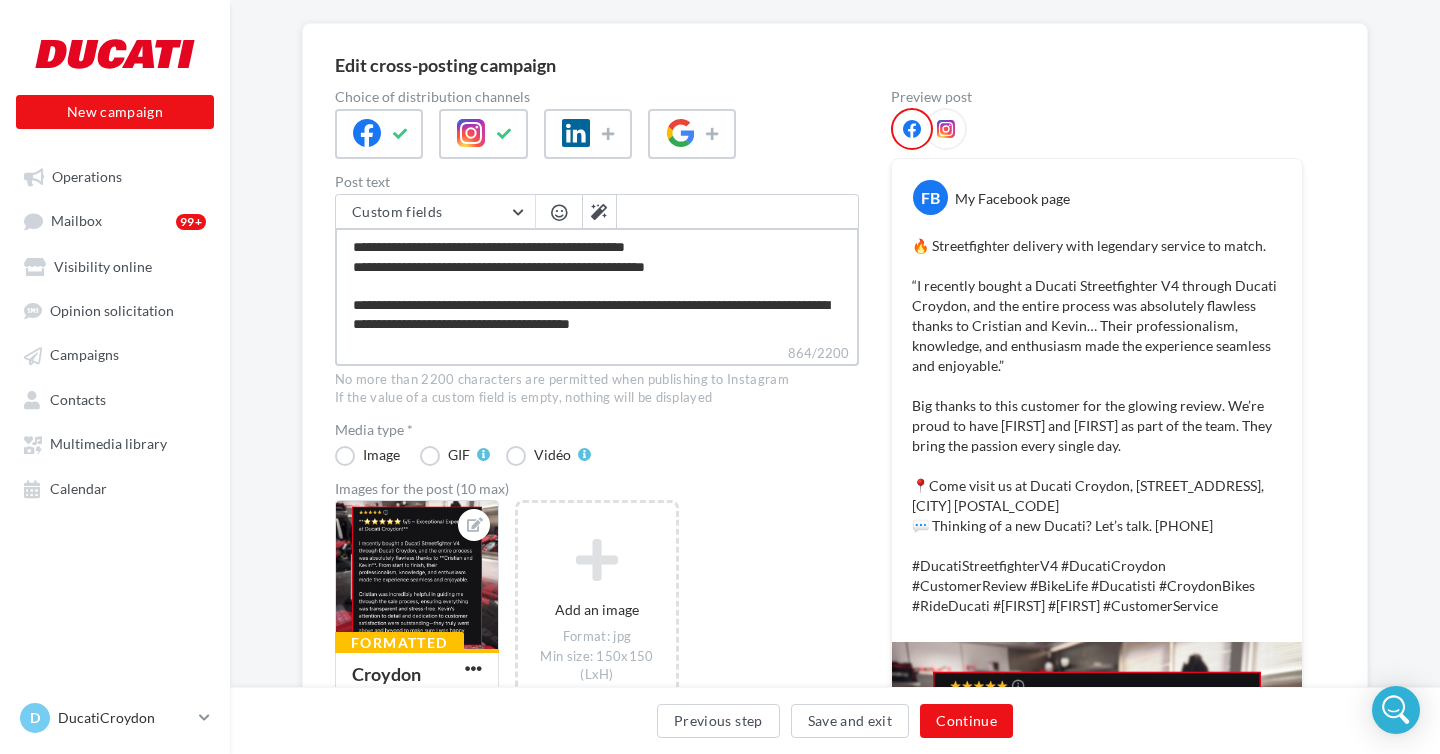 type on "**********" 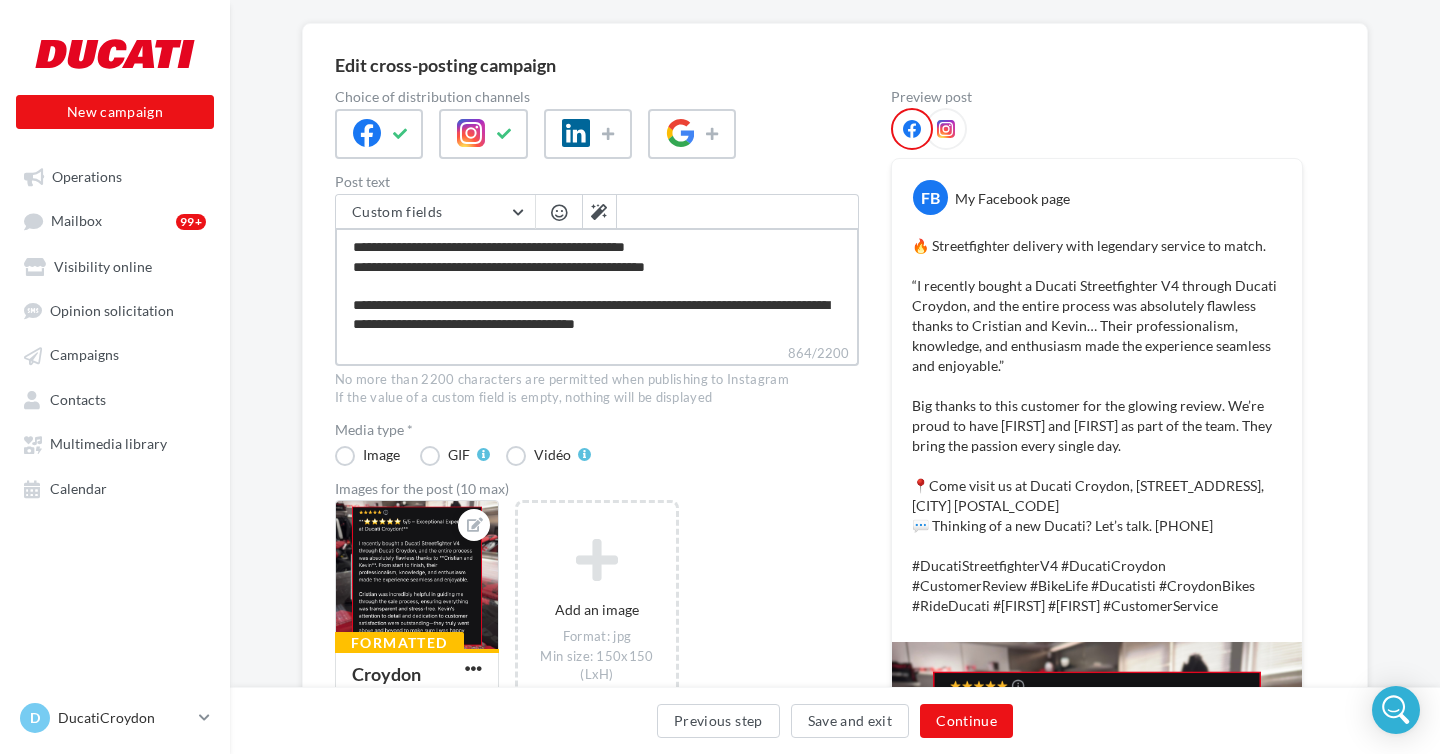 type on "**********" 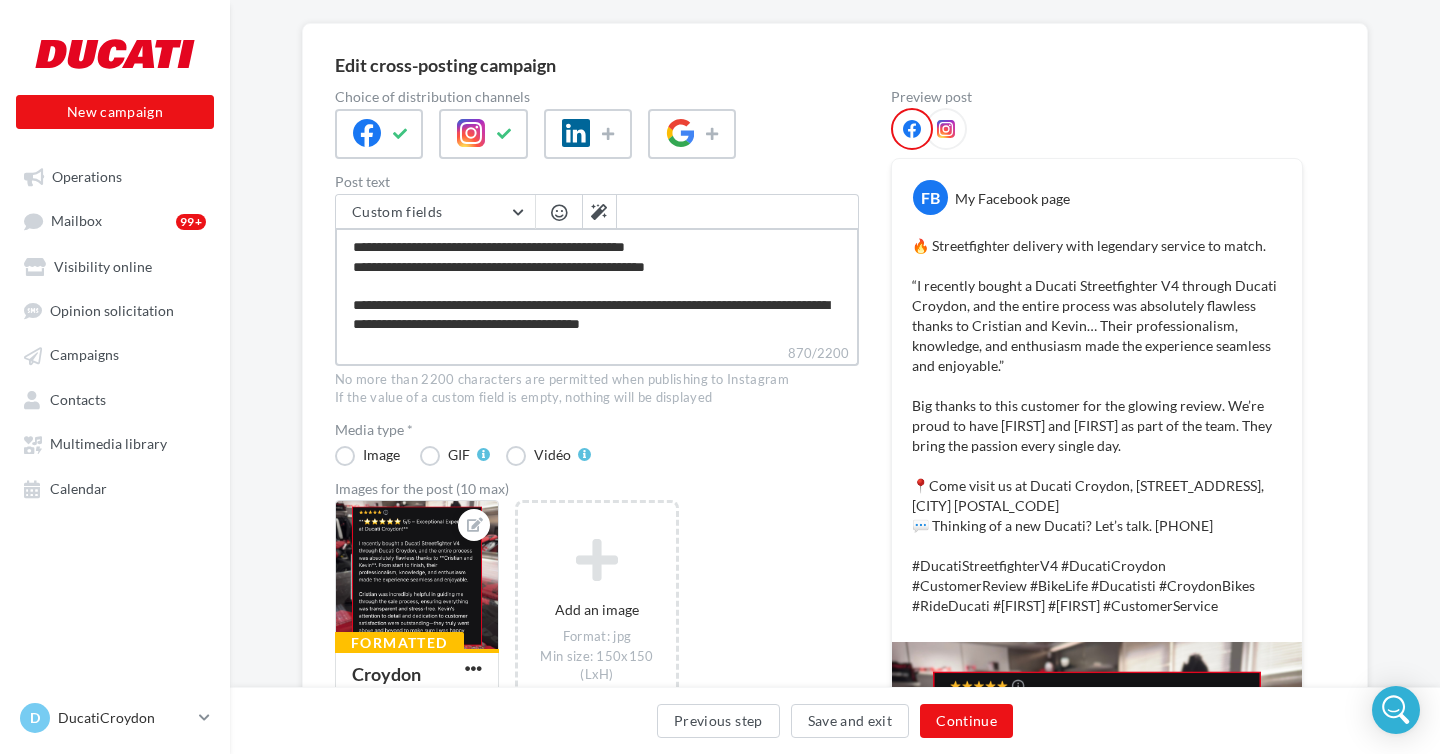 type on "**********" 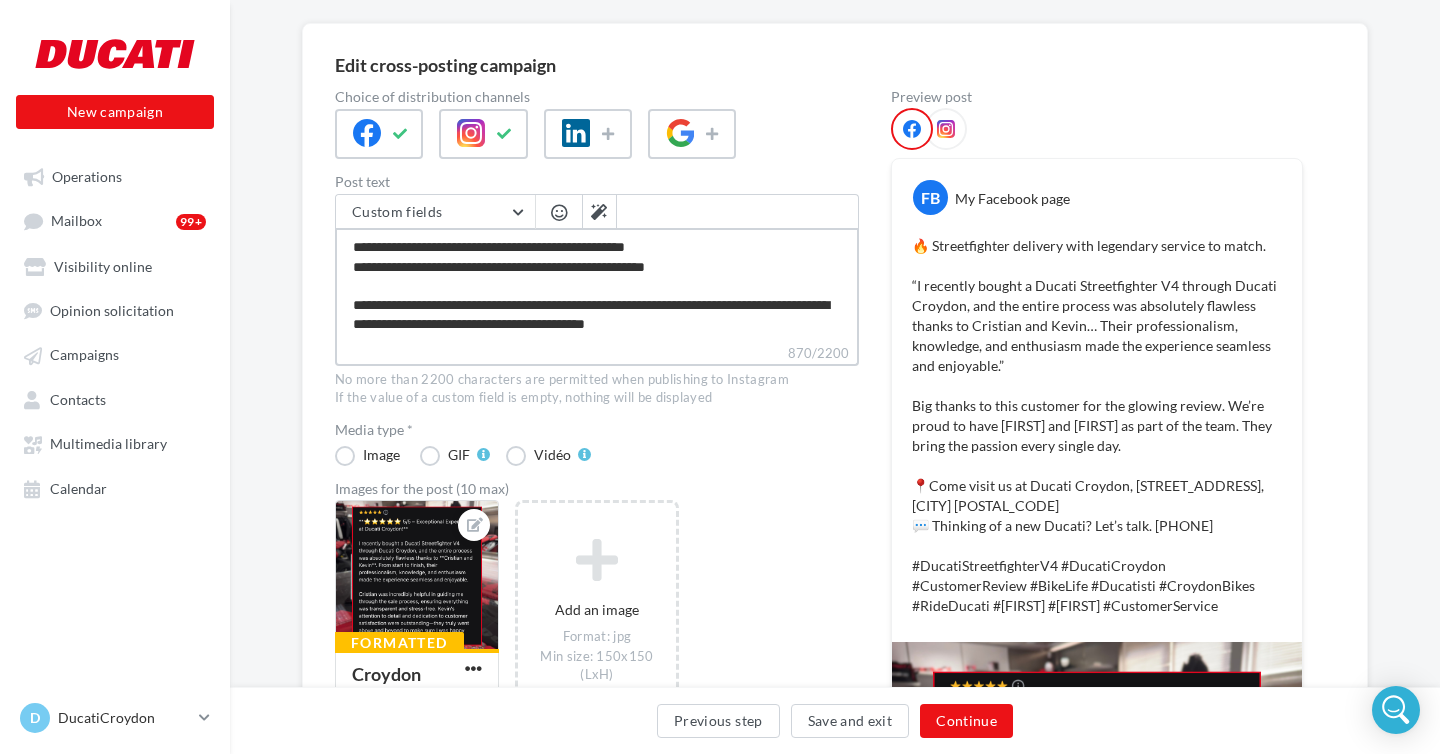 type on "**********" 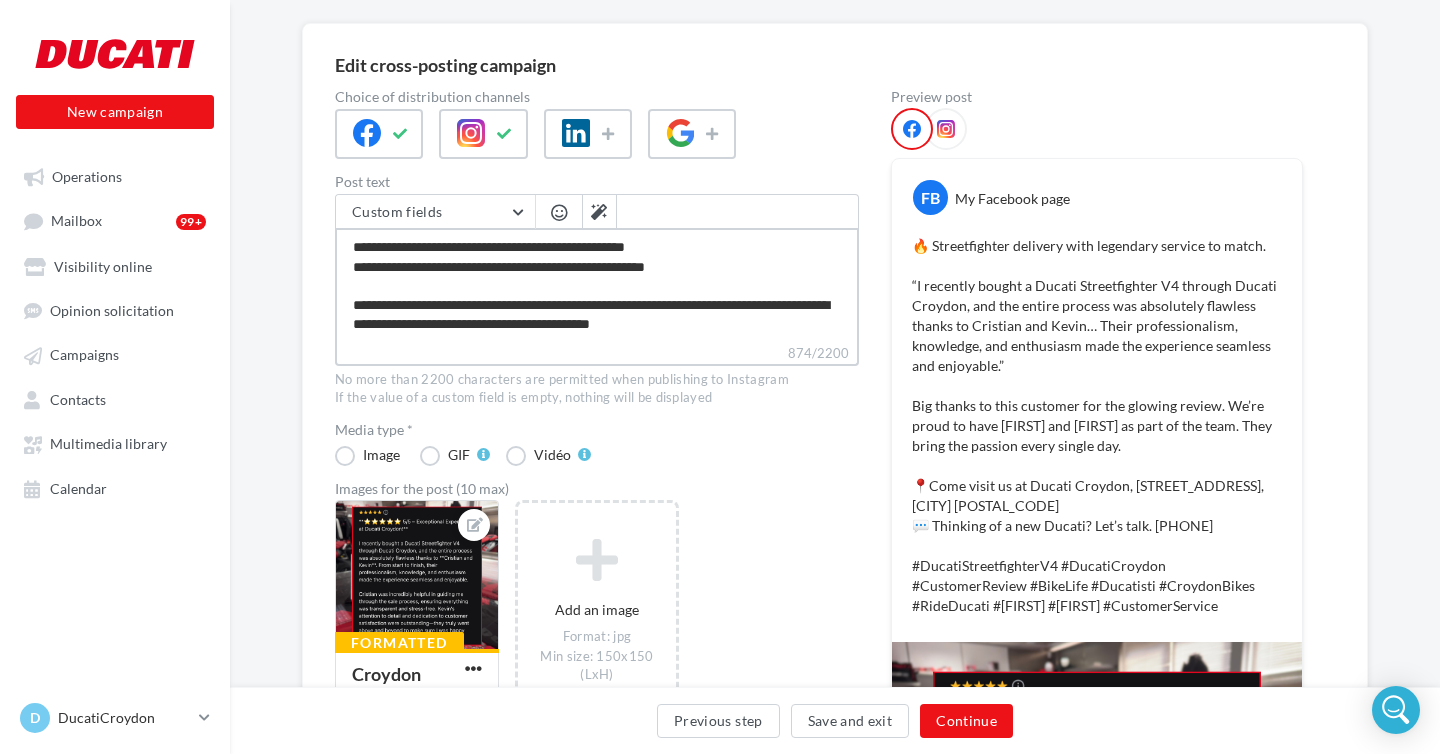 type on "**********" 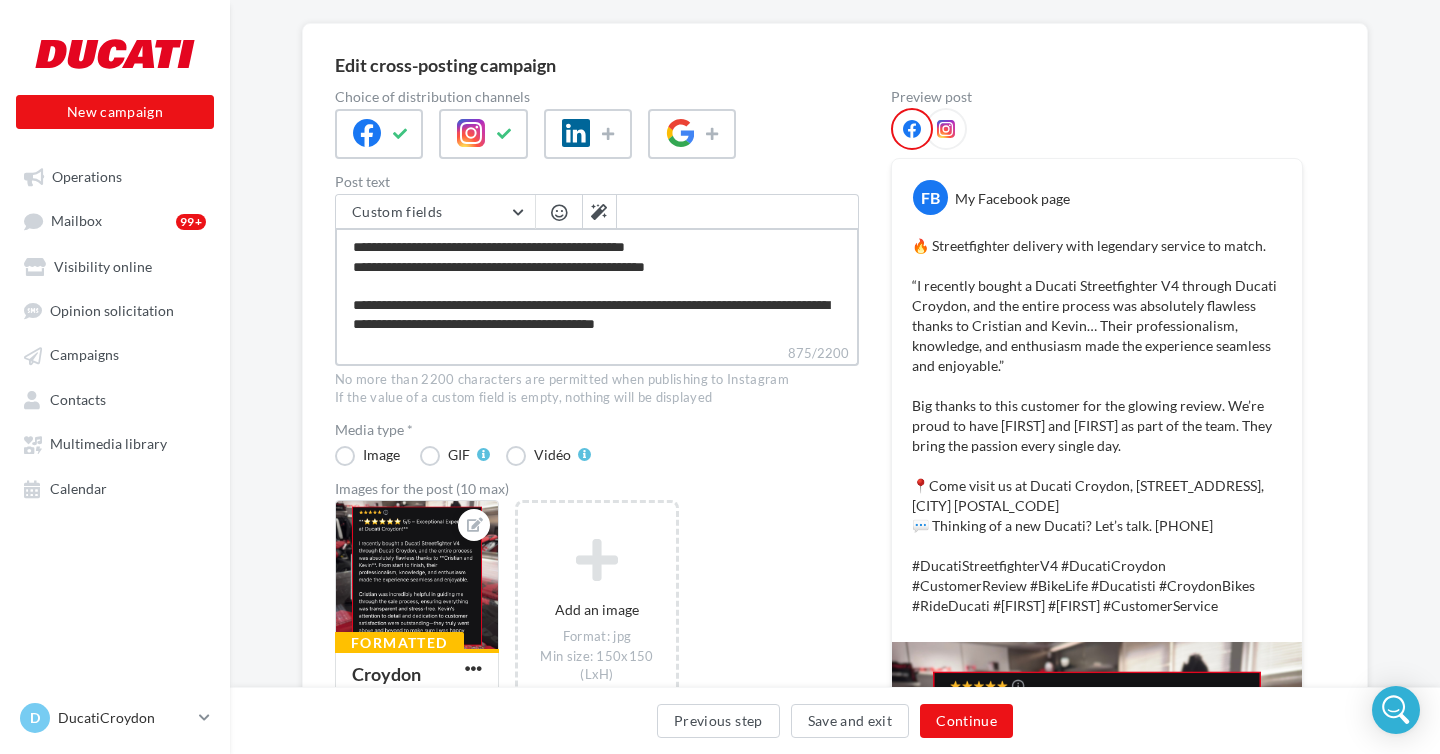 type on "**********" 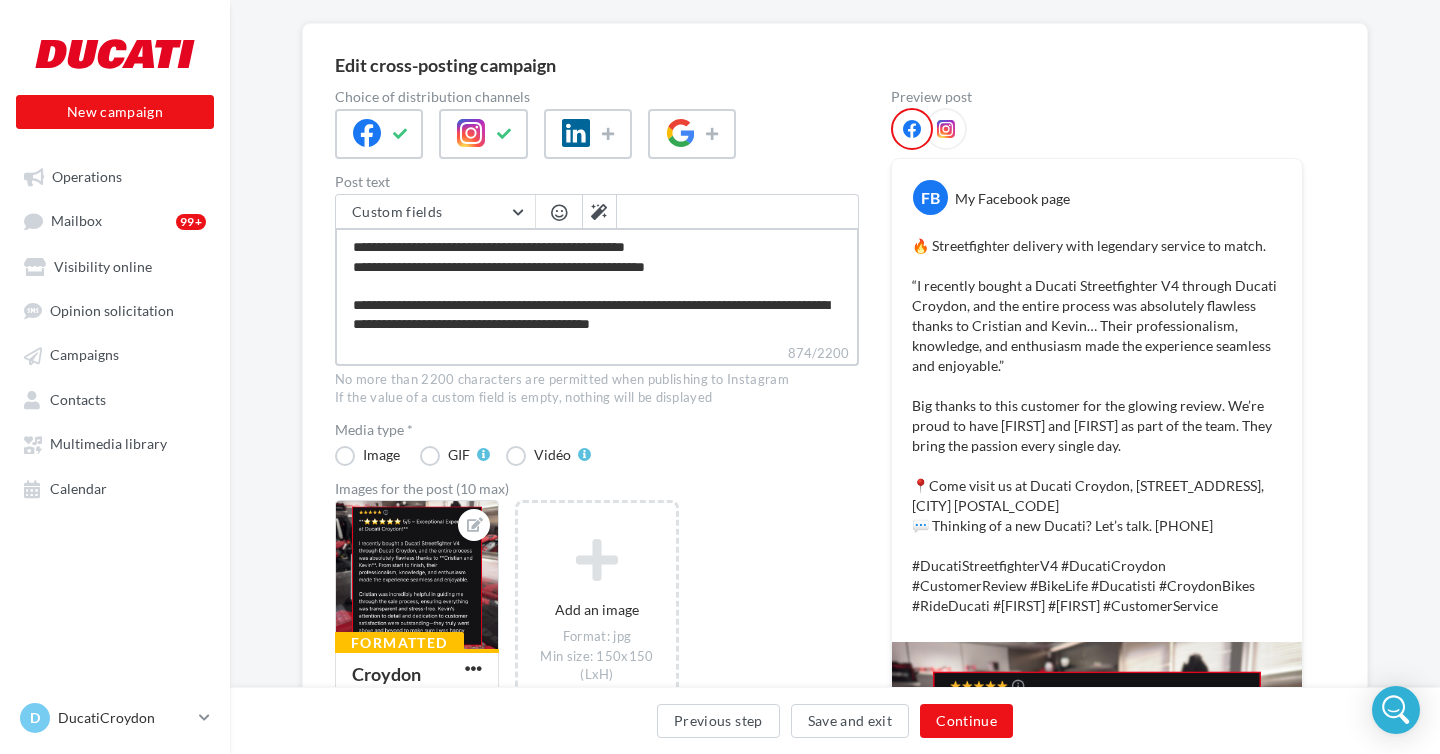 type on "**********" 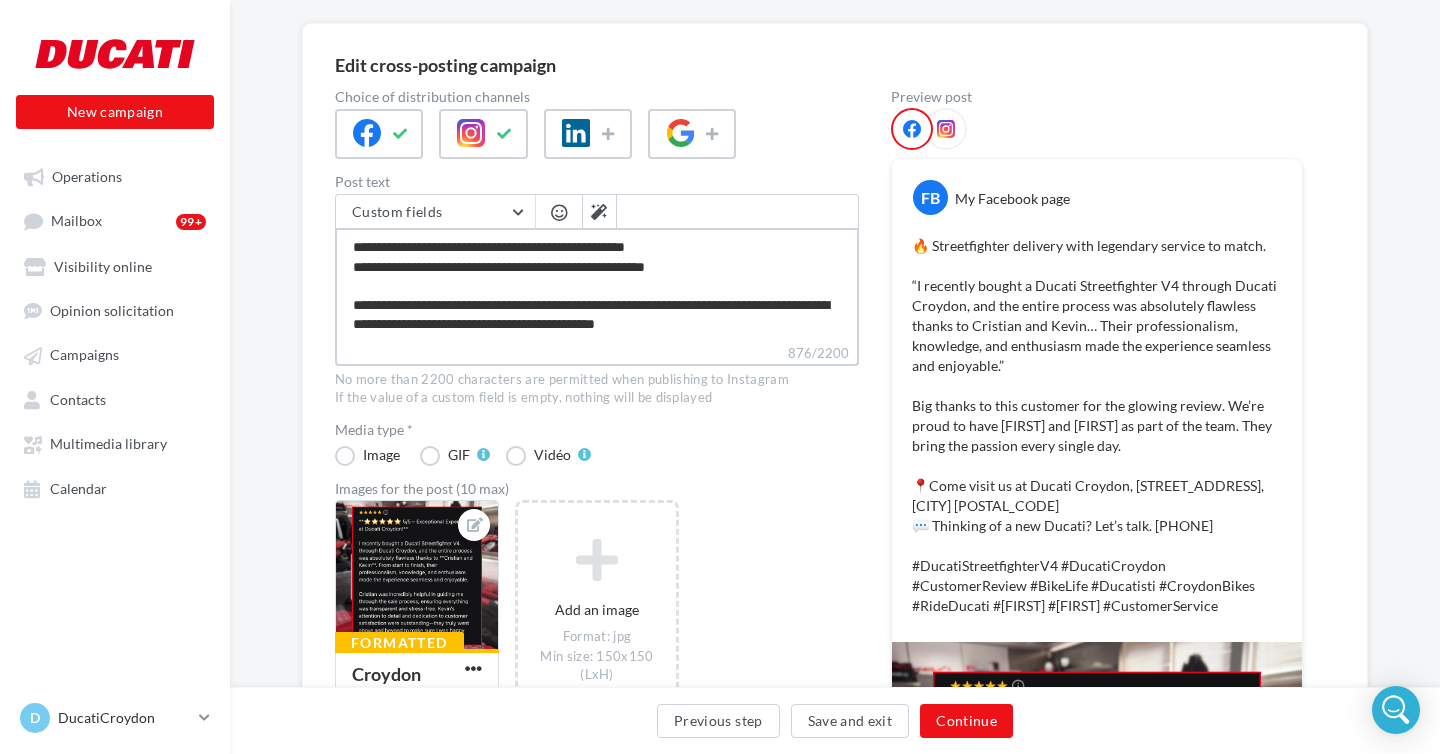 type on "**********" 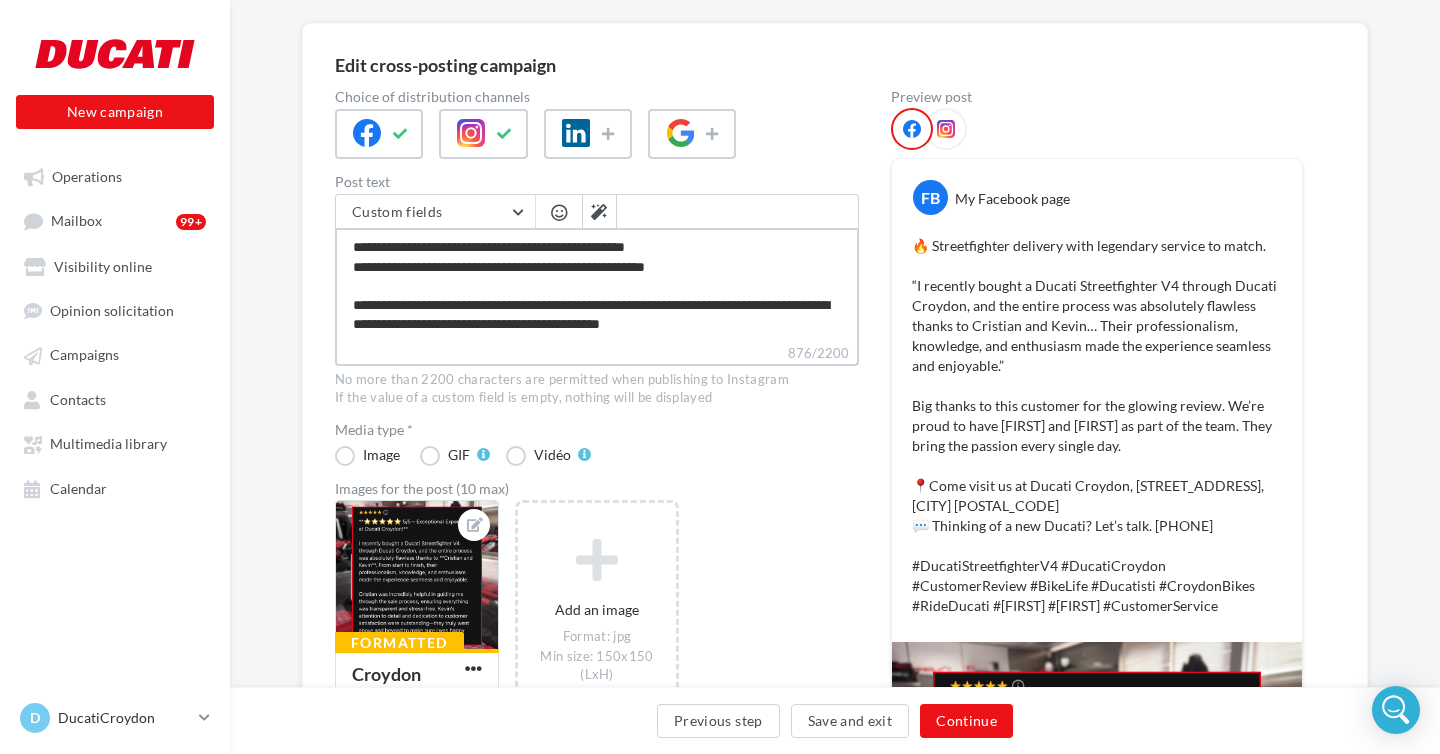 type on "**********" 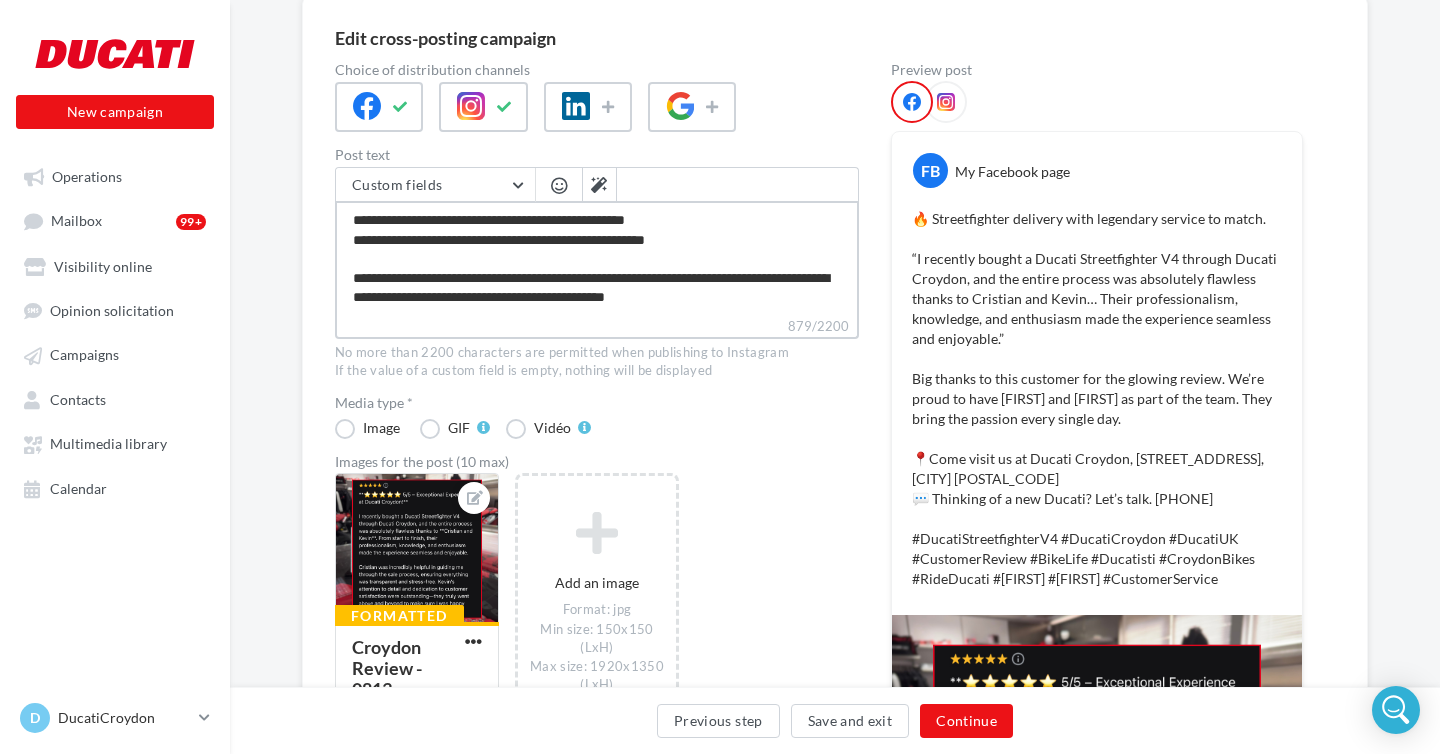 scroll, scrollTop: 151, scrollLeft: 0, axis: vertical 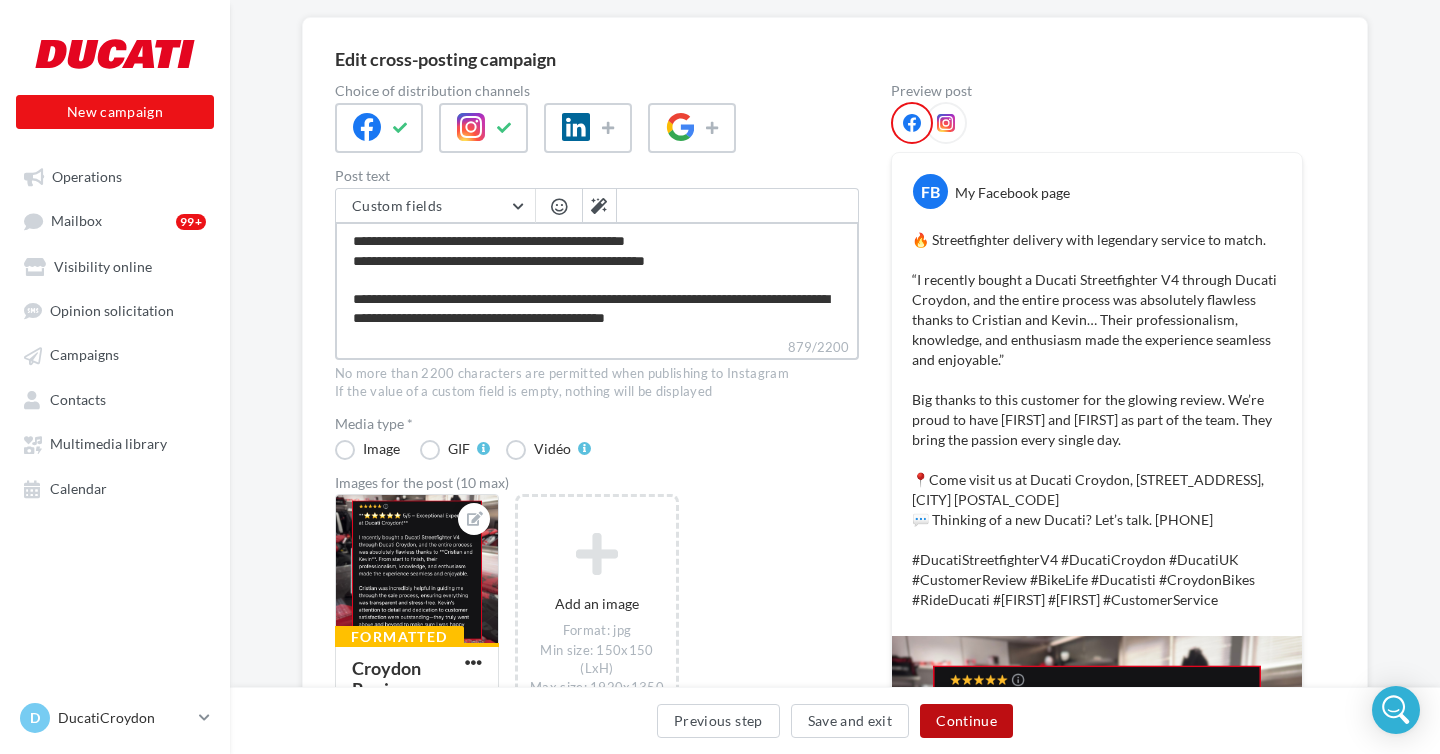 type on "**********" 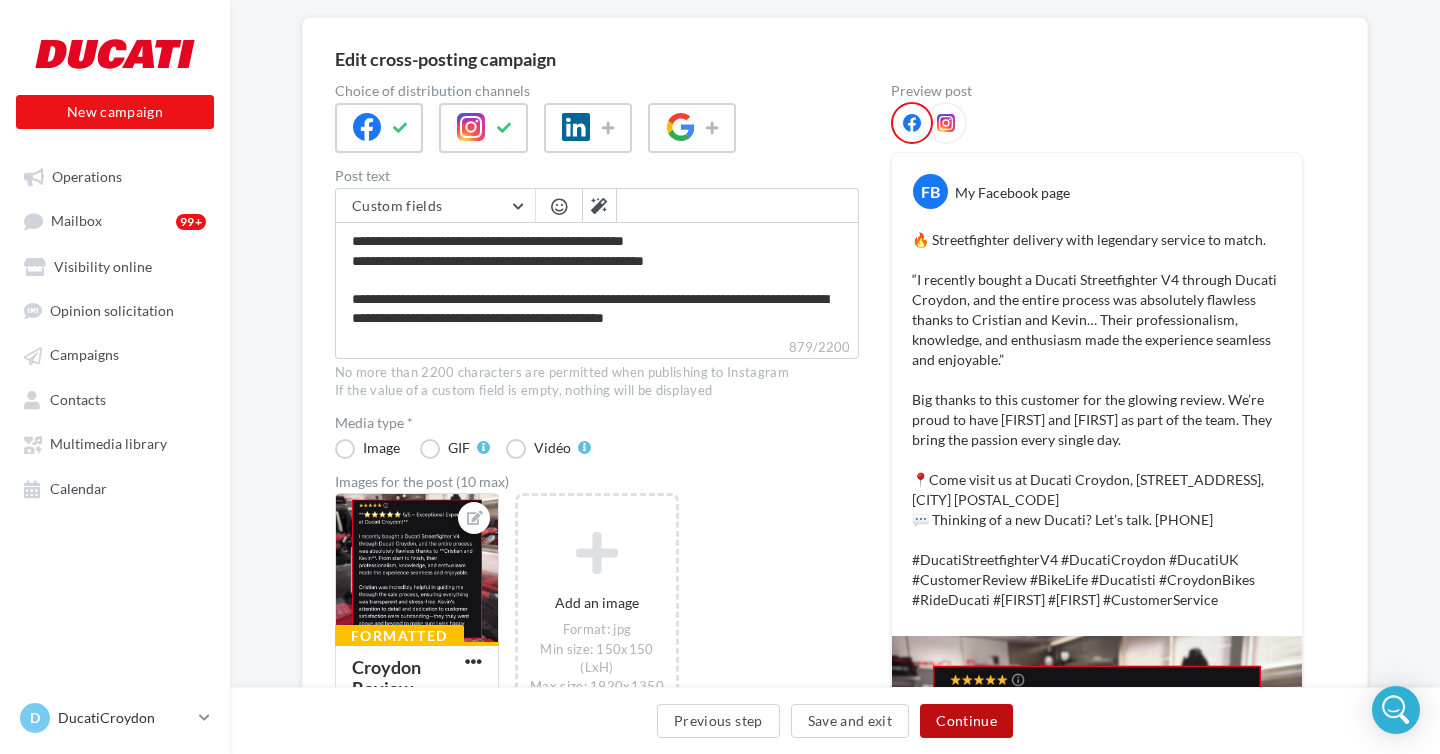 scroll, scrollTop: 191, scrollLeft: 0, axis: vertical 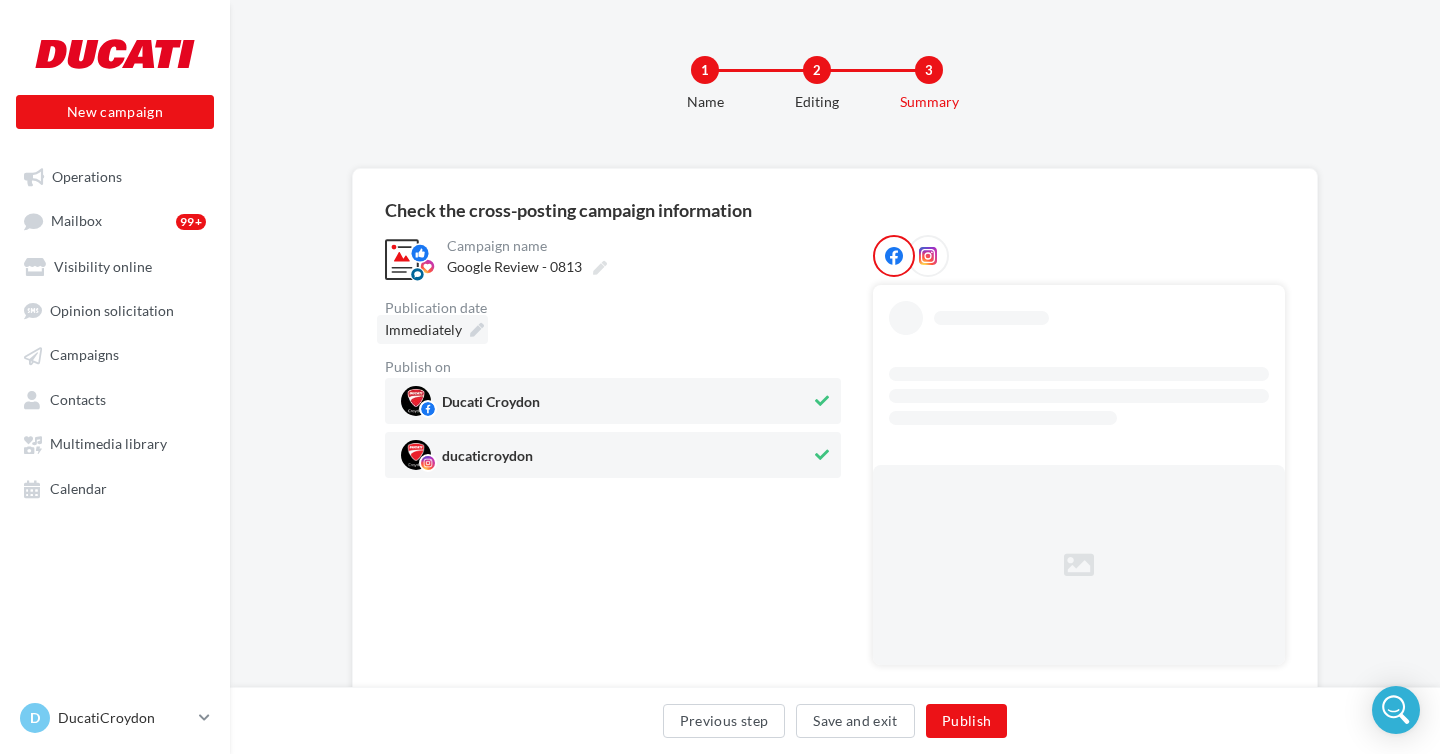 click on "Immediately" at bounding box center (423, 329) 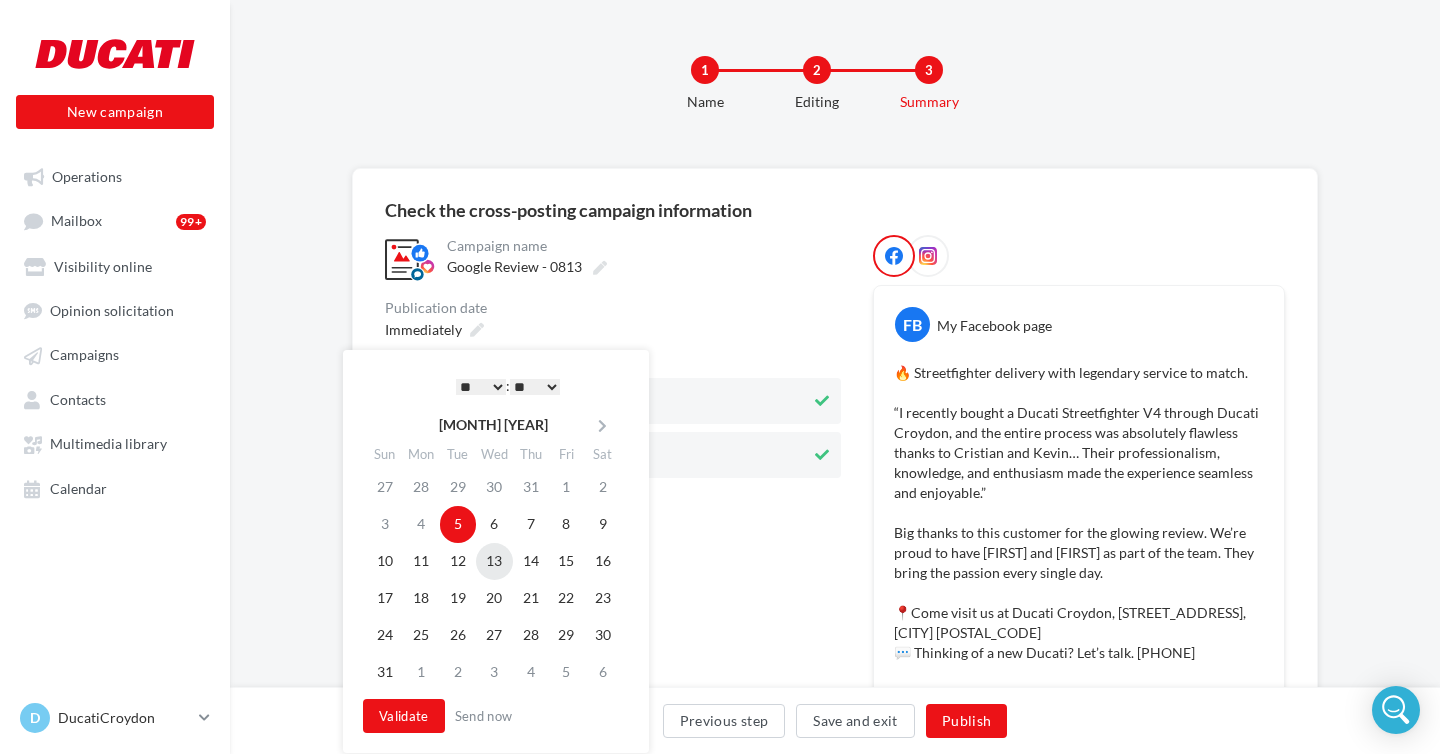click on "13" at bounding box center (494, 561) 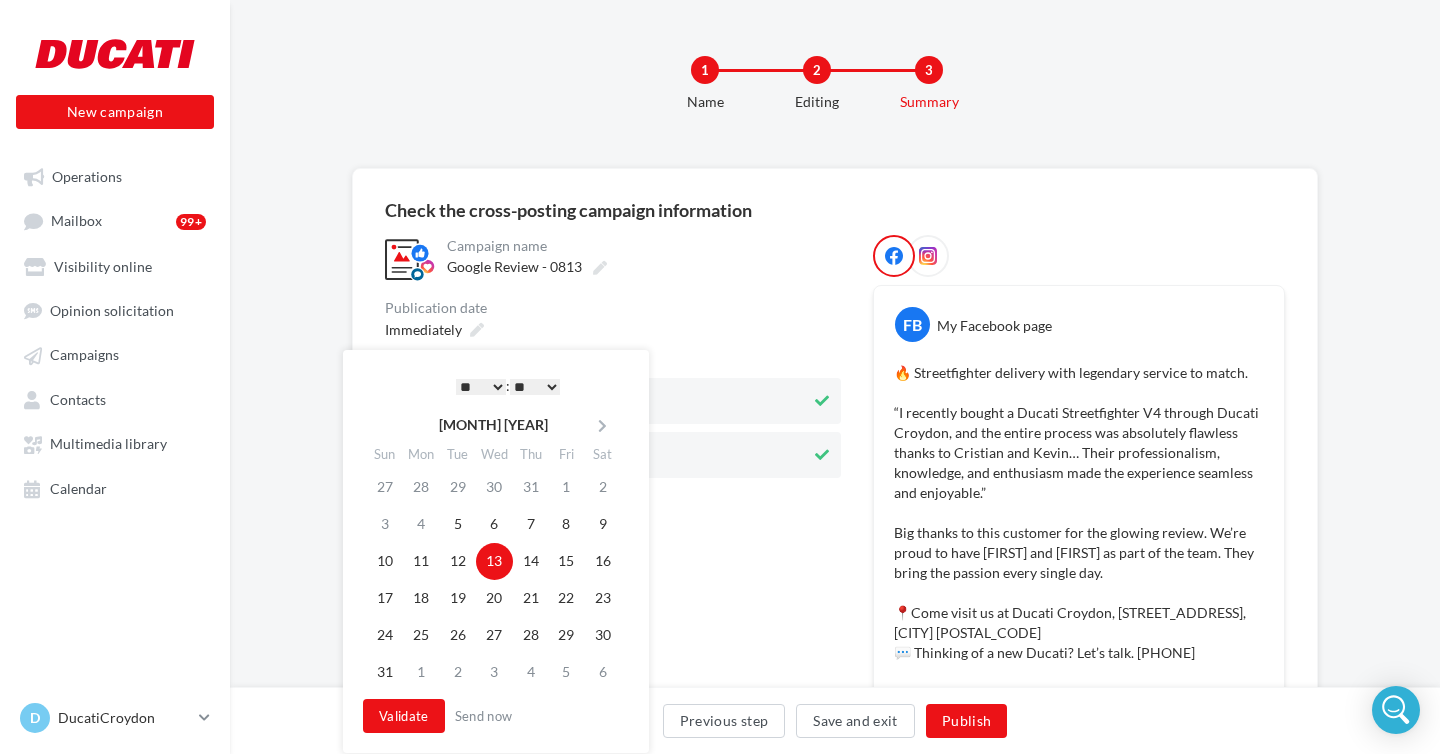click on "* * * * * * * * * * ** ** ** ** ** ** ** ** ** ** ** ** ** **" at bounding box center [481, 387] 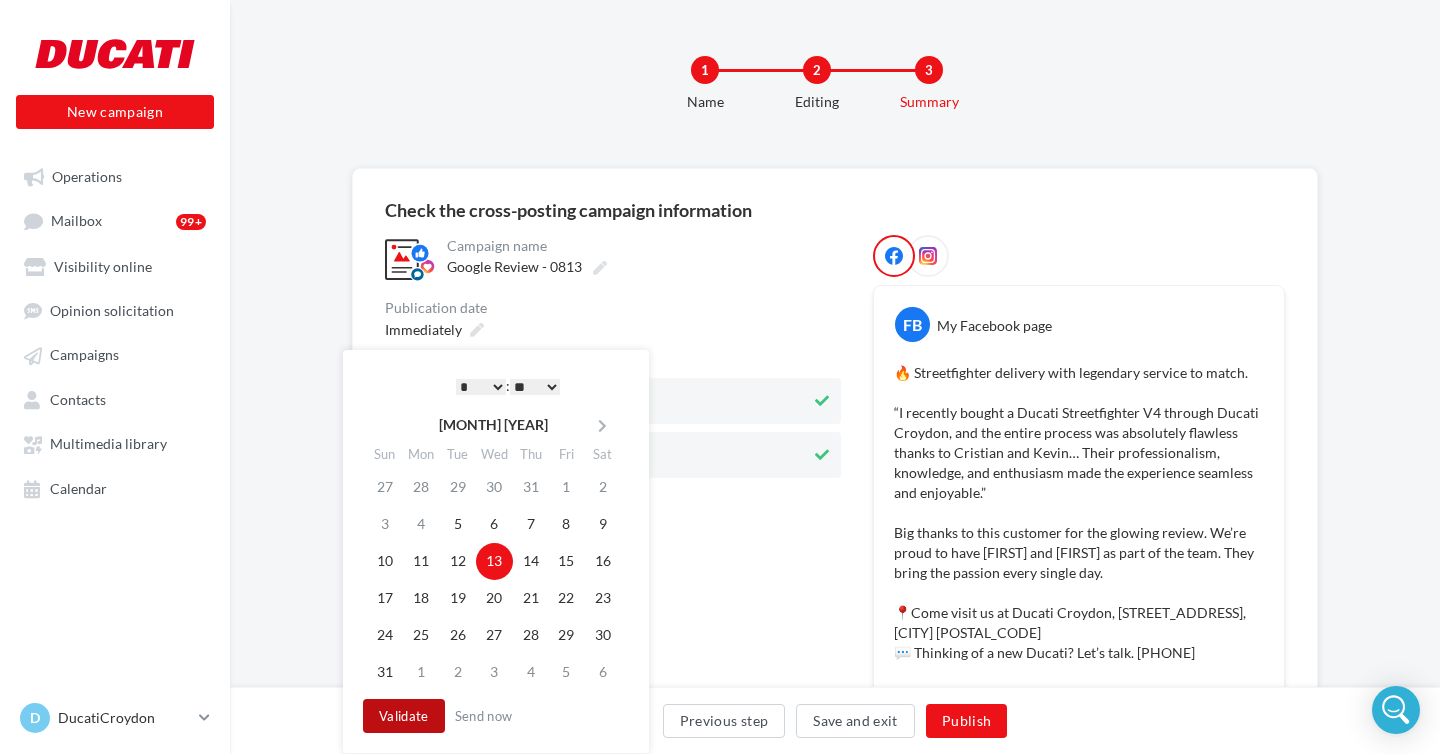 click on "Validate" at bounding box center (404, 716) 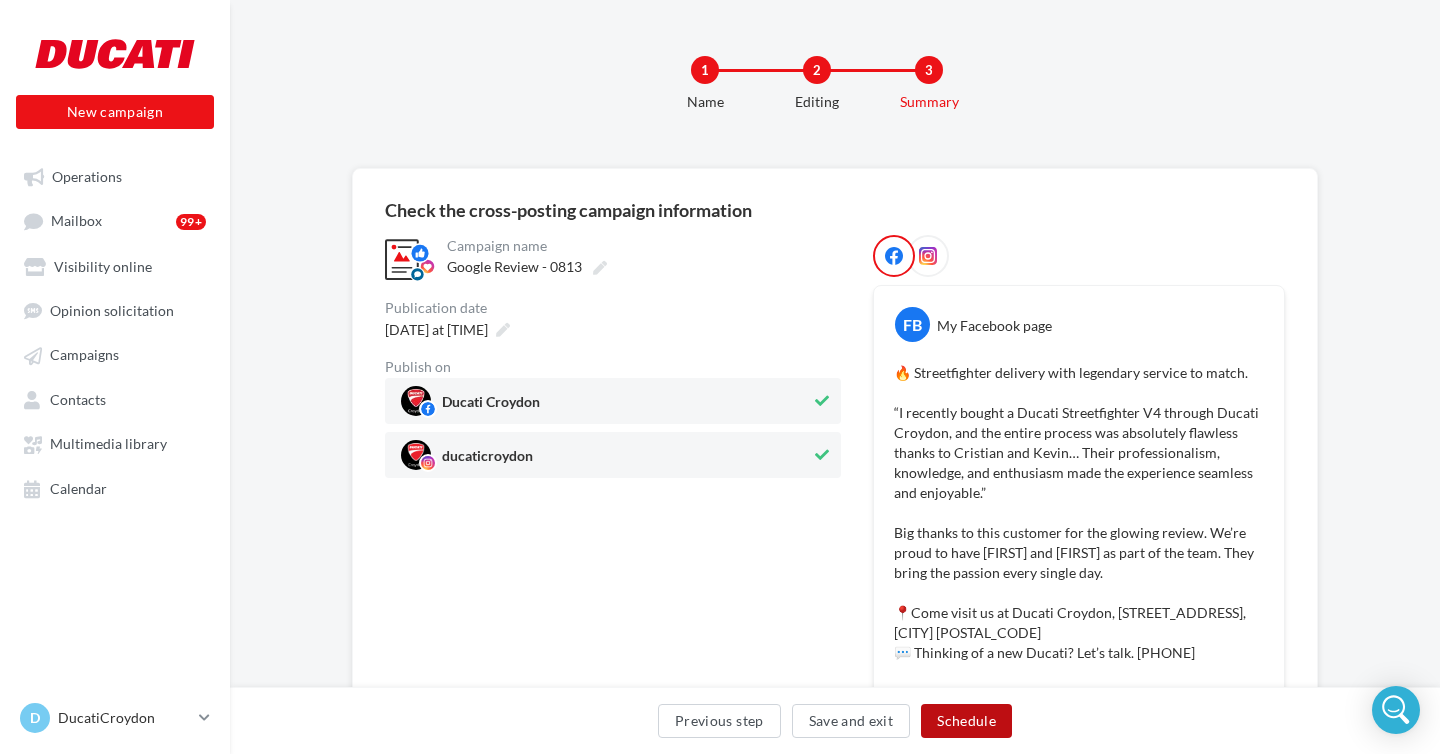click on "Schedule" at bounding box center (966, 721) 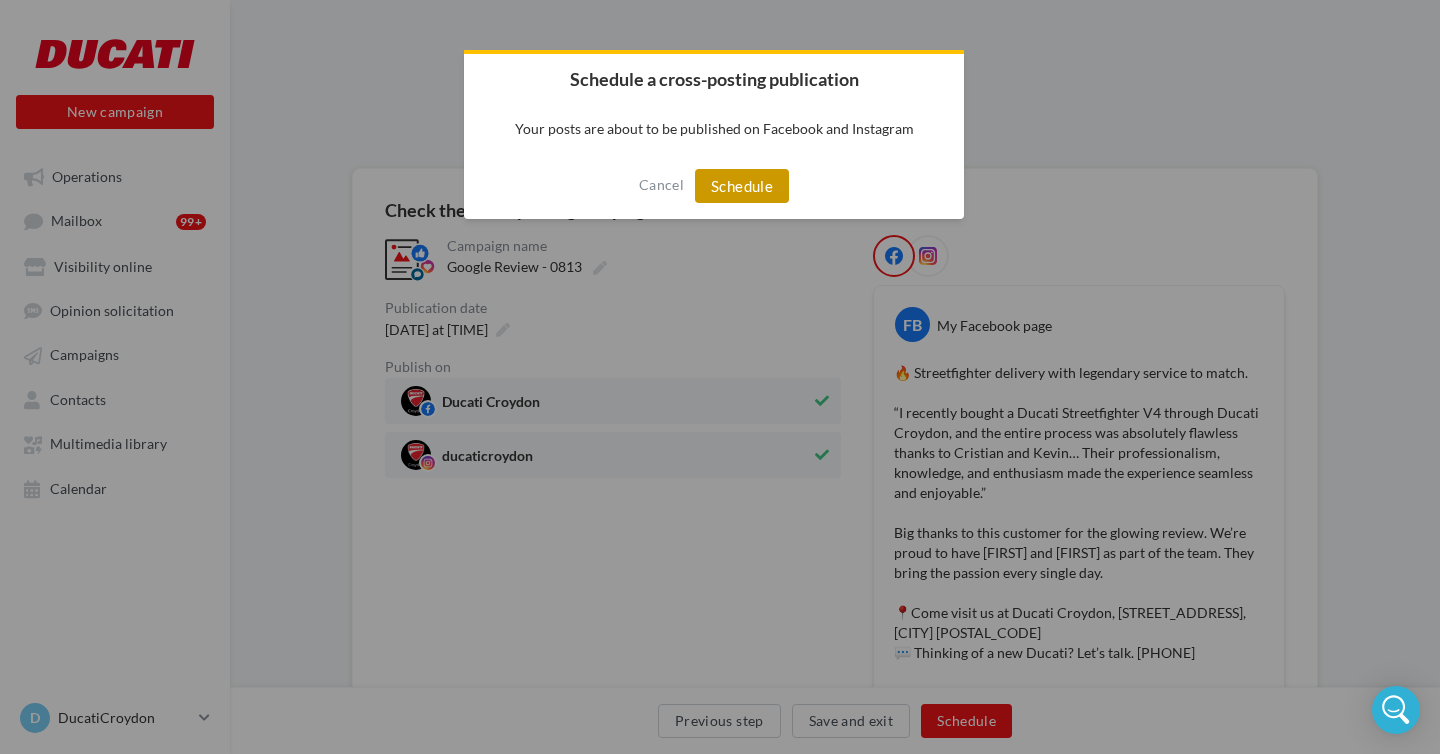 click on "Schedule" at bounding box center (742, 186) 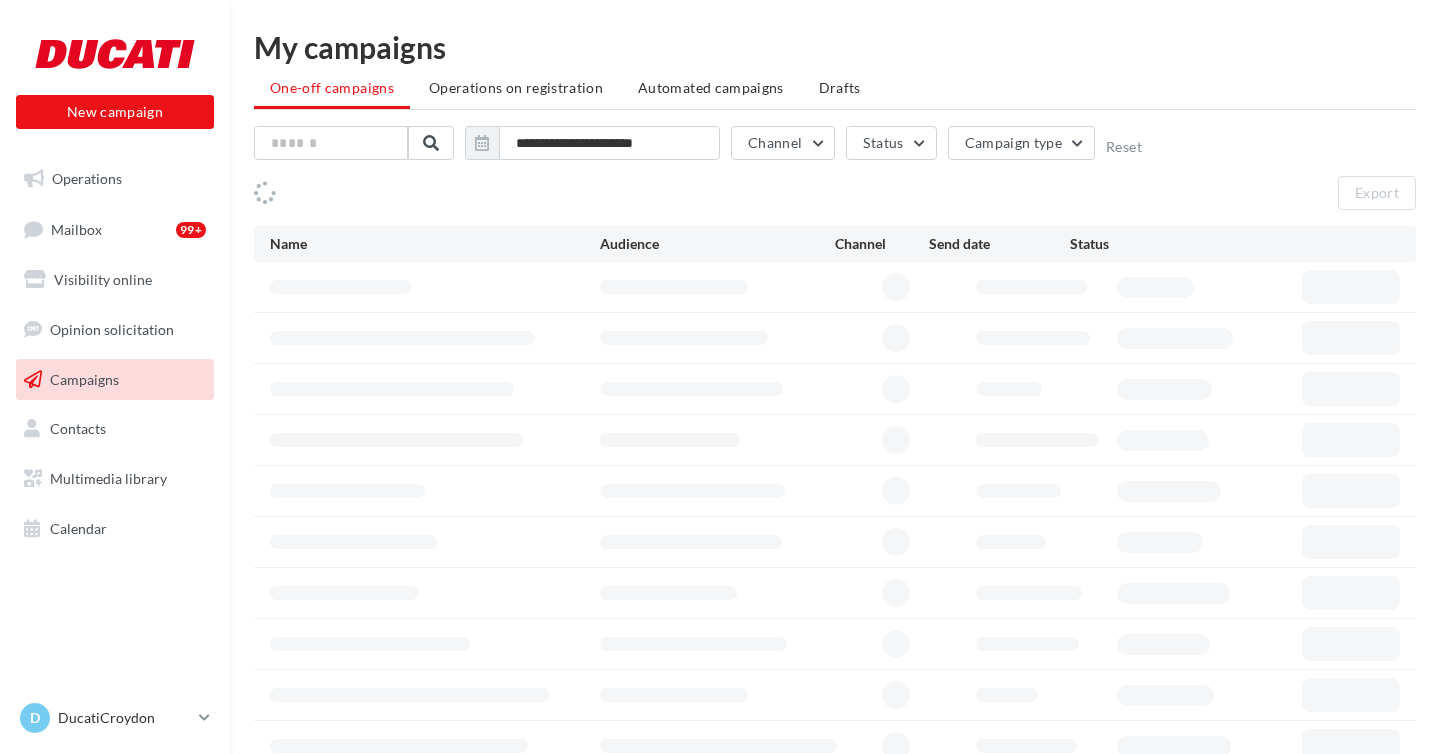 scroll, scrollTop: 0, scrollLeft: 0, axis: both 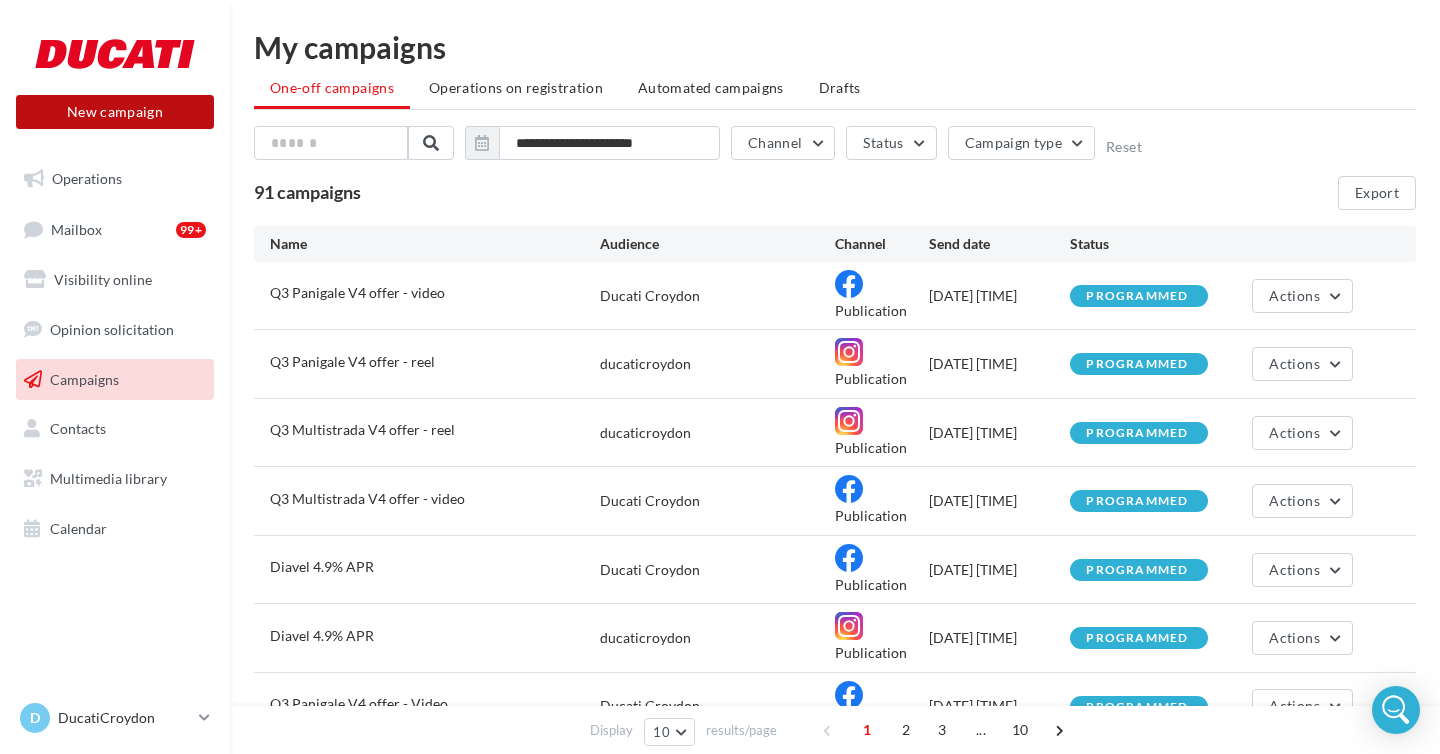 click on "New campaign" at bounding box center [115, 112] 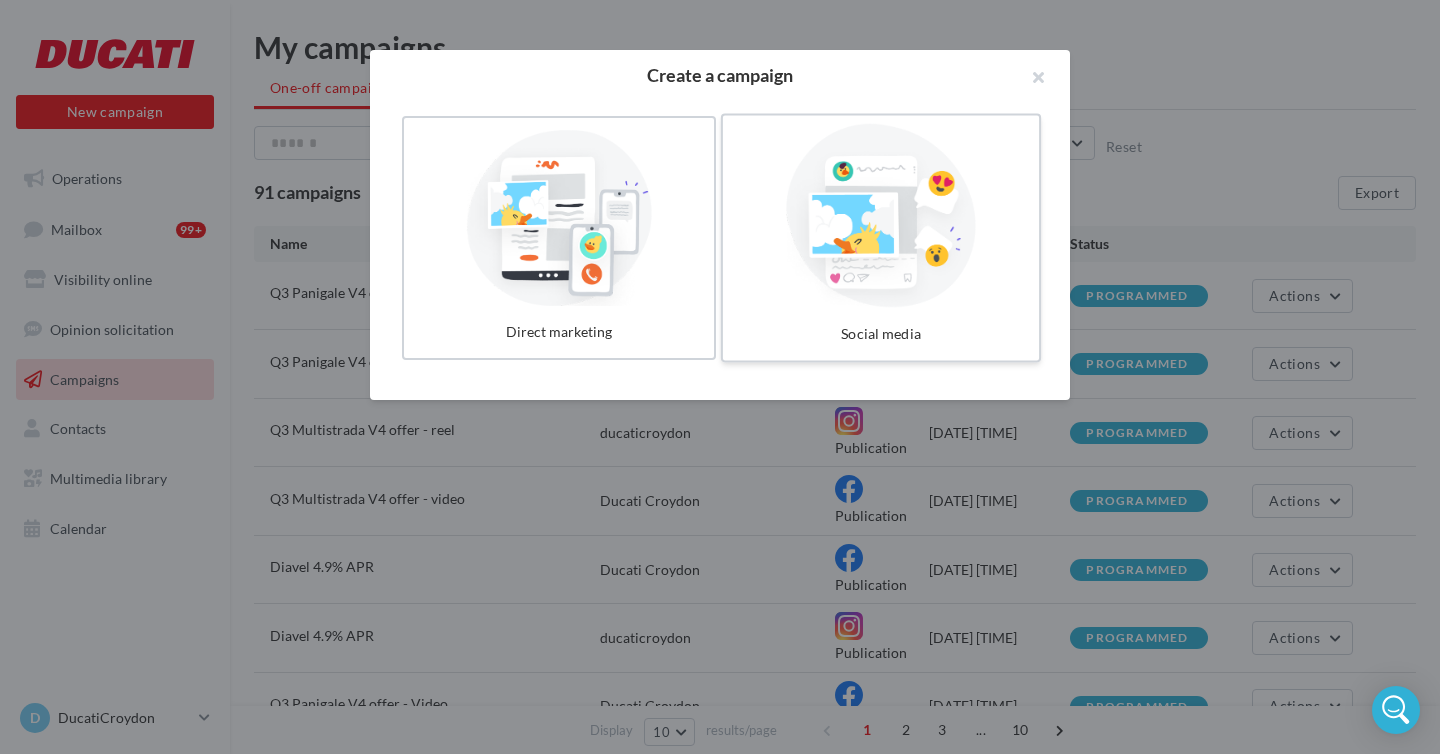 click at bounding box center [881, 216] 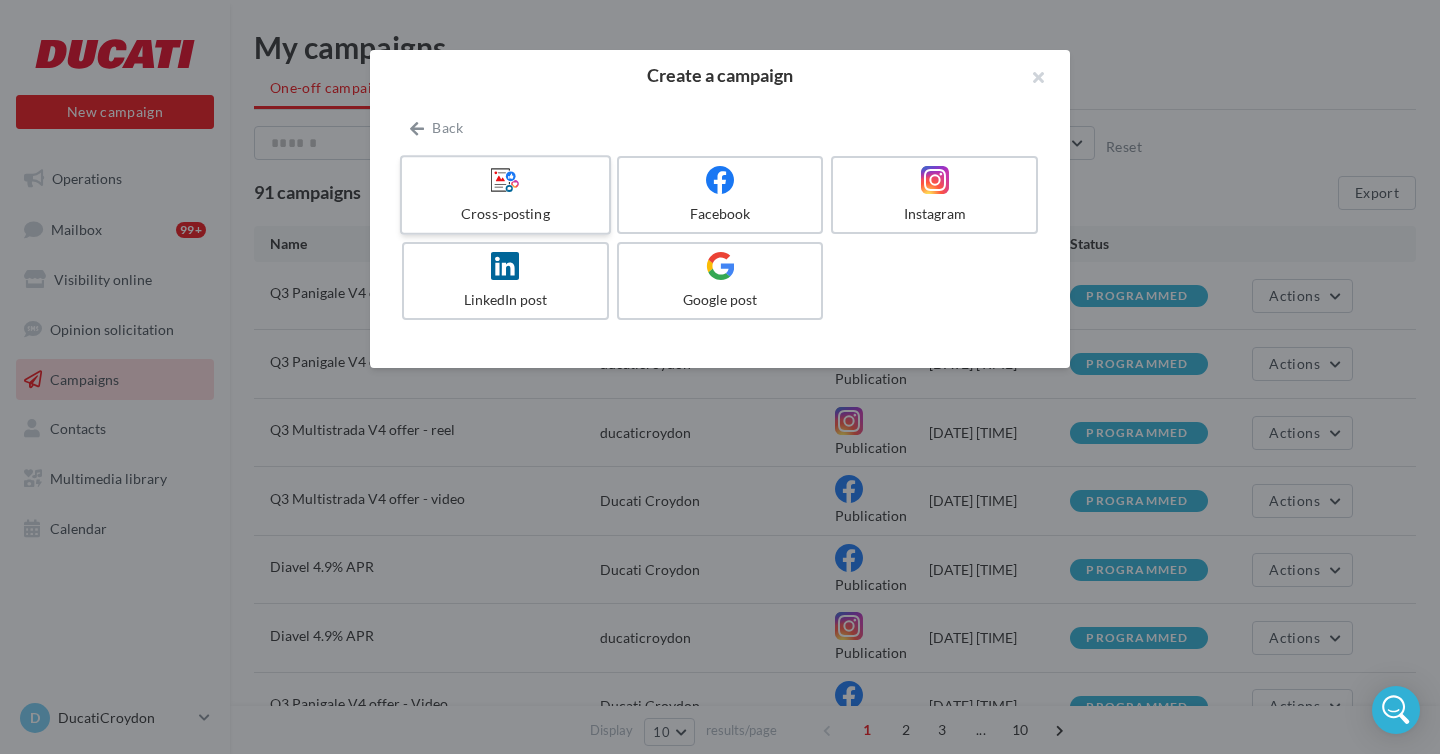 click at bounding box center [505, 180] 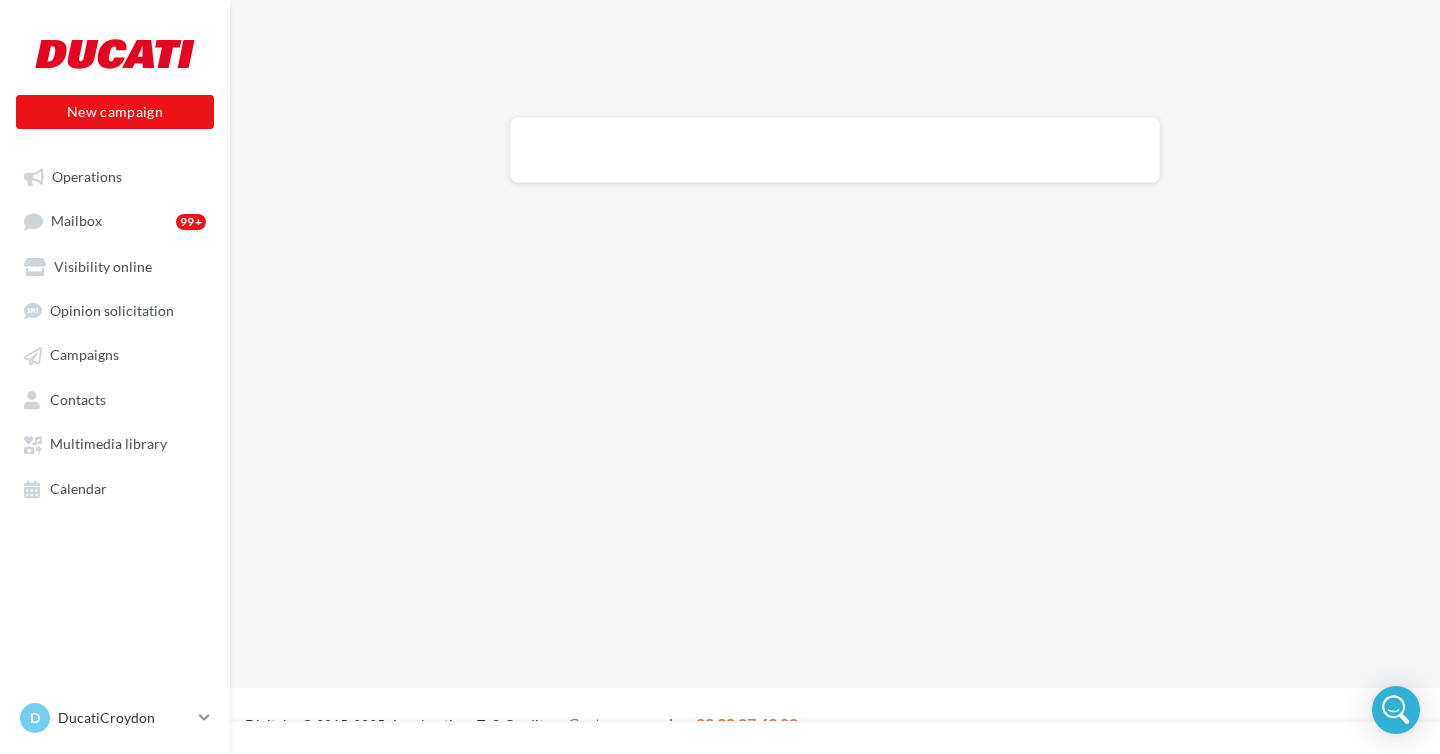 scroll, scrollTop: 0, scrollLeft: 0, axis: both 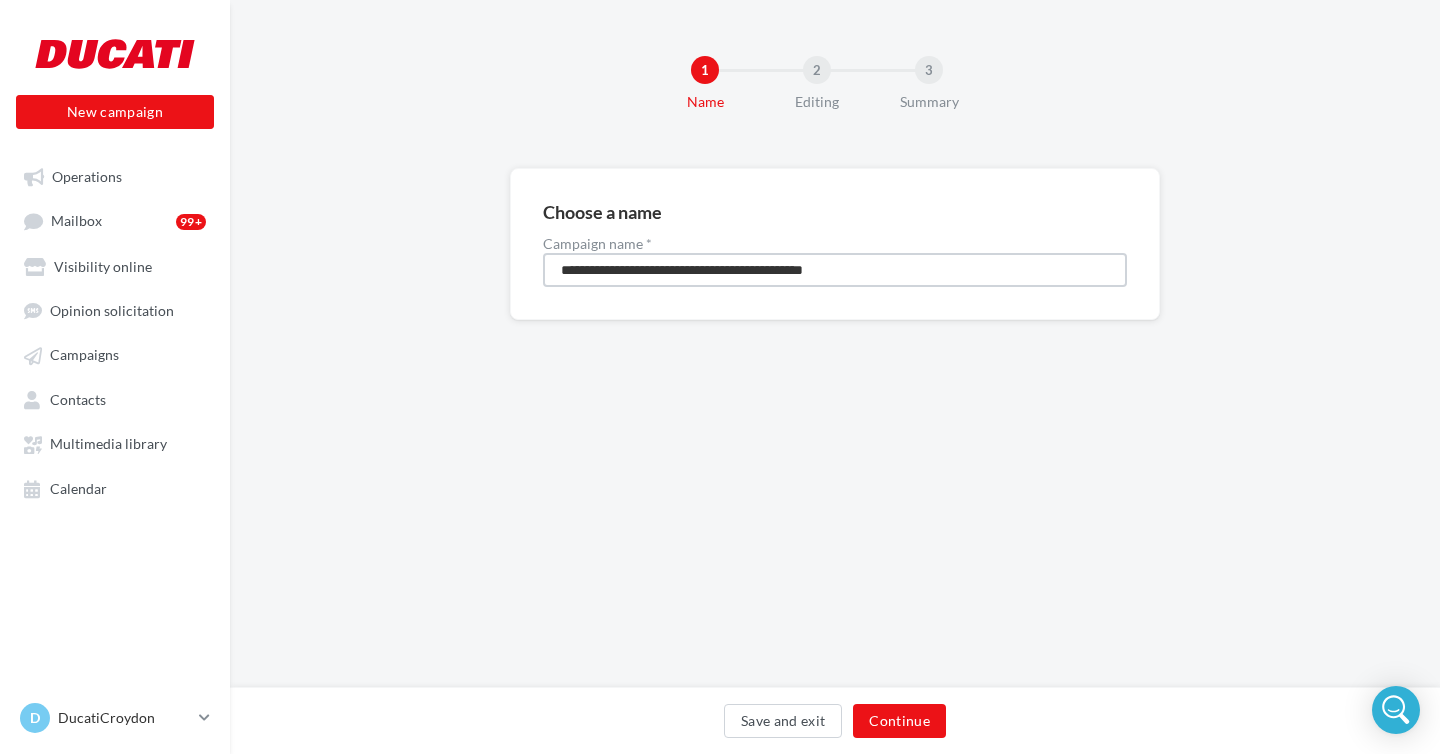 drag, startPoint x: 892, startPoint y: 271, endPoint x: 533, endPoint y: 269, distance: 359.00558 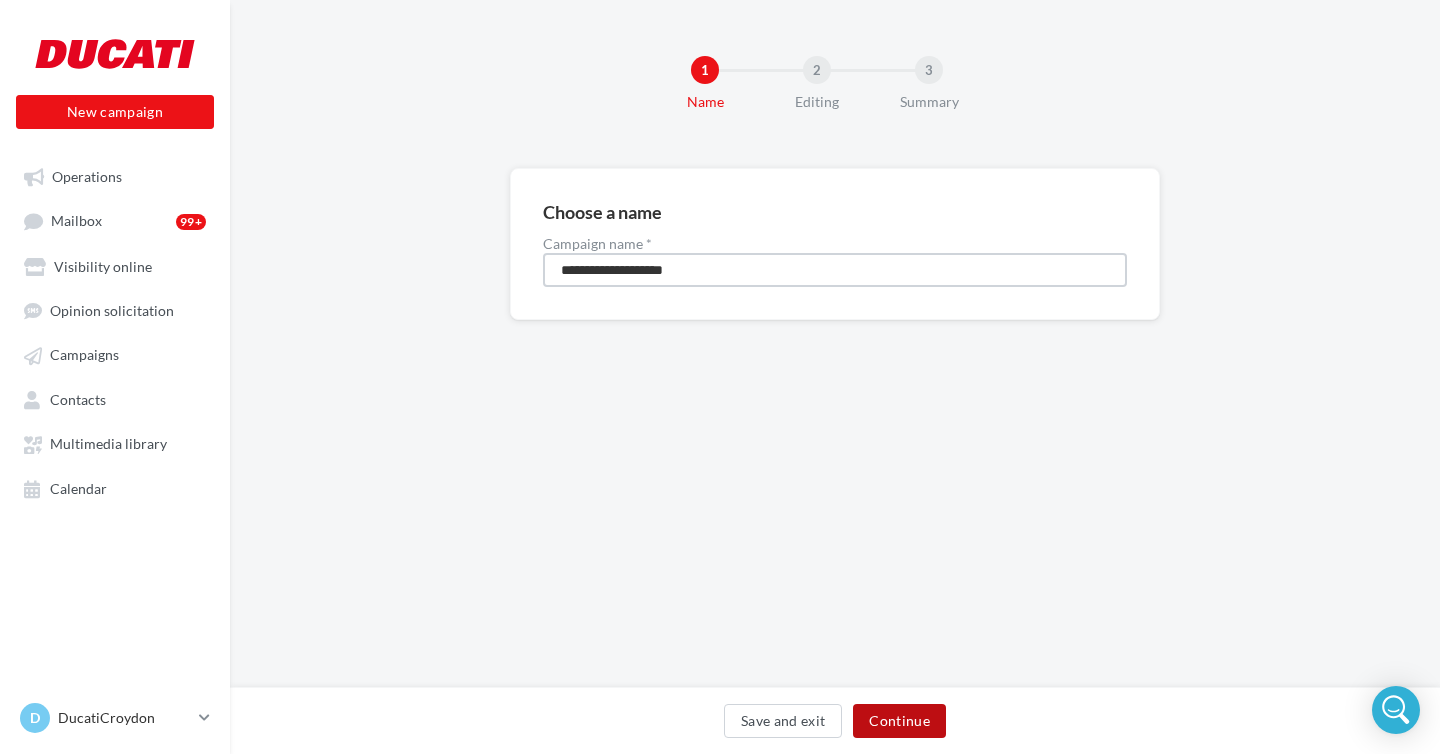 type on "**********" 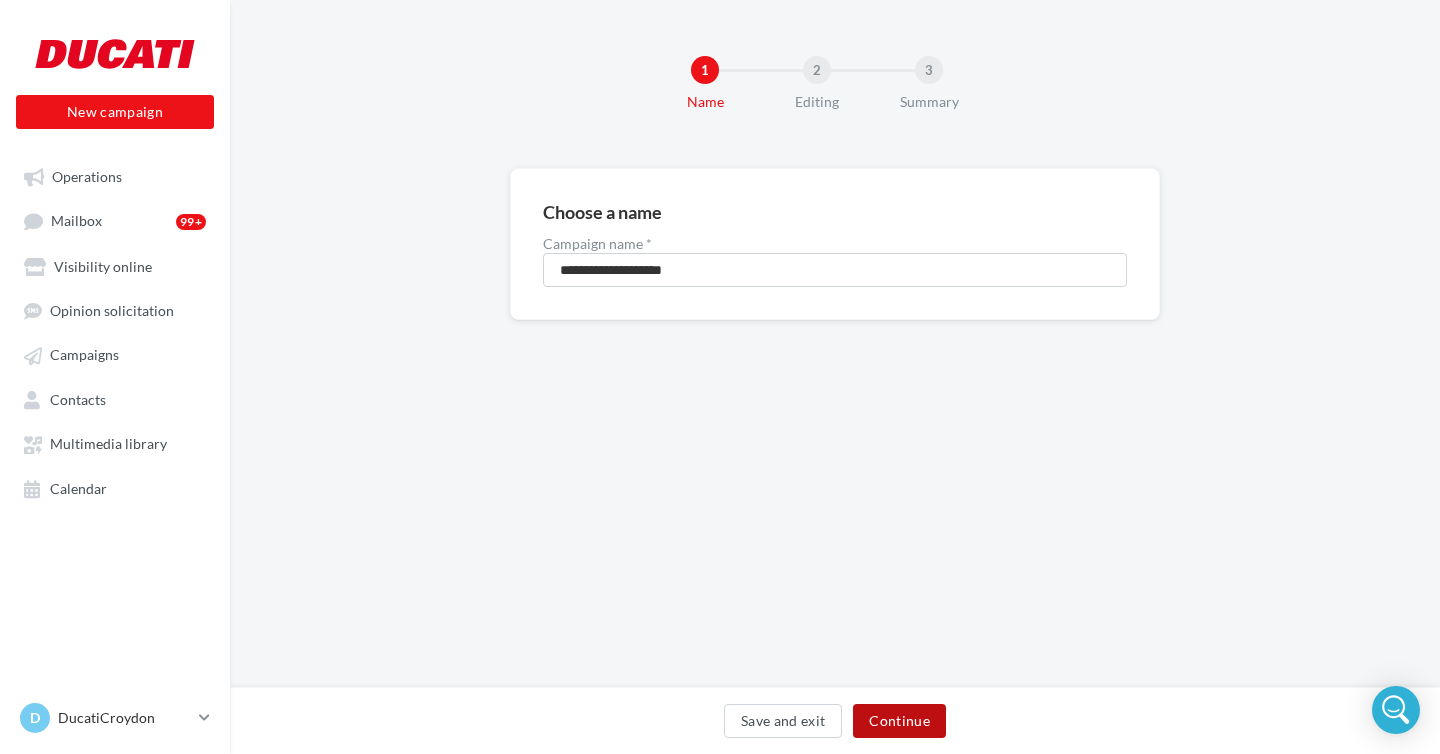 click on "Continue" at bounding box center [899, 721] 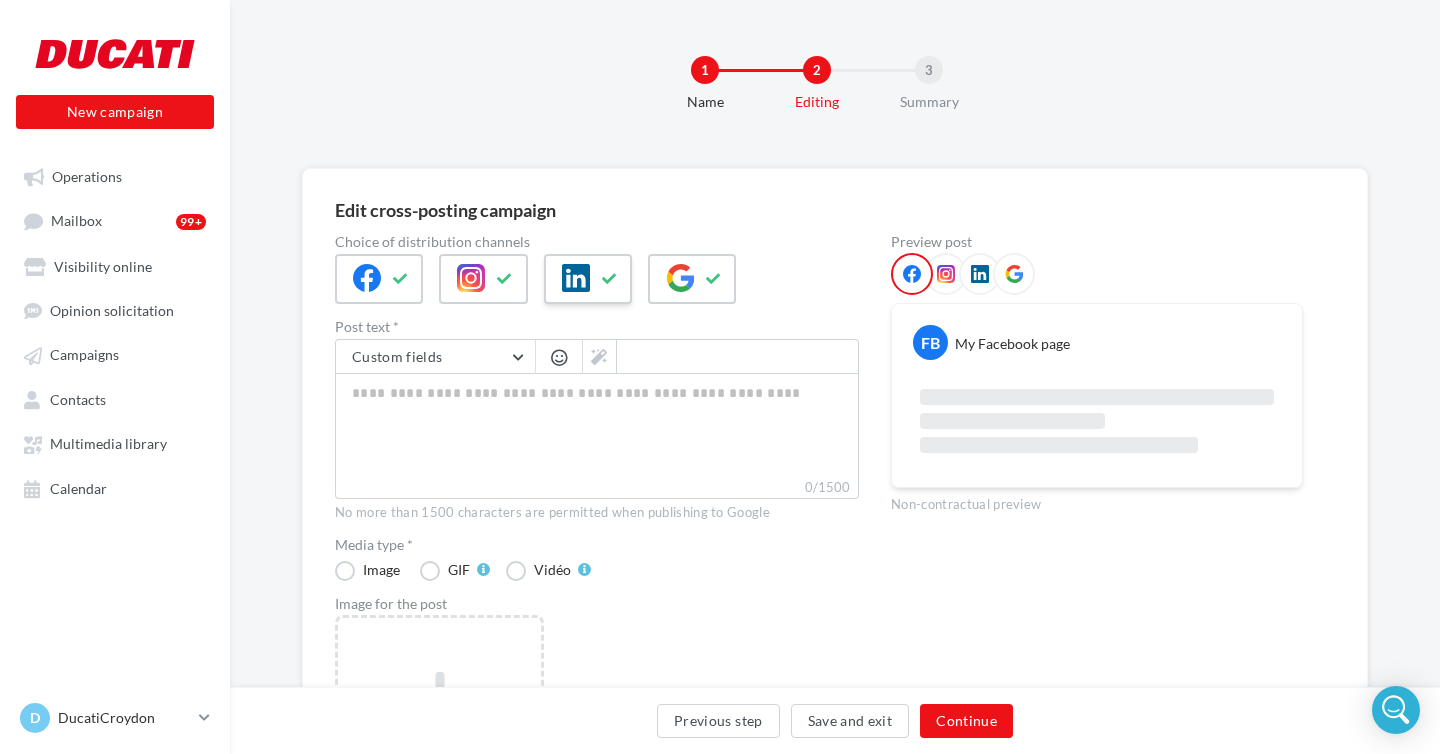 click at bounding box center [610, 279] 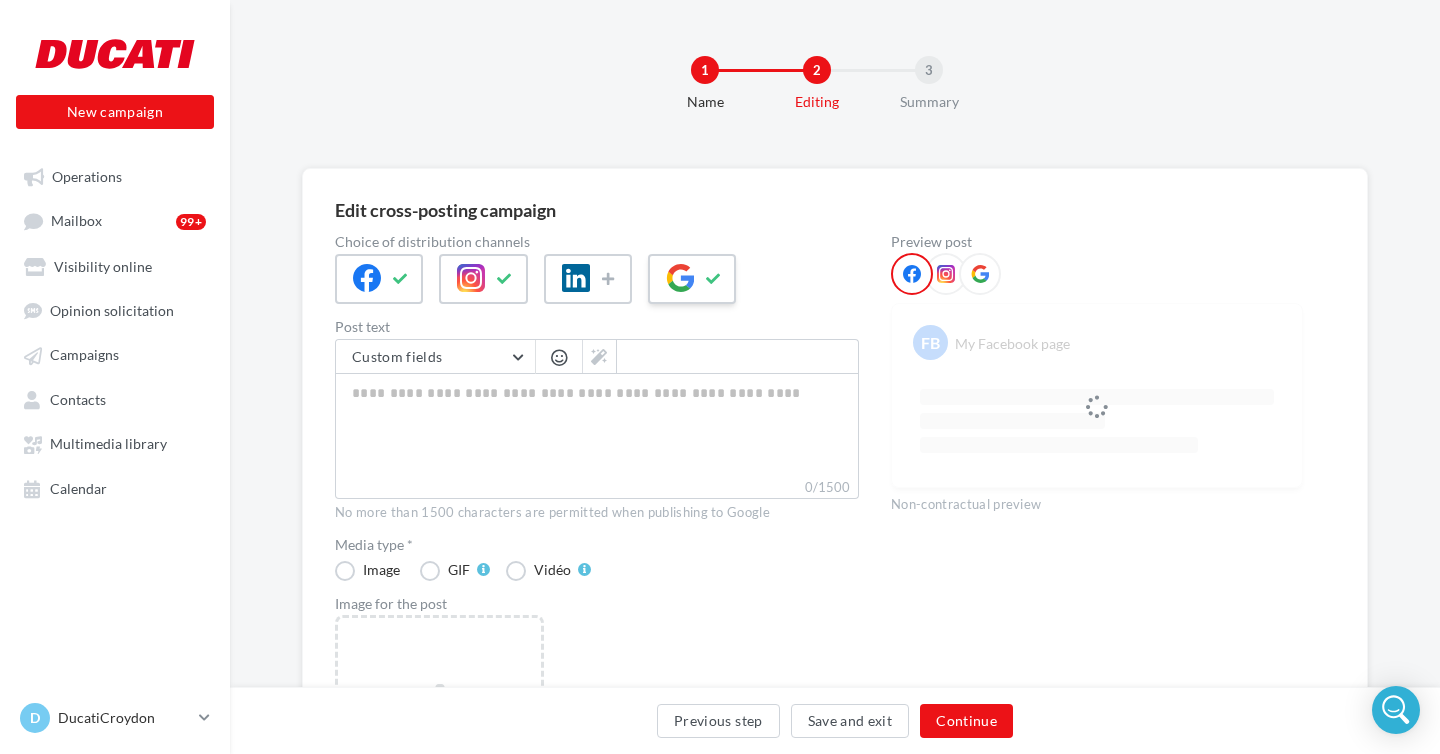 click at bounding box center [692, 279] 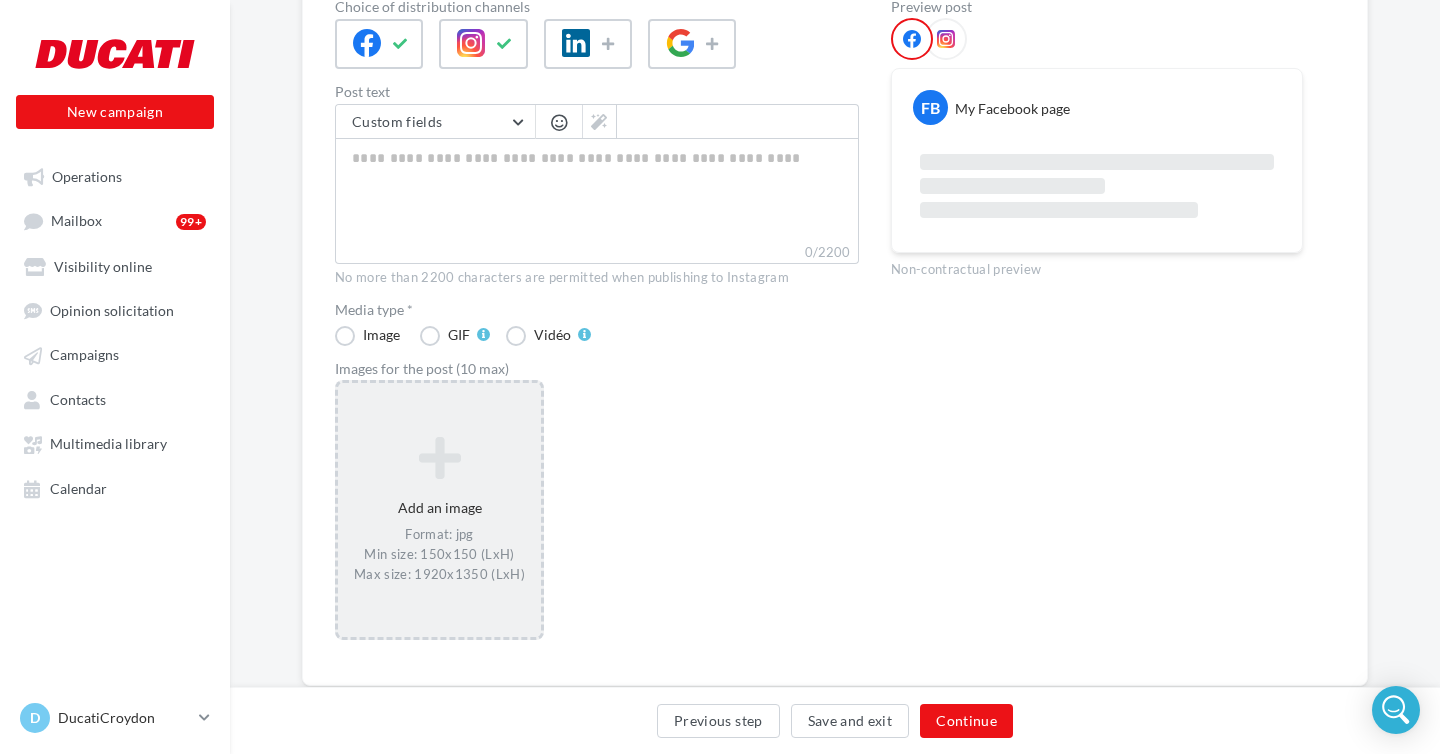 scroll, scrollTop: 276, scrollLeft: 0, axis: vertical 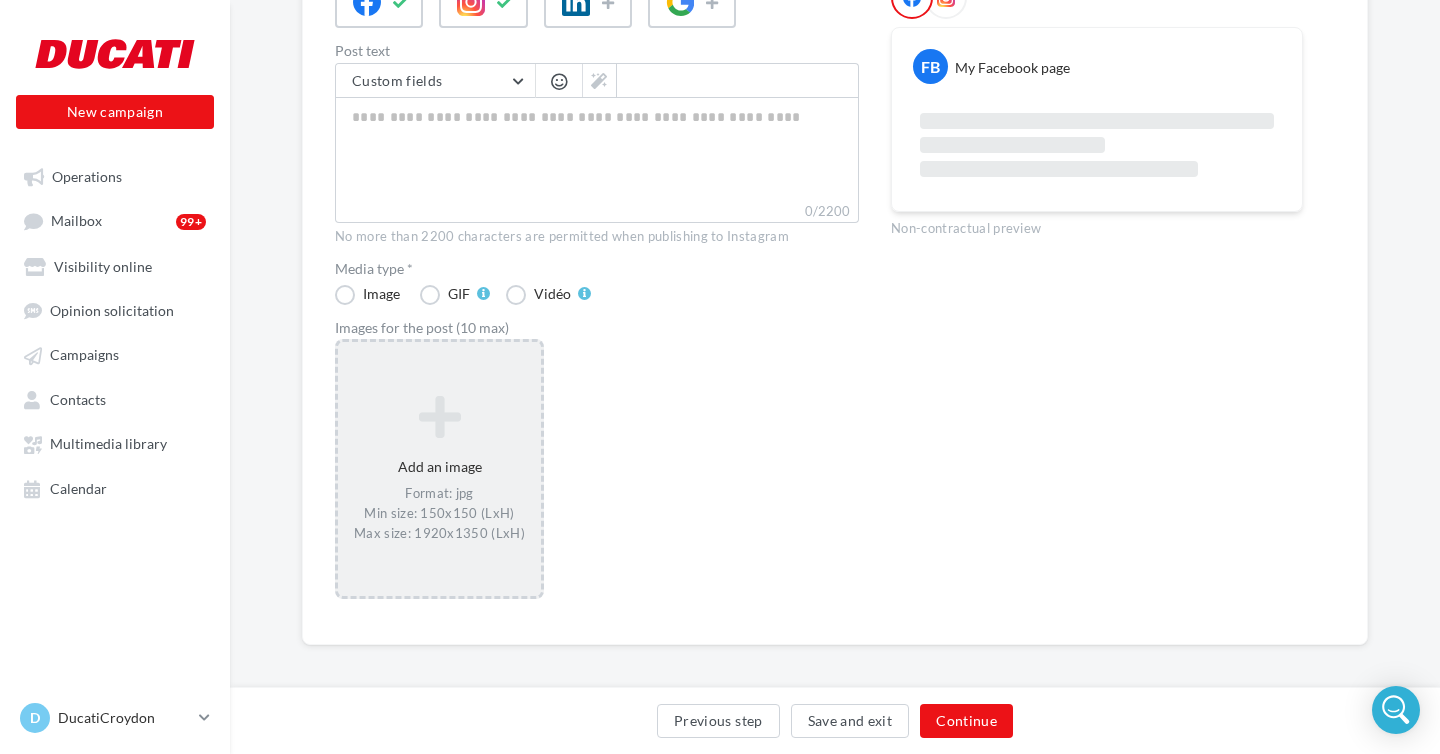 click on "Add an image     Format: jpg   Min size: 150x150 (LxH)   Max size: 1920x1350 (LxH)" at bounding box center [439, 469] 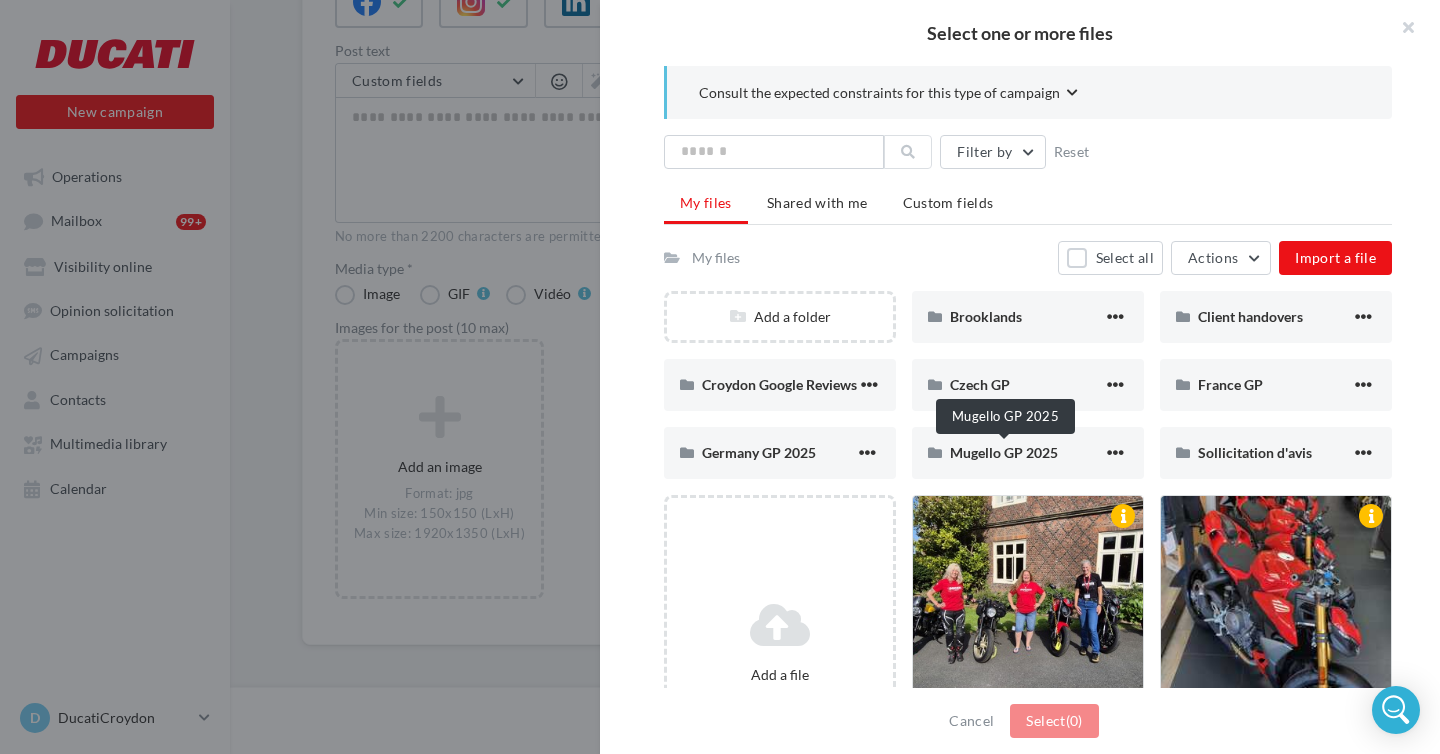scroll, scrollTop: 11, scrollLeft: 0, axis: vertical 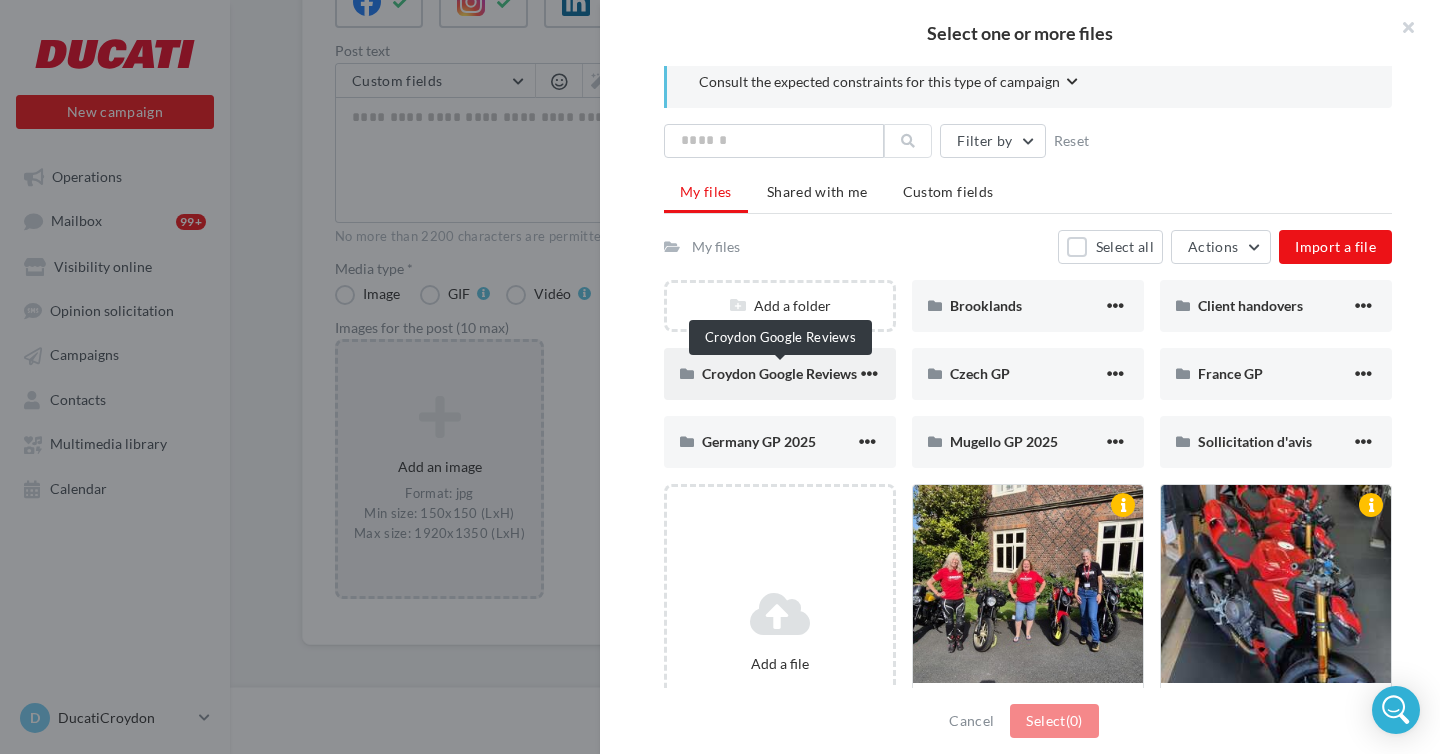 click on "Croydon Google Reviews" at bounding box center (779, 373) 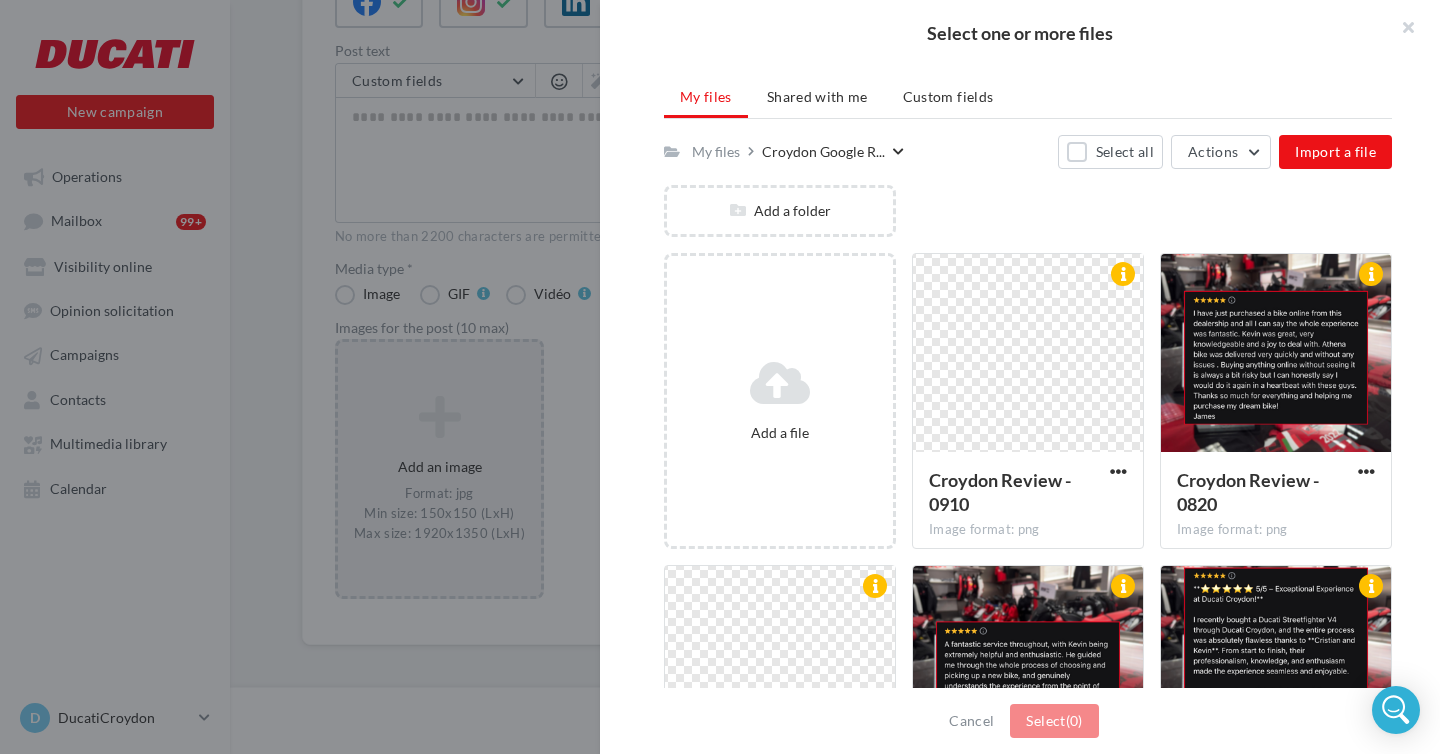 scroll, scrollTop: 219, scrollLeft: 0, axis: vertical 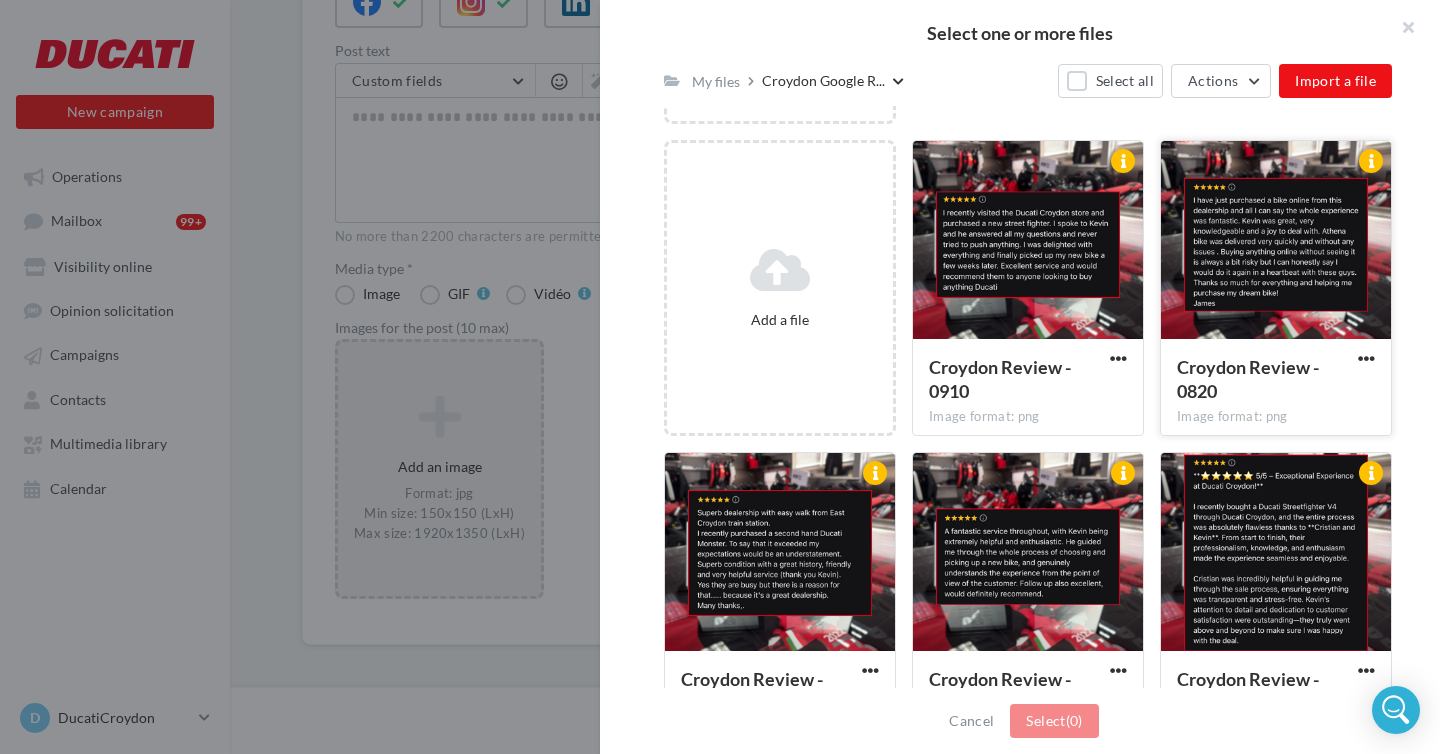 click at bounding box center [1276, 241] 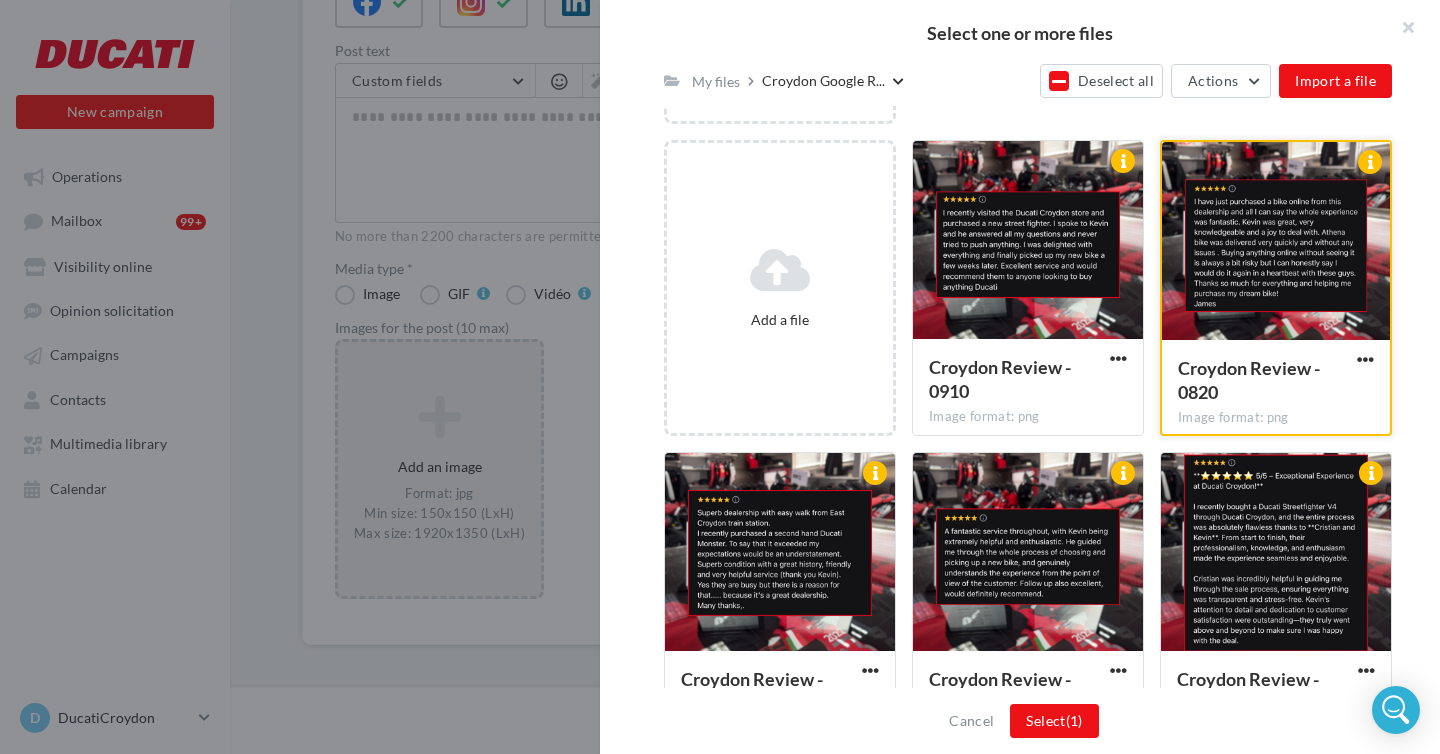 click at bounding box center (1276, 242) 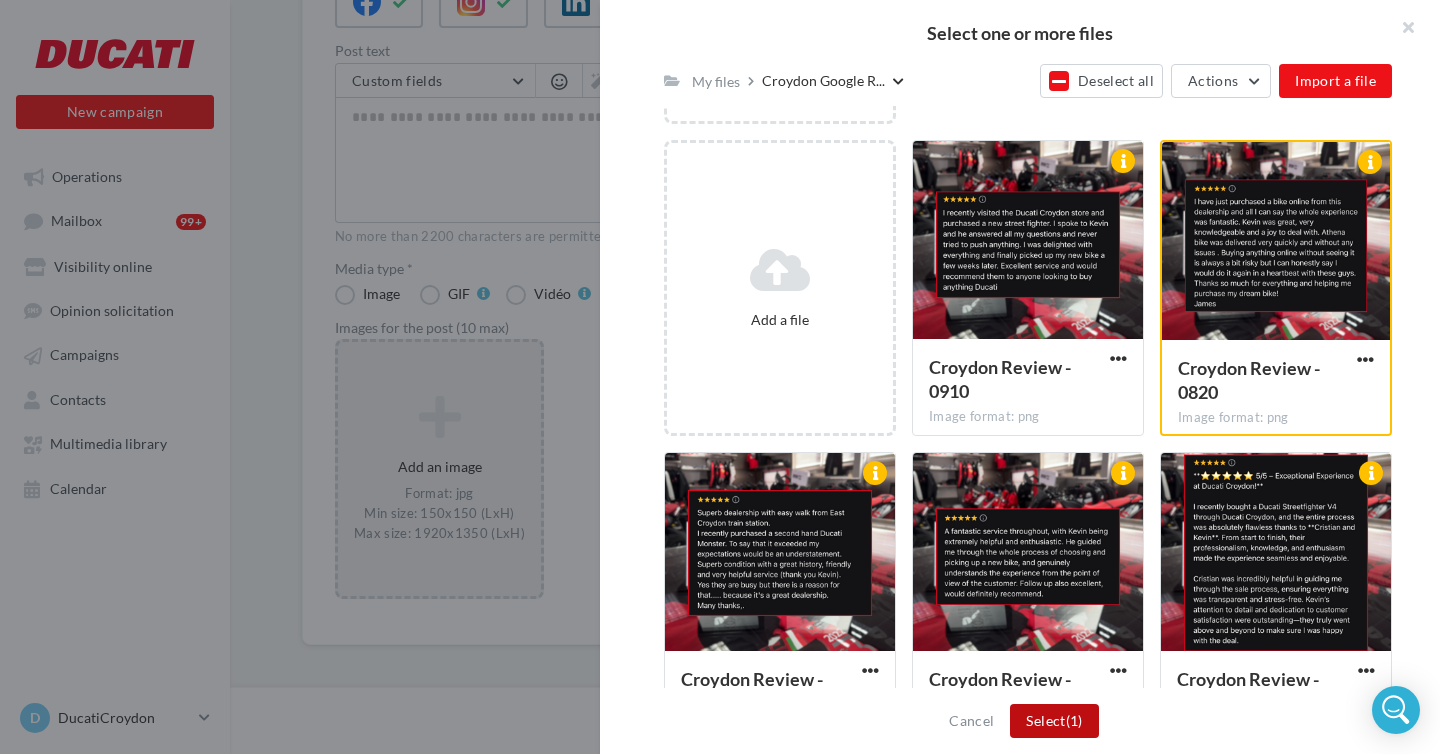 click on "Select   (1)" at bounding box center (1054, 721) 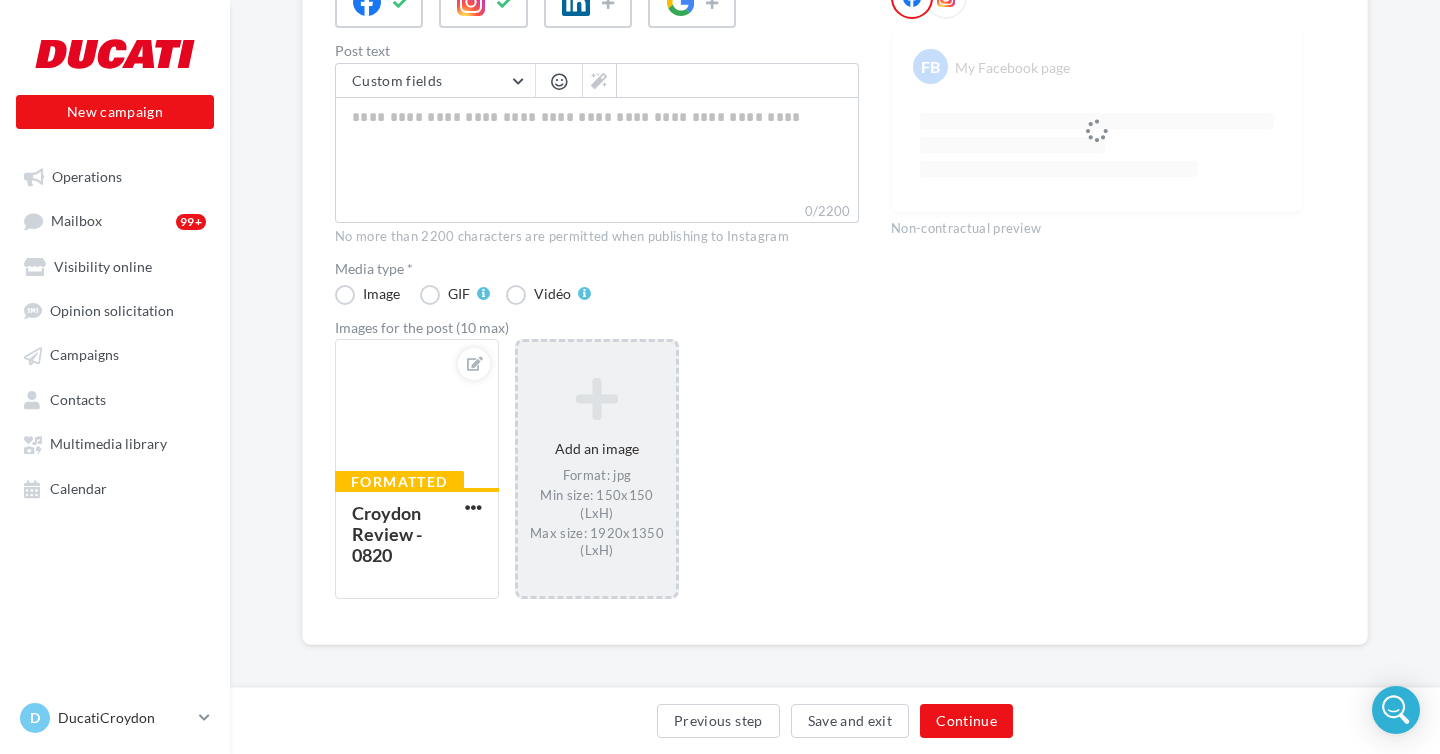 scroll, scrollTop: 284, scrollLeft: 0, axis: vertical 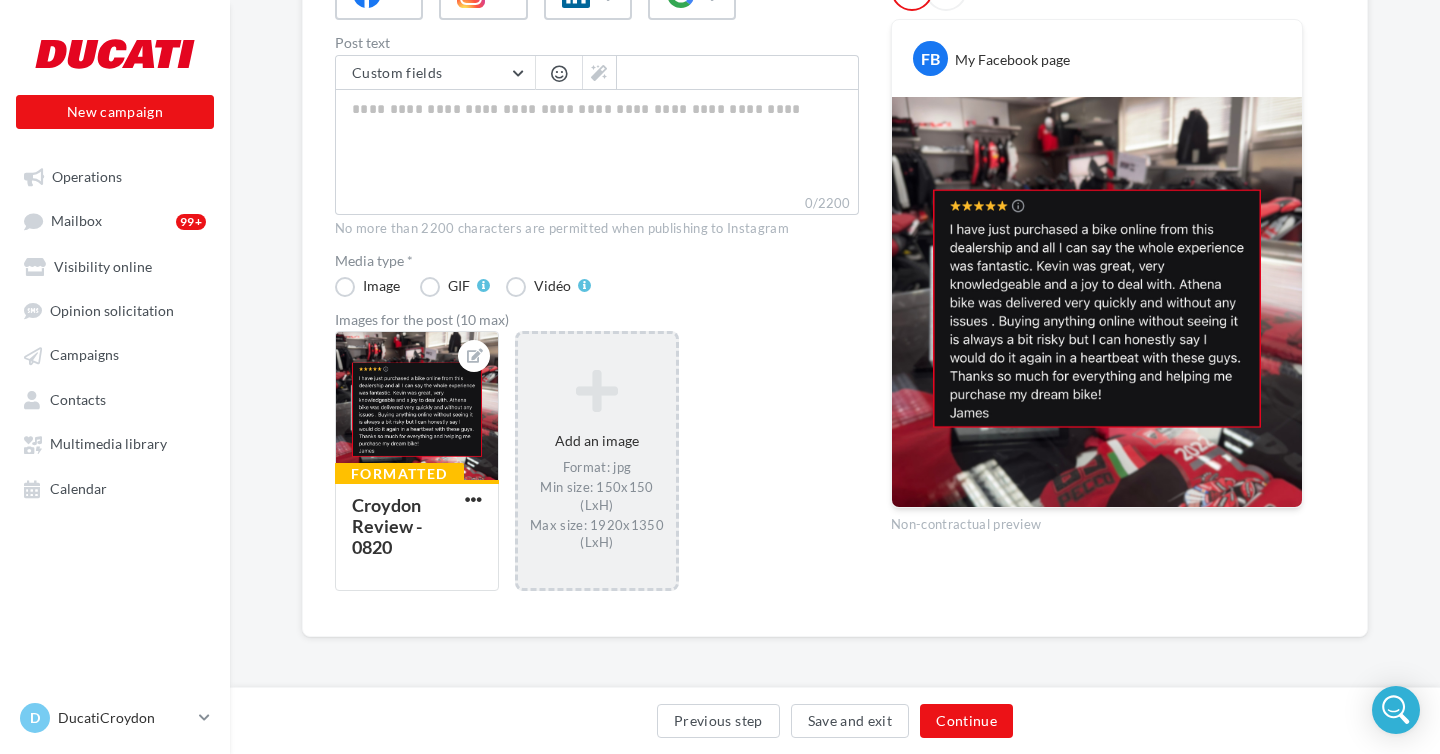 click on "Formatted
[CITY] Review - [MM][DD]
Add an image     Format: jpg   Min size: 150x150 (LxH)   Max size: 1920x1350 (LxH)" at bounding box center [605, 471] 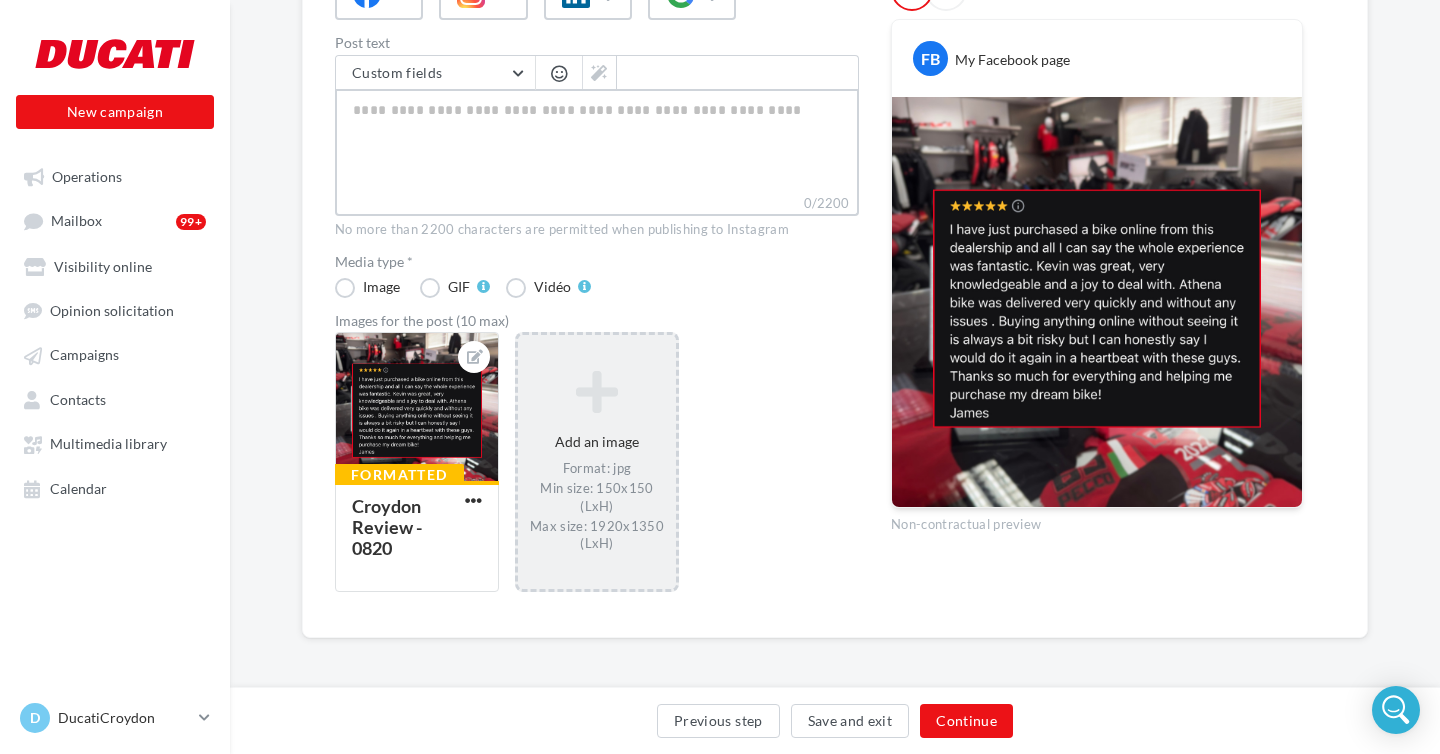 click on "0/2200" at bounding box center [597, 141] 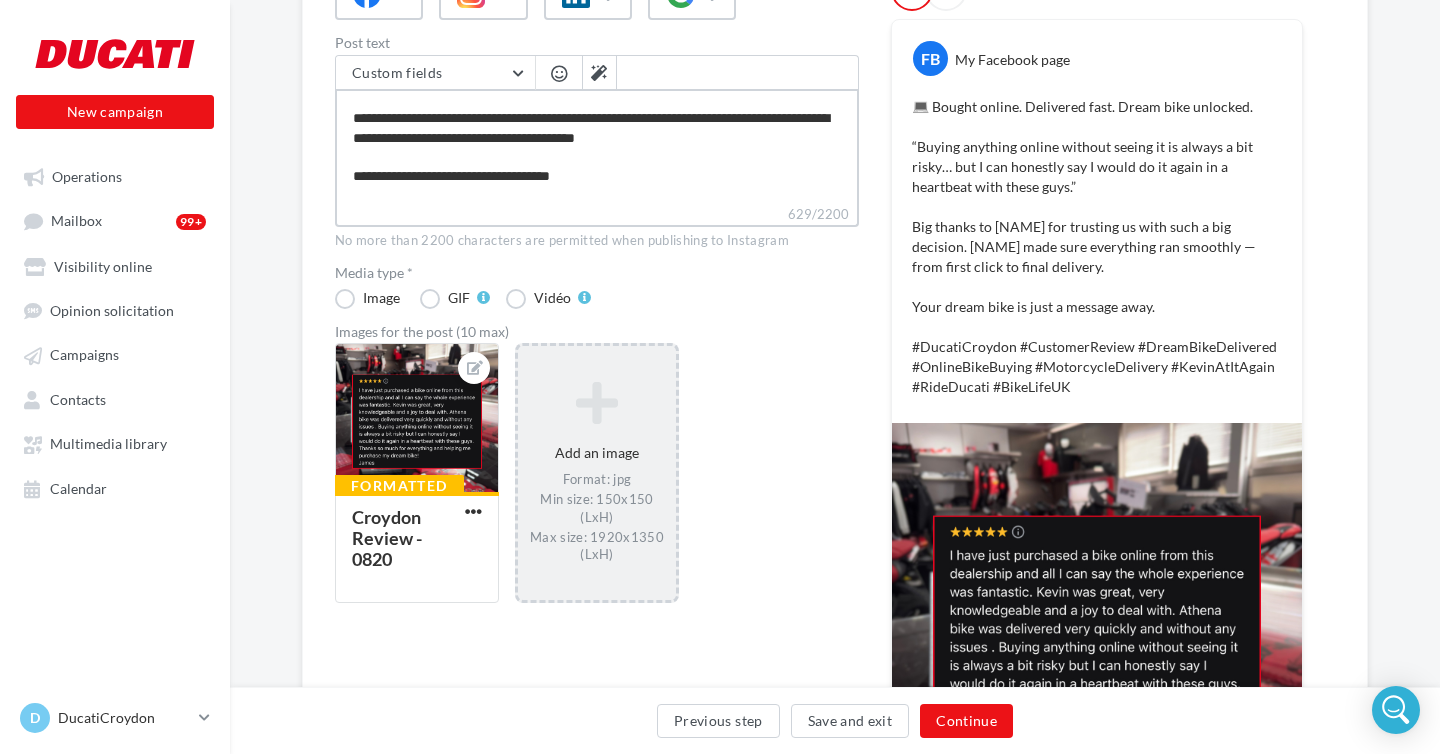 scroll, scrollTop: 90, scrollLeft: 0, axis: vertical 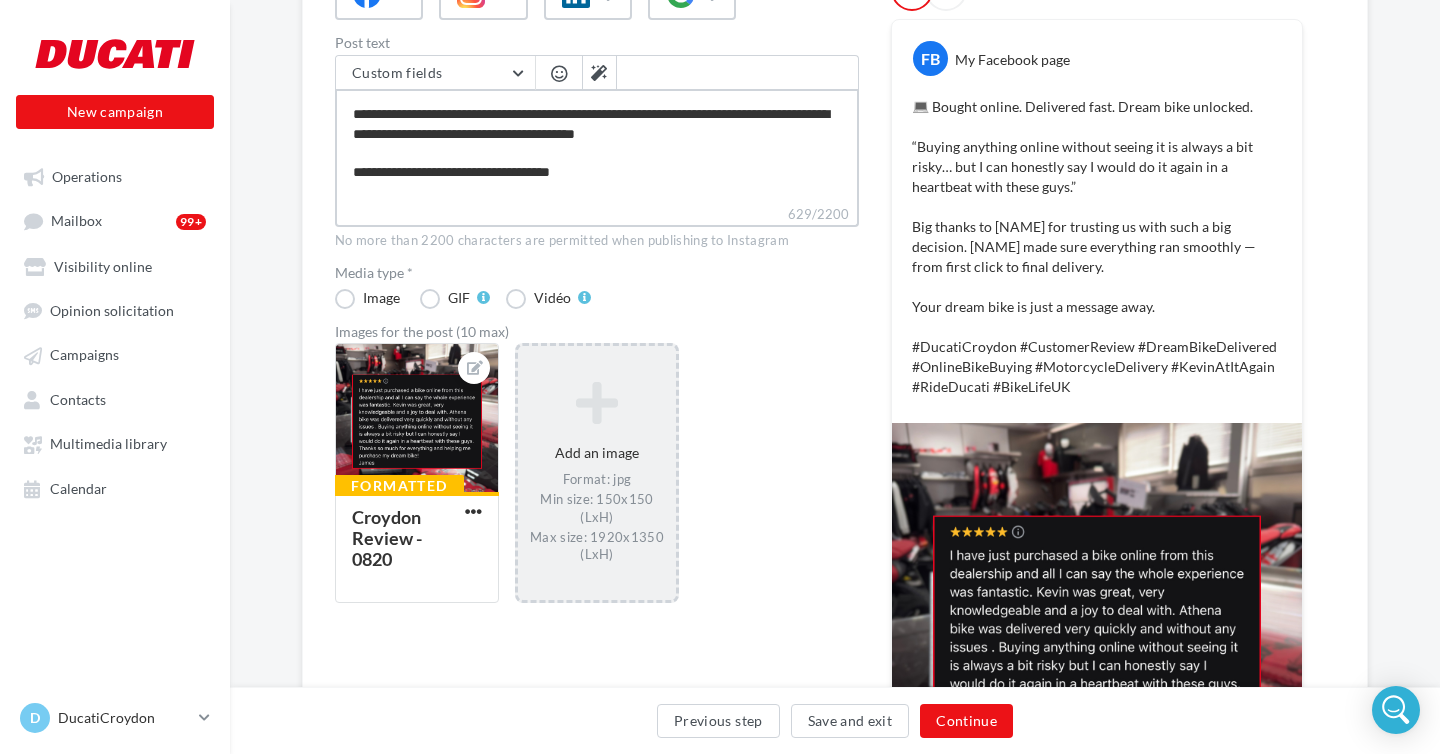 click on "**********" at bounding box center (597, 146) 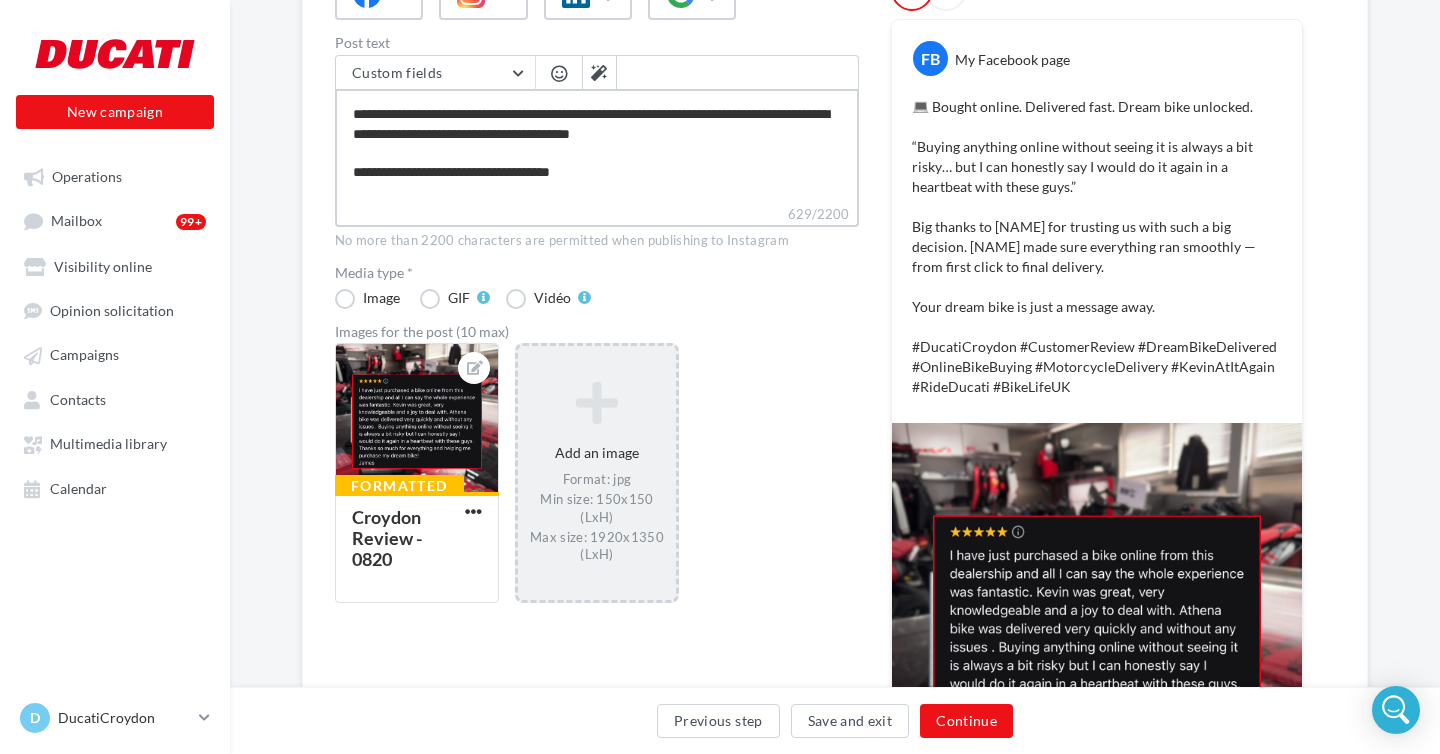 type on "**********" 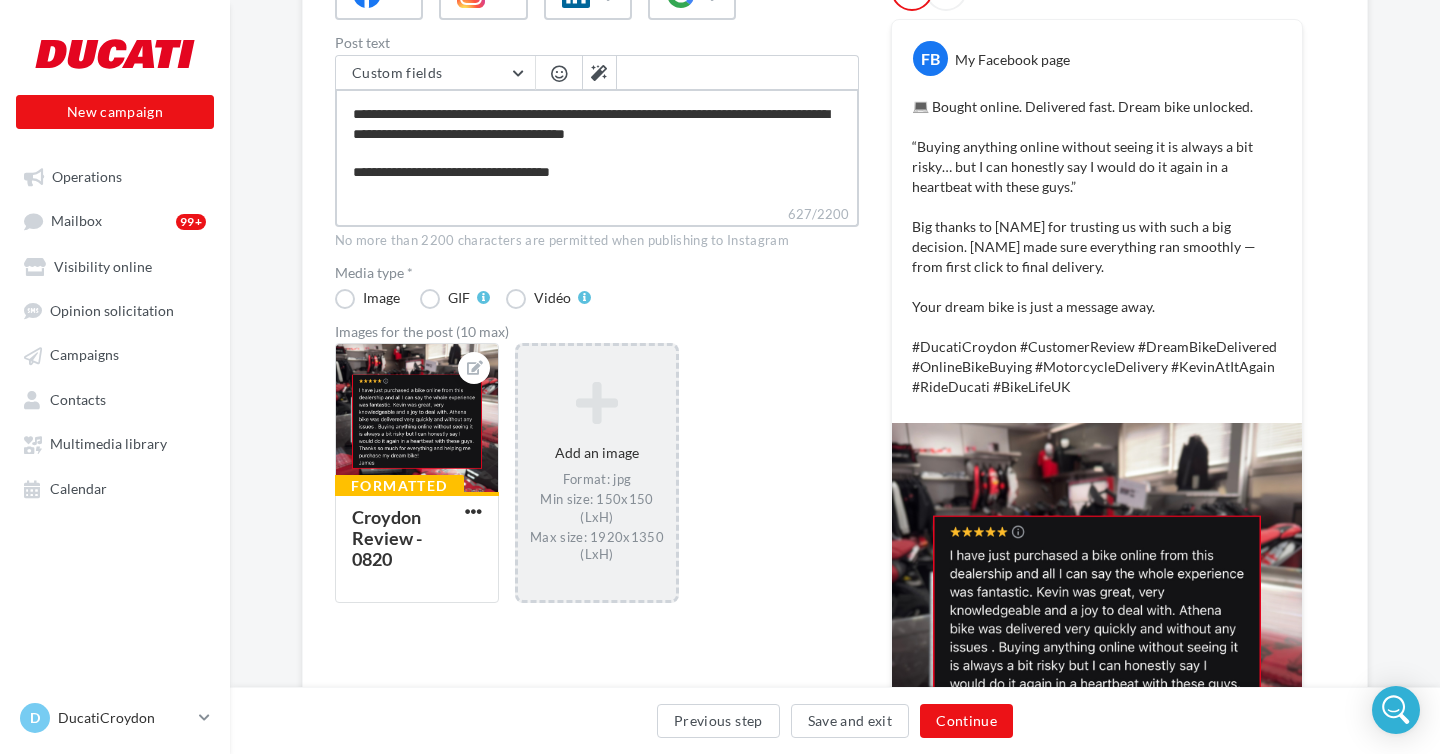 type on "**********" 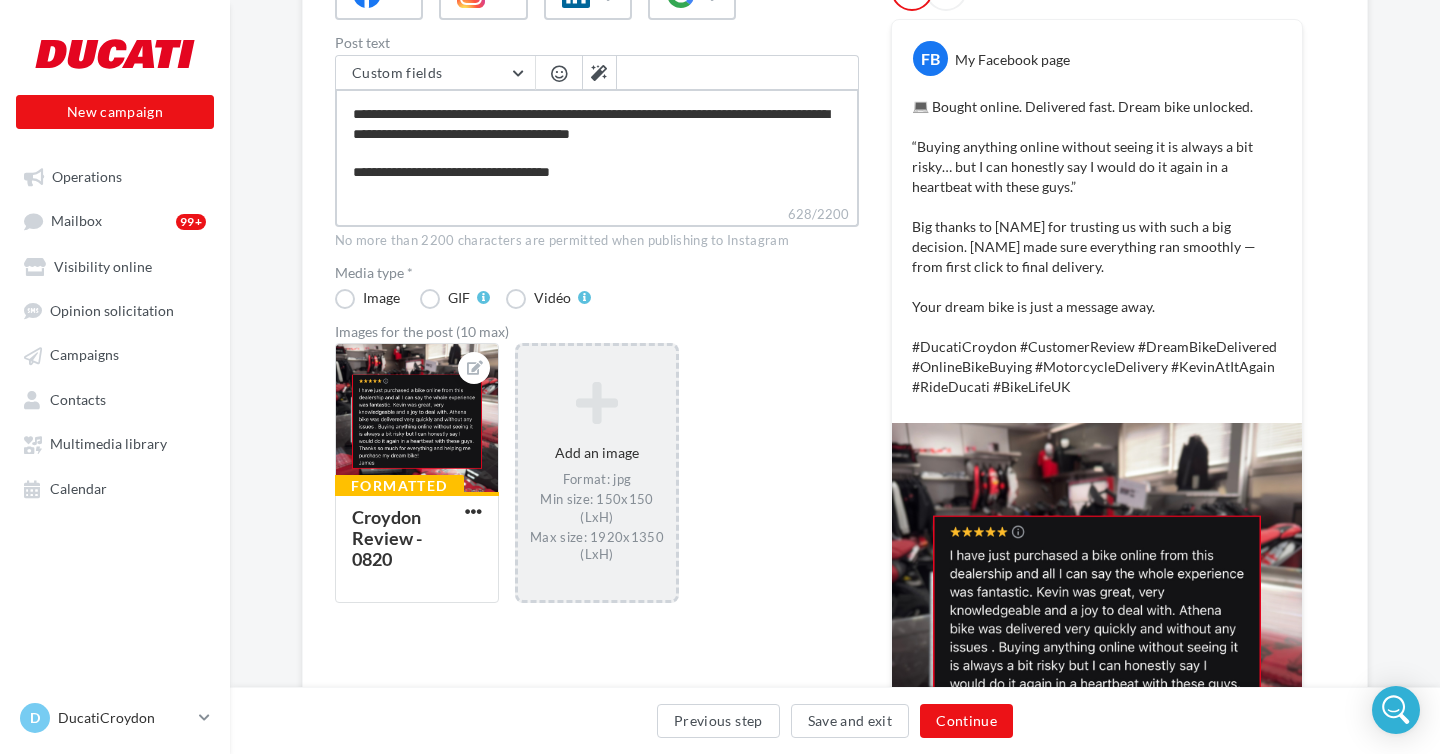 click on "**********" at bounding box center [597, 146] 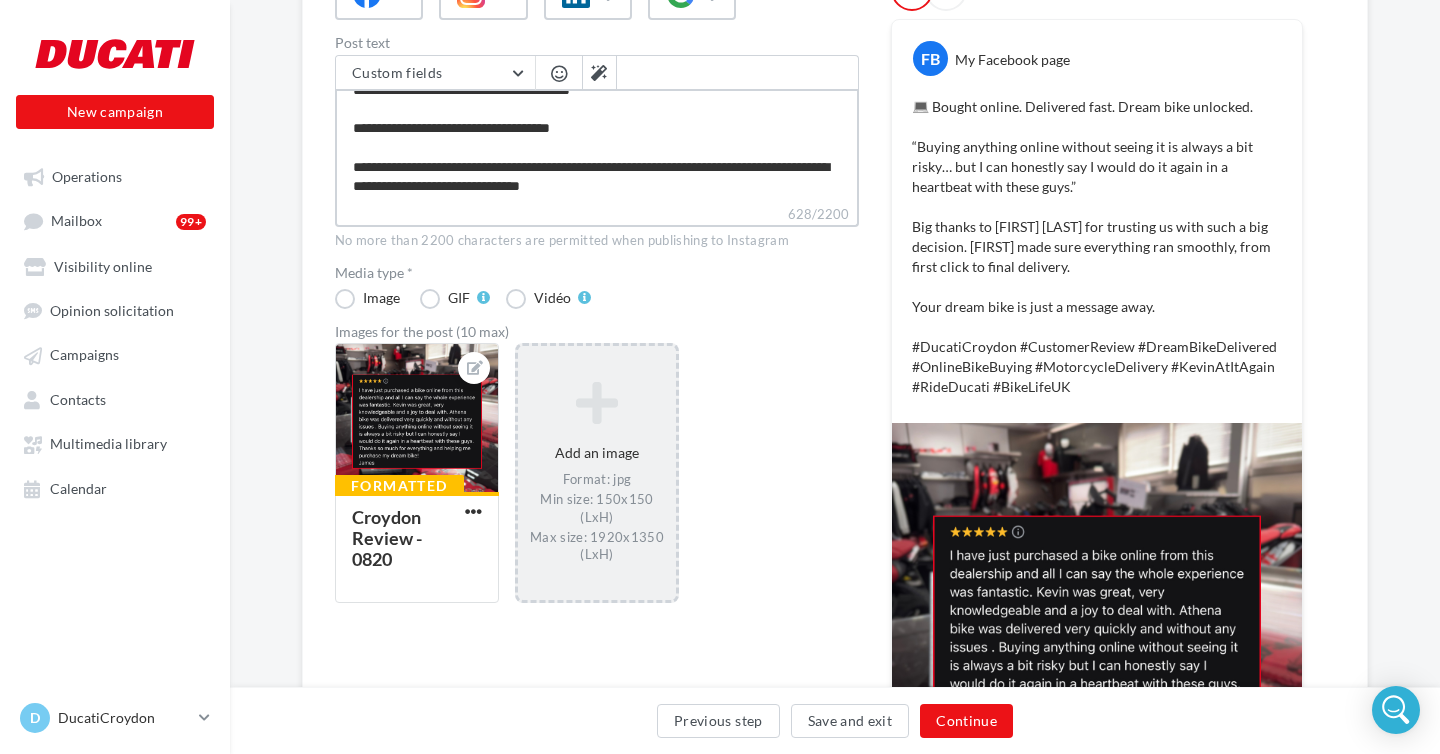 click on "**********" at bounding box center (597, 146) 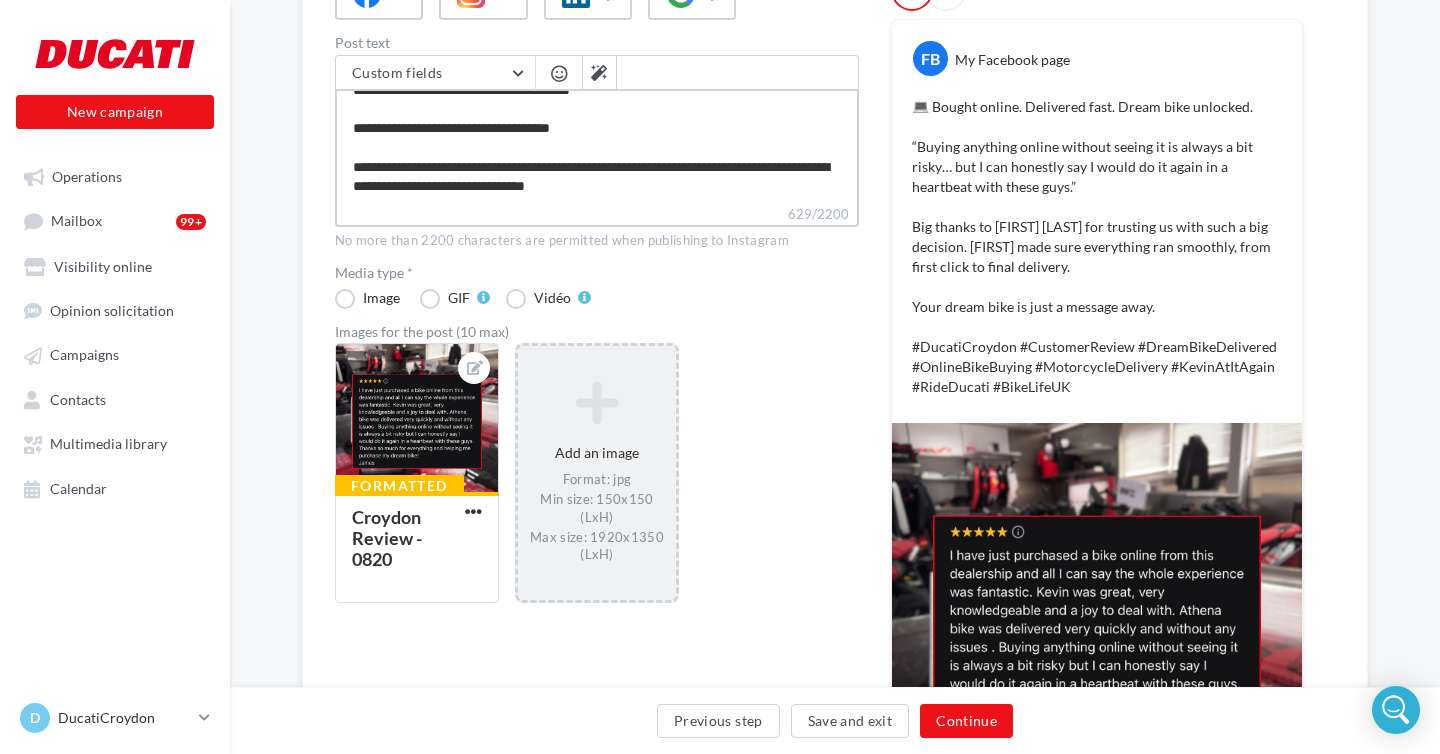 type on "**********" 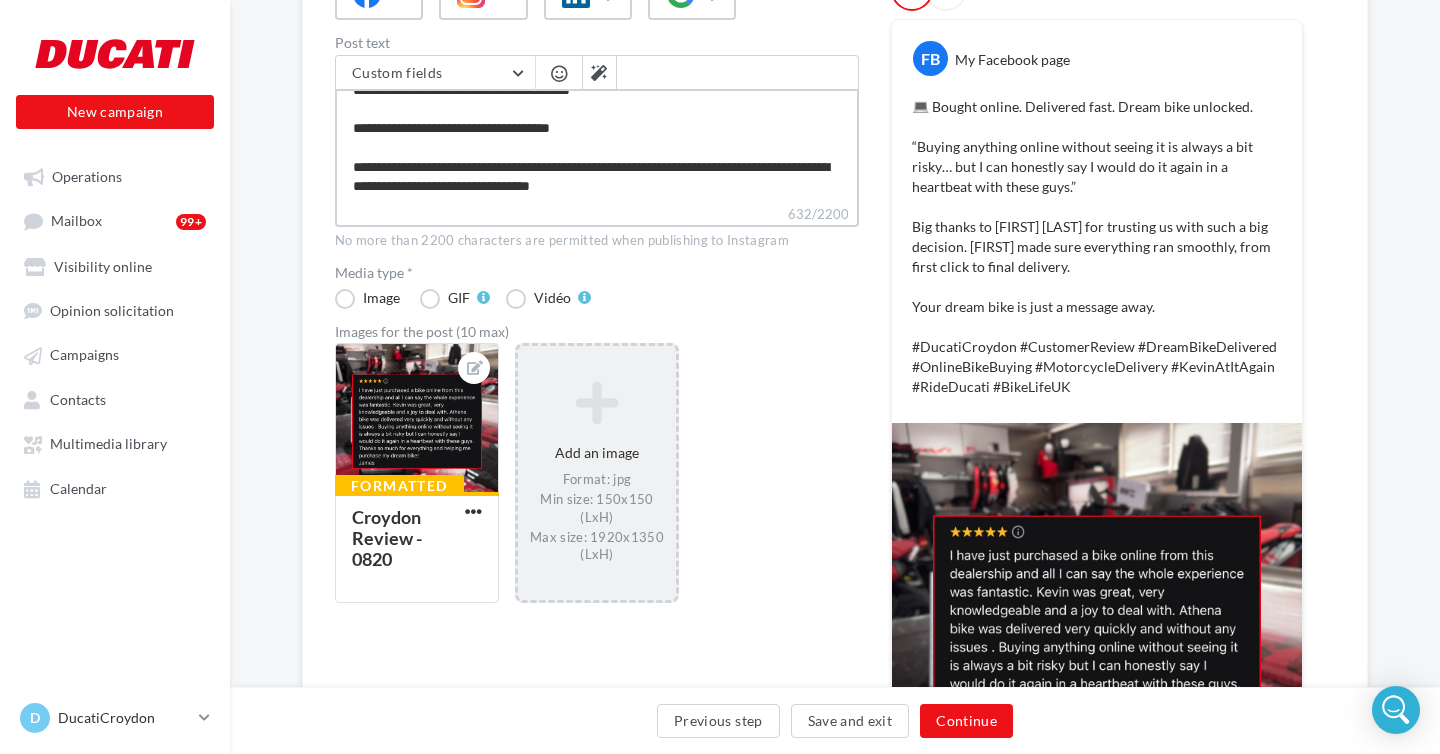 type on "**********" 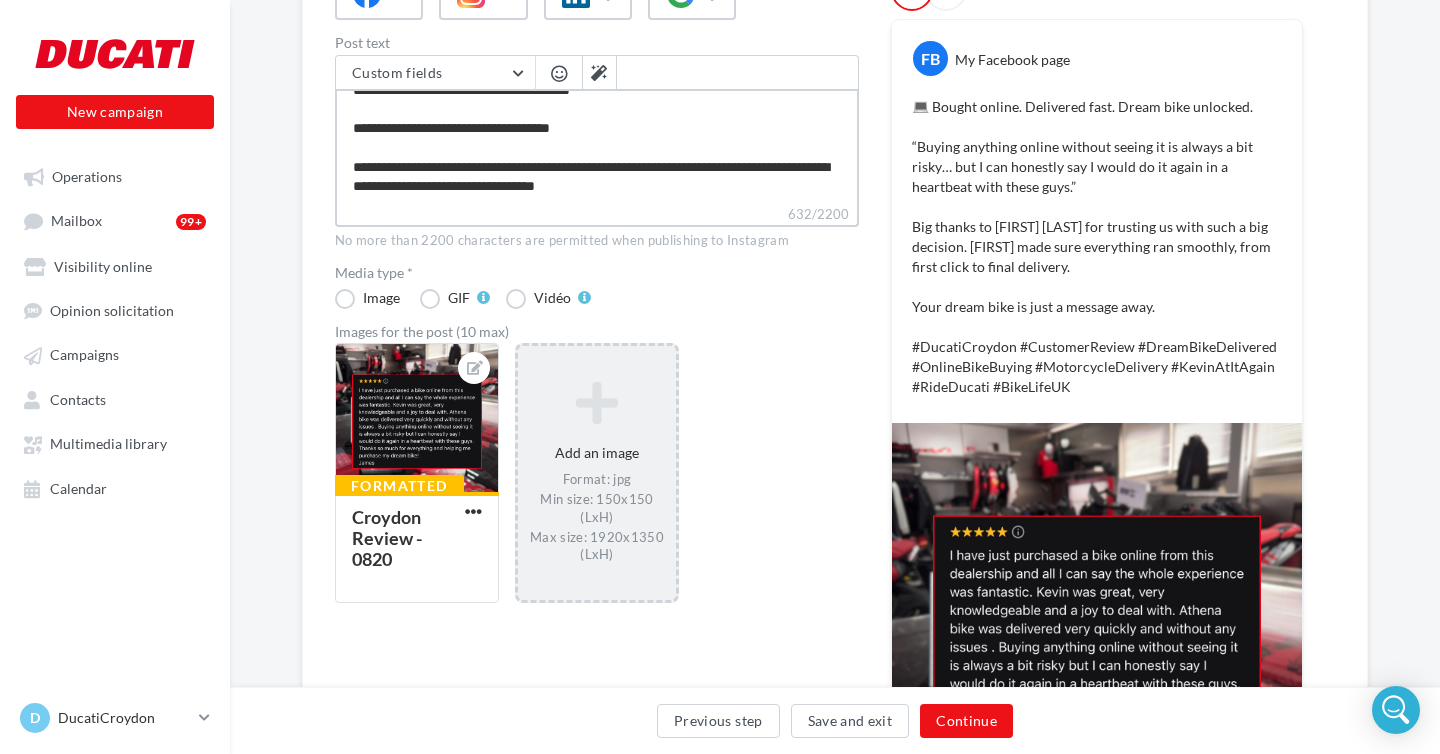 type on "**********" 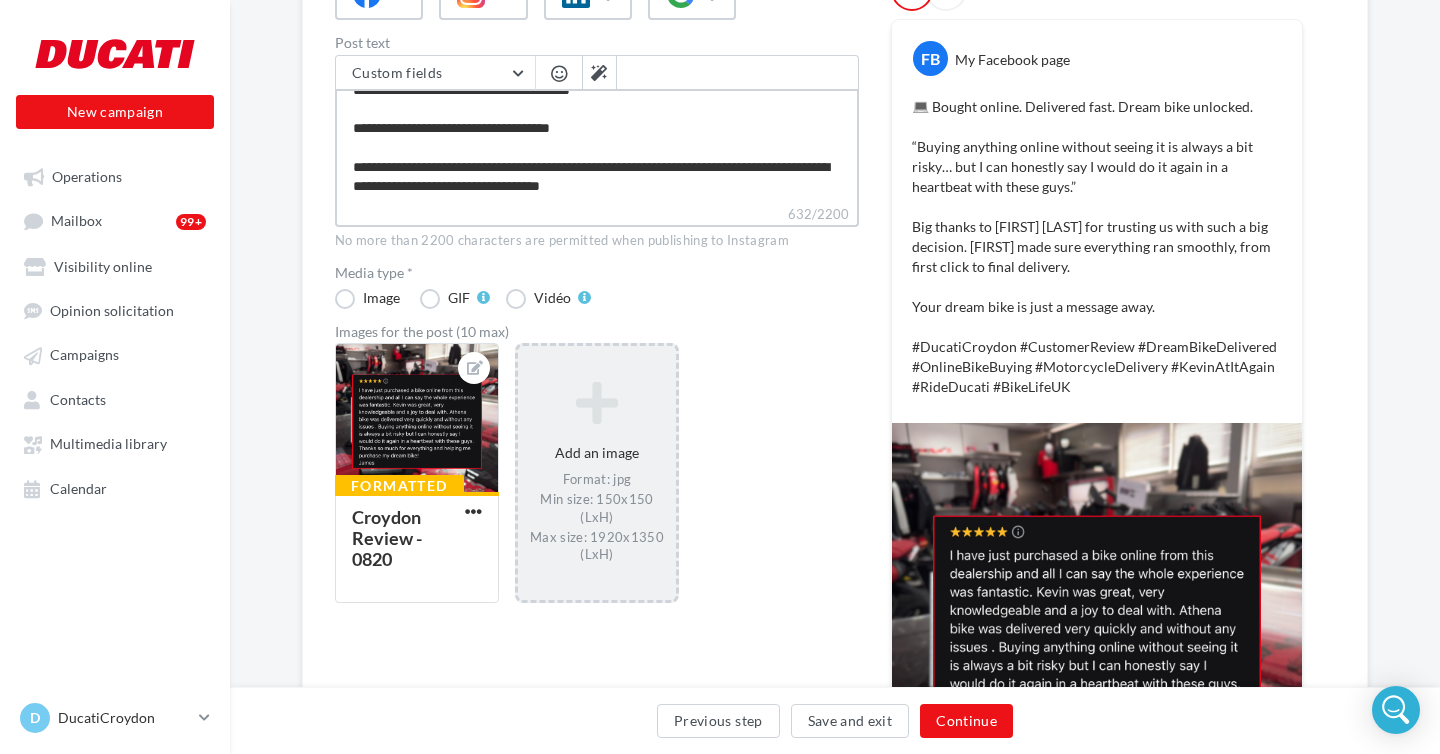 type on "**********" 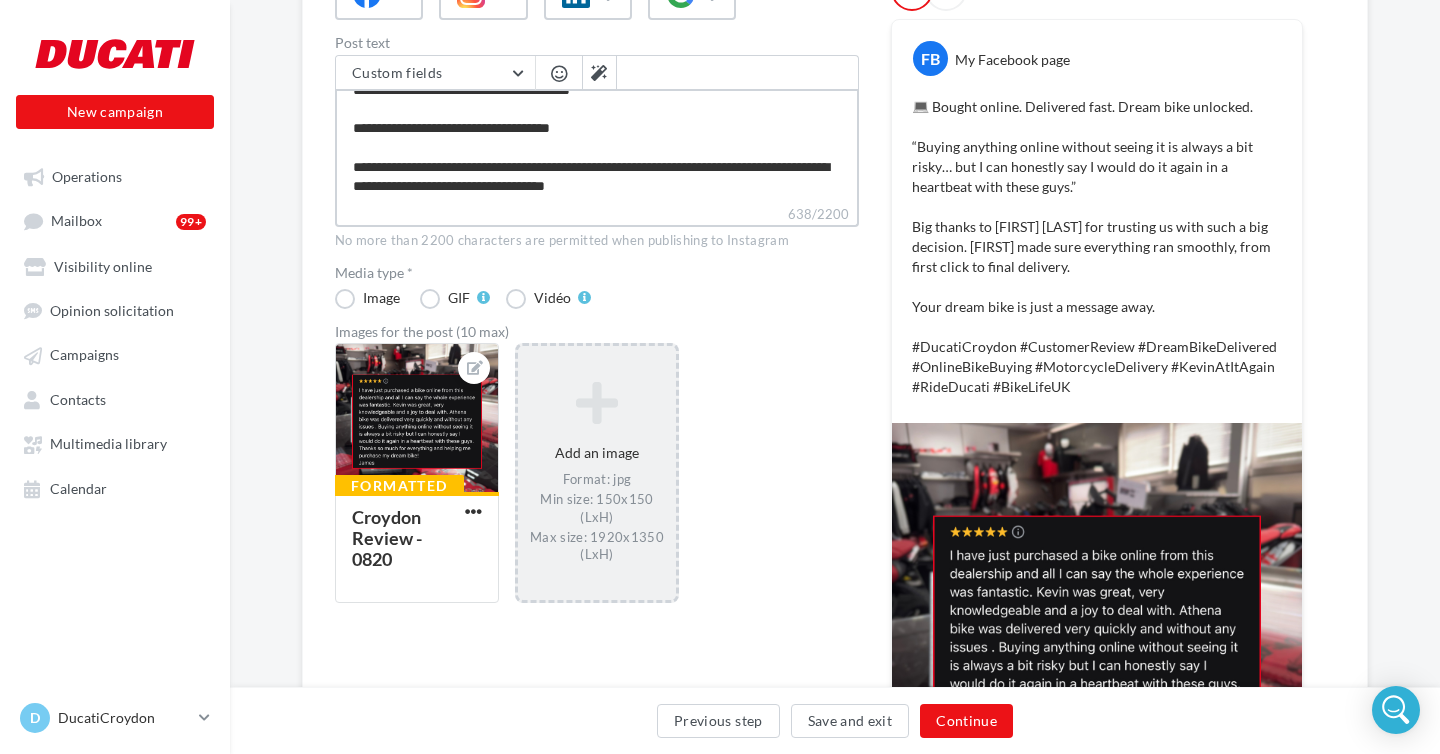type on "**********" 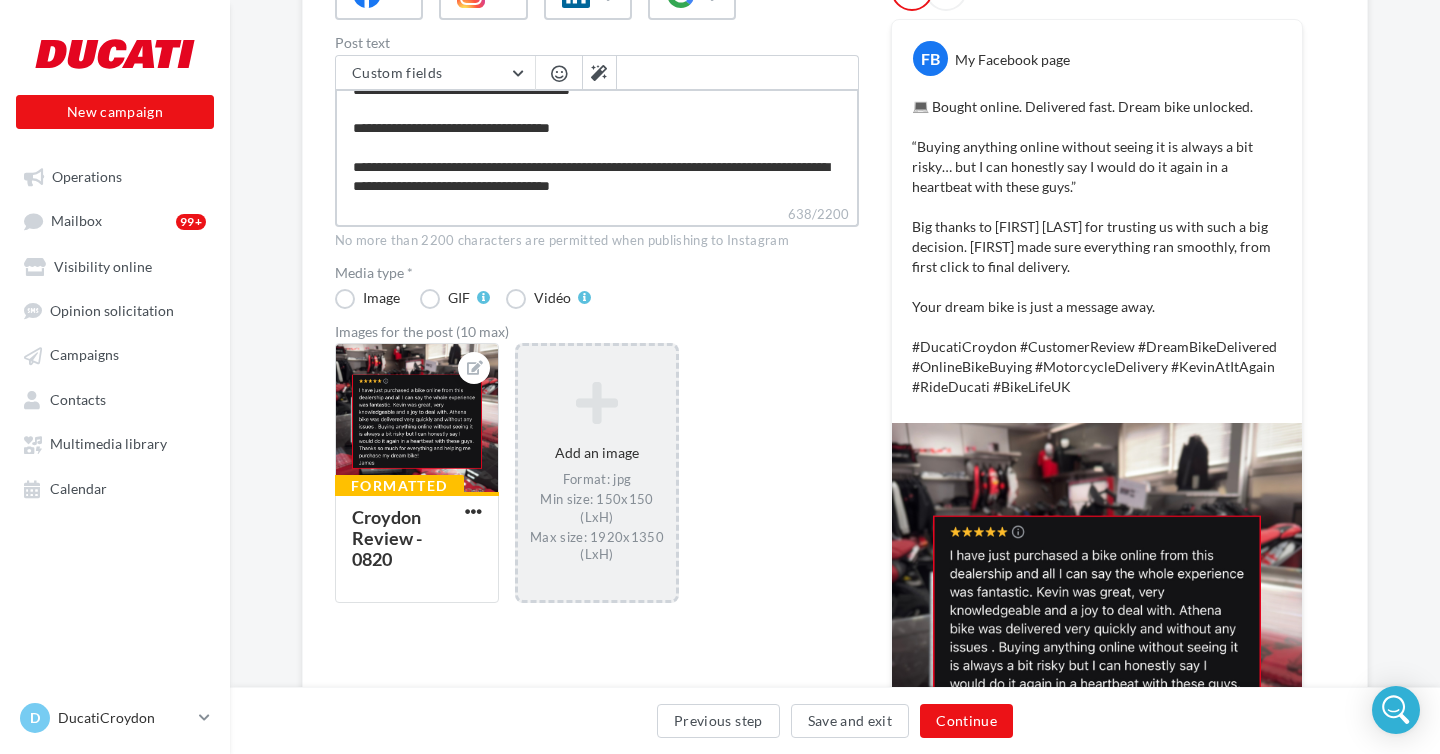 type on "**********" 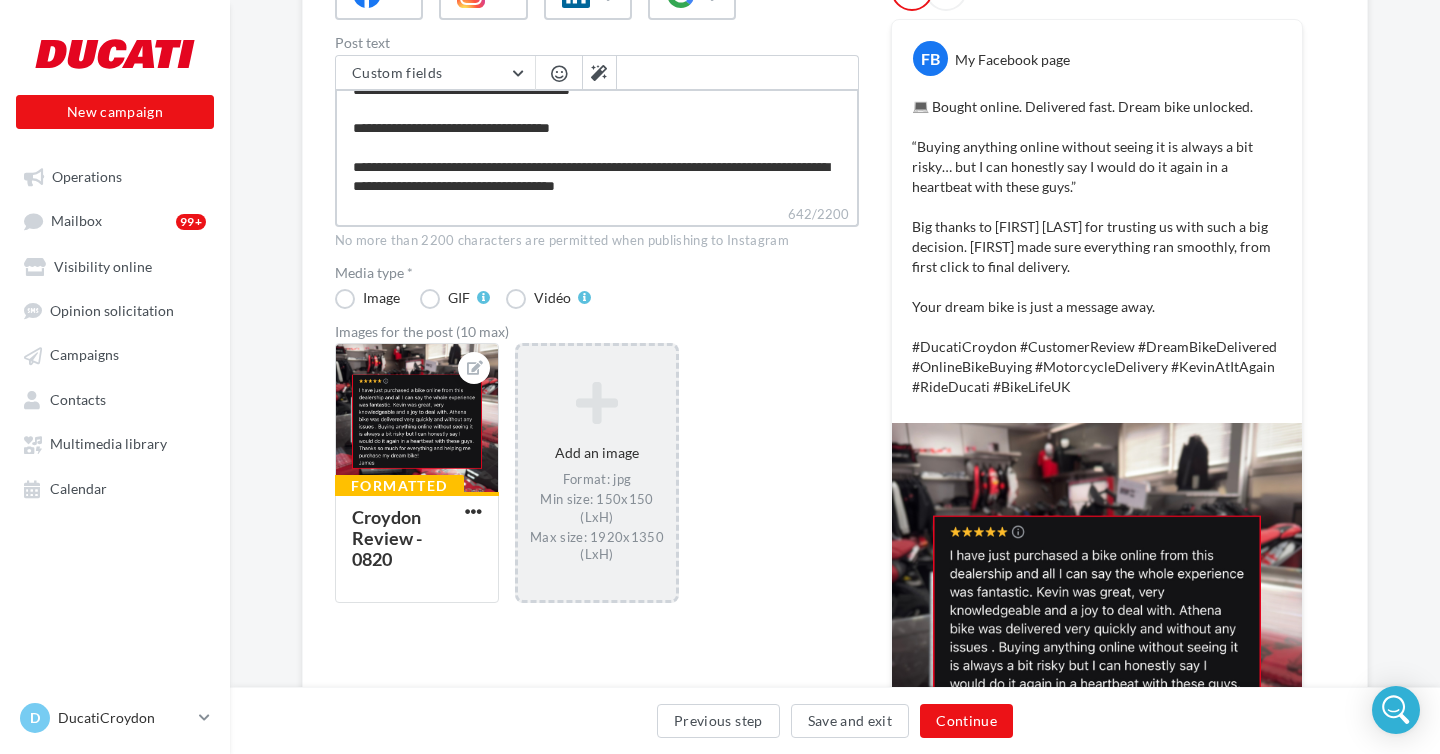 type on "**********" 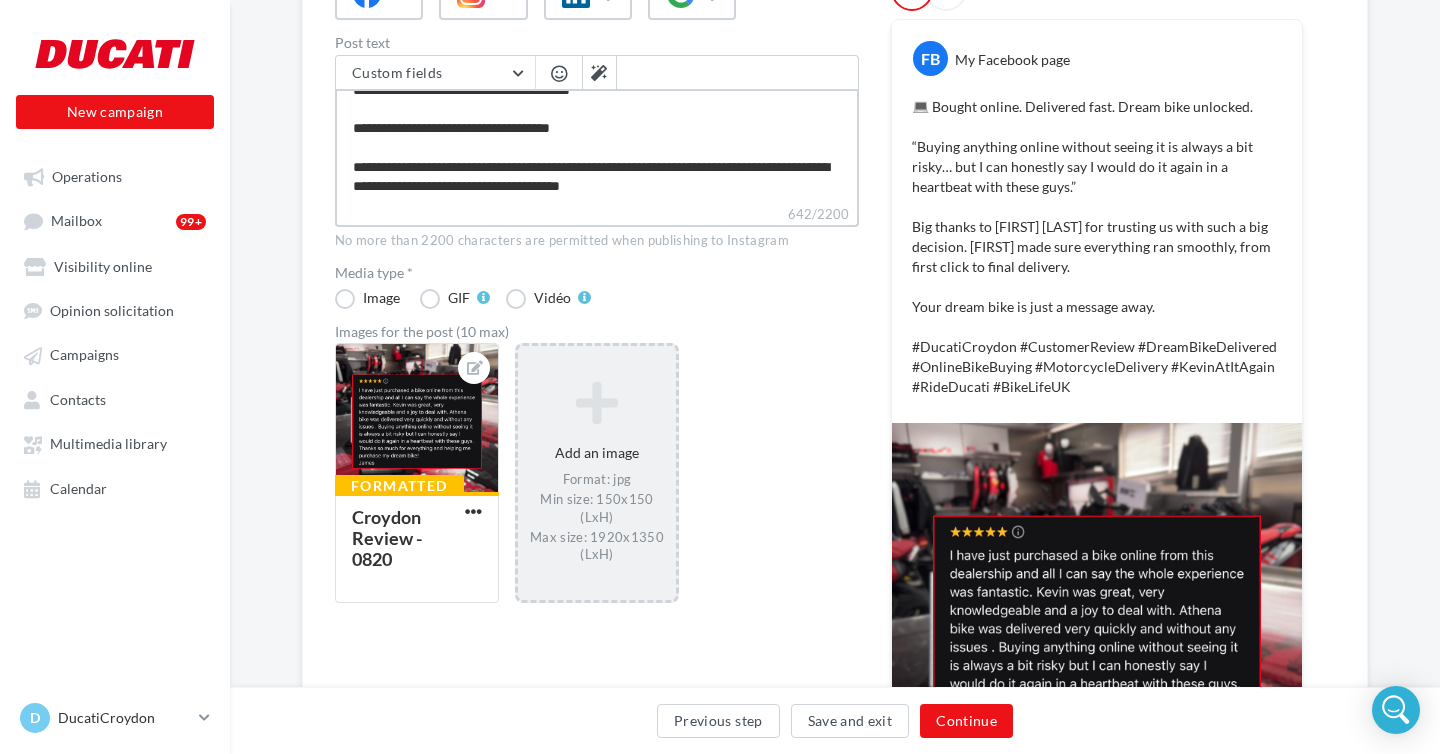type on "**********" 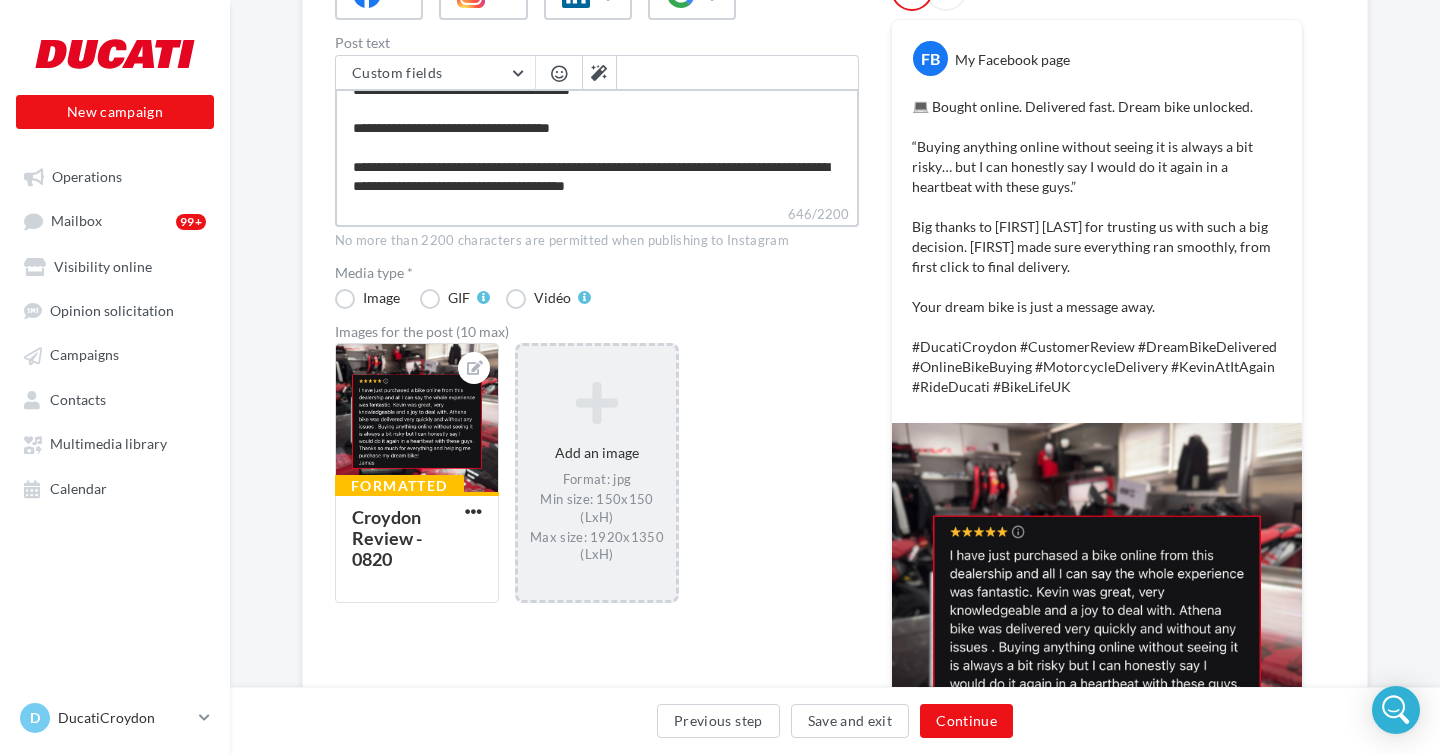 type on "**********" 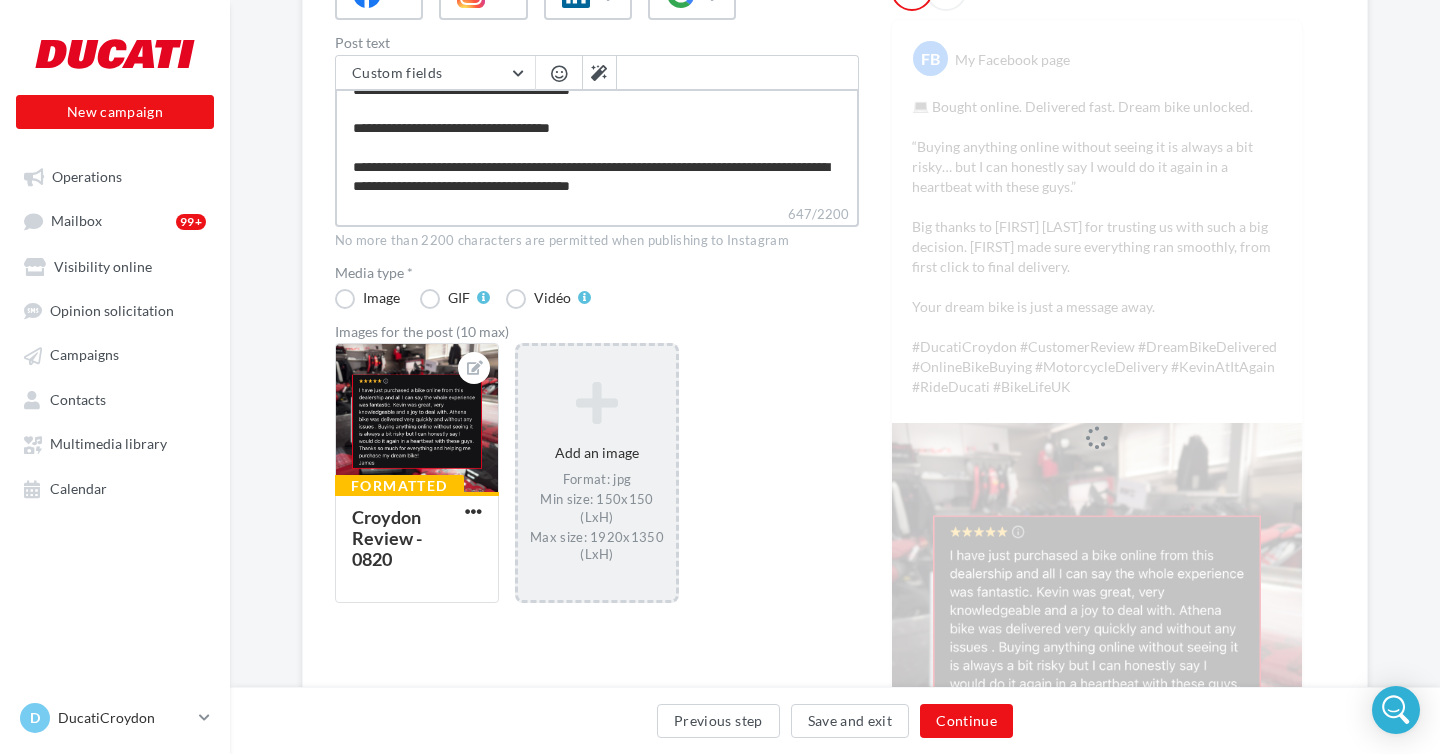 scroll, scrollTop: 153, scrollLeft: 0, axis: vertical 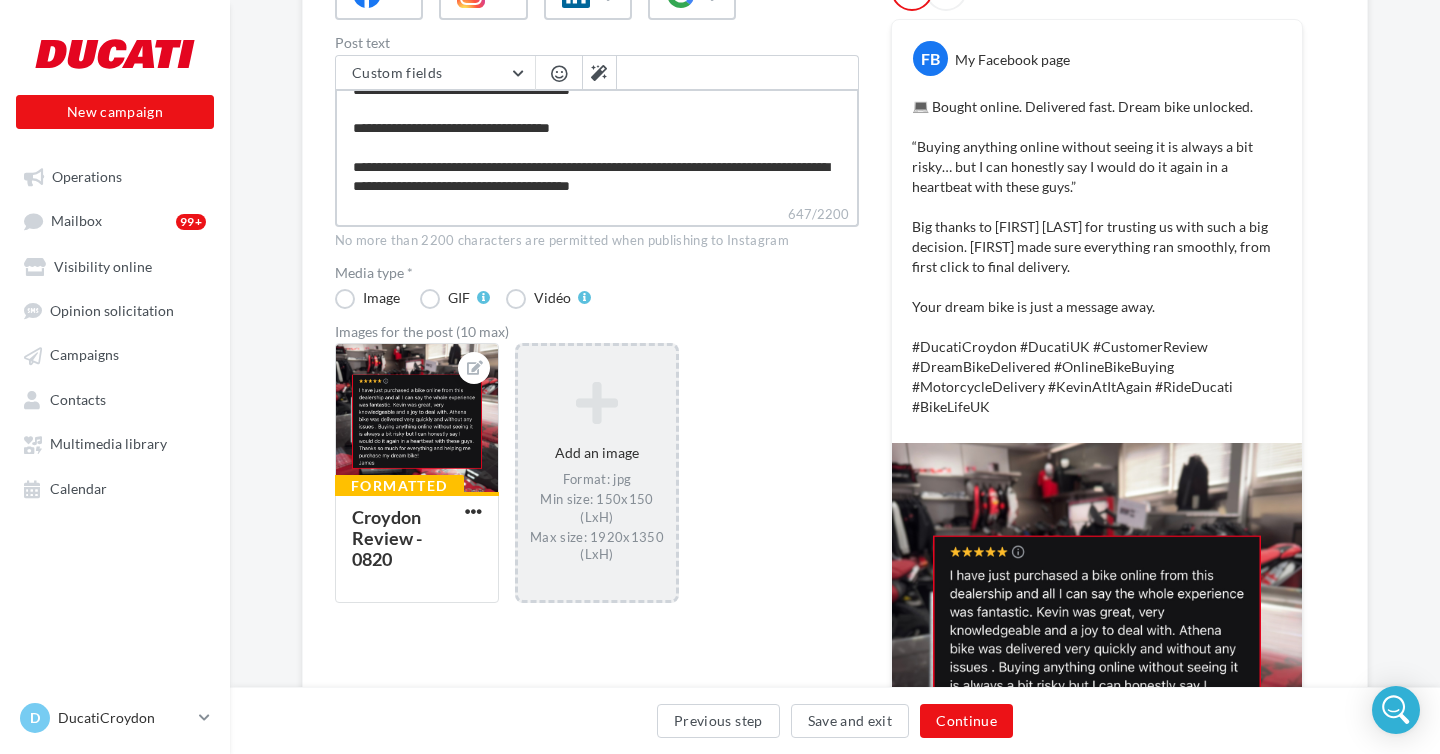 click on "**********" at bounding box center (597, 146) 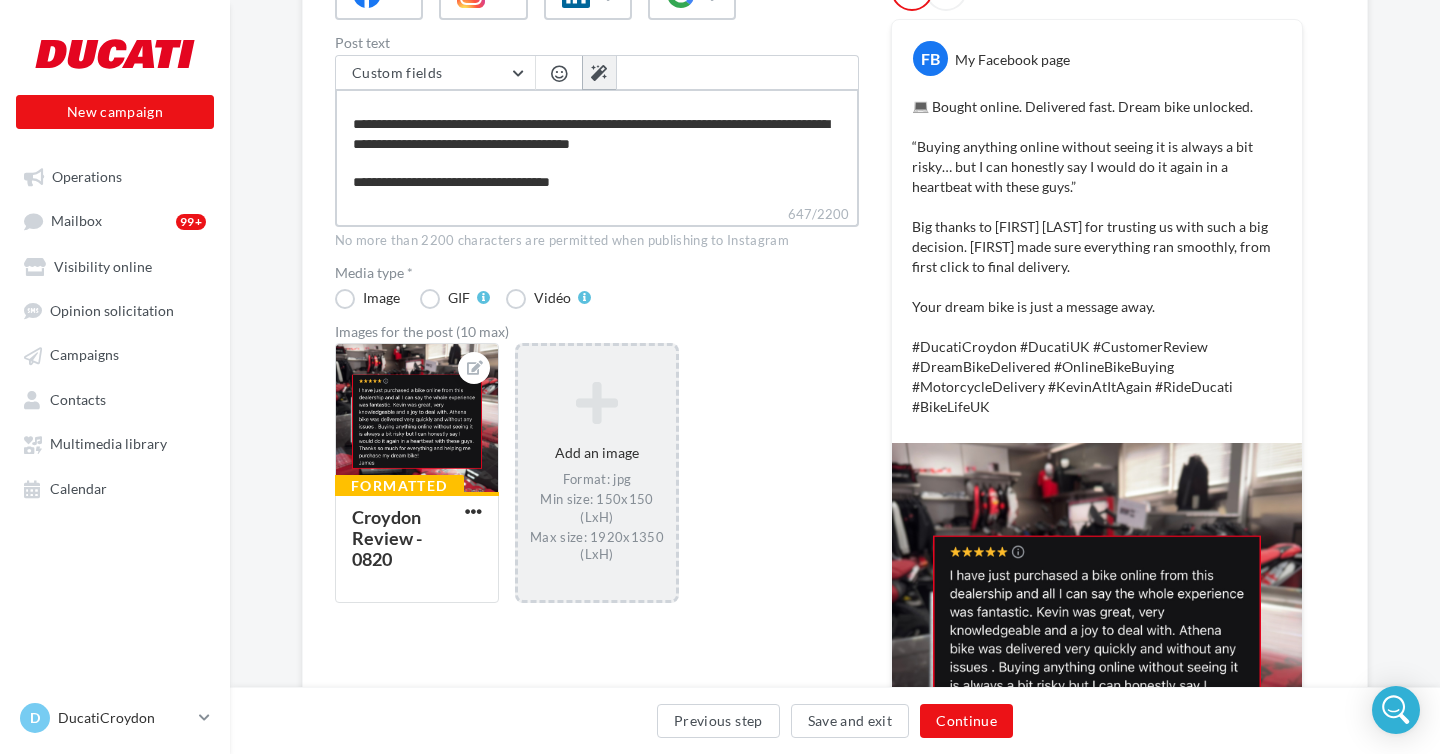 type on "**********" 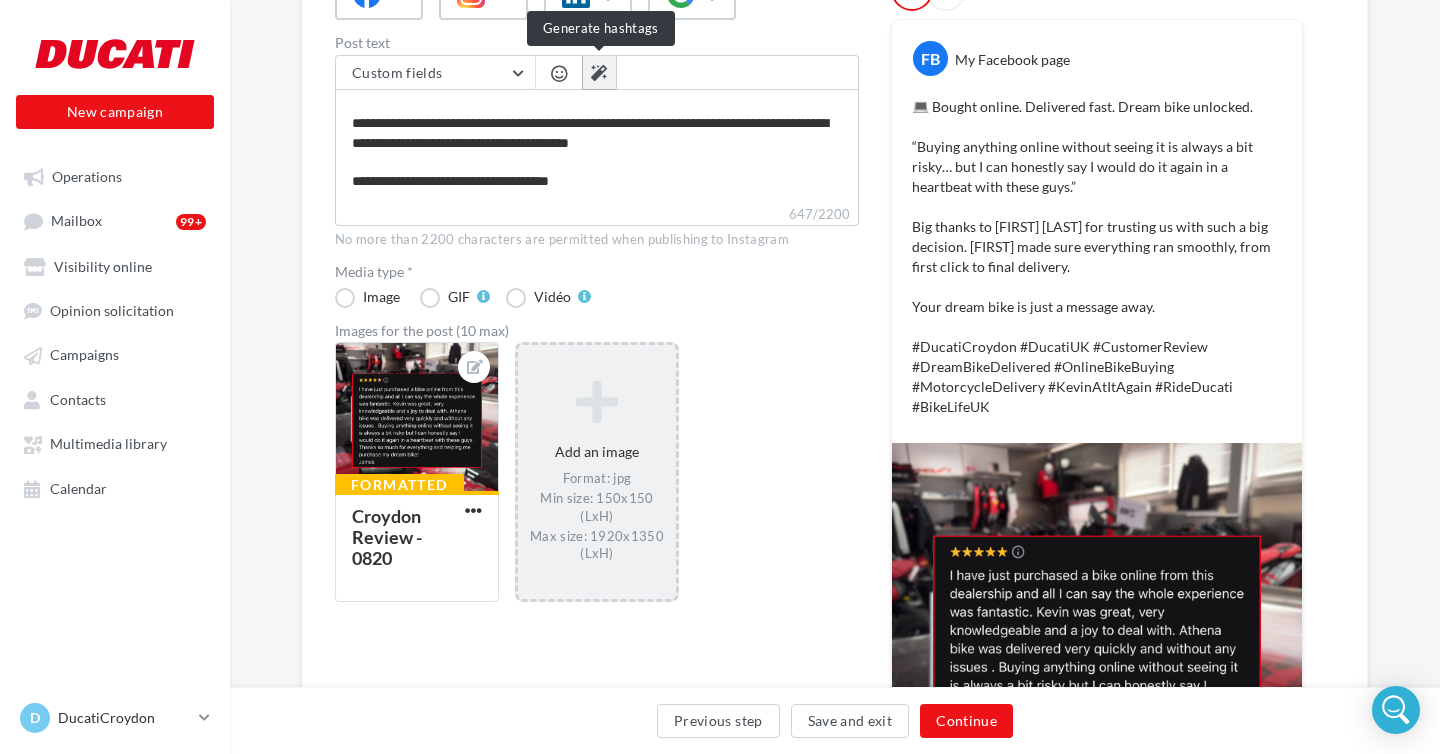 click at bounding box center [599, 73] 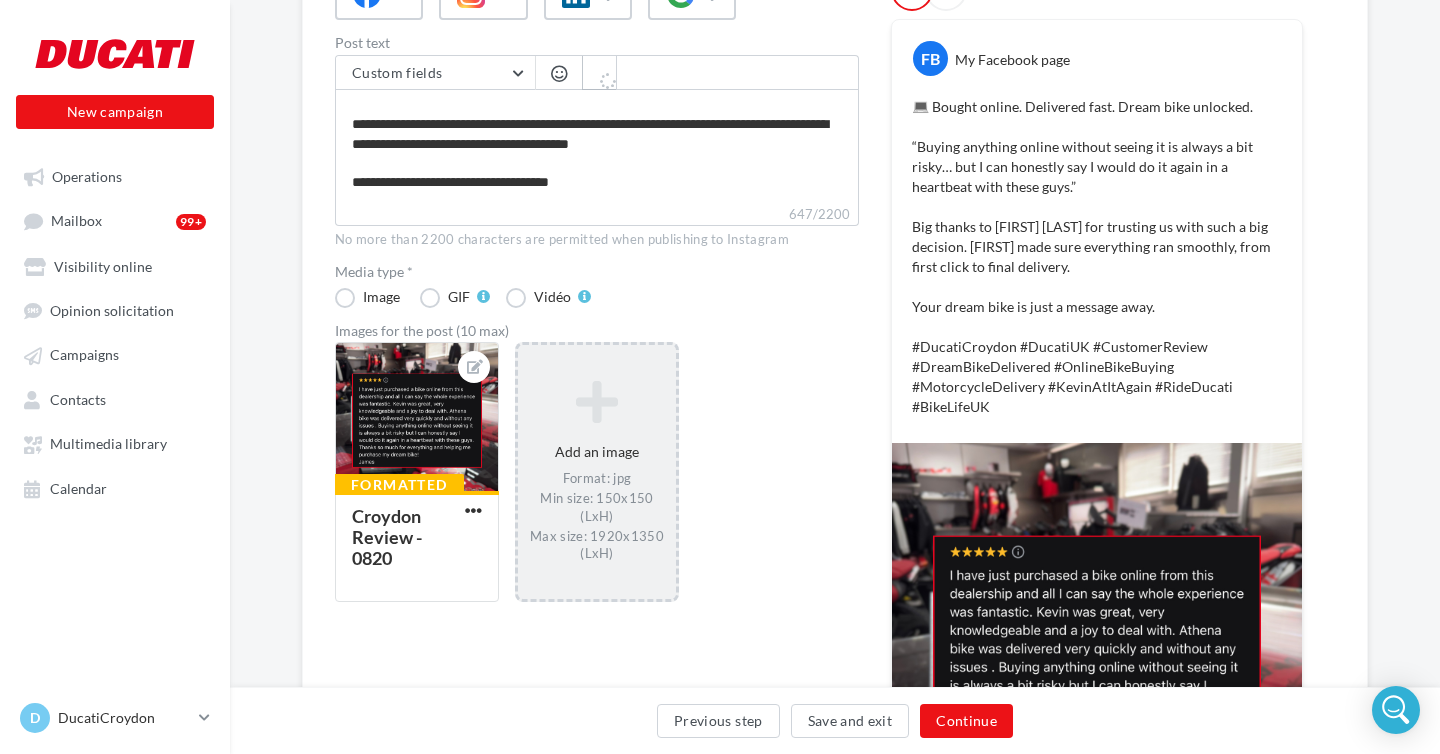 scroll, scrollTop: 152, scrollLeft: 0, axis: vertical 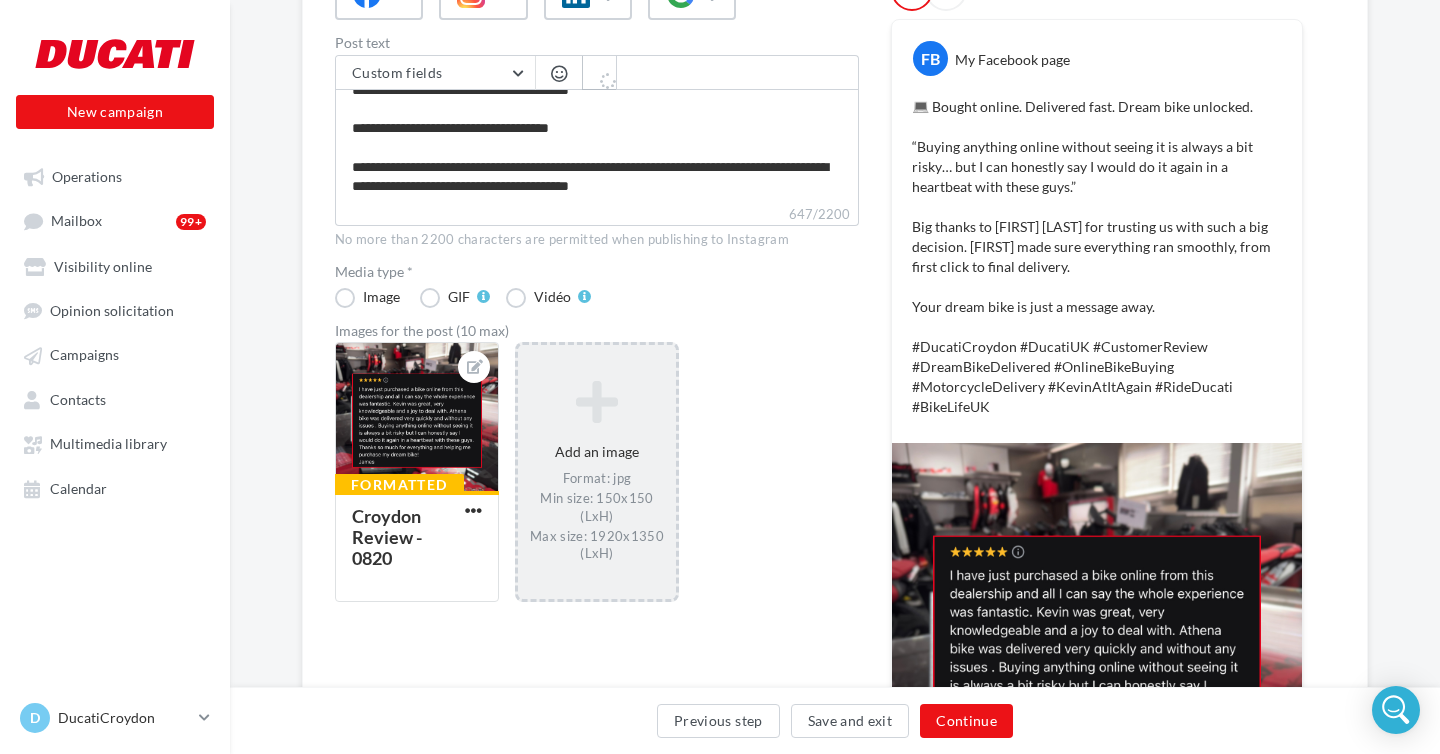 type on "**********" 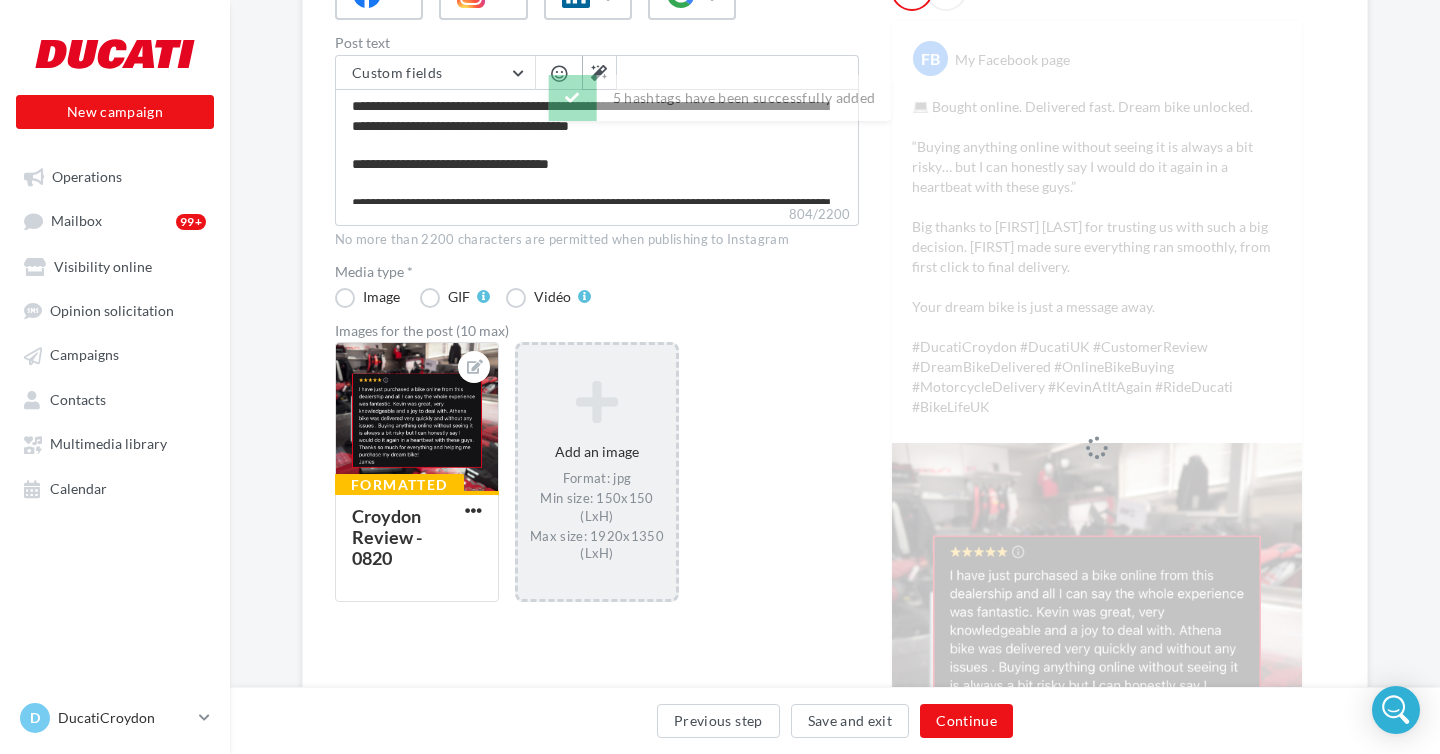 scroll, scrollTop: 96, scrollLeft: 0, axis: vertical 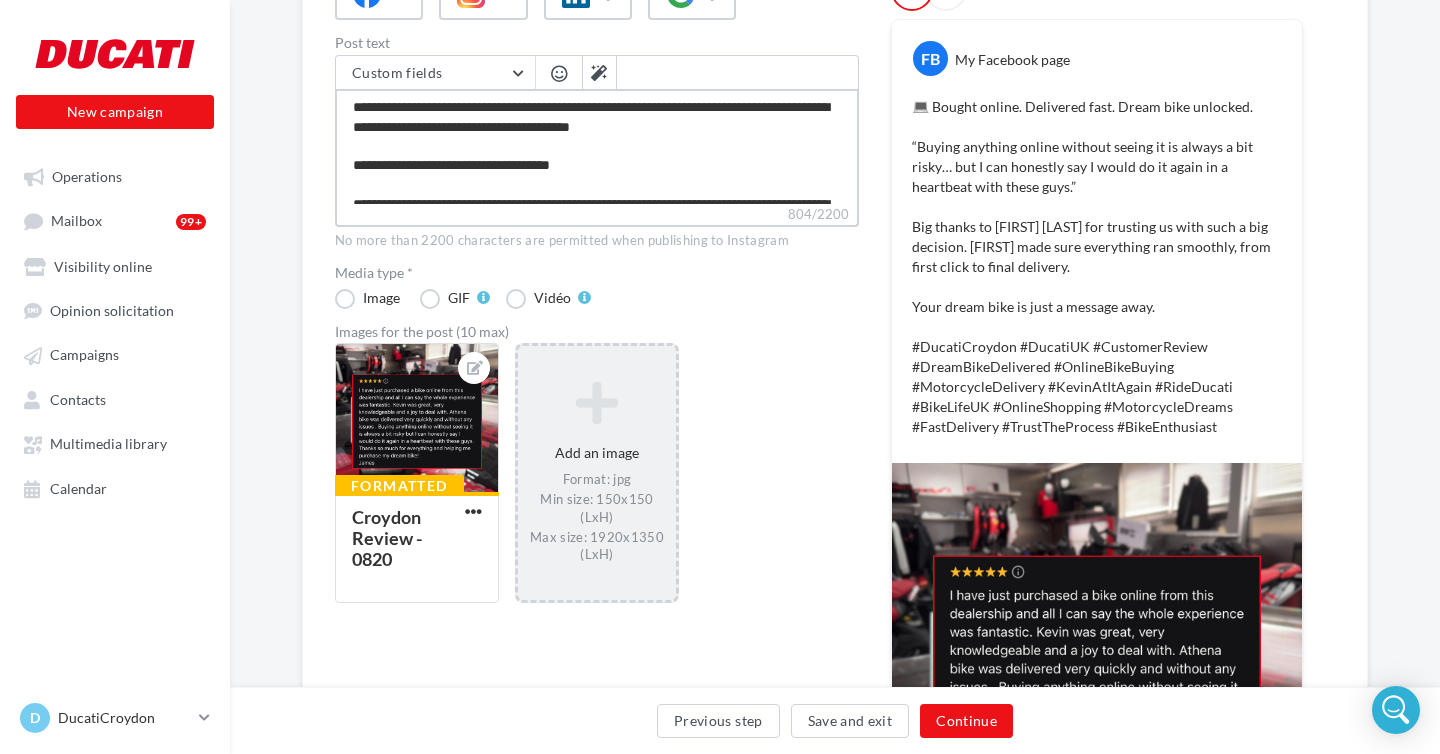 click on "**********" at bounding box center (597, 146) 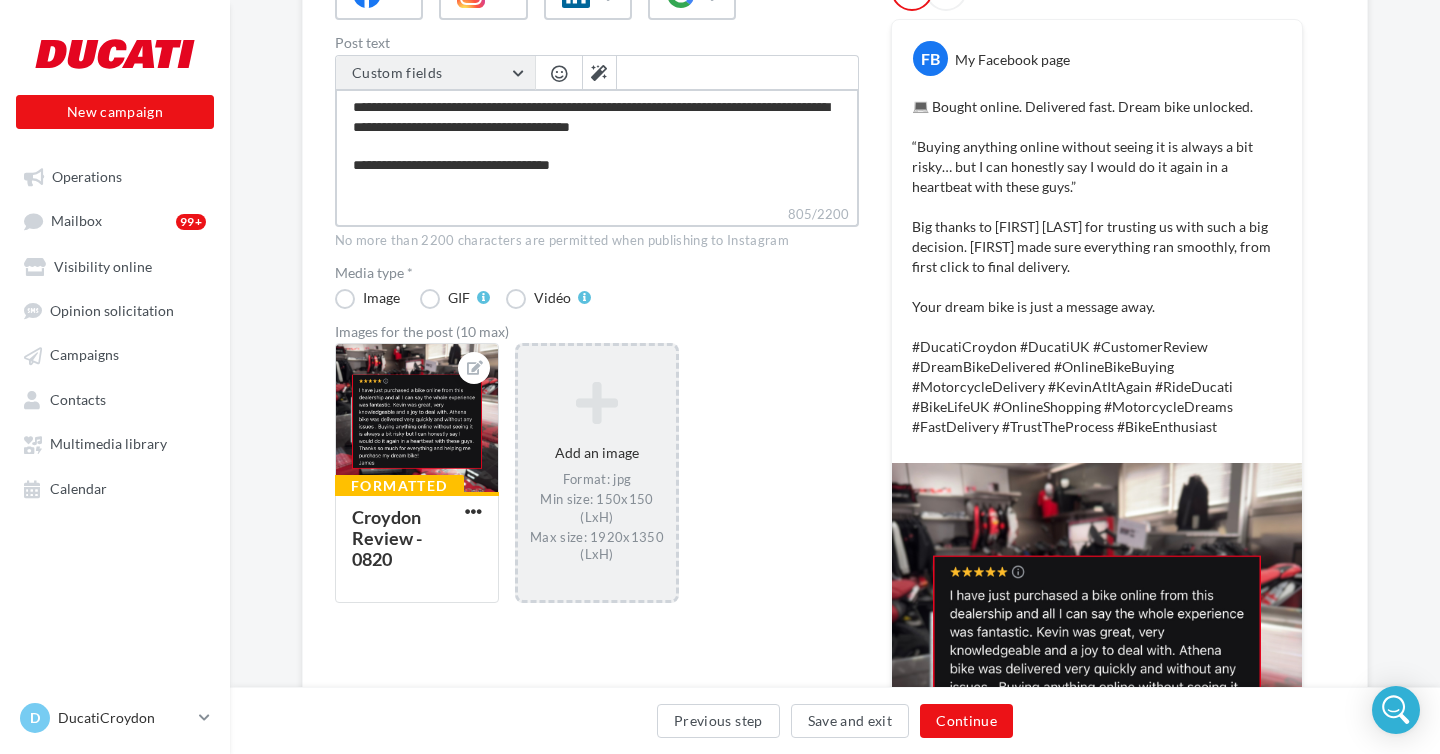 type on "**********" 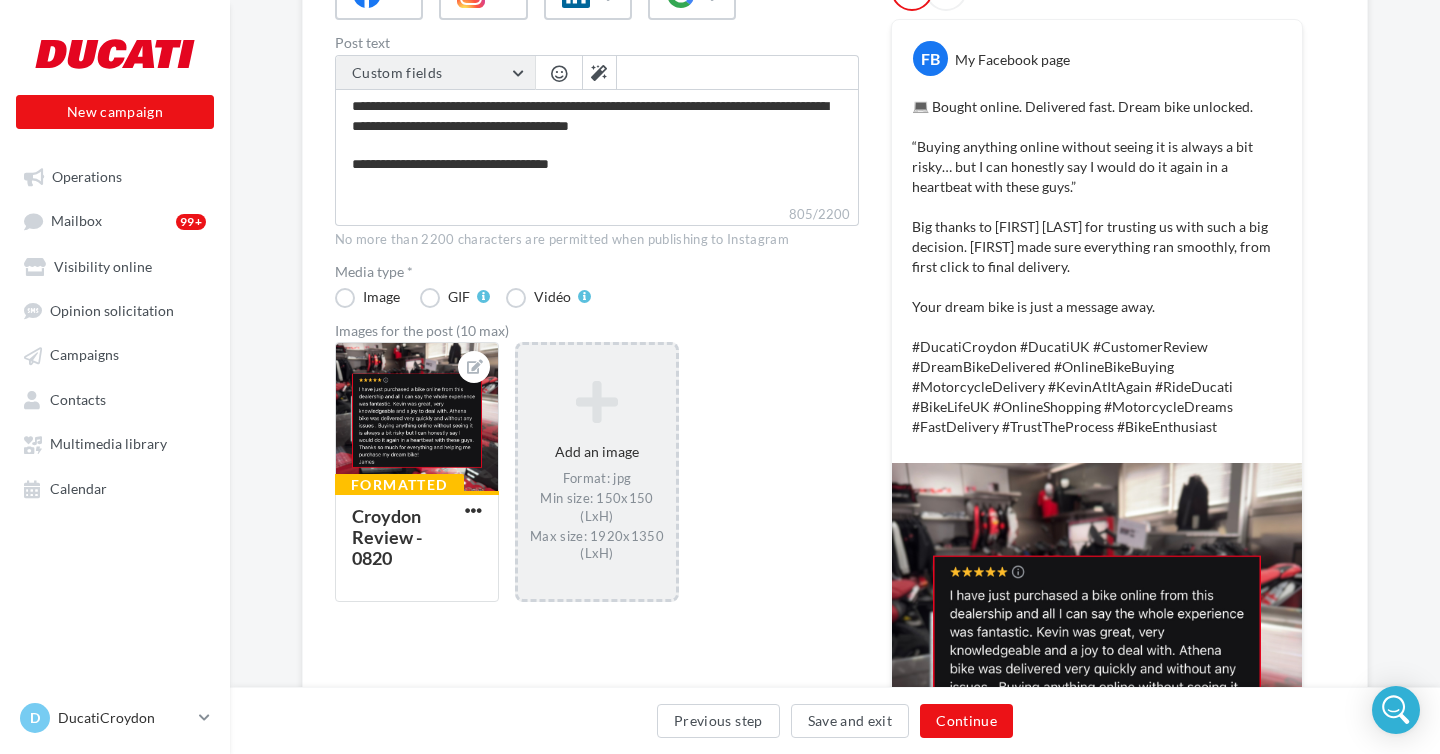 click on "Custom fields" at bounding box center (435, 73) 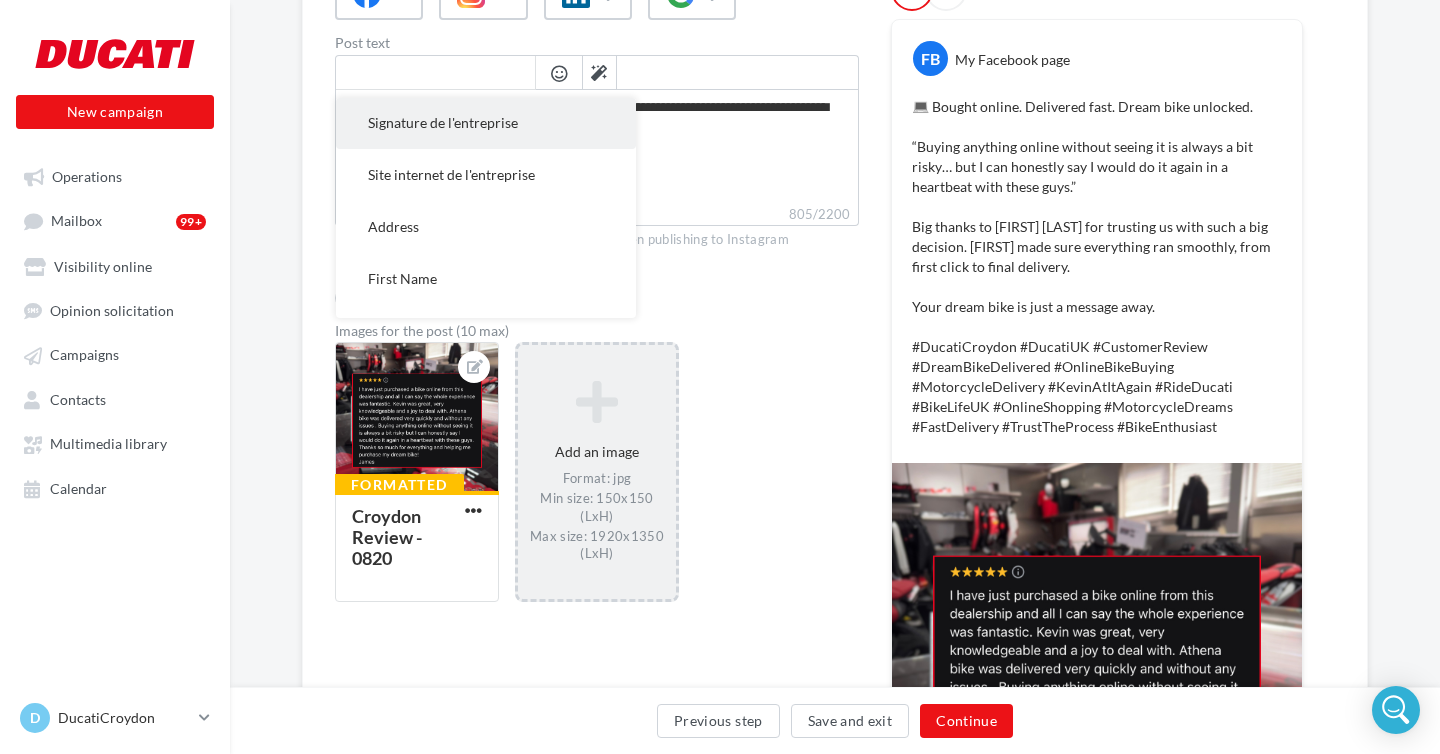 scroll, scrollTop: 0, scrollLeft: 0, axis: both 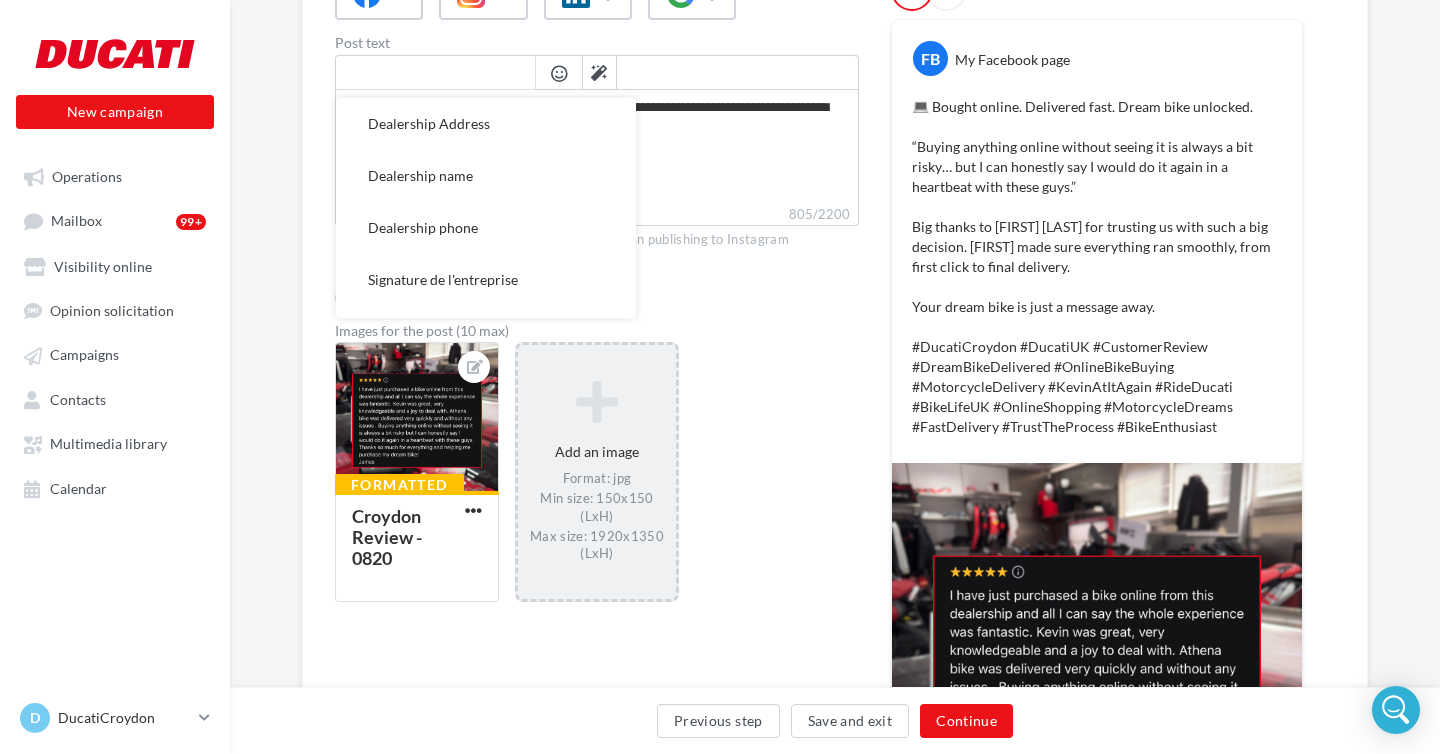 click at bounding box center [559, 73] 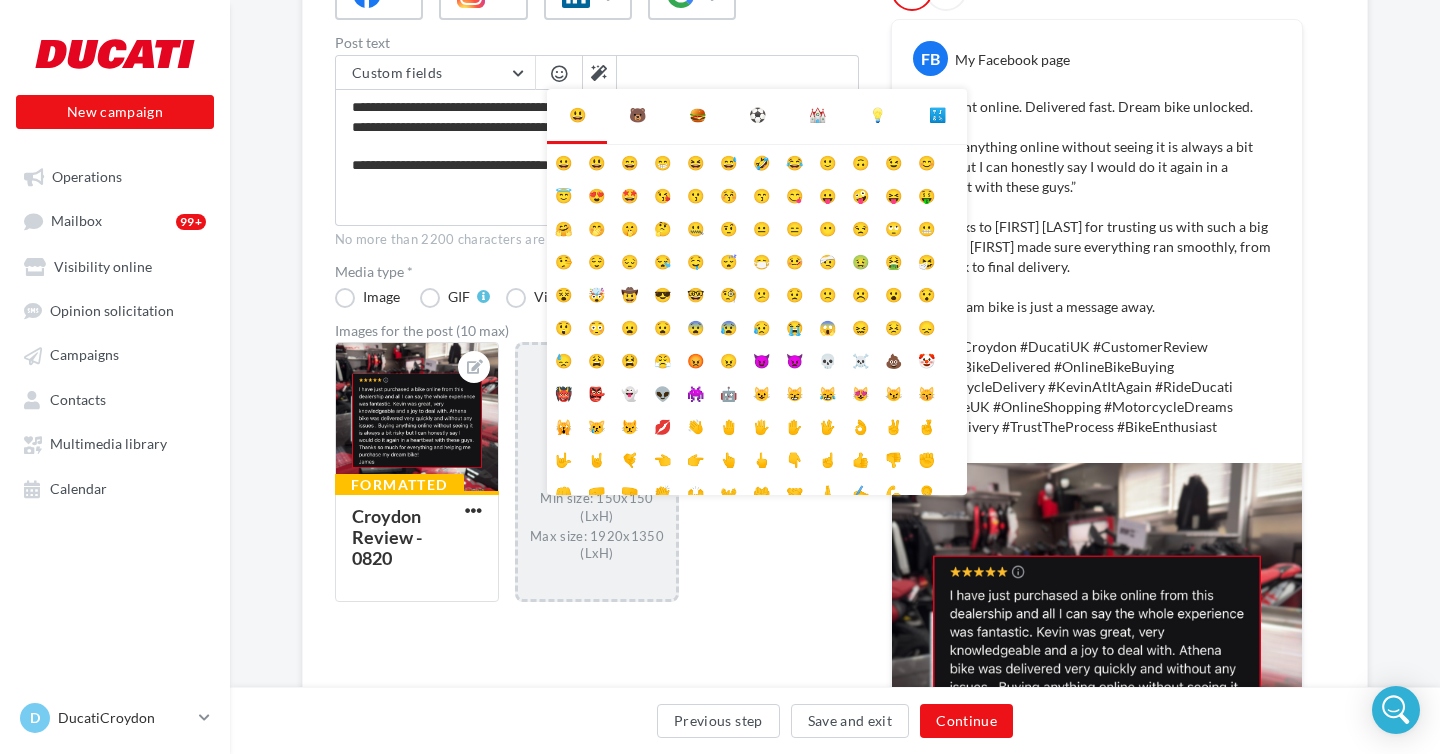 click on "💡" at bounding box center (877, 115) 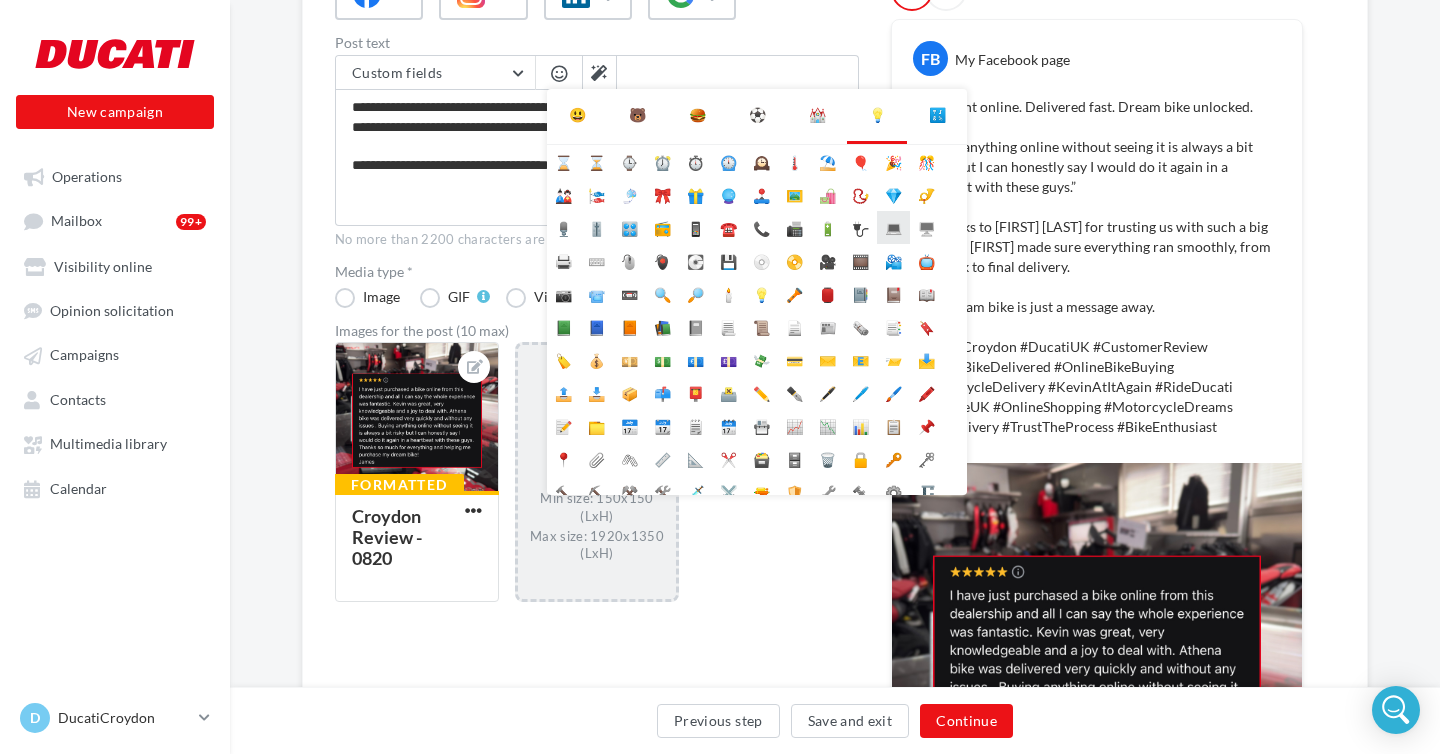 click on "💻" at bounding box center [893, 227] 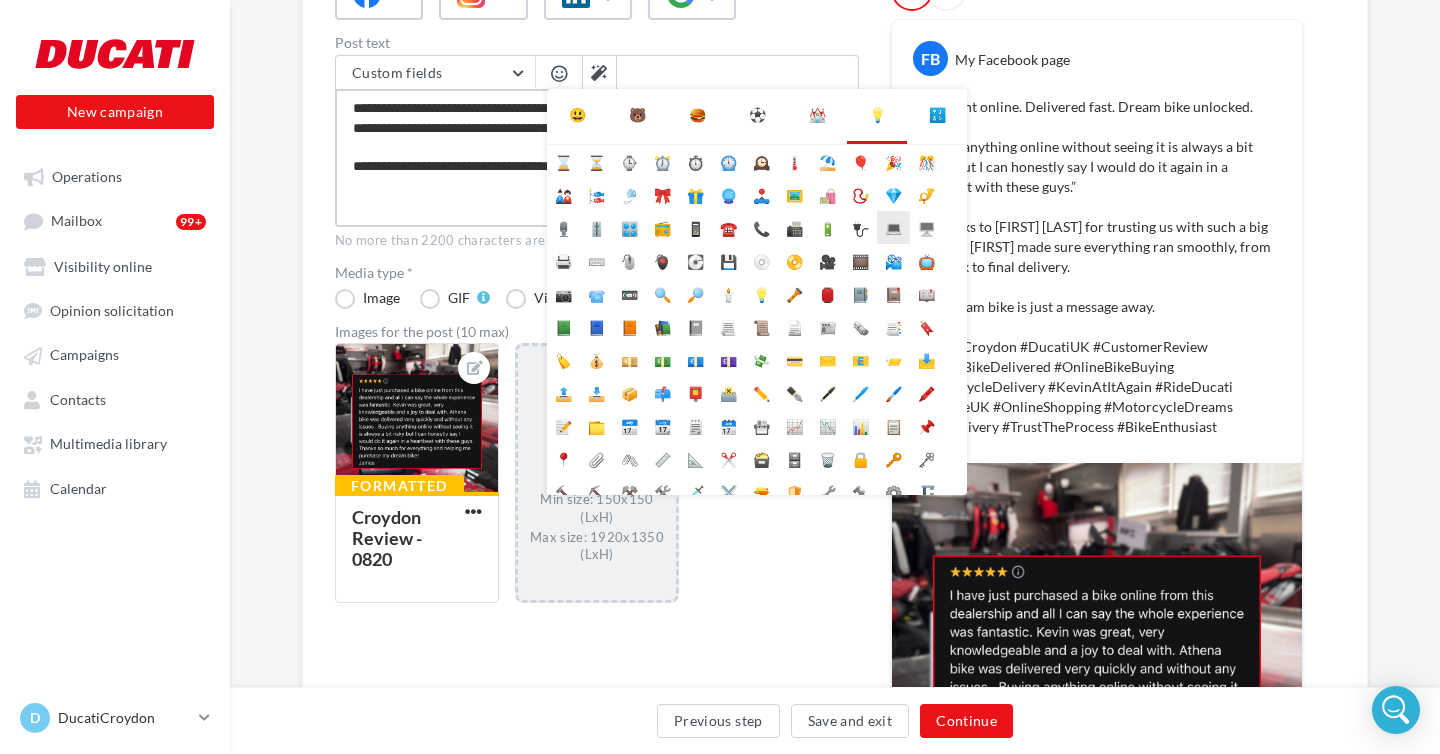 type on "**********" 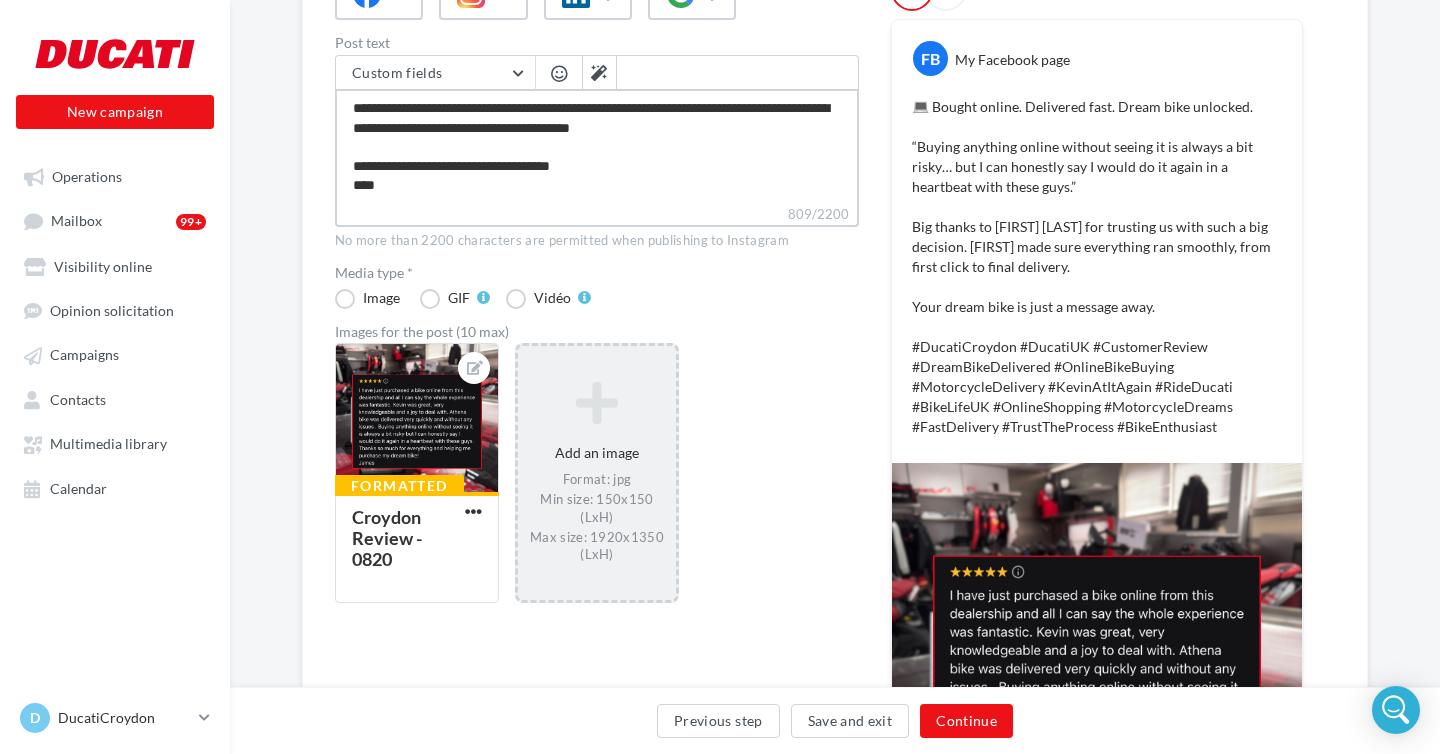 scroll, scrollTop: 97, scrollLeft: 0, axis: vertical 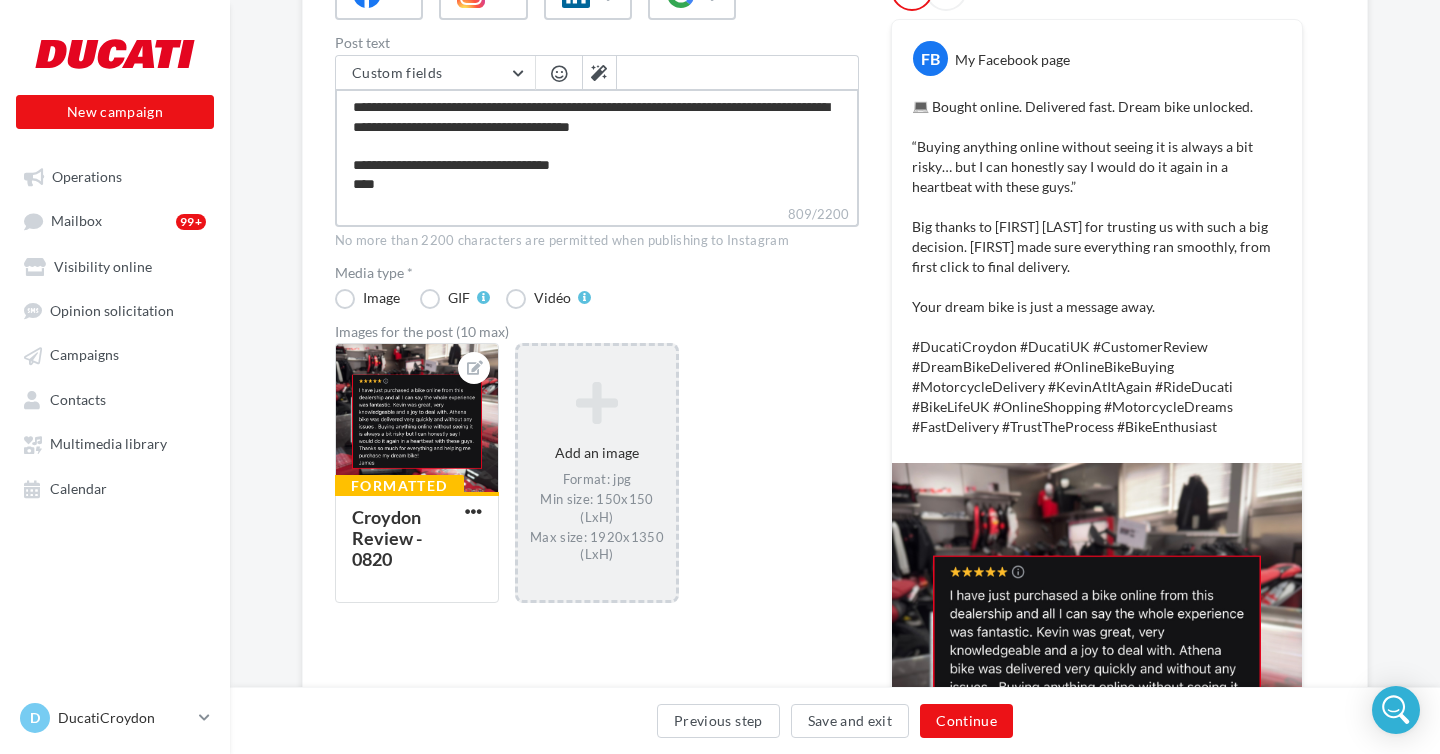 click on "**********" at bounding box center [597, 146] 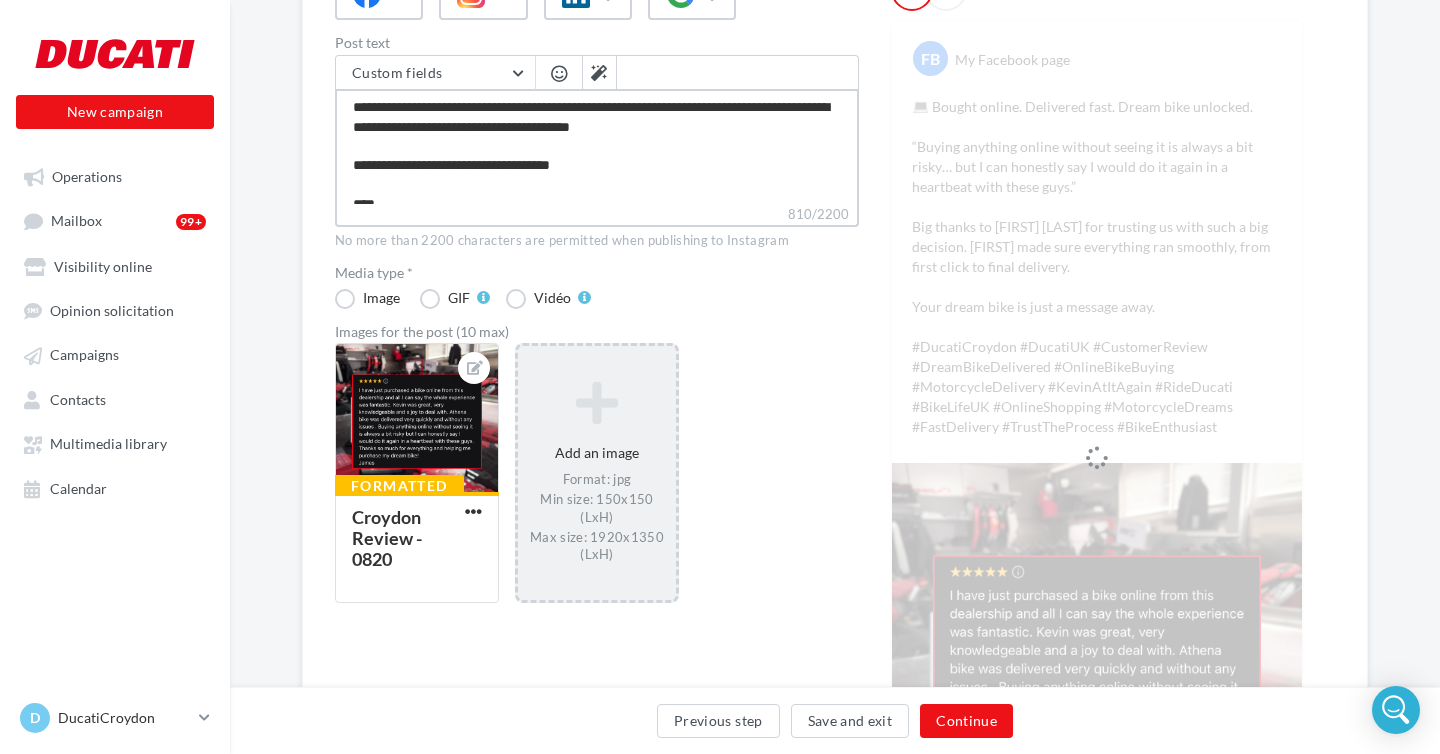 type on "**********" 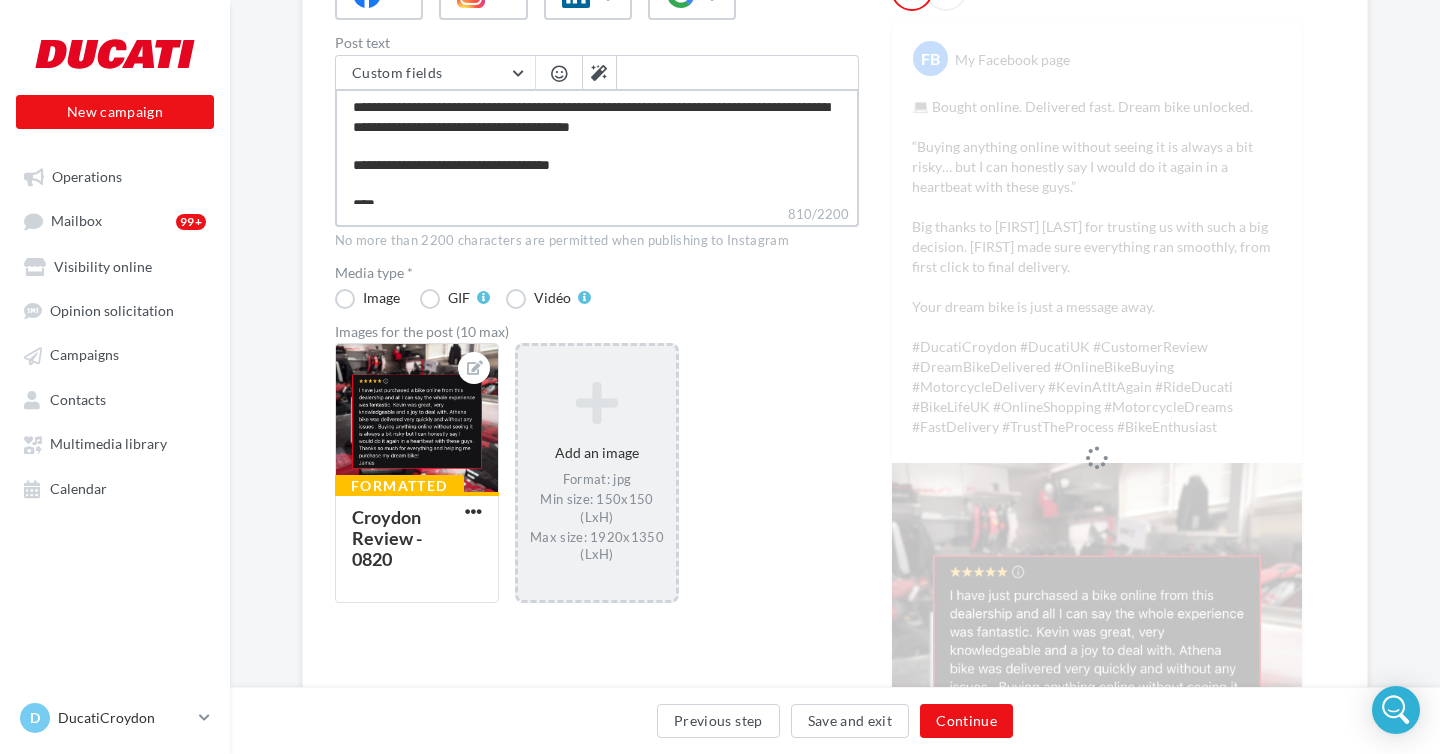 click on "810/2200" at bounding box center [597, 215] 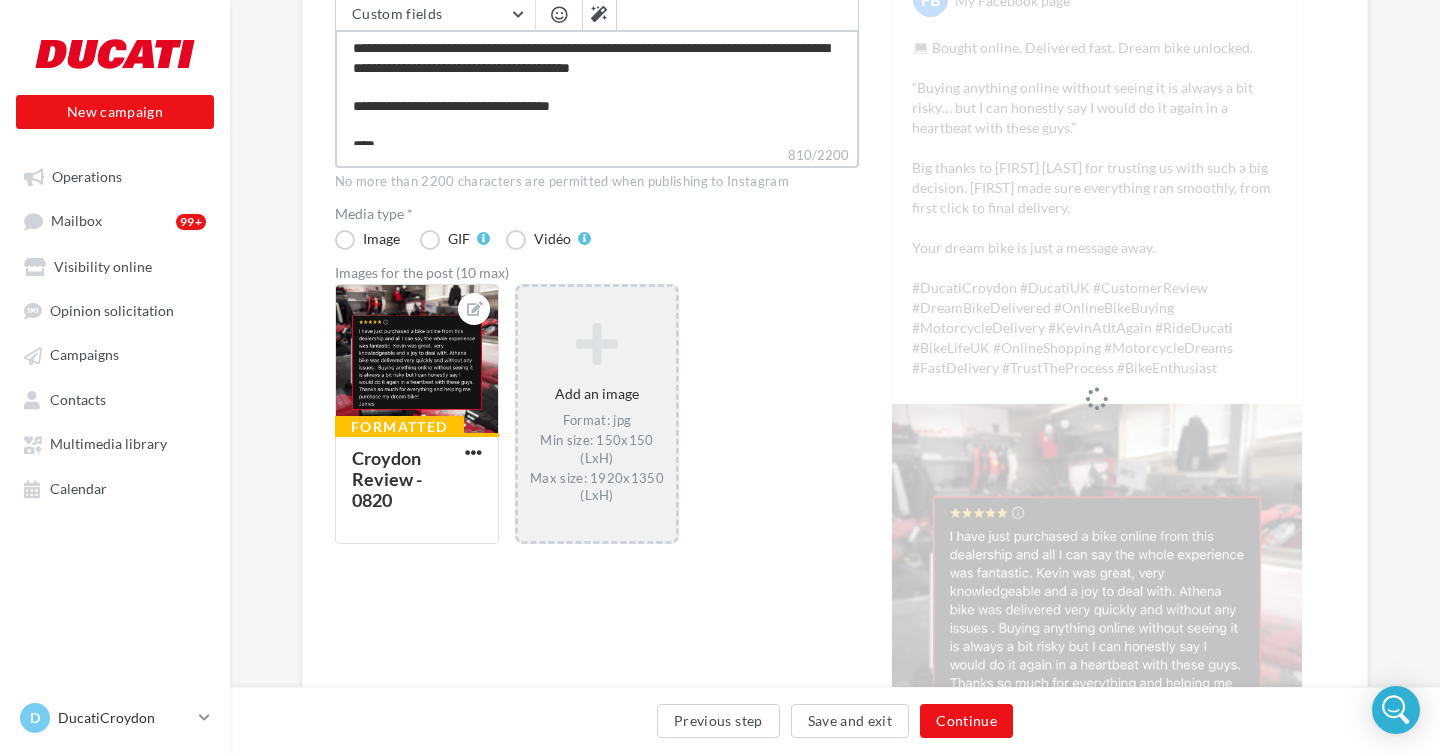 scroll, scrollTop: 348, scrollLeft: 0, axis: vertical 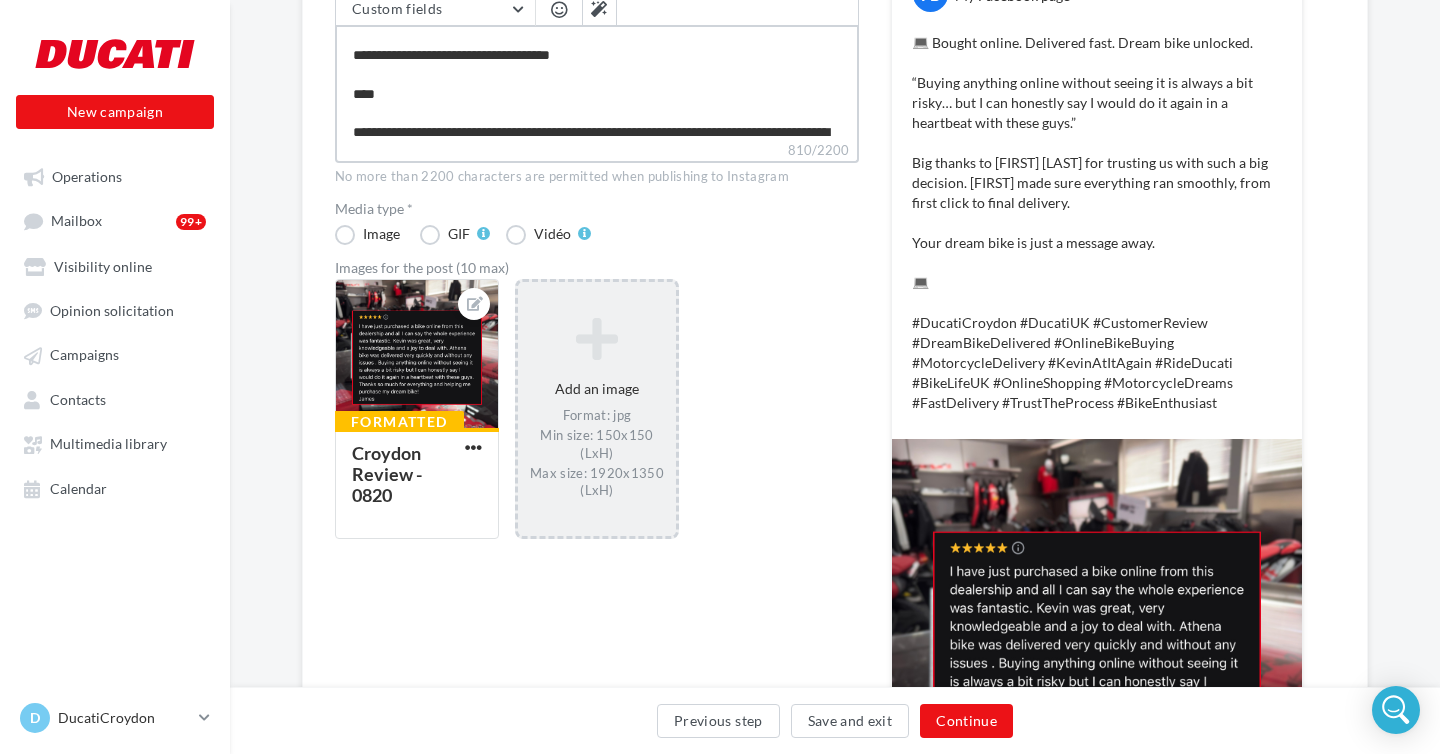 click on "**********" at bounding box center [597, 82] 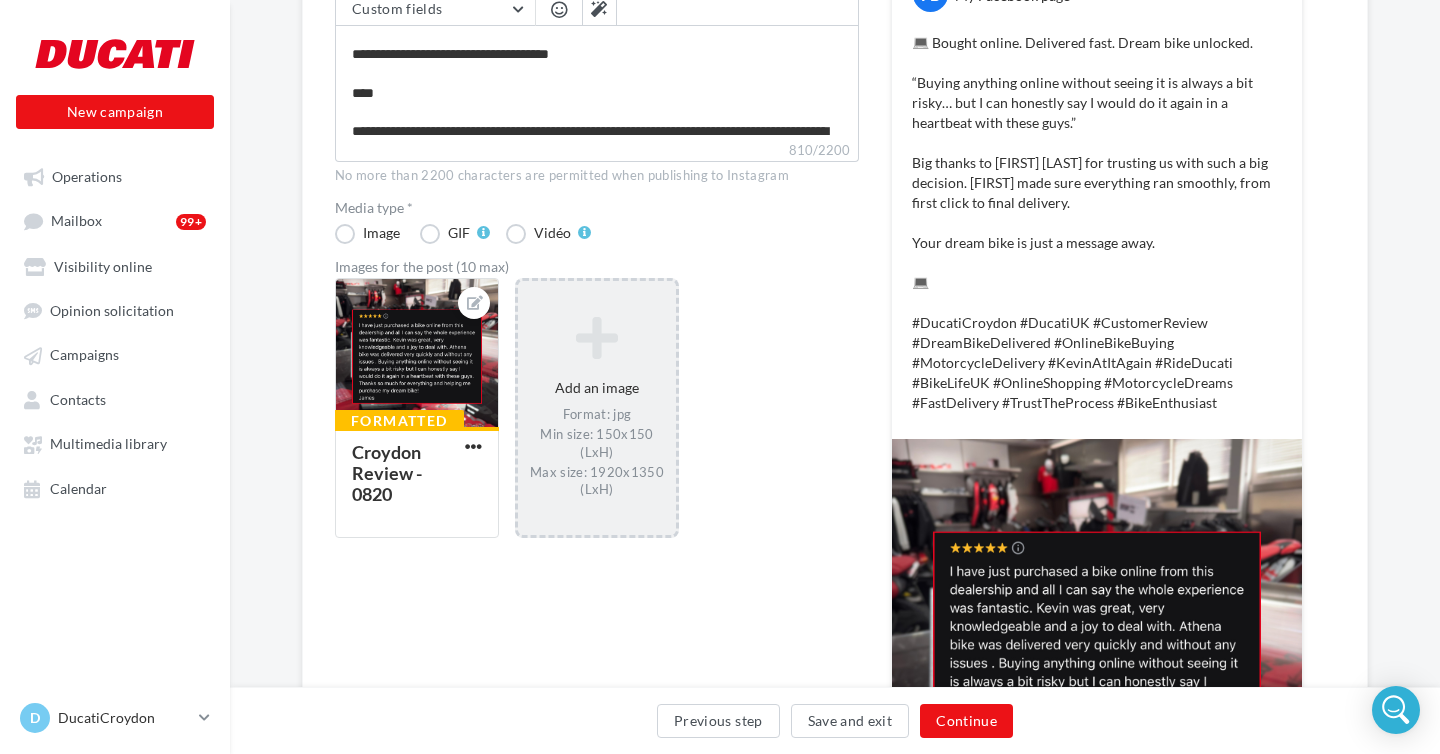 scroll, scrollTop: 142, scrollLeft: 0, axis: vertical 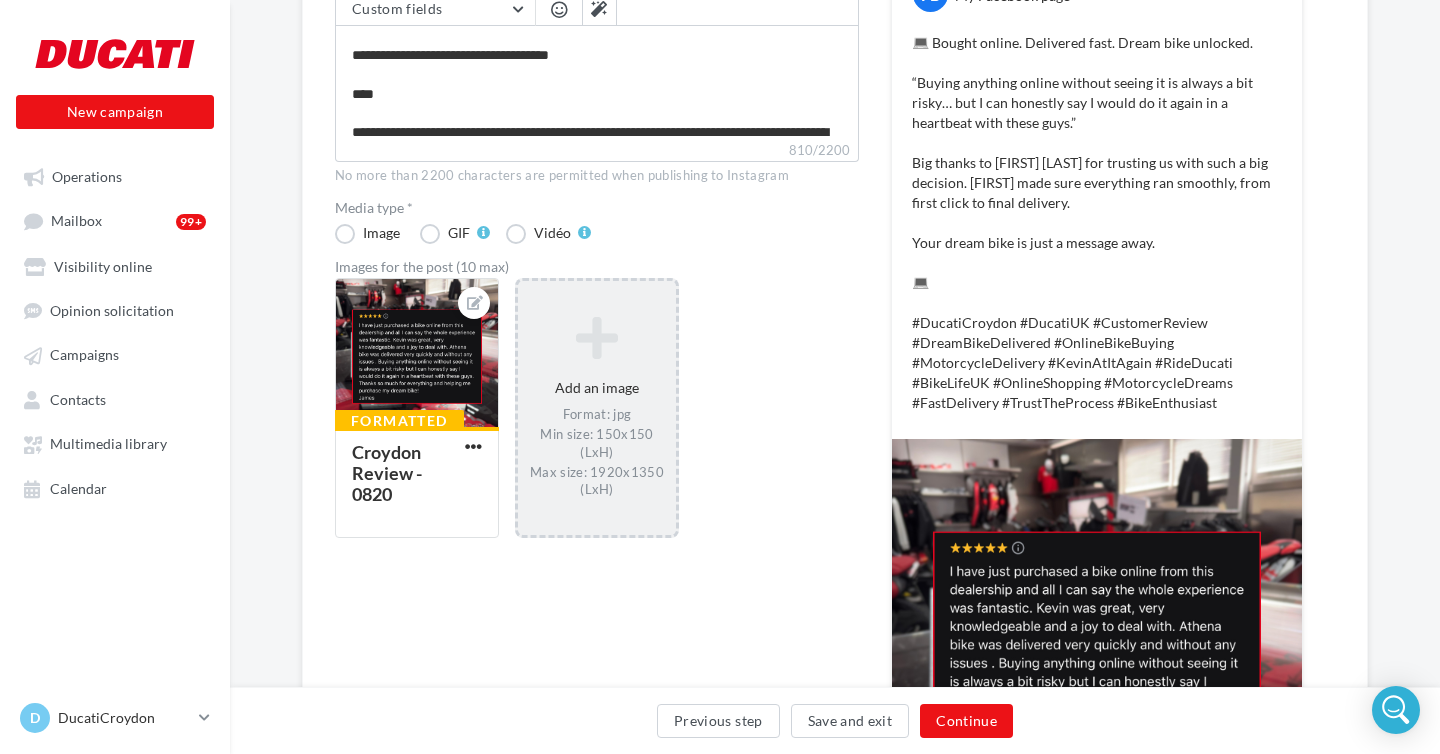 click at bounding box center [559, 11] 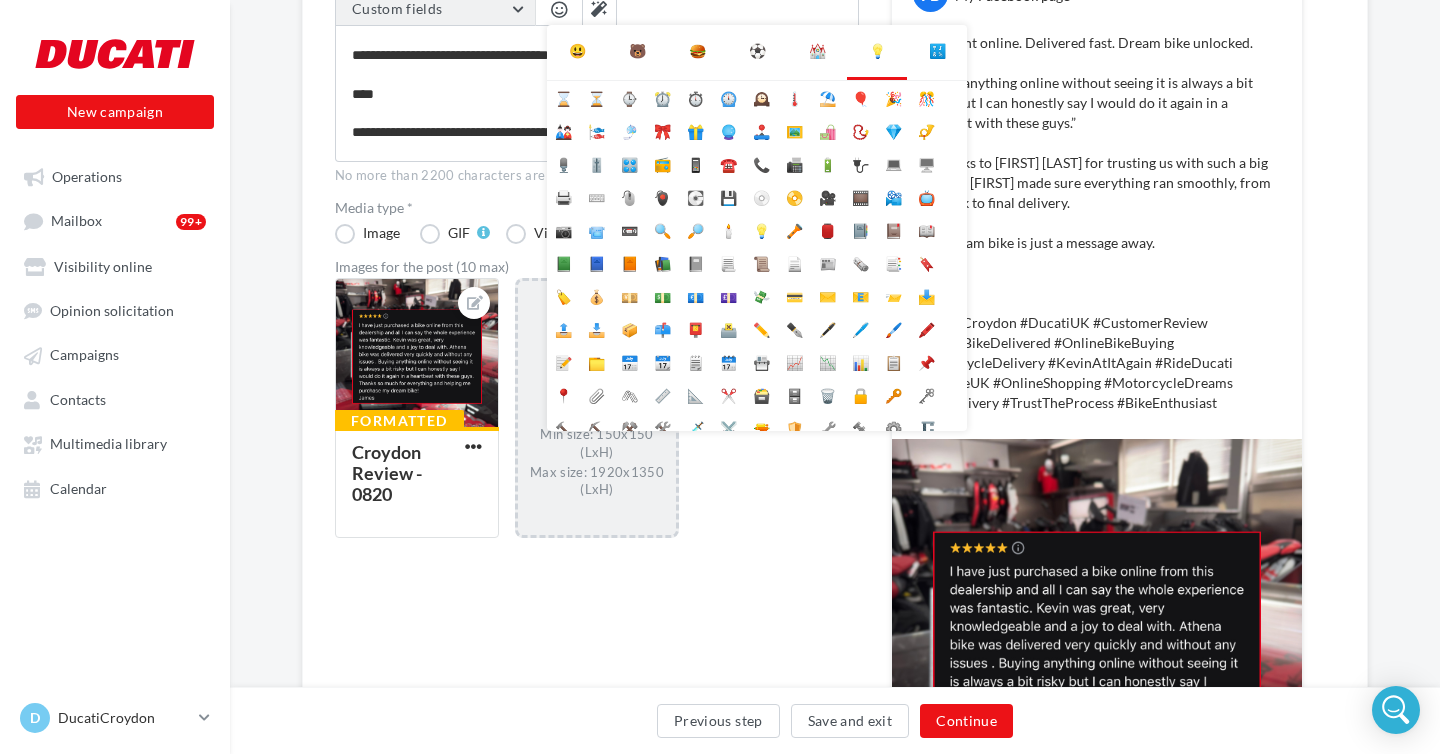 click on "Custom fields" at bounding box center (435, 9) 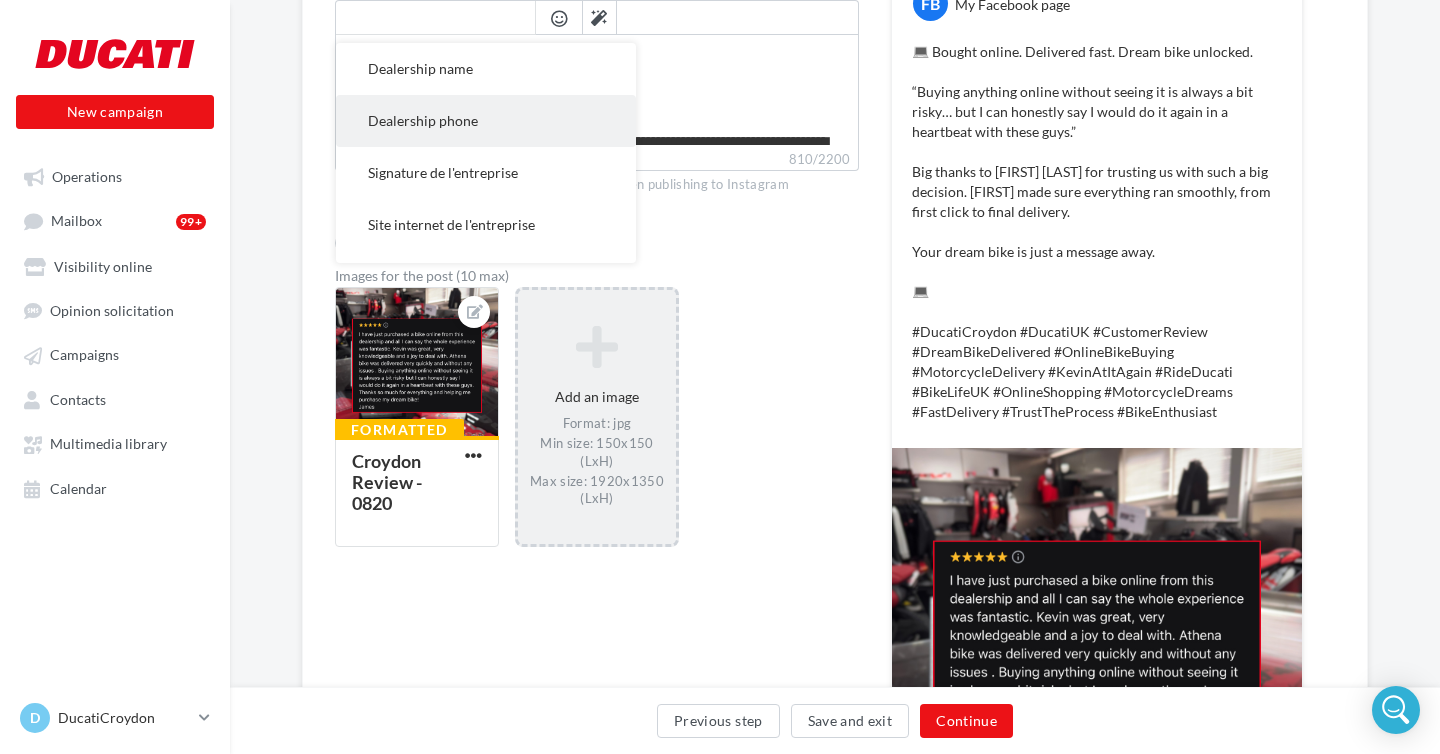 scroll, scrollTop: 61, scrollLeft: 0, axis: vertical 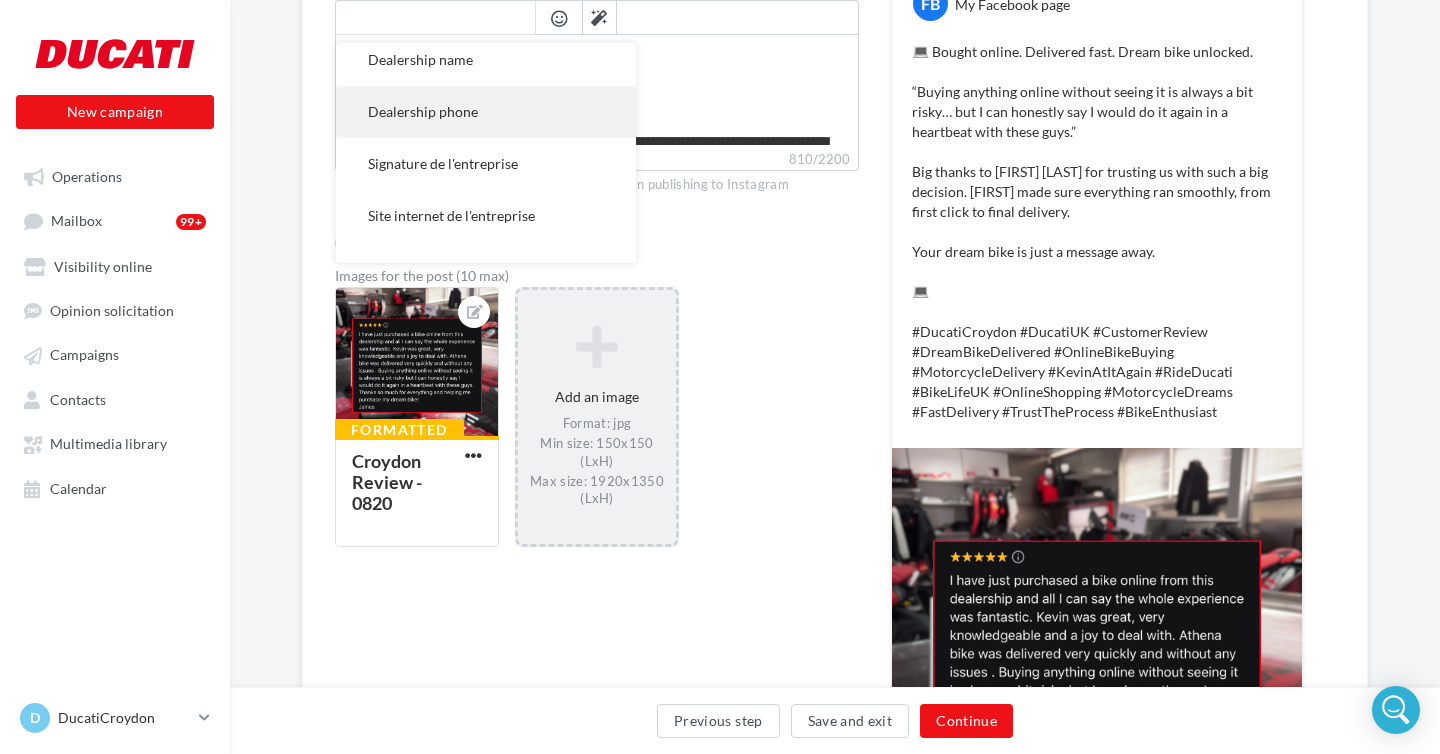 click on "Signature de l'entreprise" at bounding box center [443, 163] 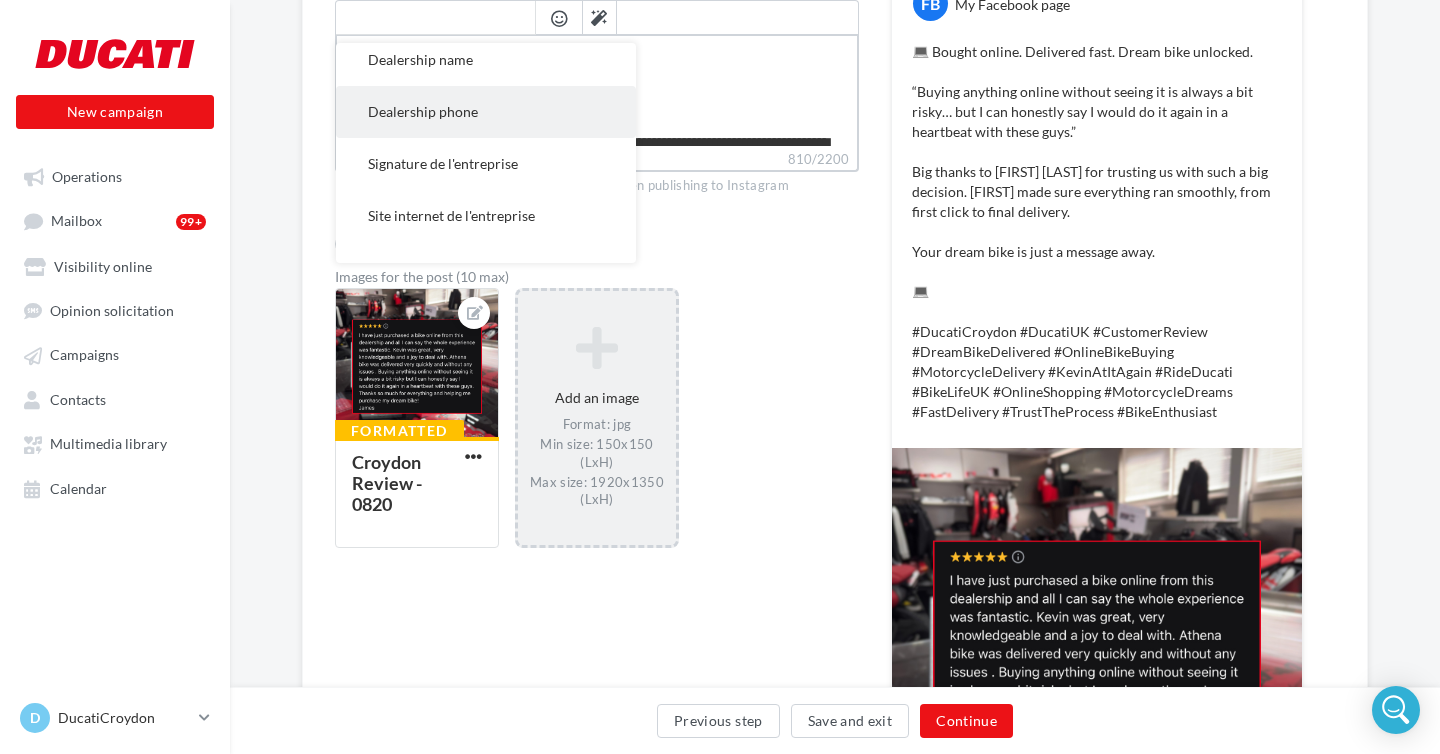 type on "**********" 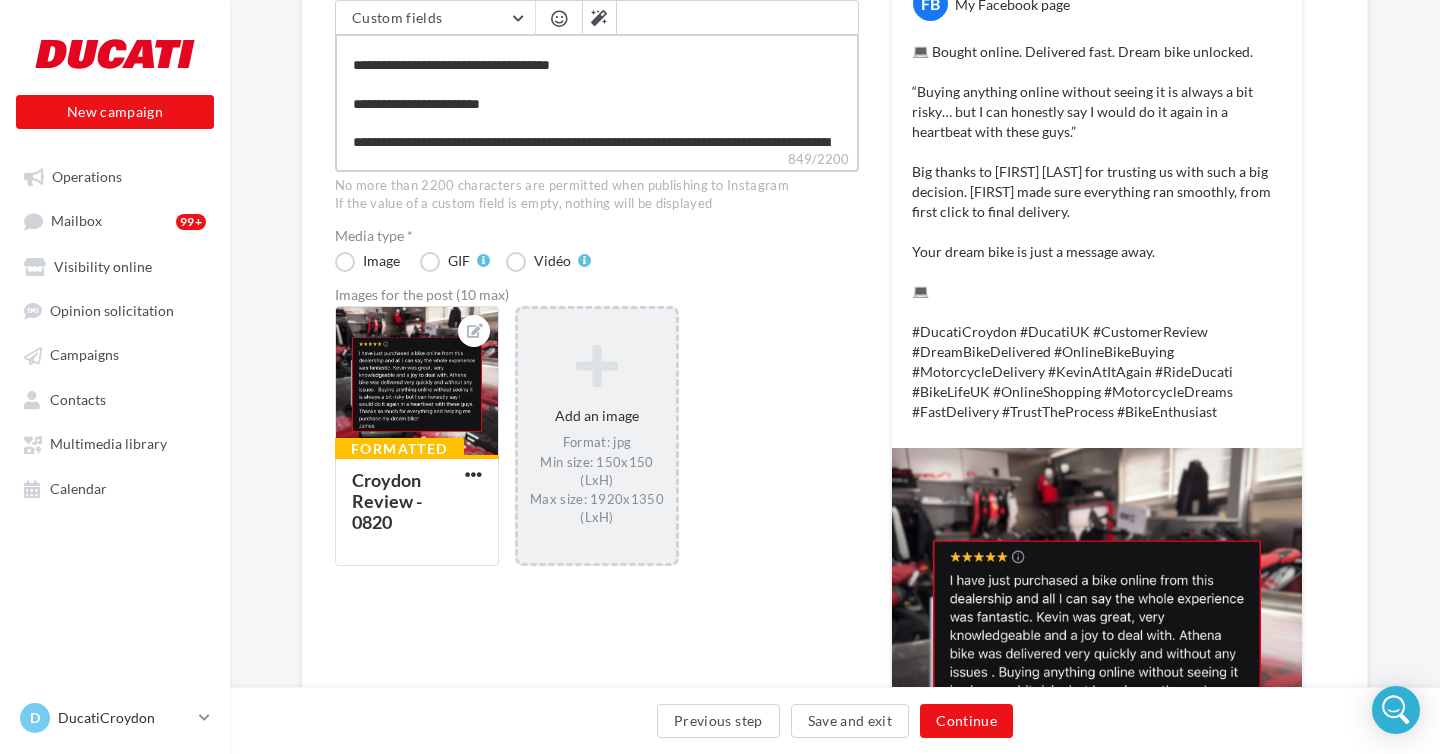 scroll, scrollTop: 143, scrollLeft: 0, axis: vertical 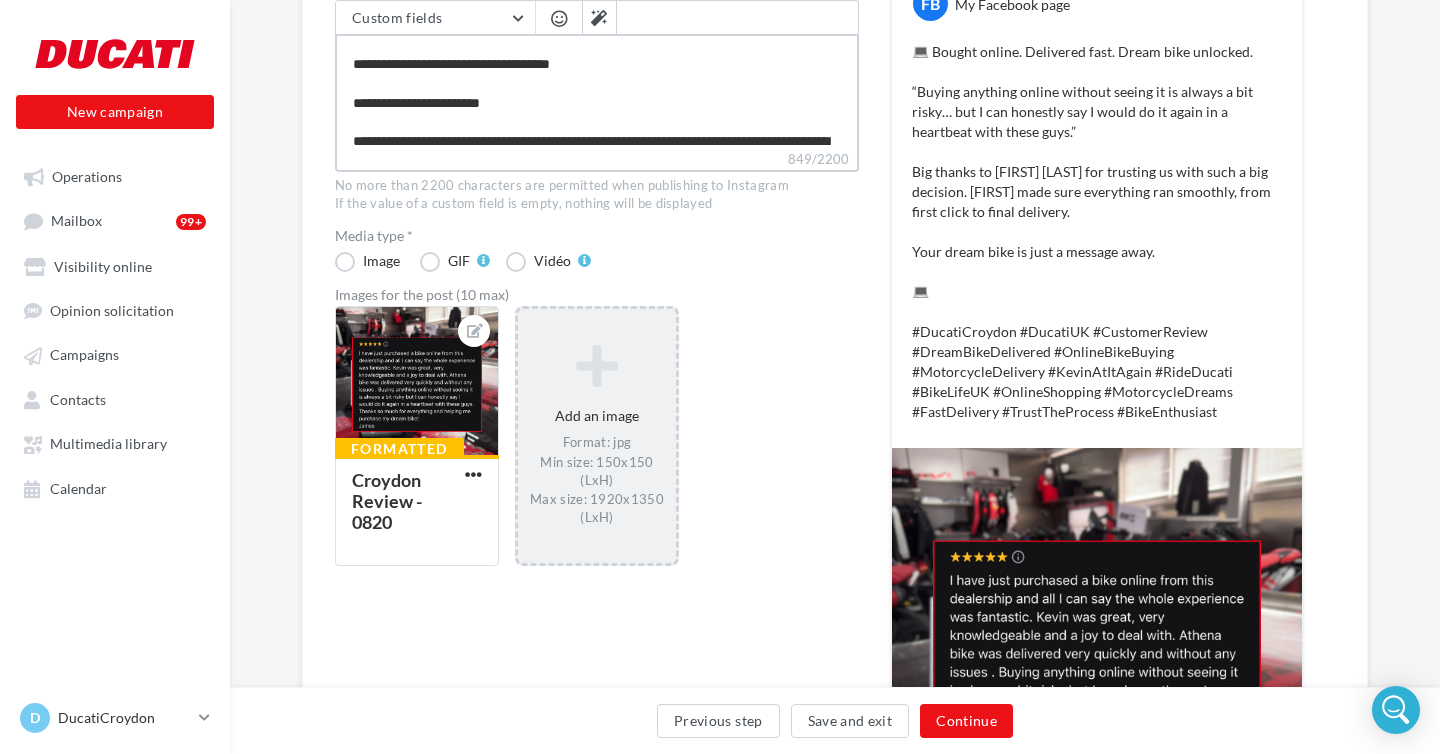 drag, startPoint x: 527, startPoint y: 103, endPoint x: 375, endPoint y: 100, distance: 152.0296 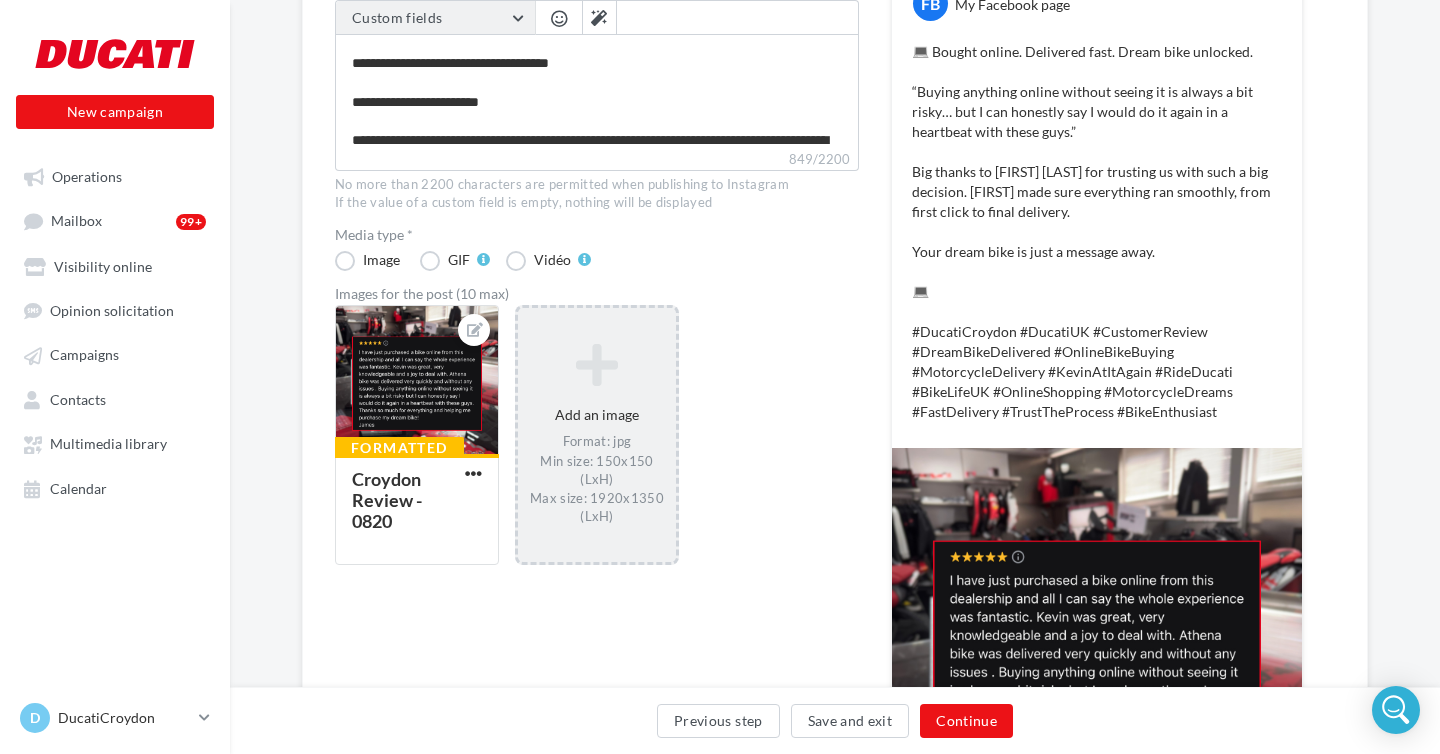 click on "Custom fields" at bounding box center (435, 18) 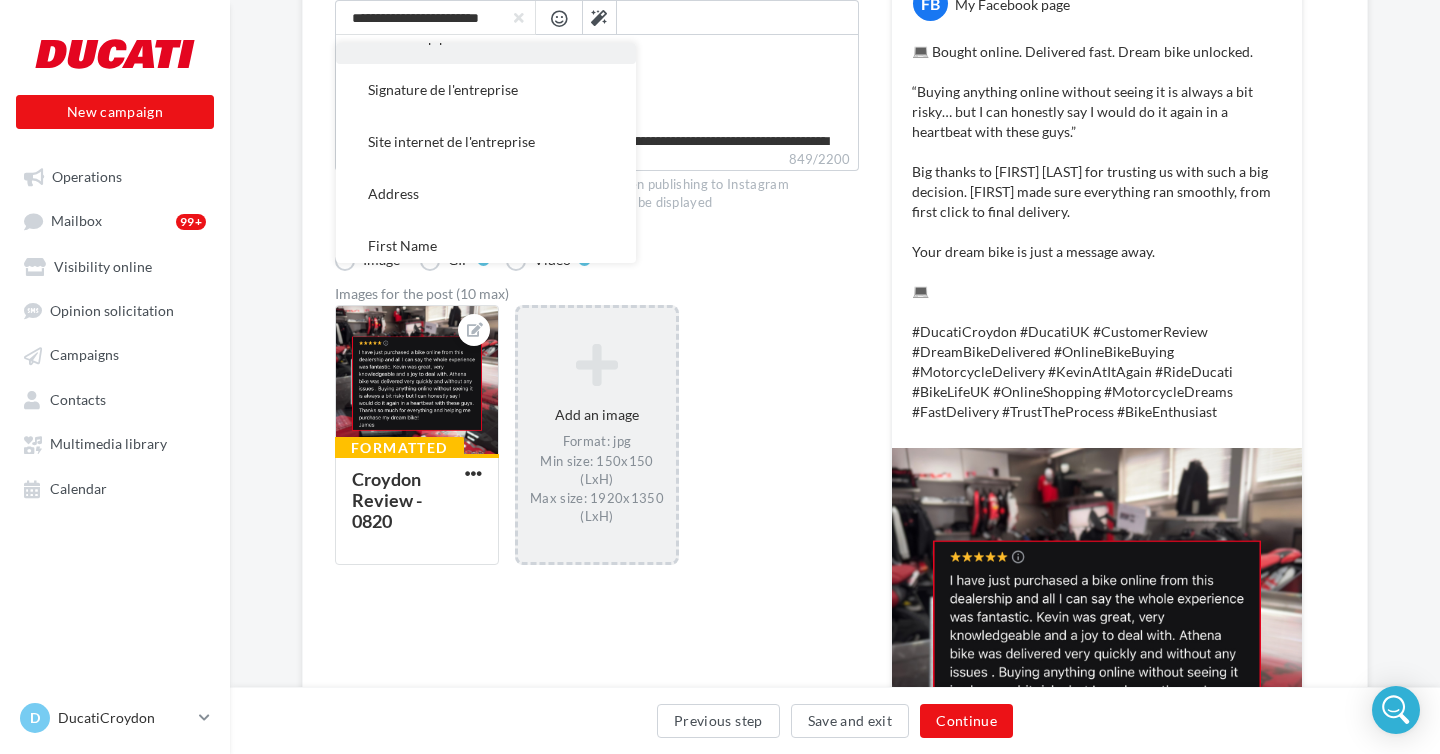 scroll, scrollTop: 137, scrollLeft: 0, axis: vertical 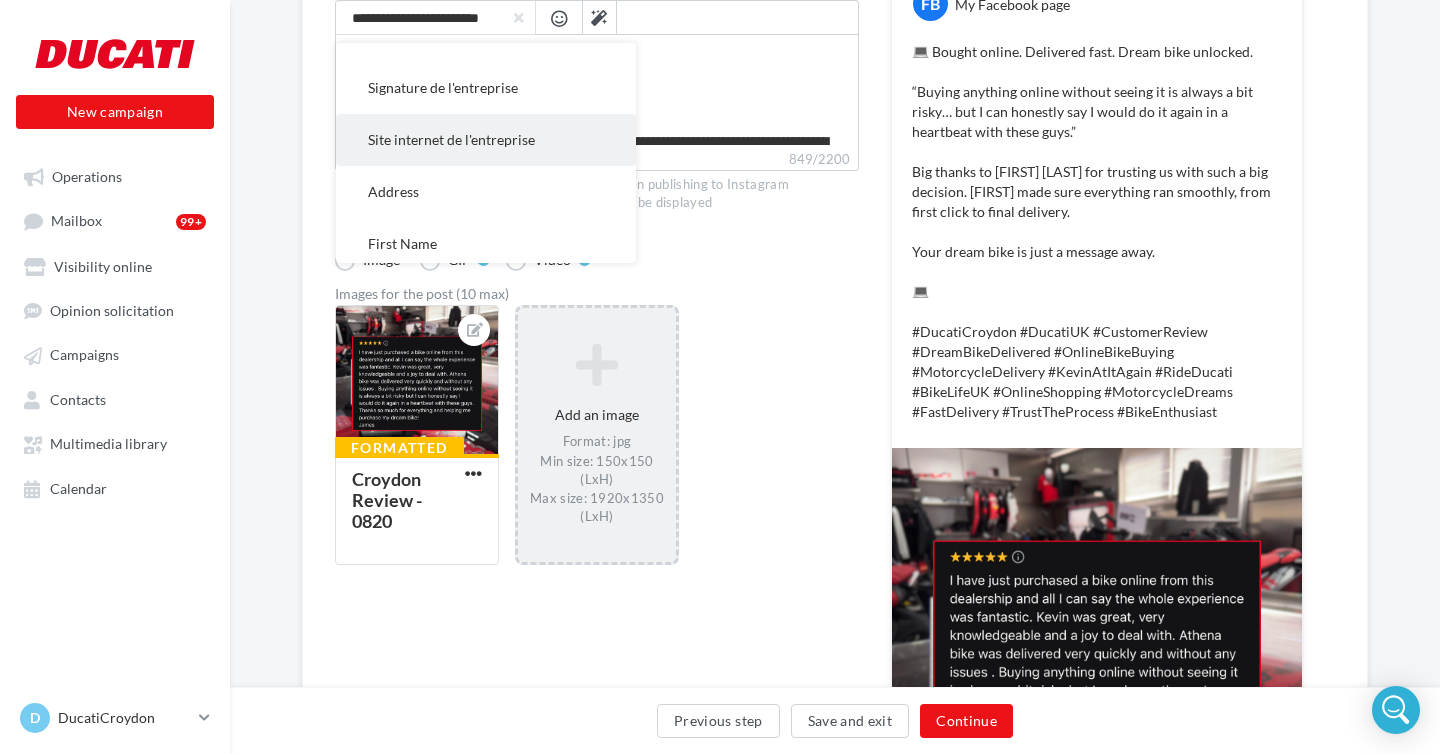click on "Site internet de l'entreprise" at bounding box center (451, 139) 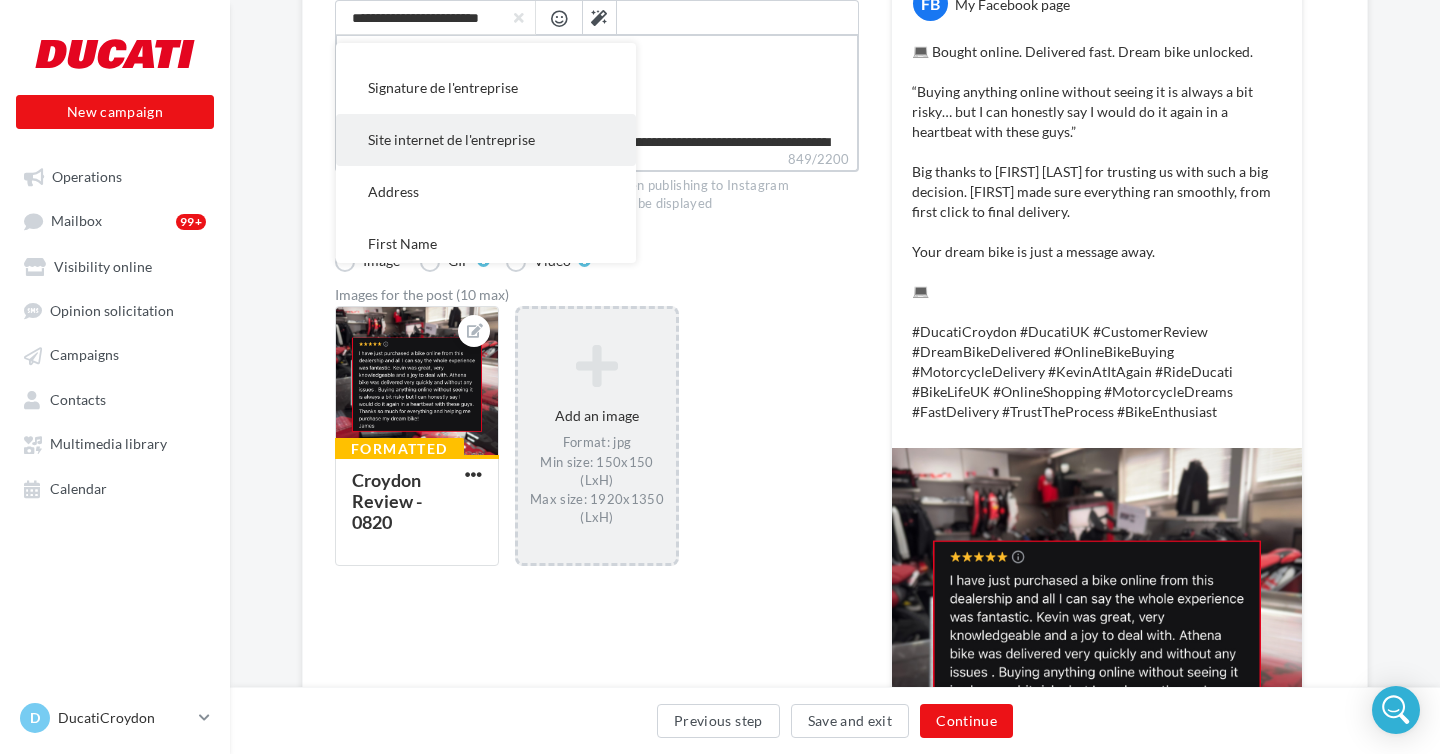 type on "**********" 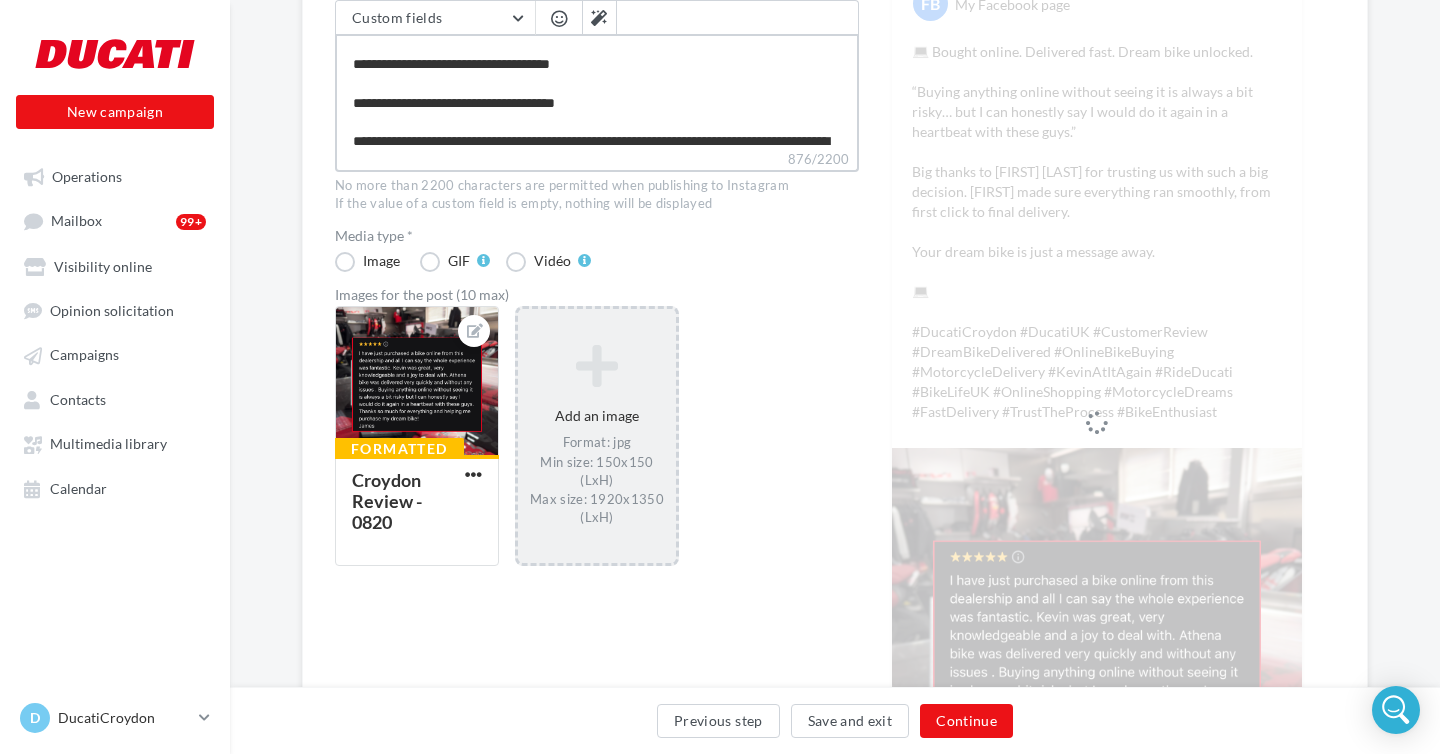 click on "**********" at bounding box center [597, 91] 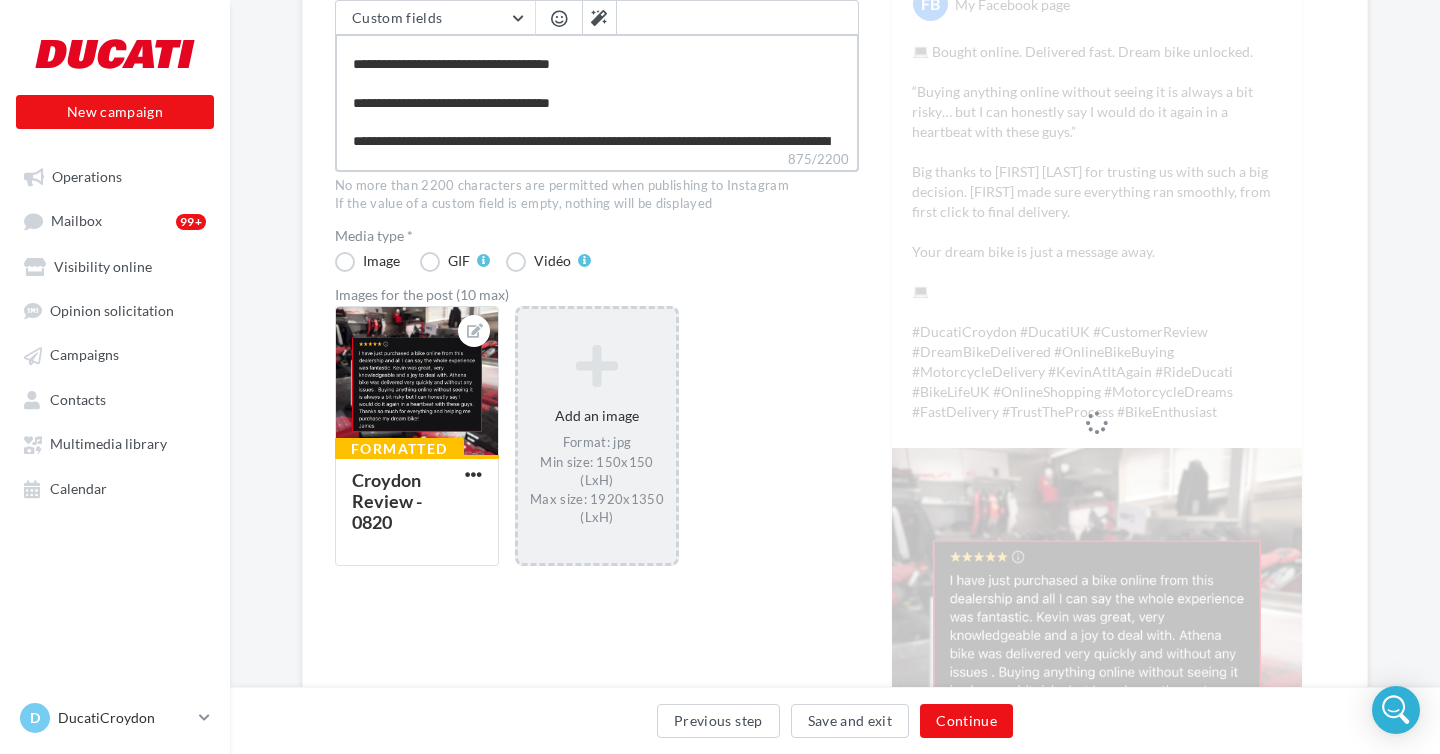 type on "**********" 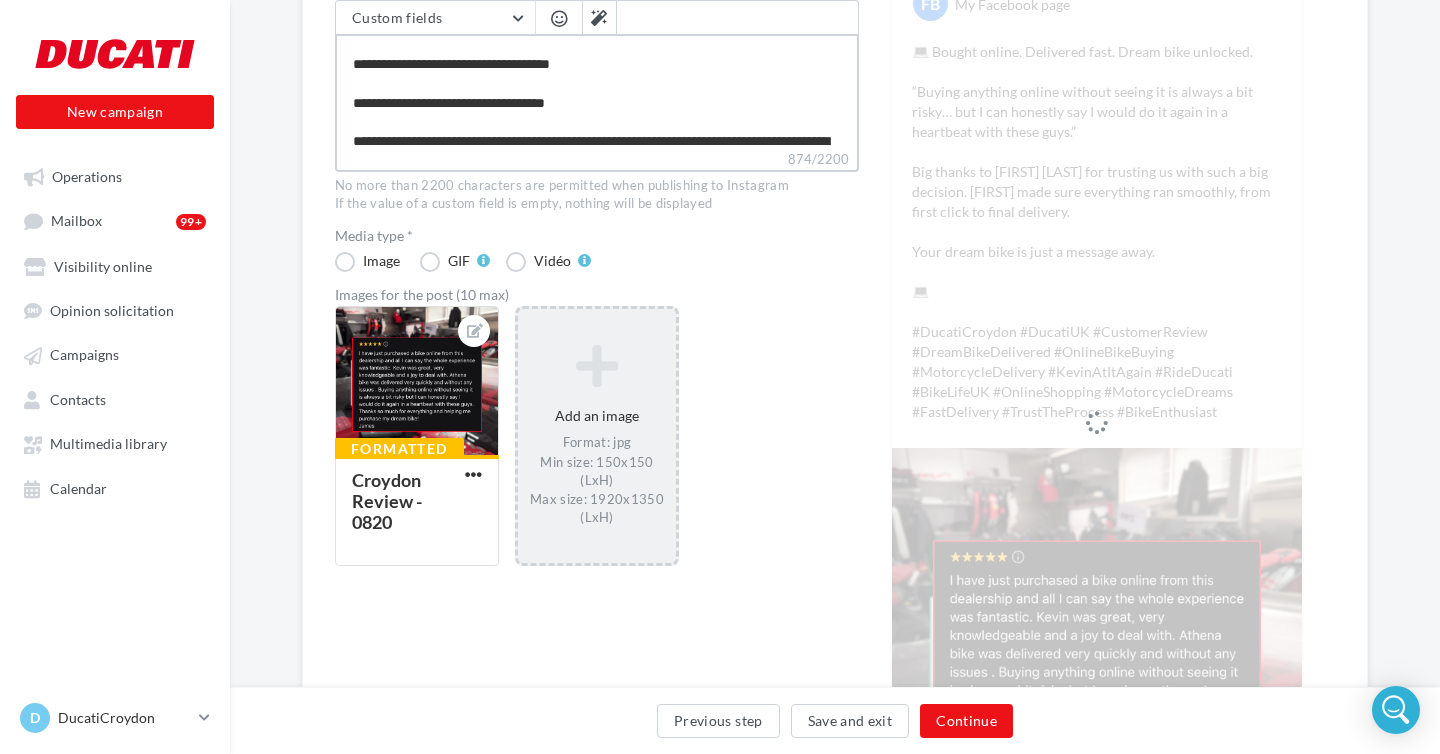 type on "**********" 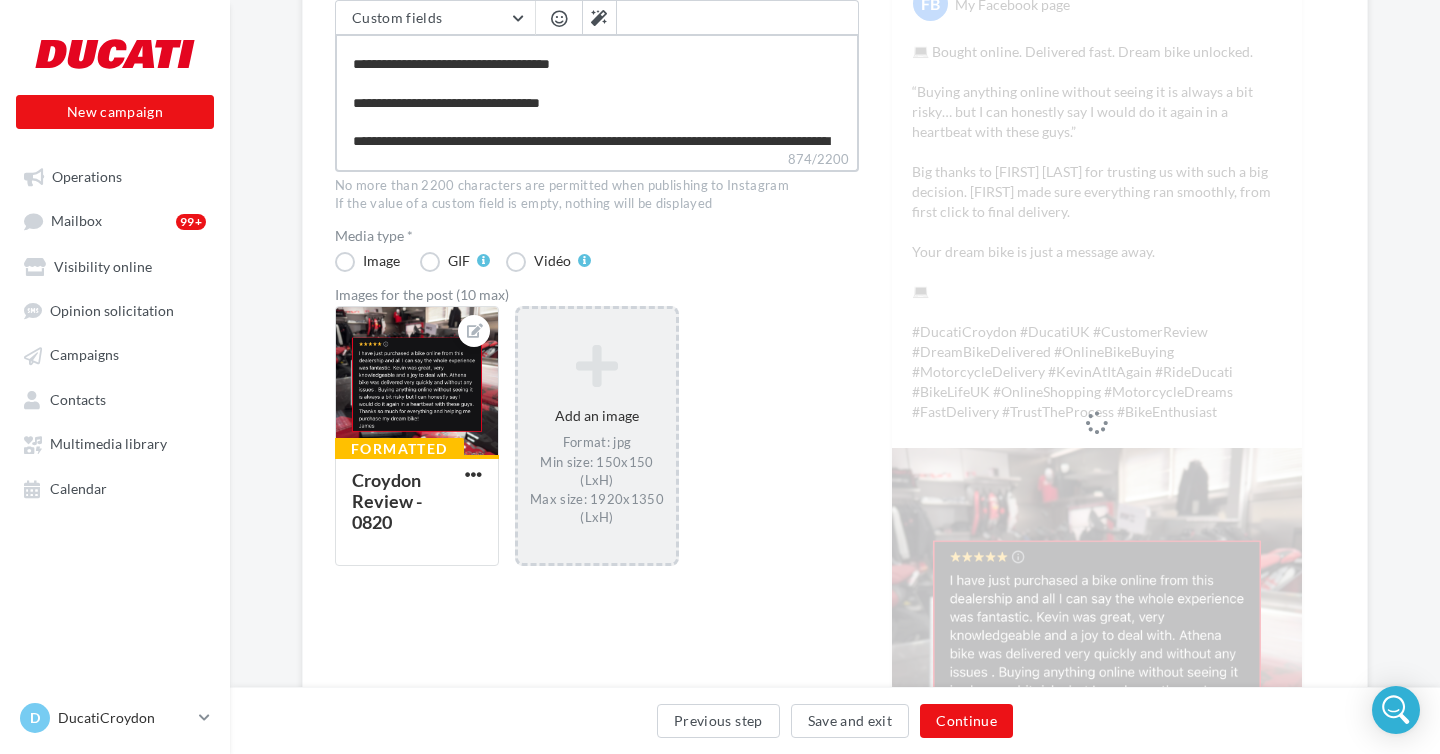 type on "**********" 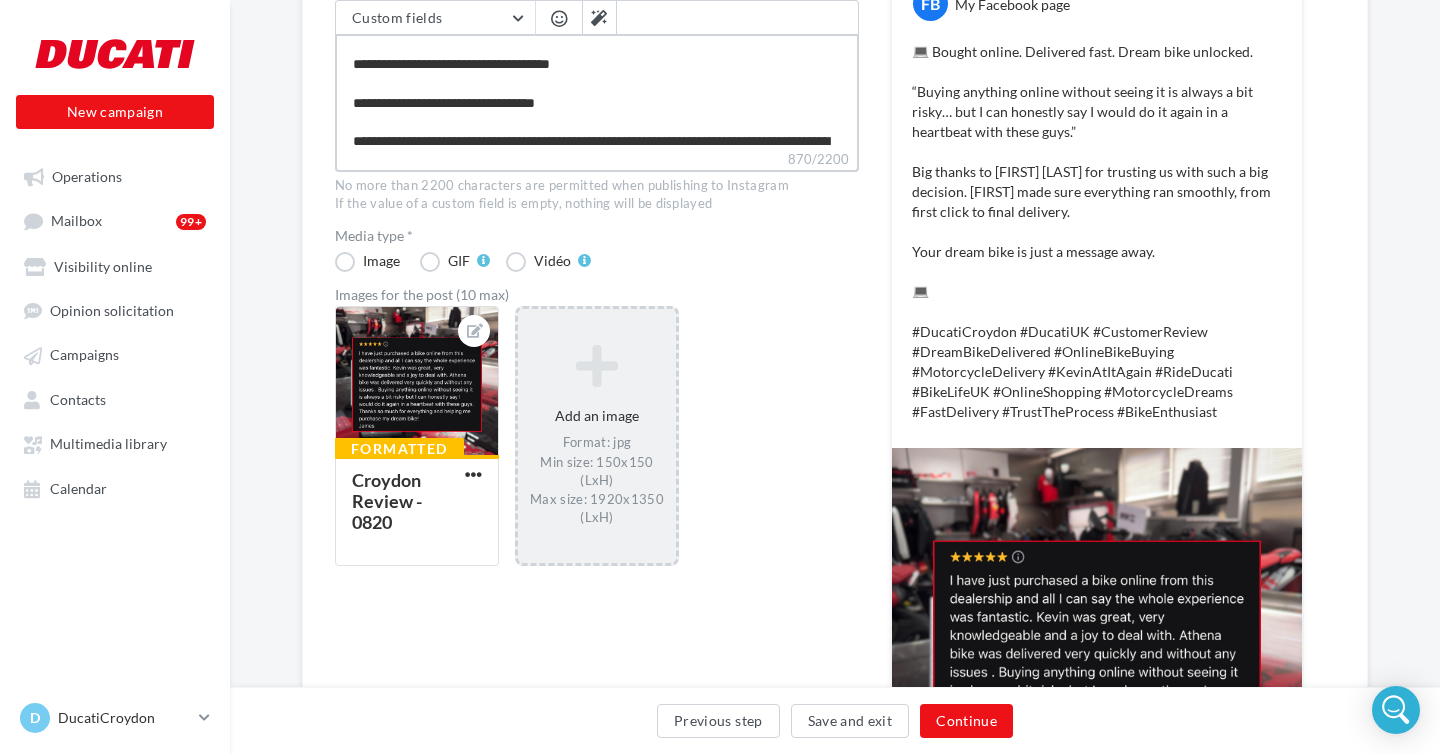 type on "**********" 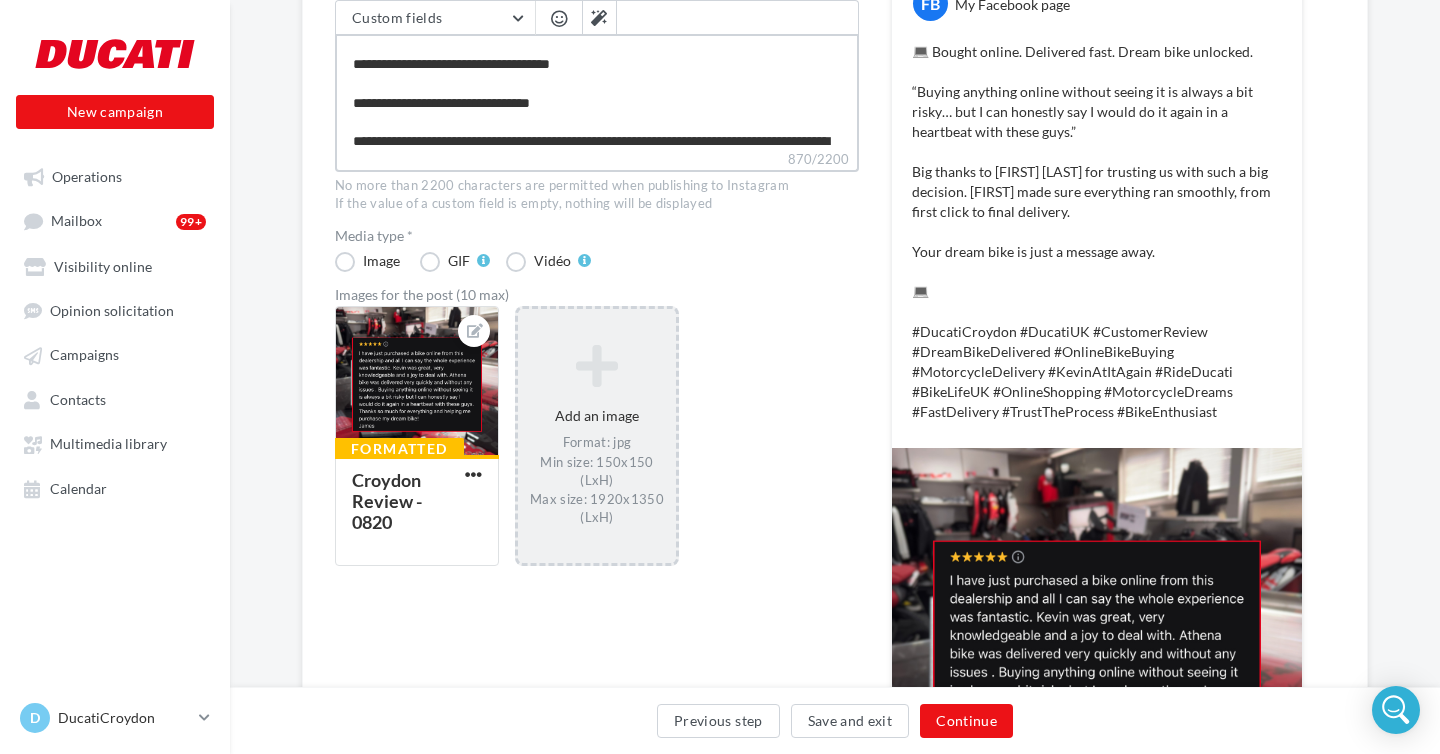 type on "**********" 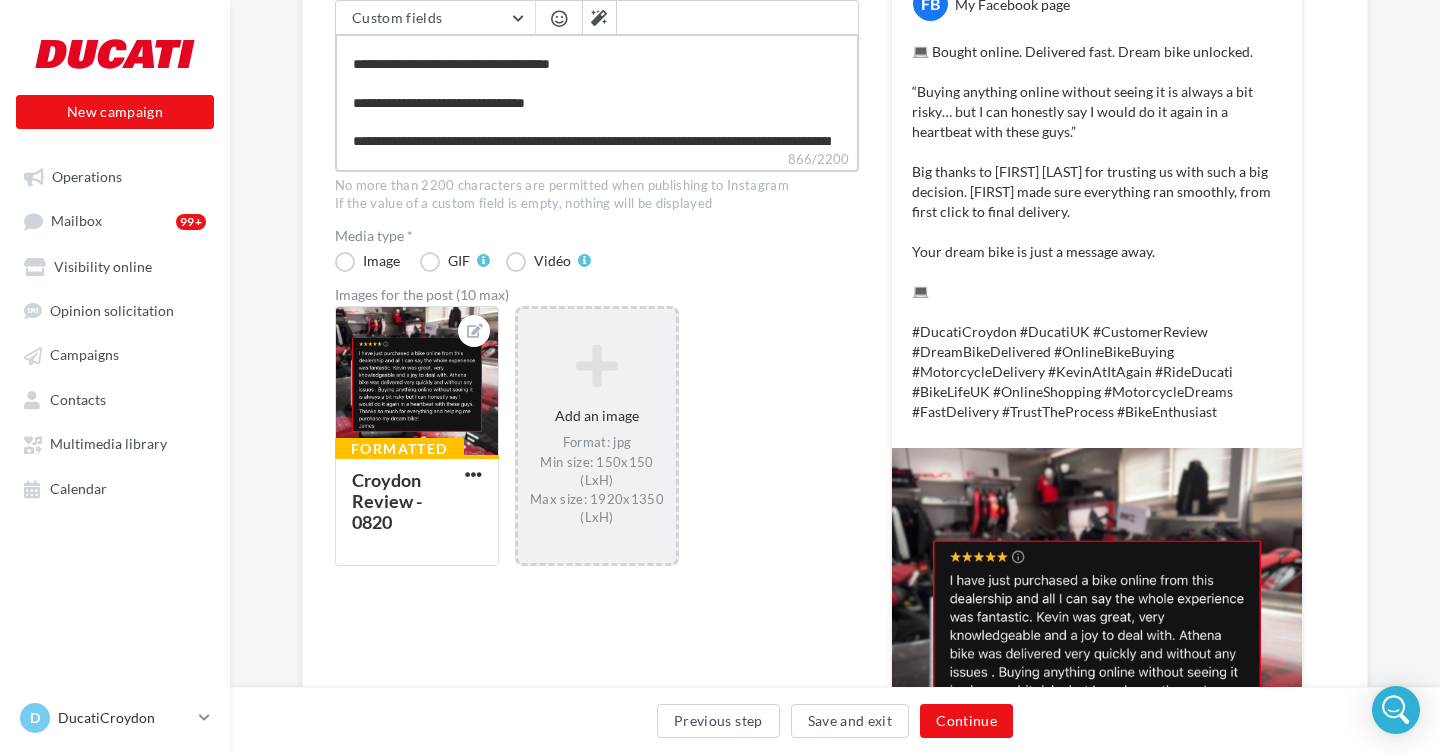 type on "**********" 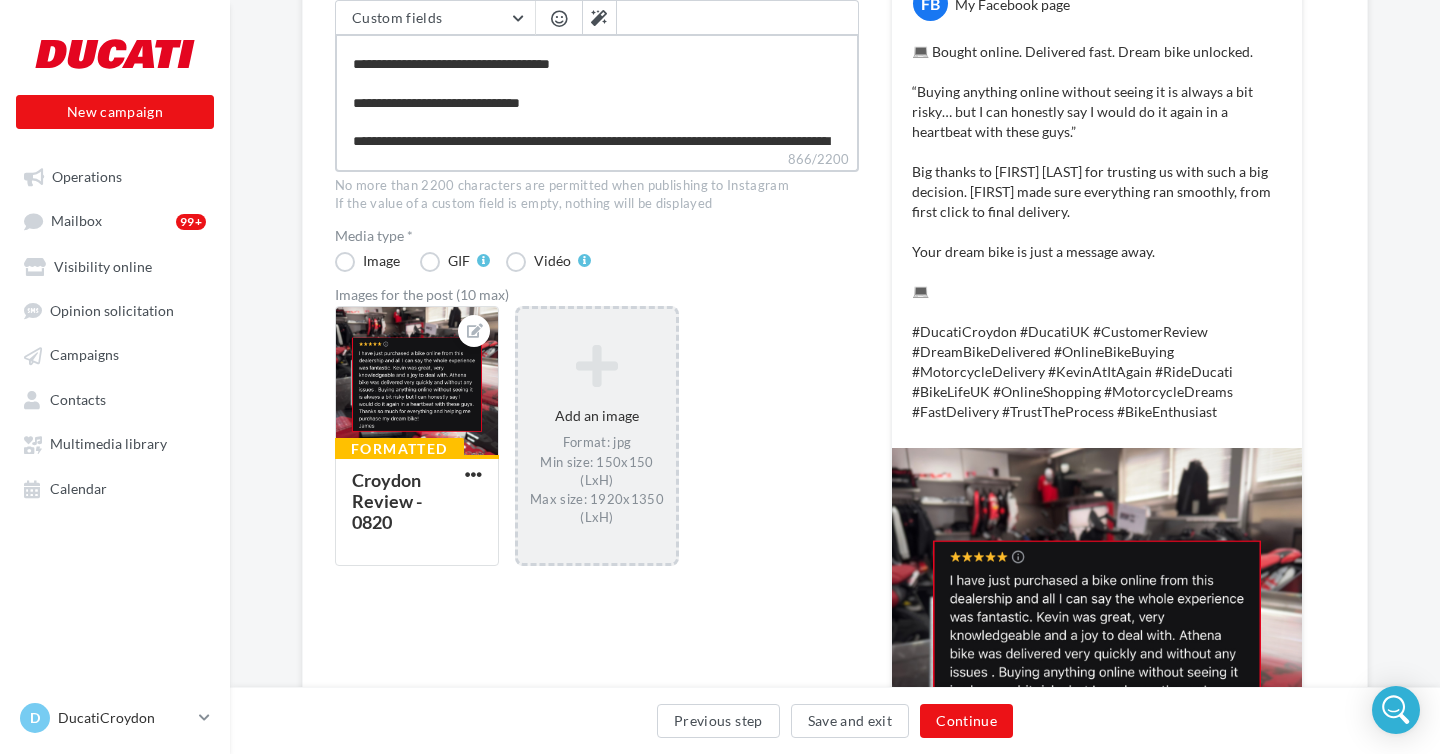 type on "**********" 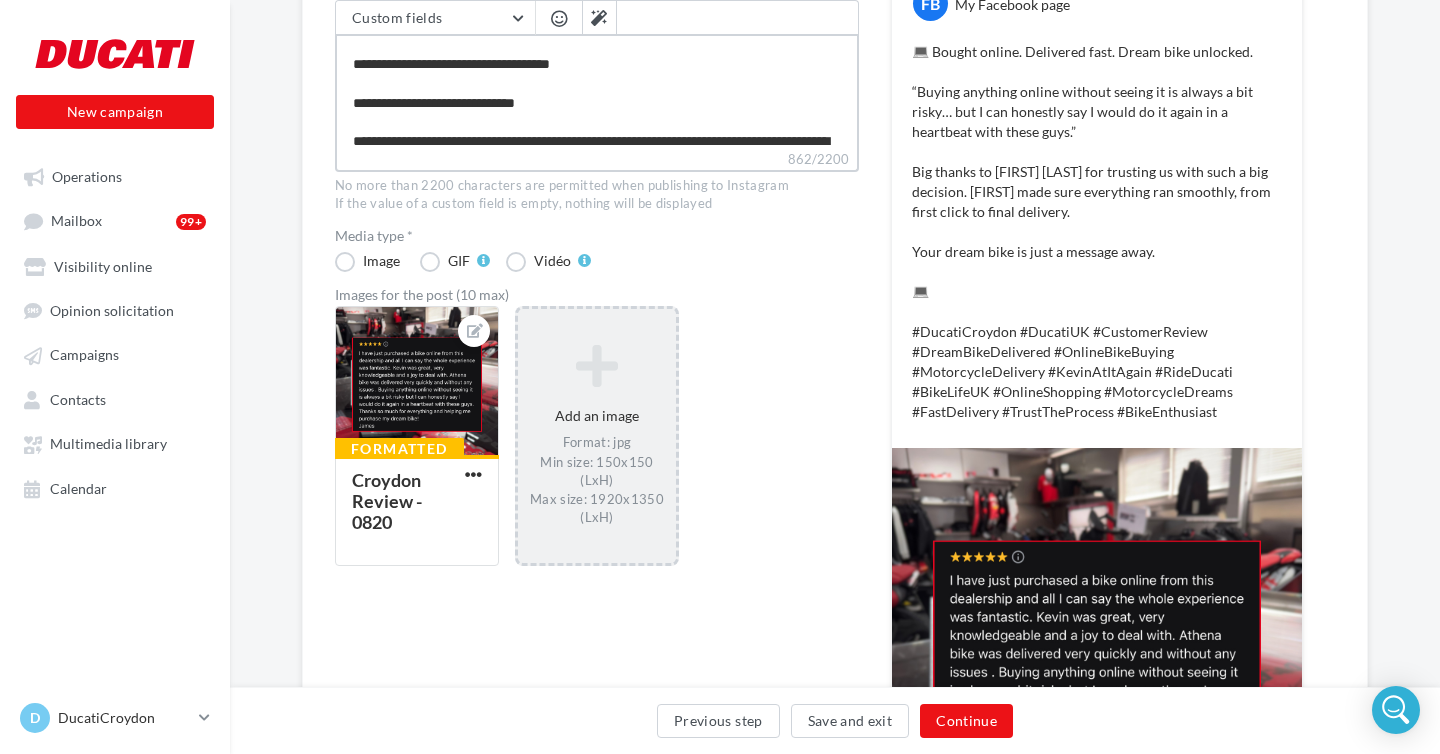 type on "**********" 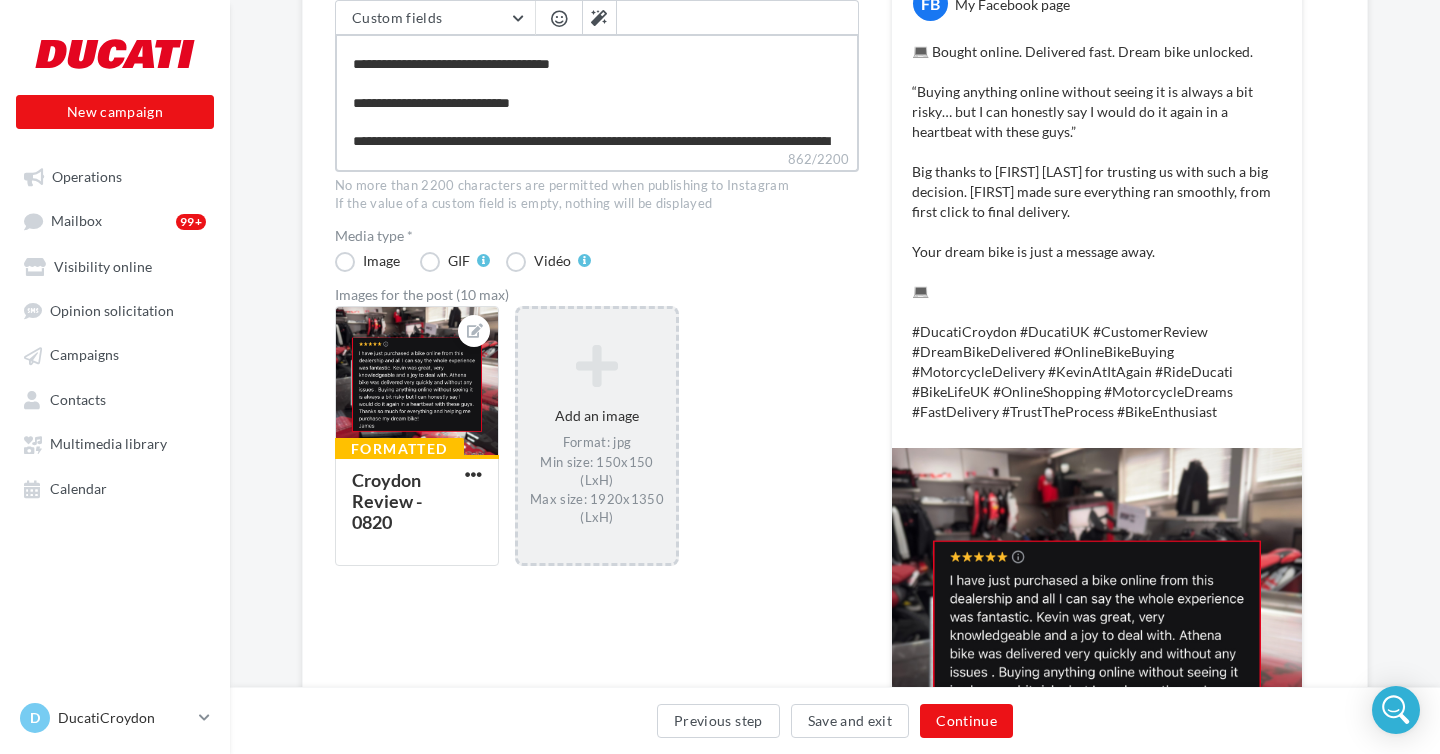 type on "**********" 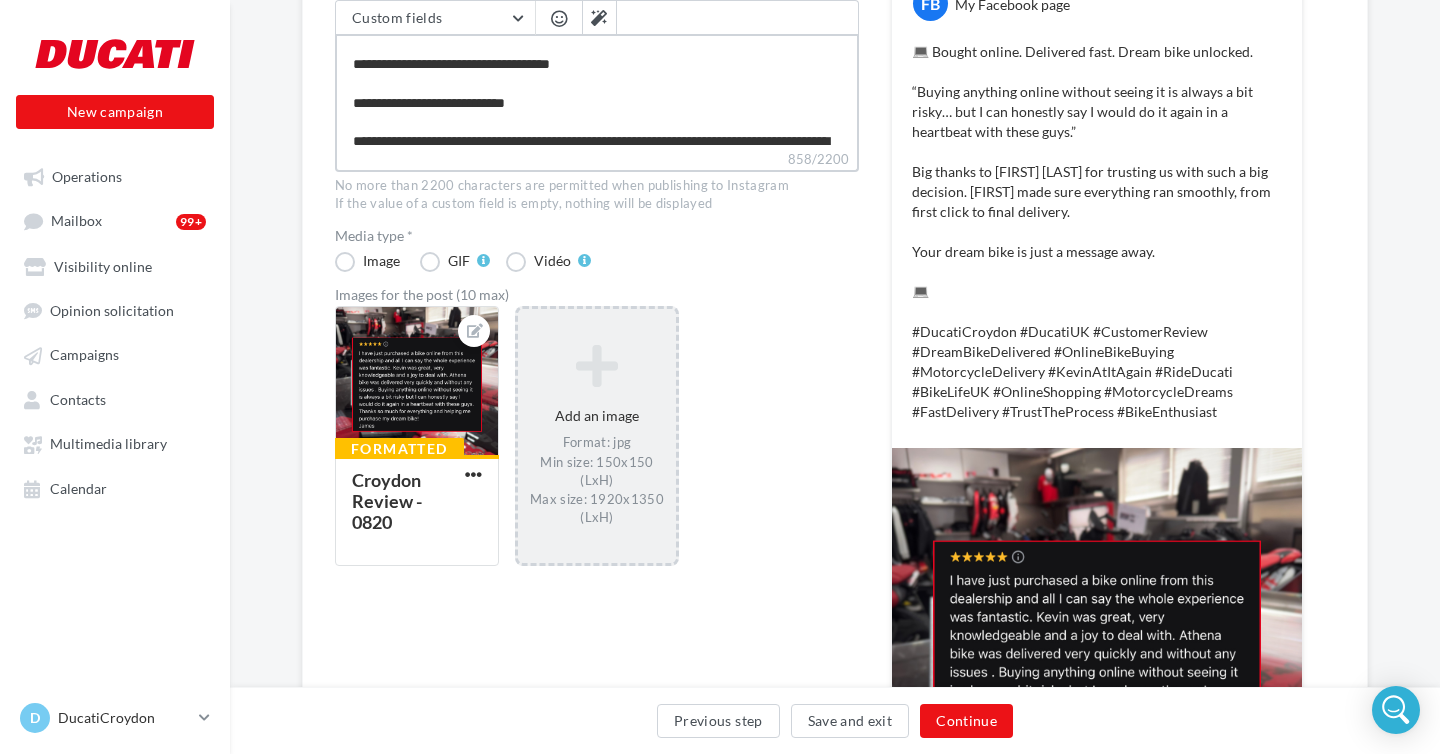 type on "**********" 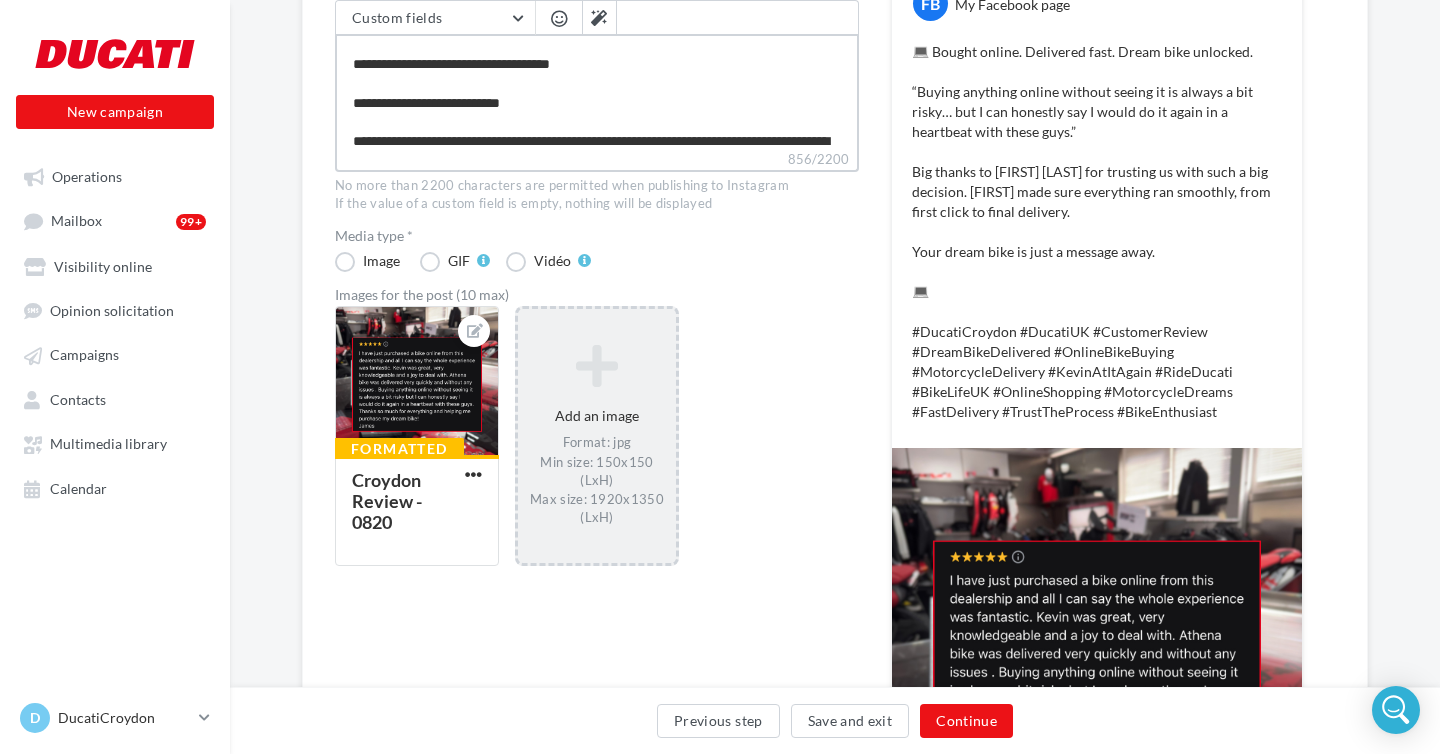 type on "**********" 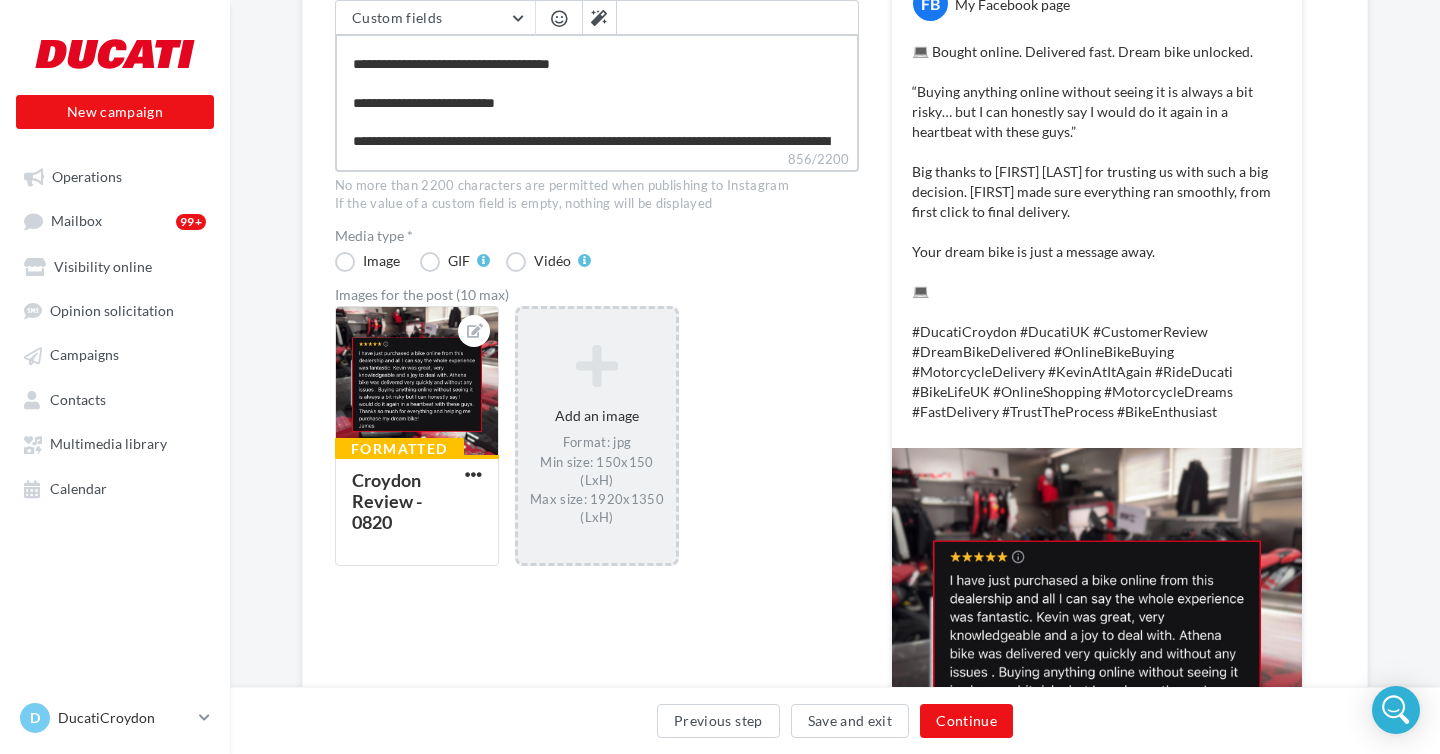 type on "**********" 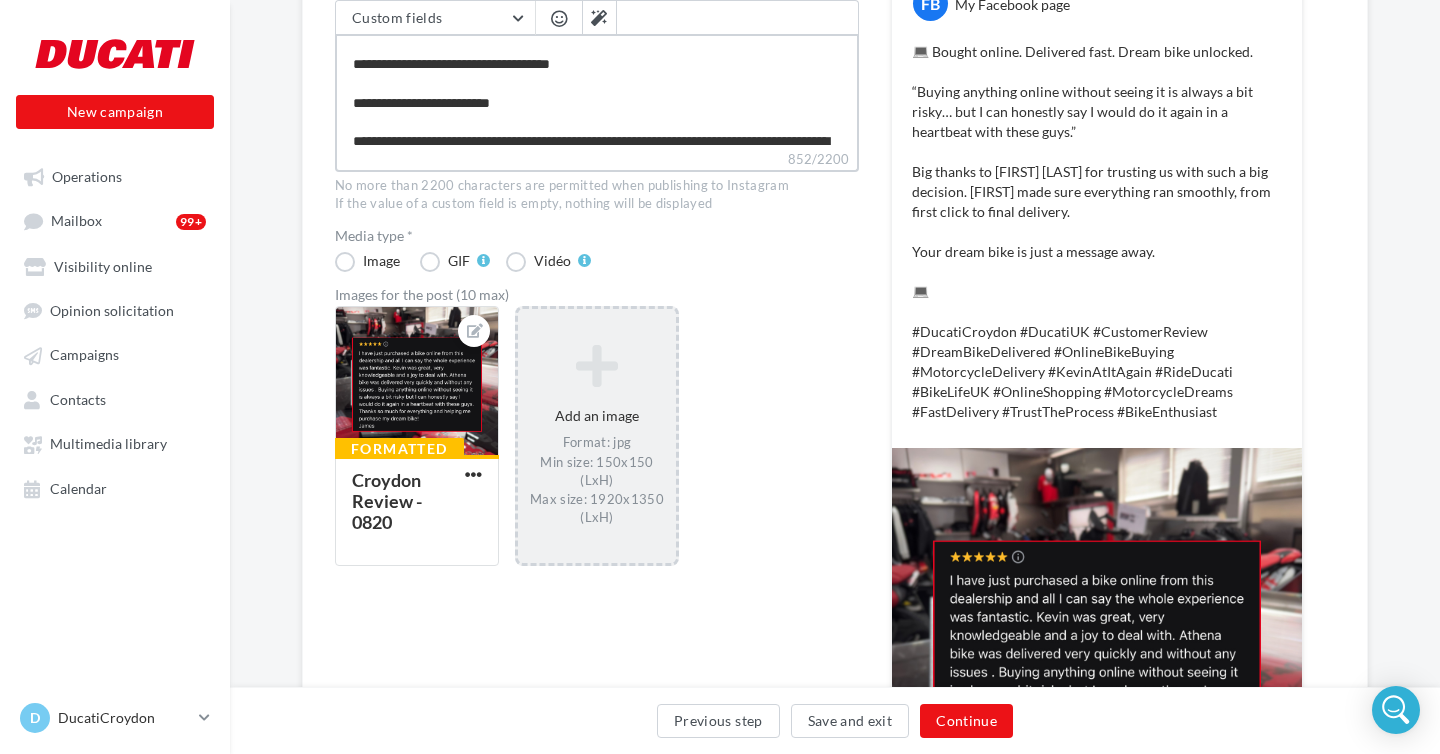 type on "**********" 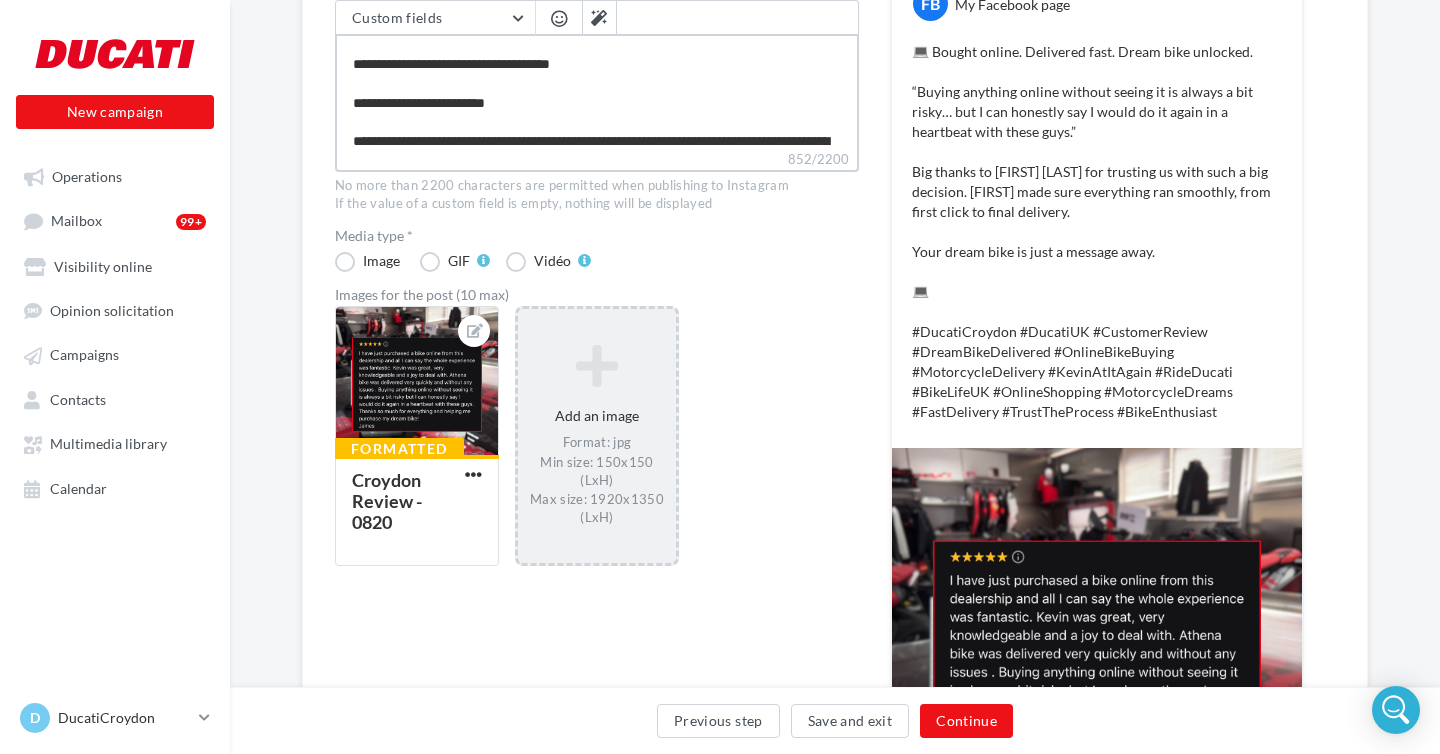type on "**********" 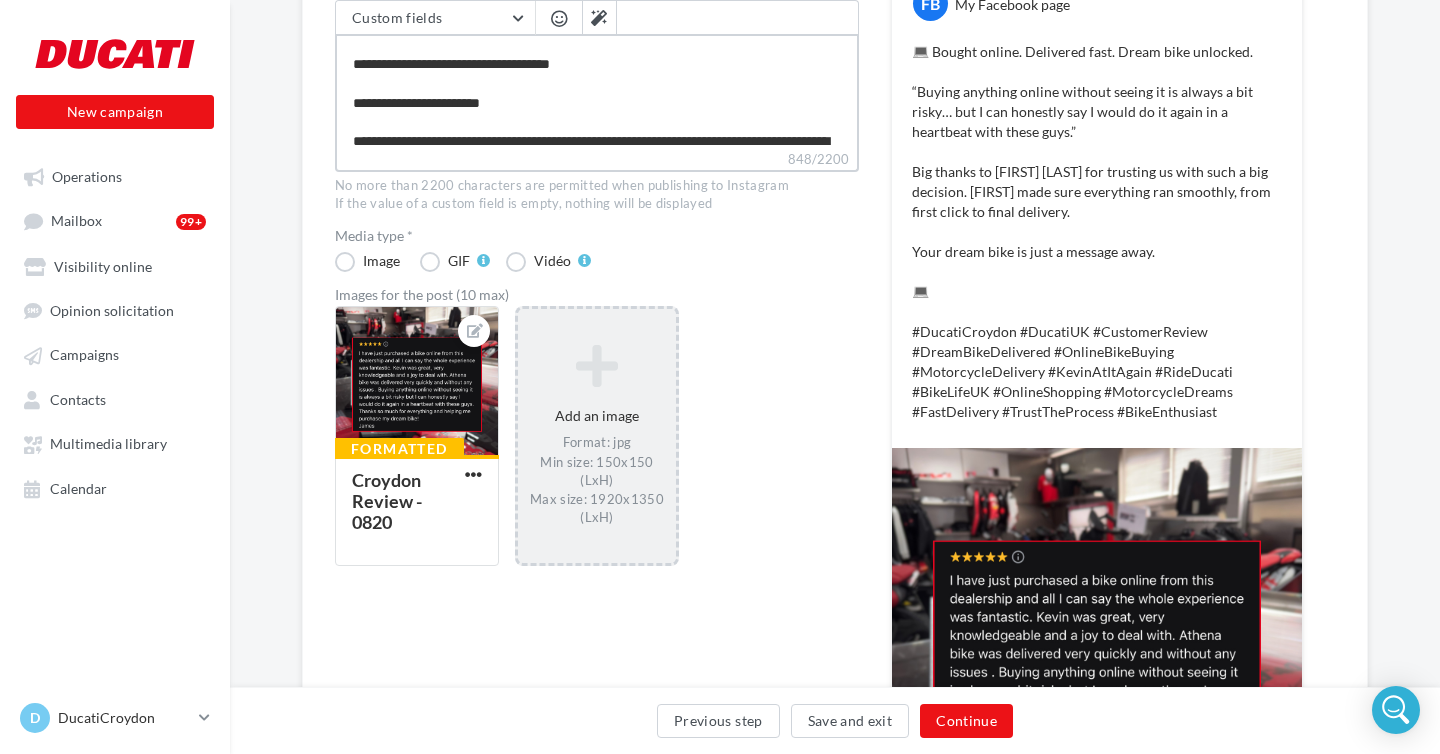 type on "**********" 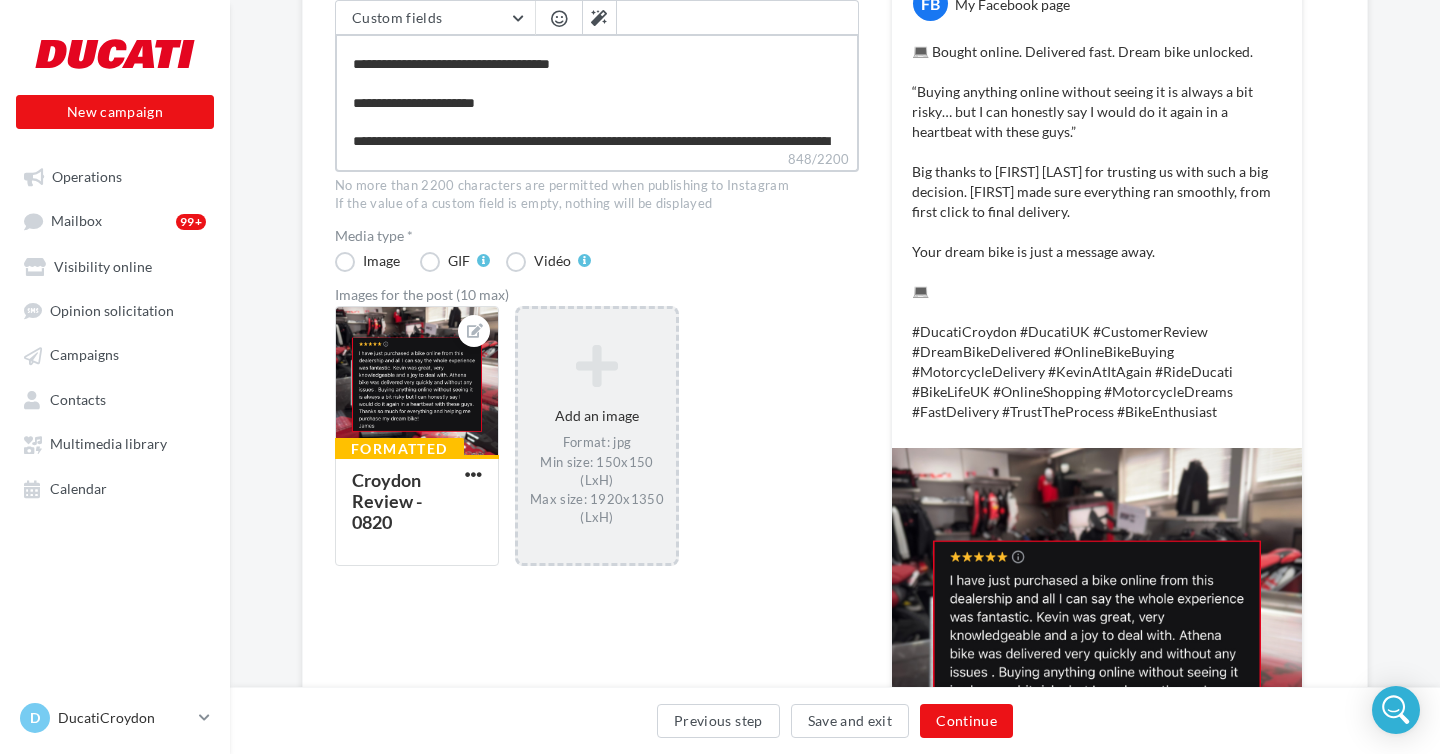 type on "**********" 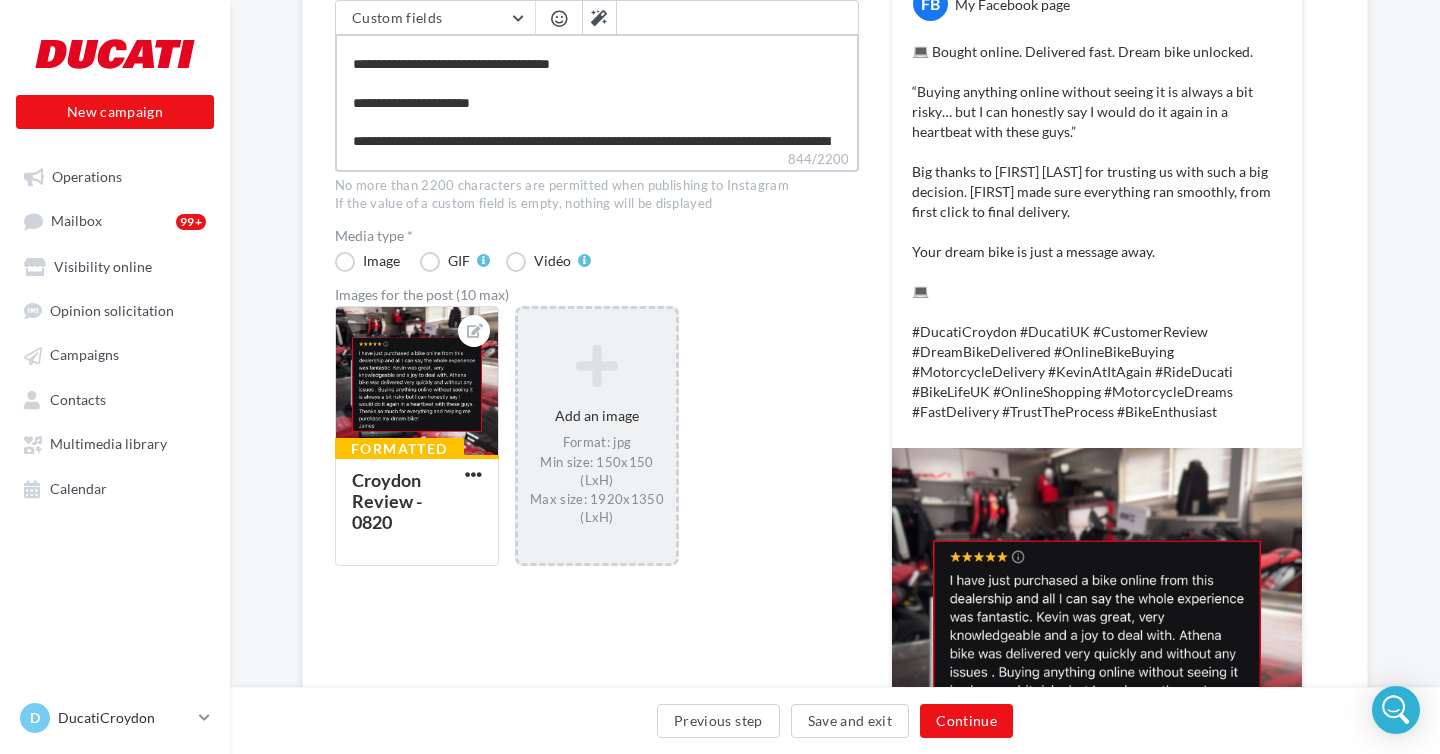 type on "**********" 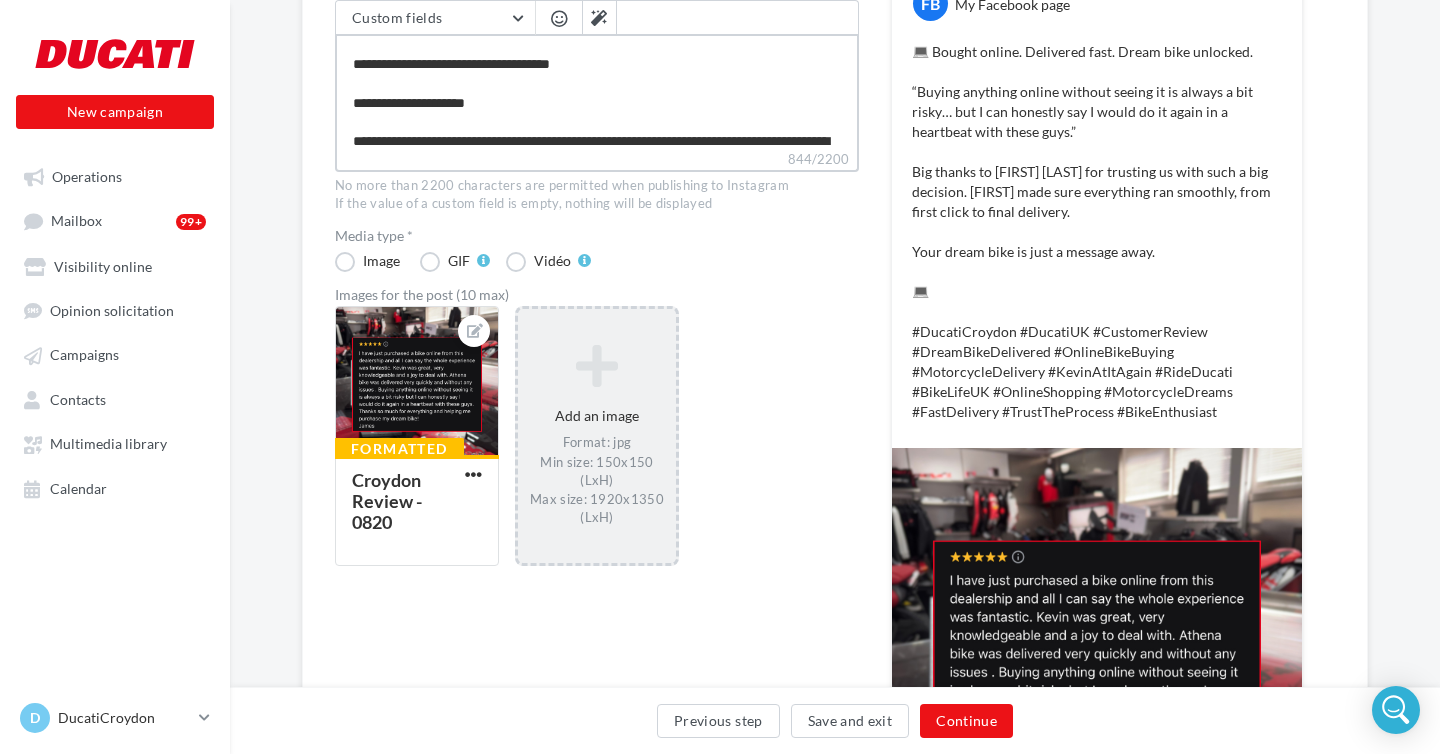 type on "**********" 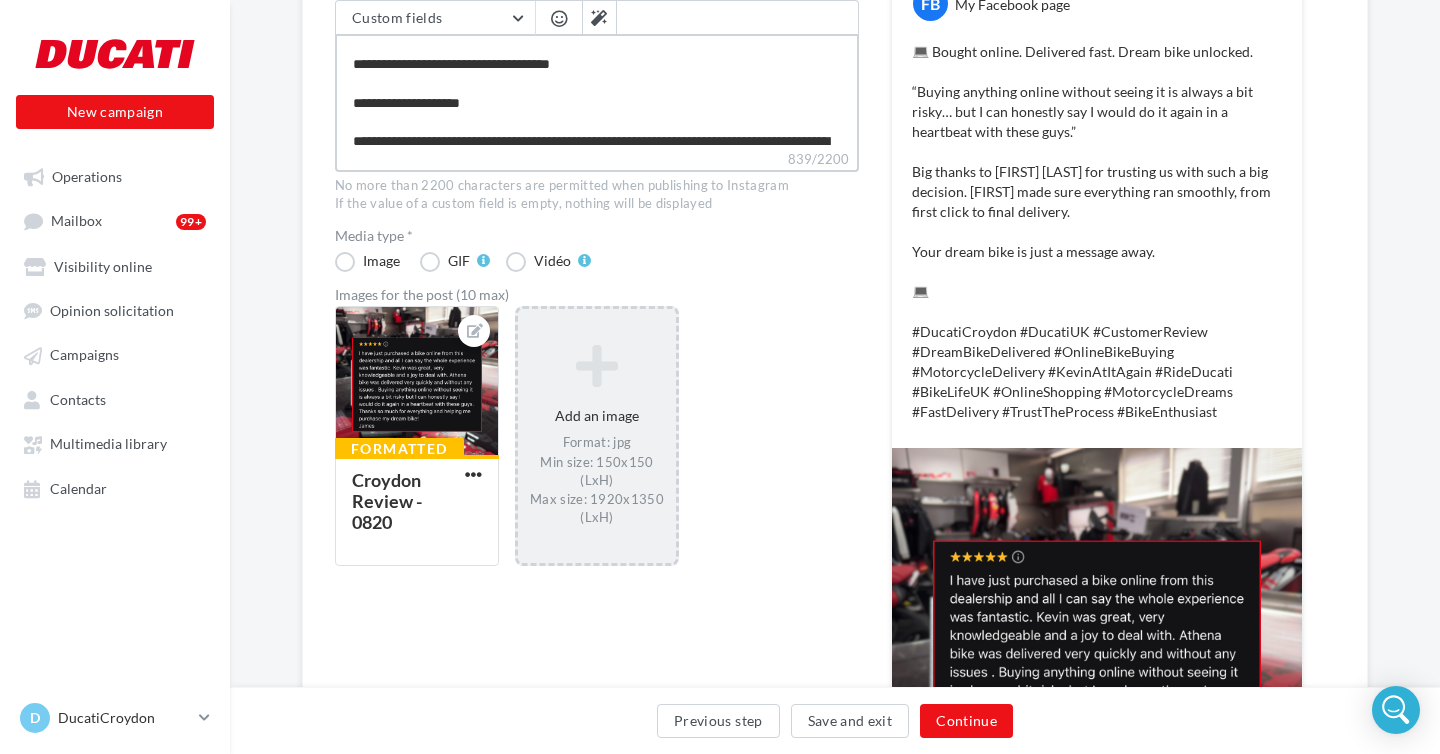 type on "**********" 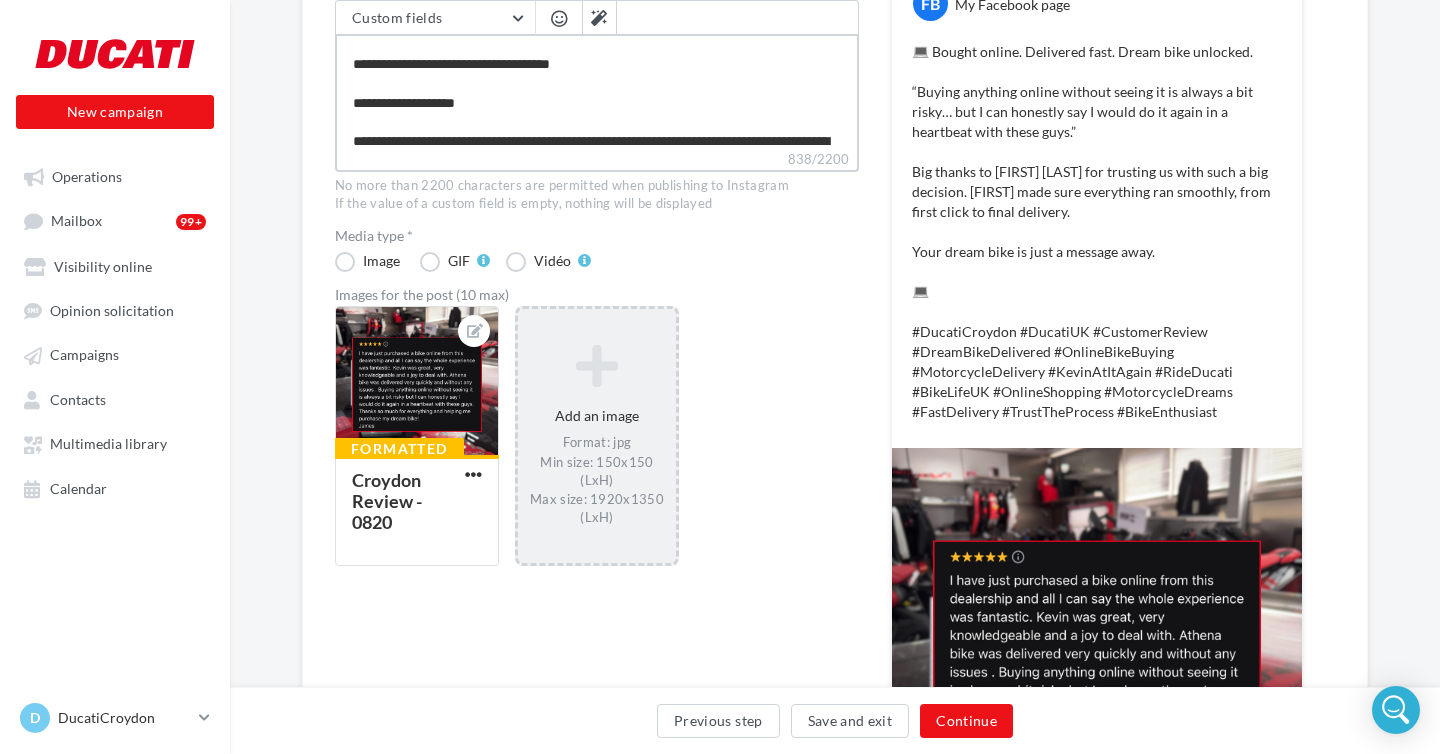 type on "**********" 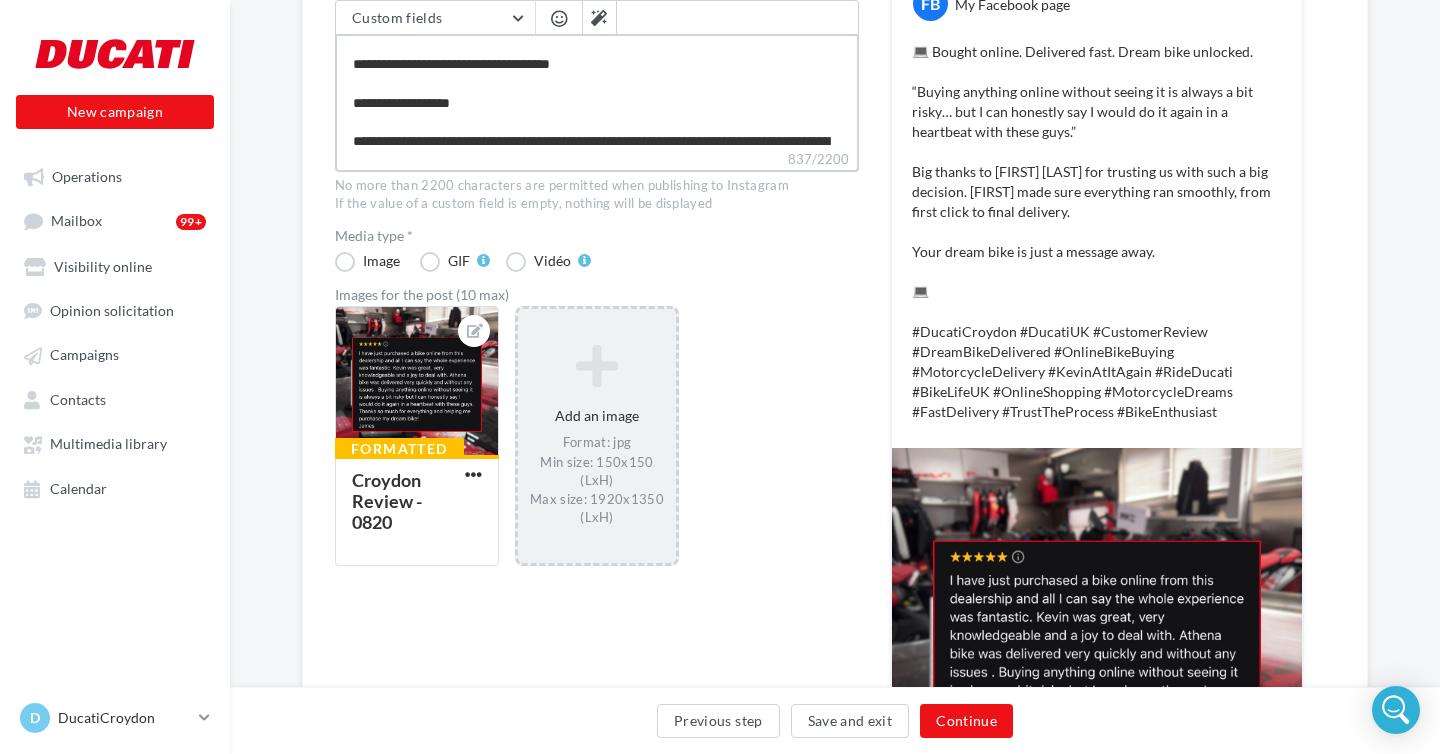 type on "**********" 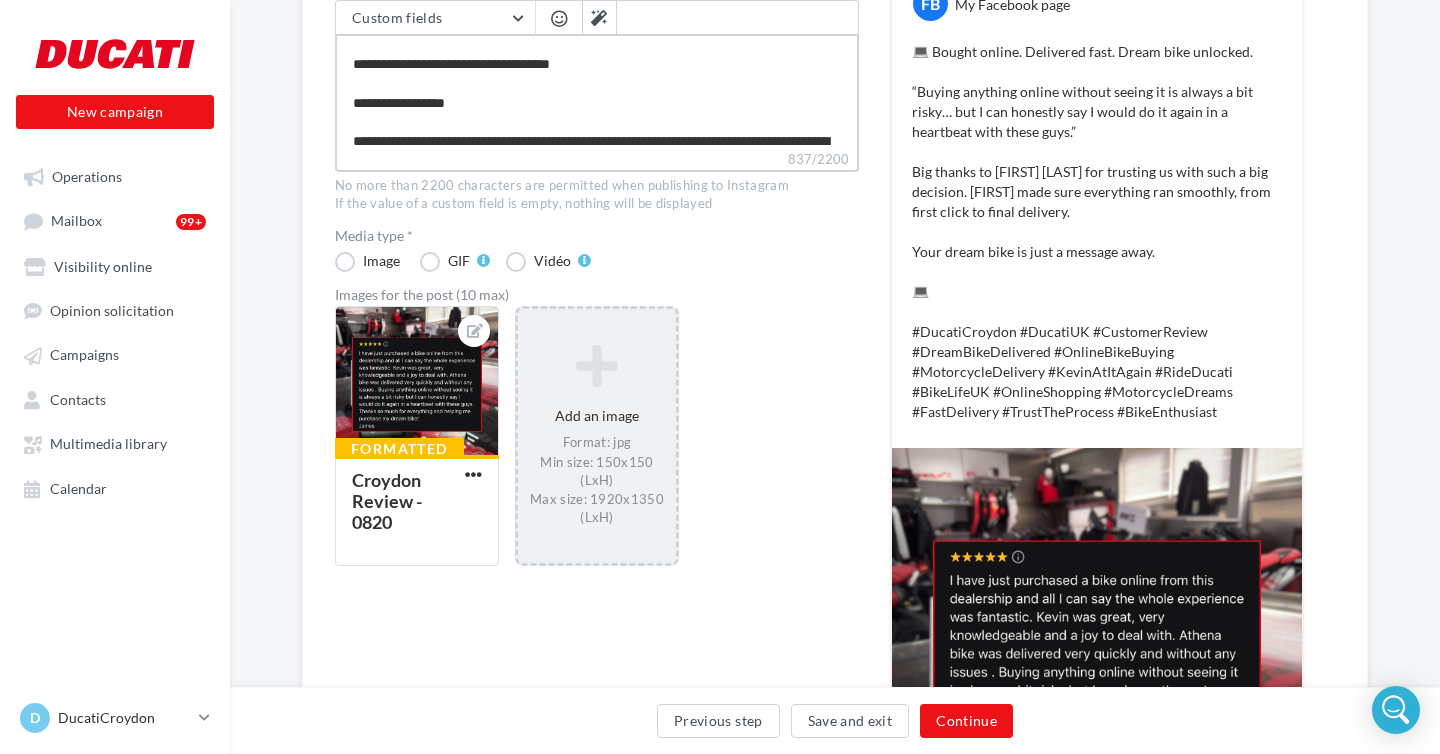 type on "**********" 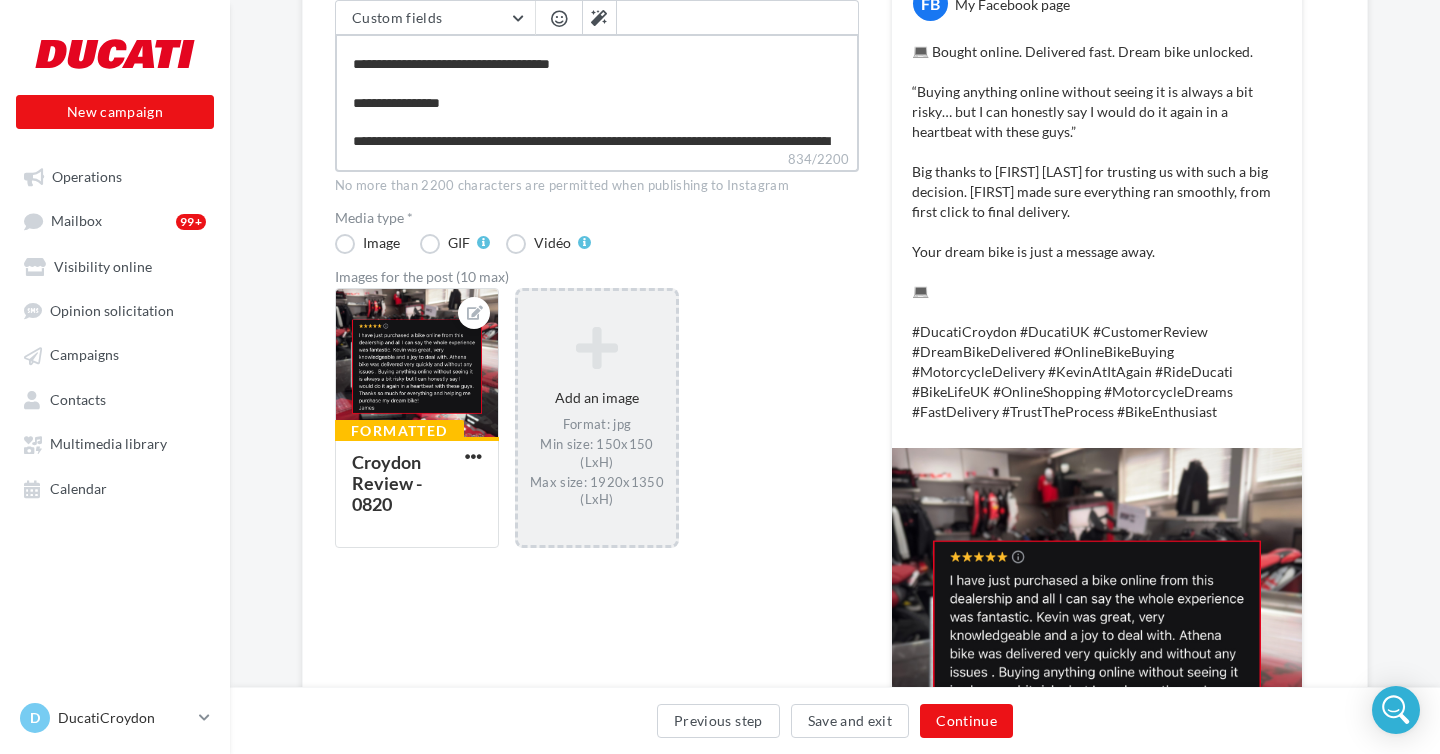type on "**********" 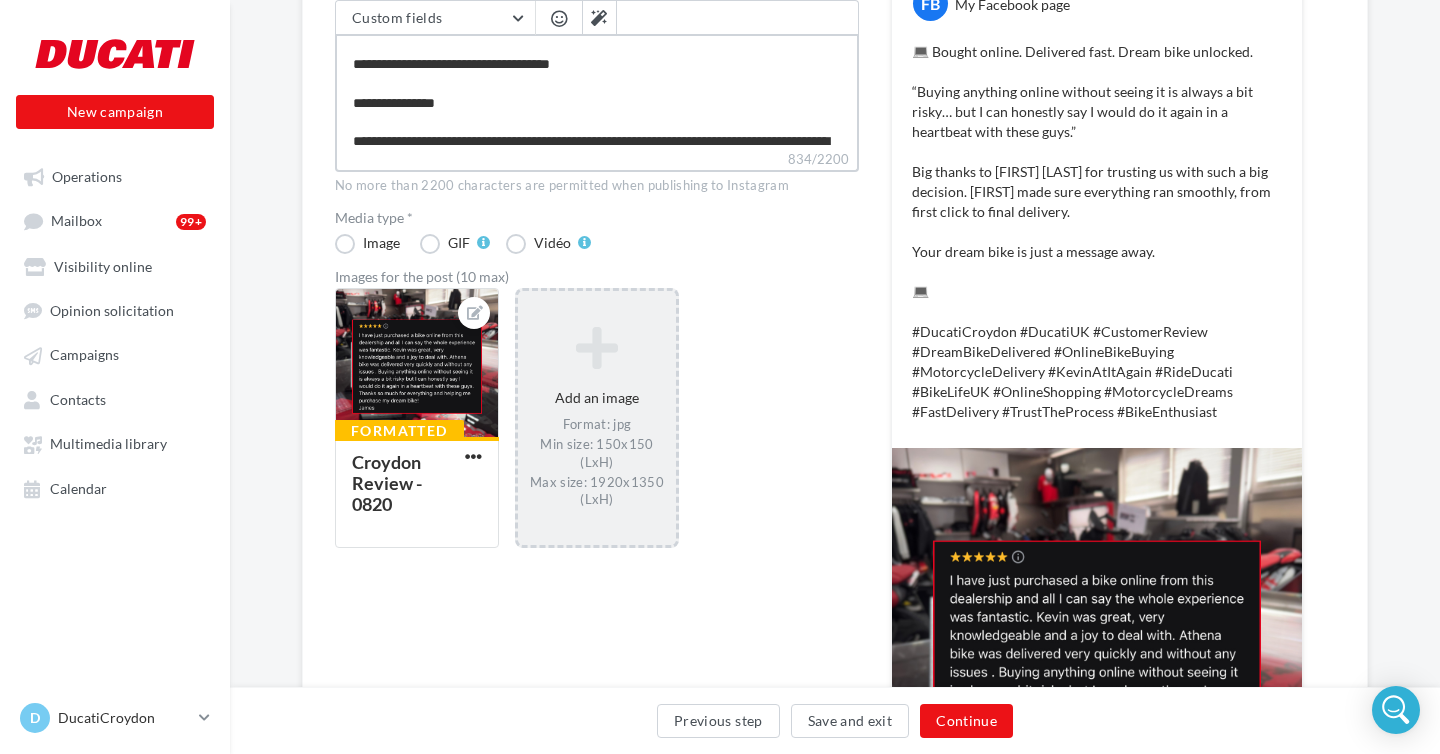 type on "**********" 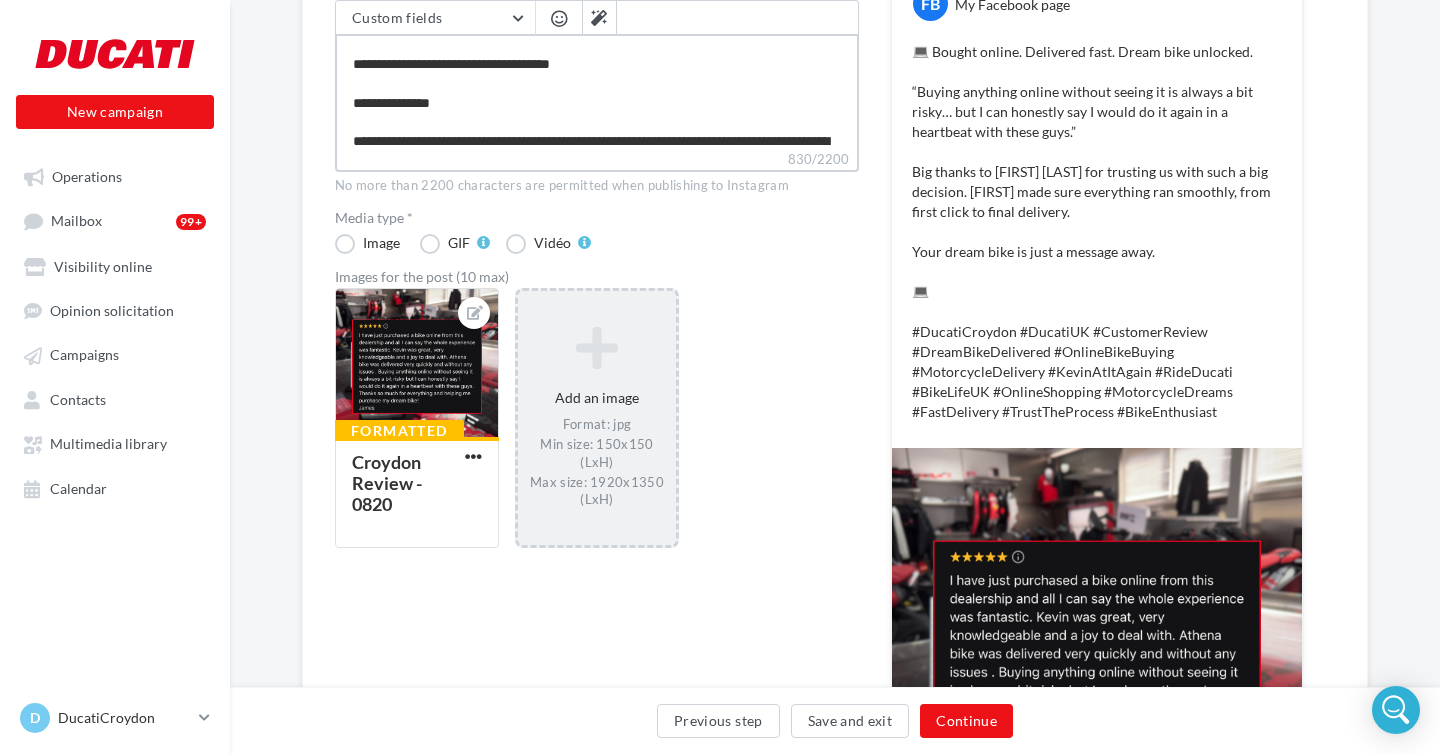 type on "**********" 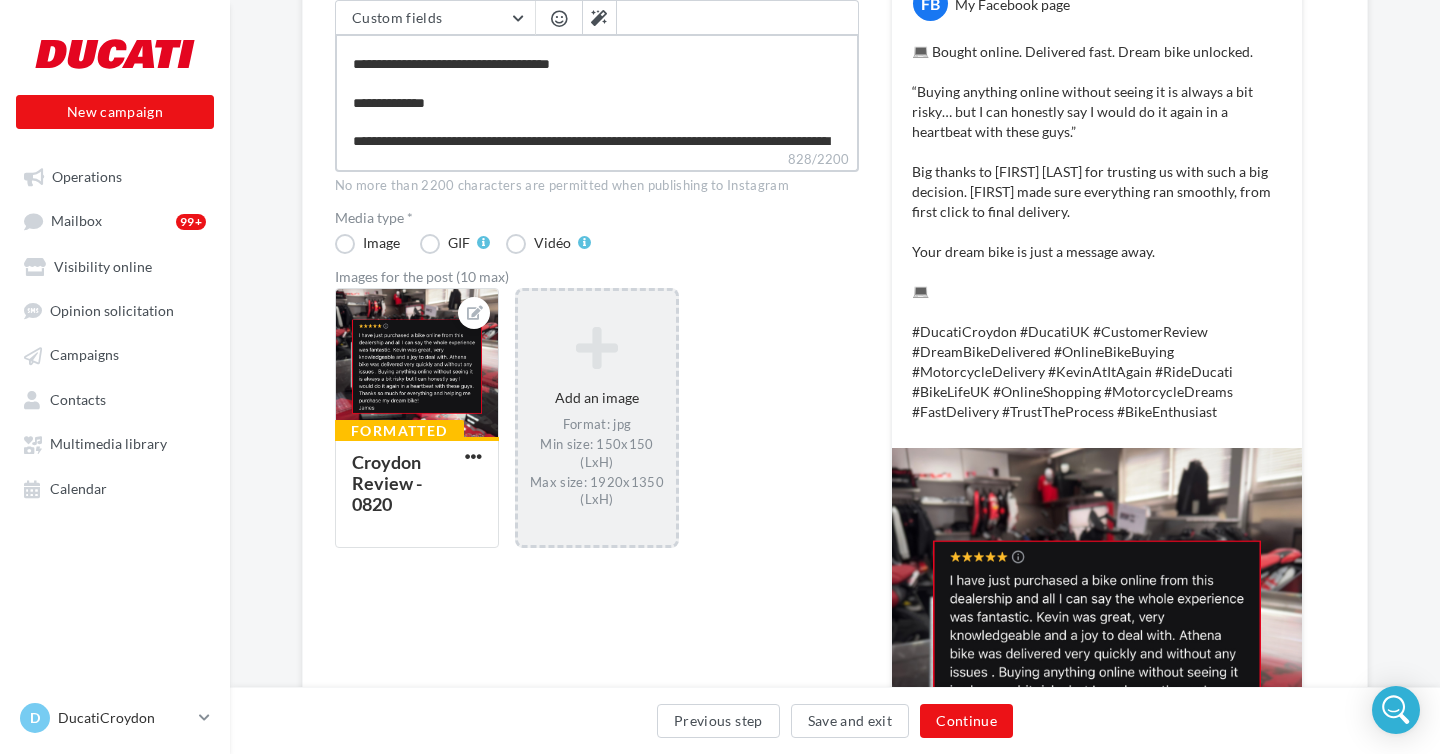 type on "**********" 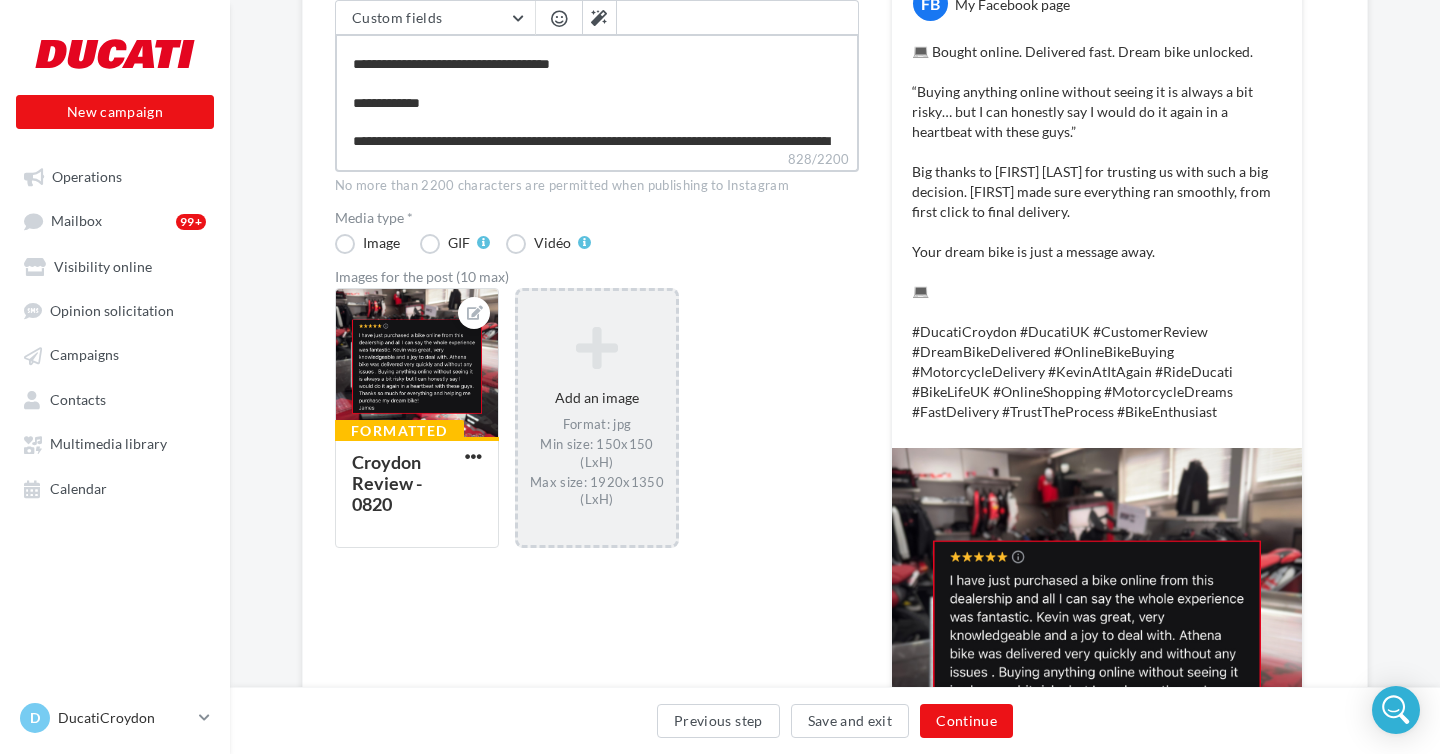 type on "**********" 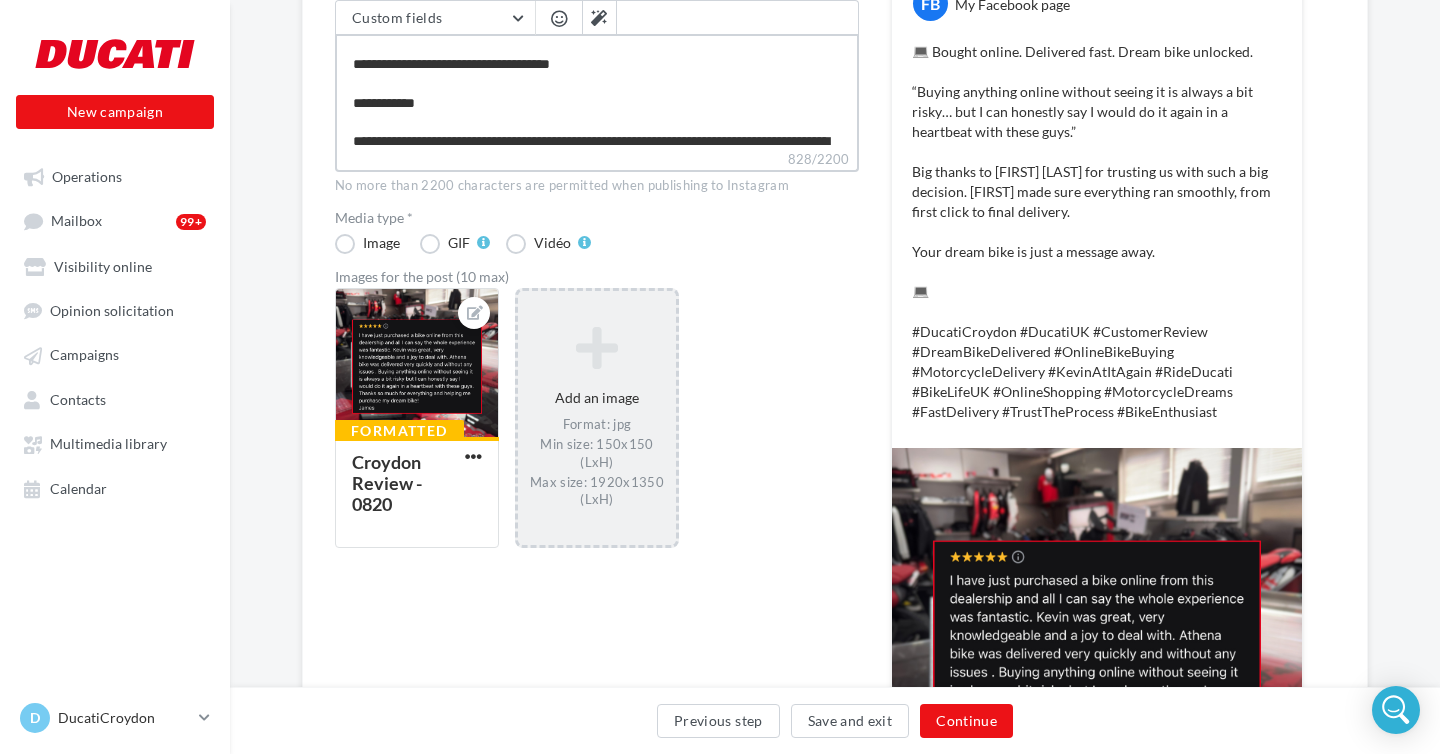 type on "**********" 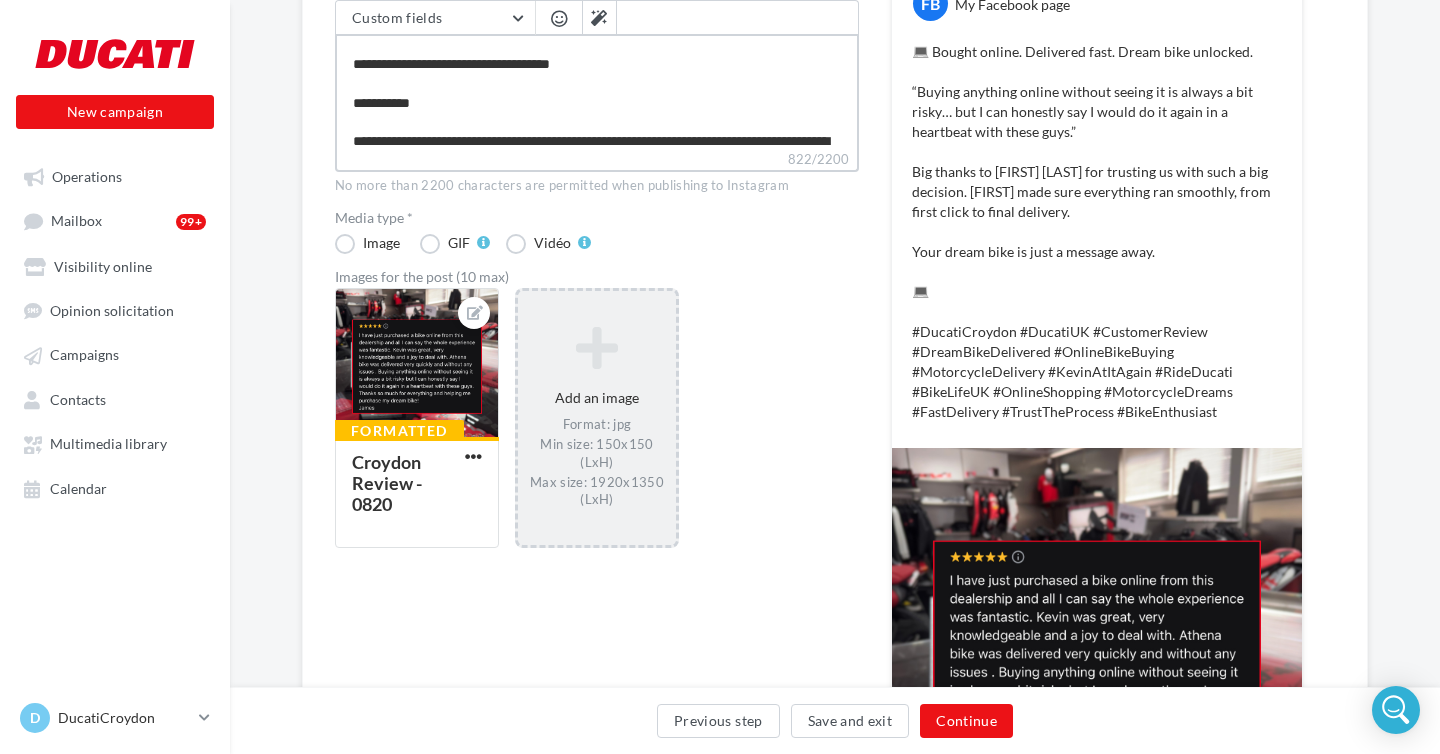type on "**********" 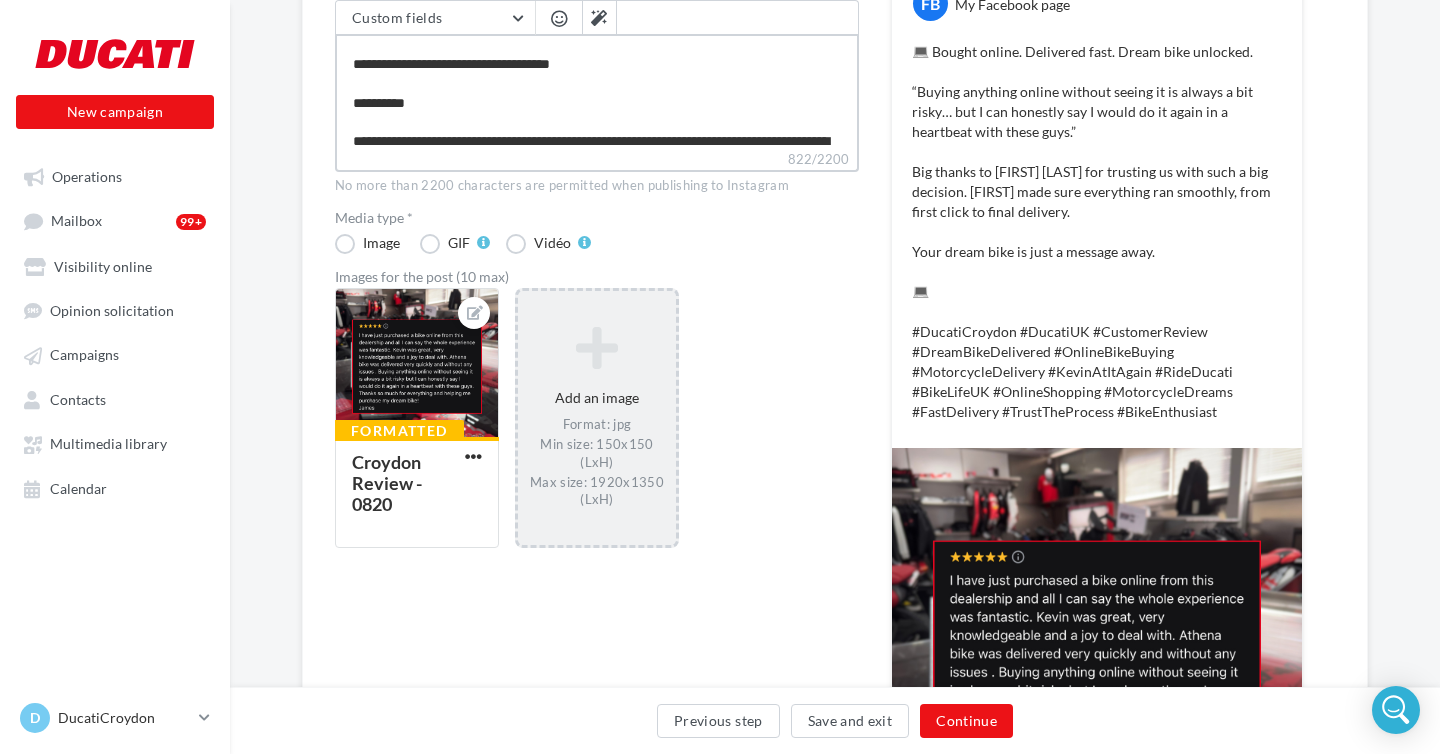 type on "**********" 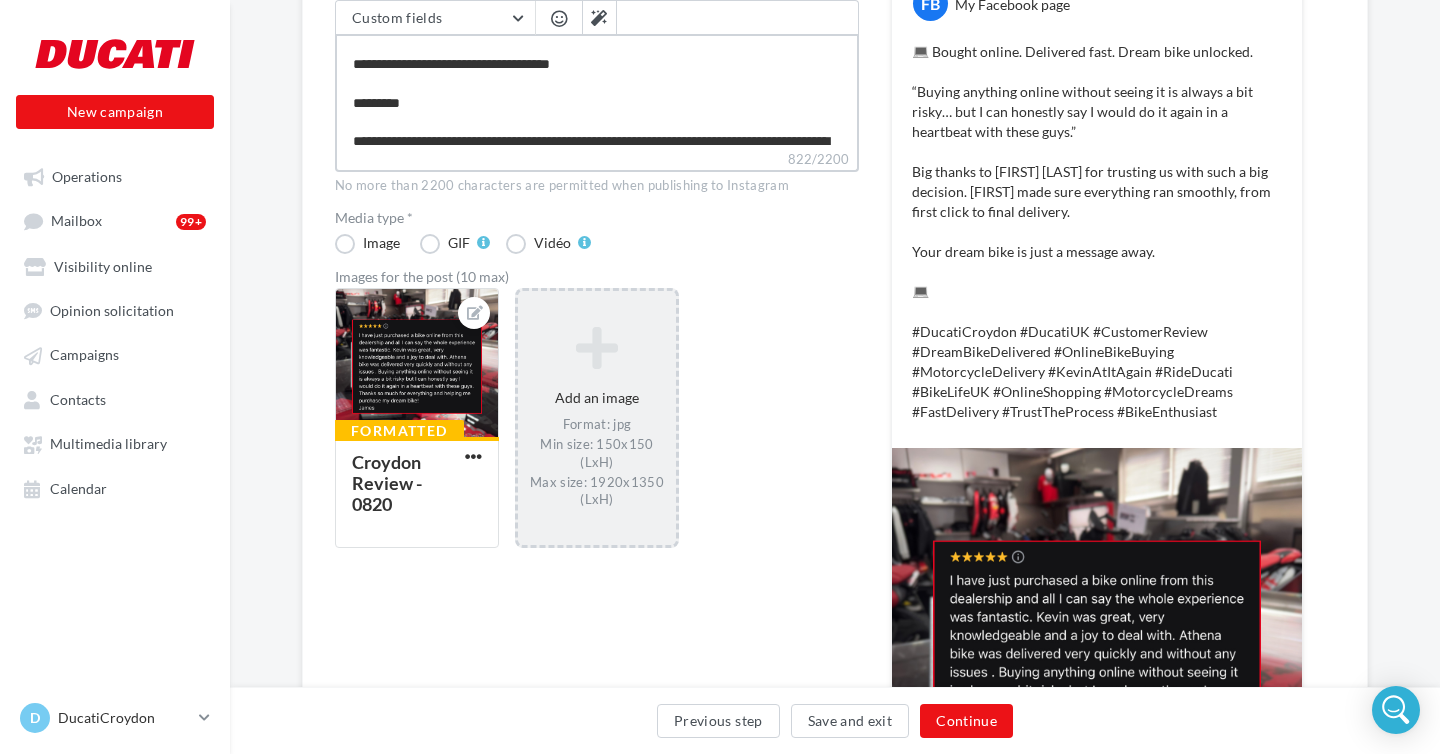 type on "**********" 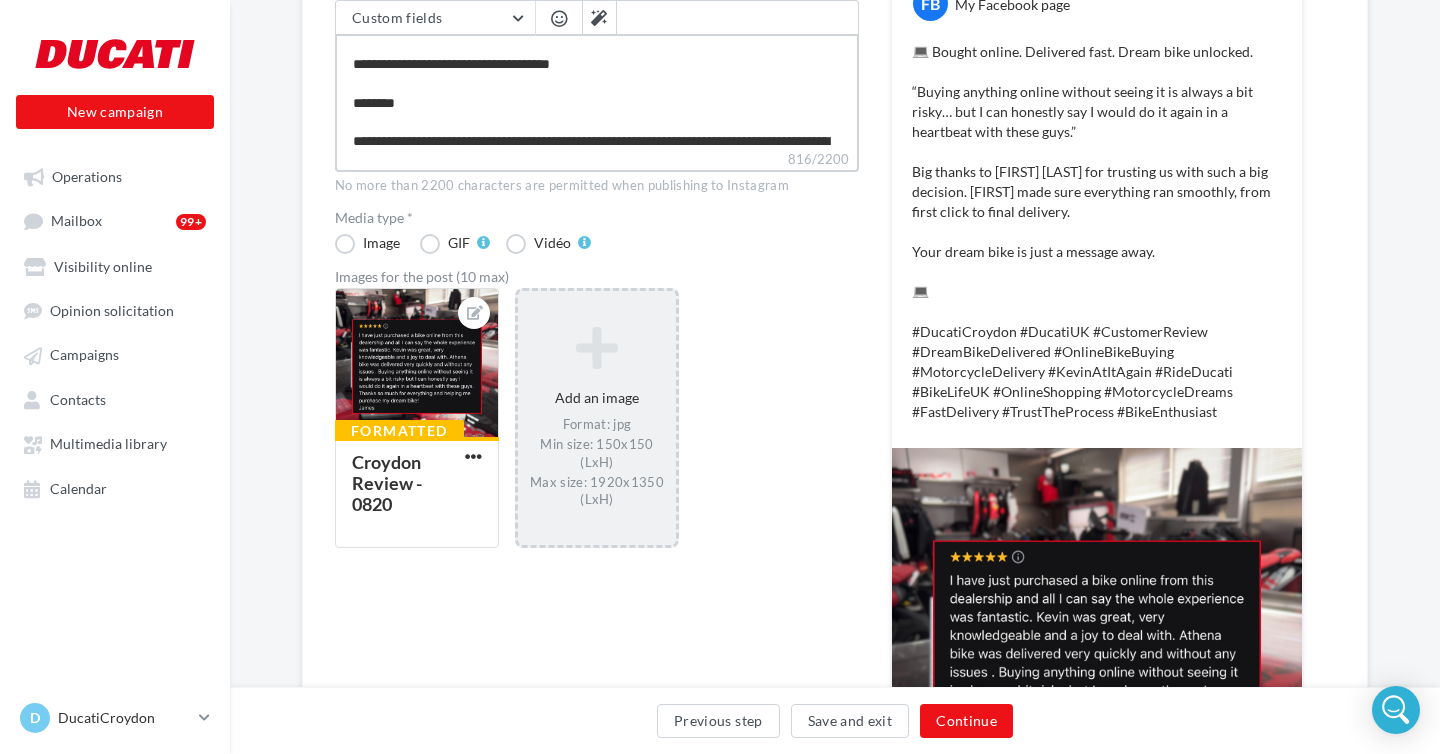 type on "**********" 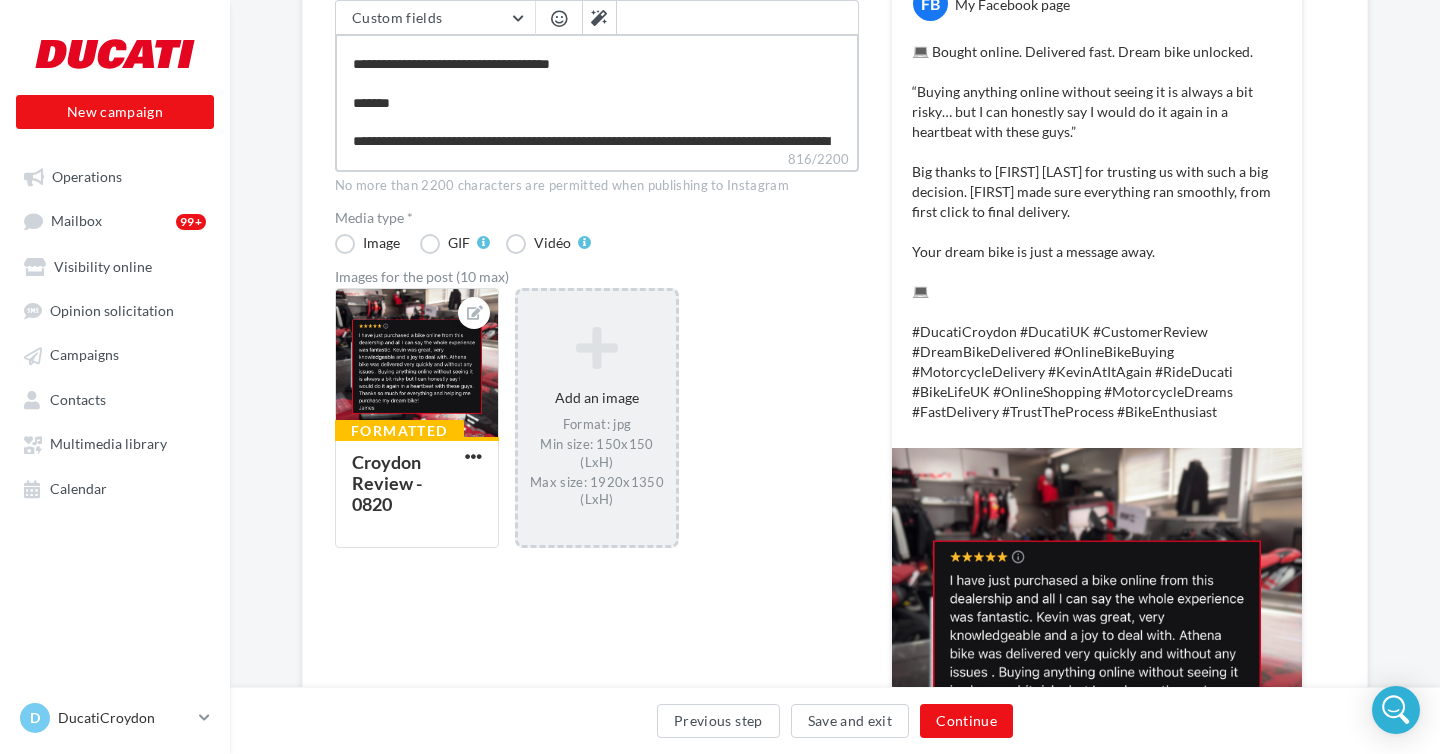 type on "**********" 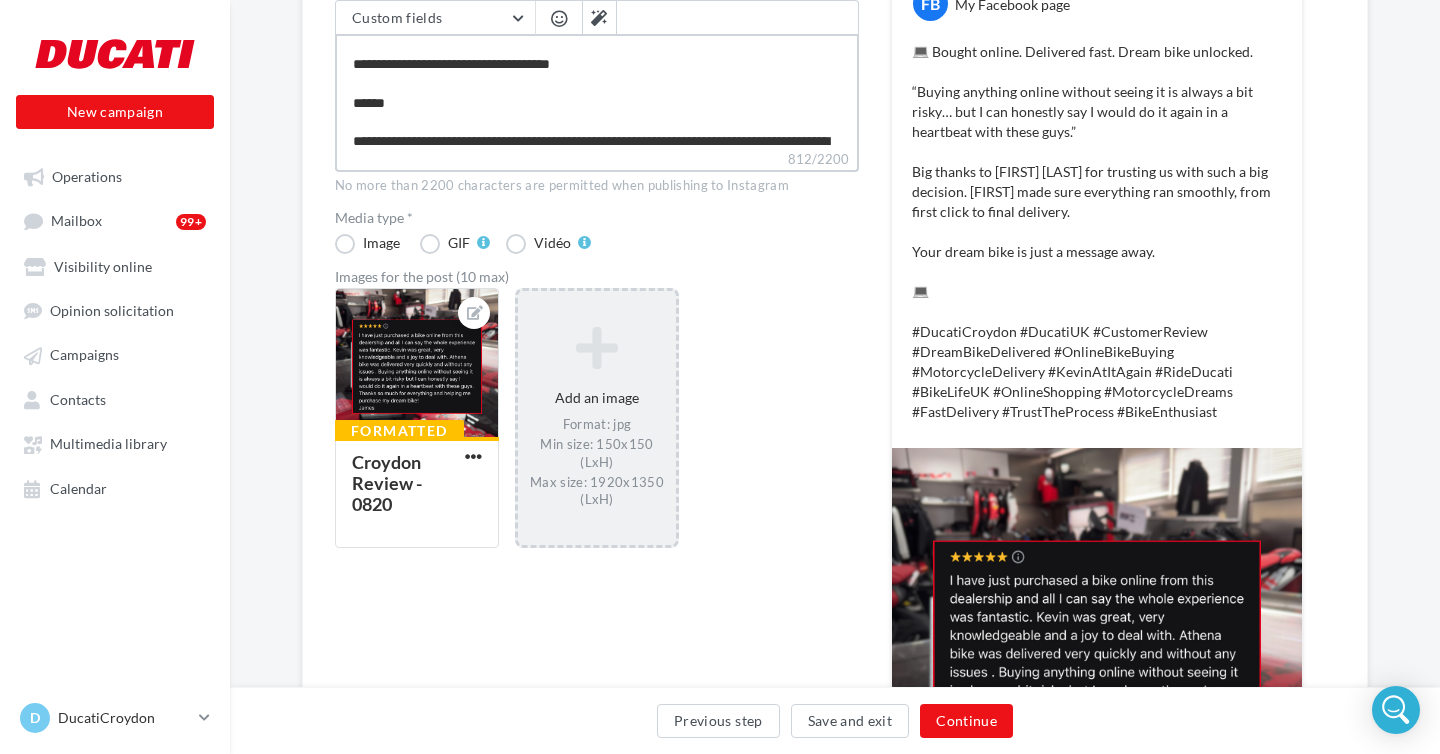 type on "**********" 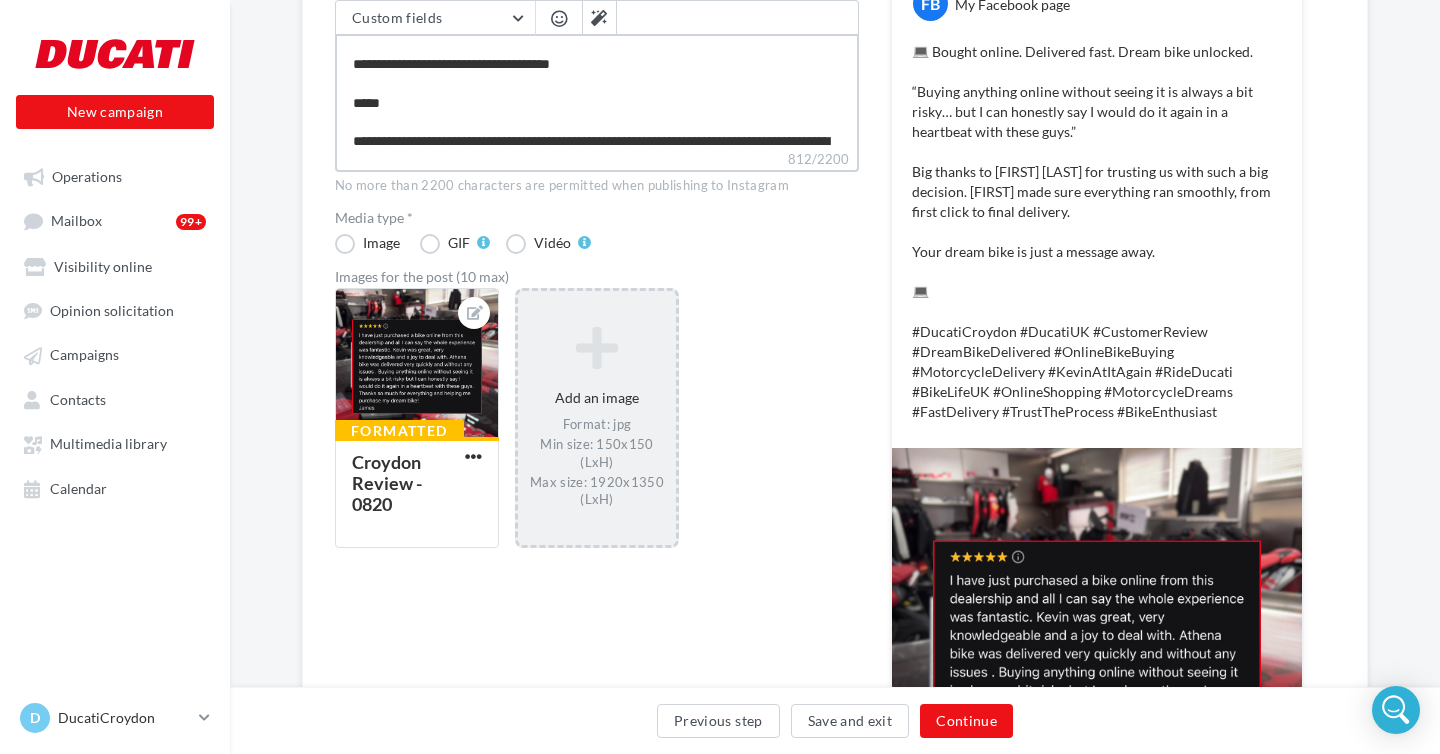 type on "**********" 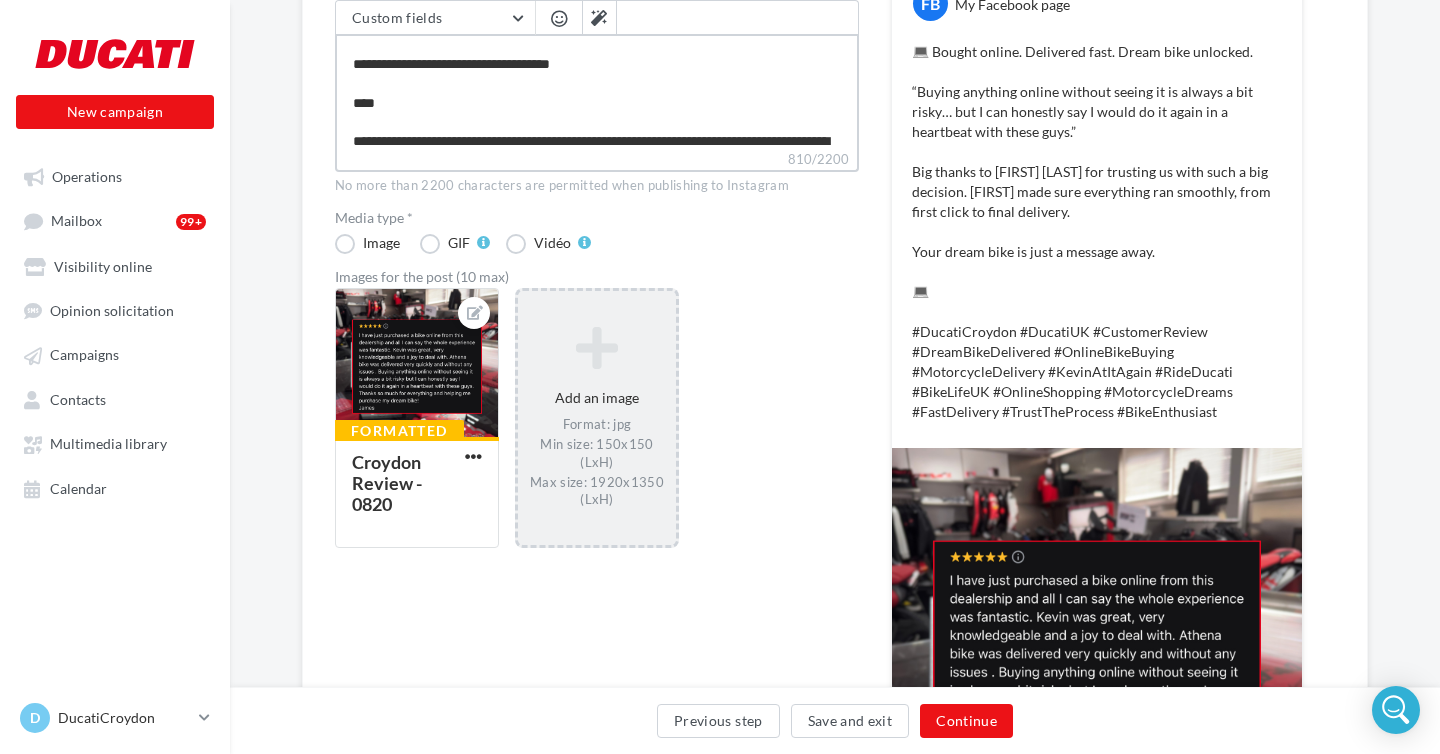 type on "**********" 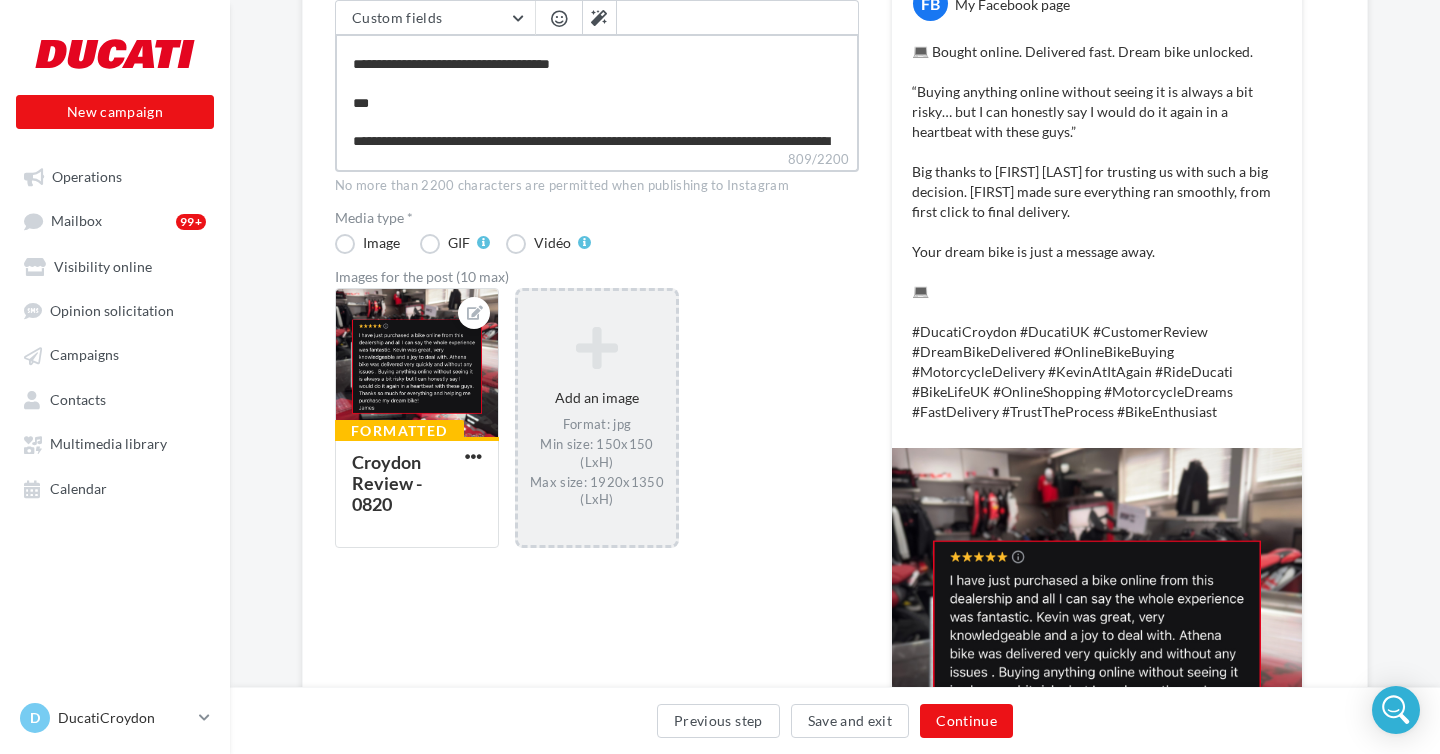 type on "**********" 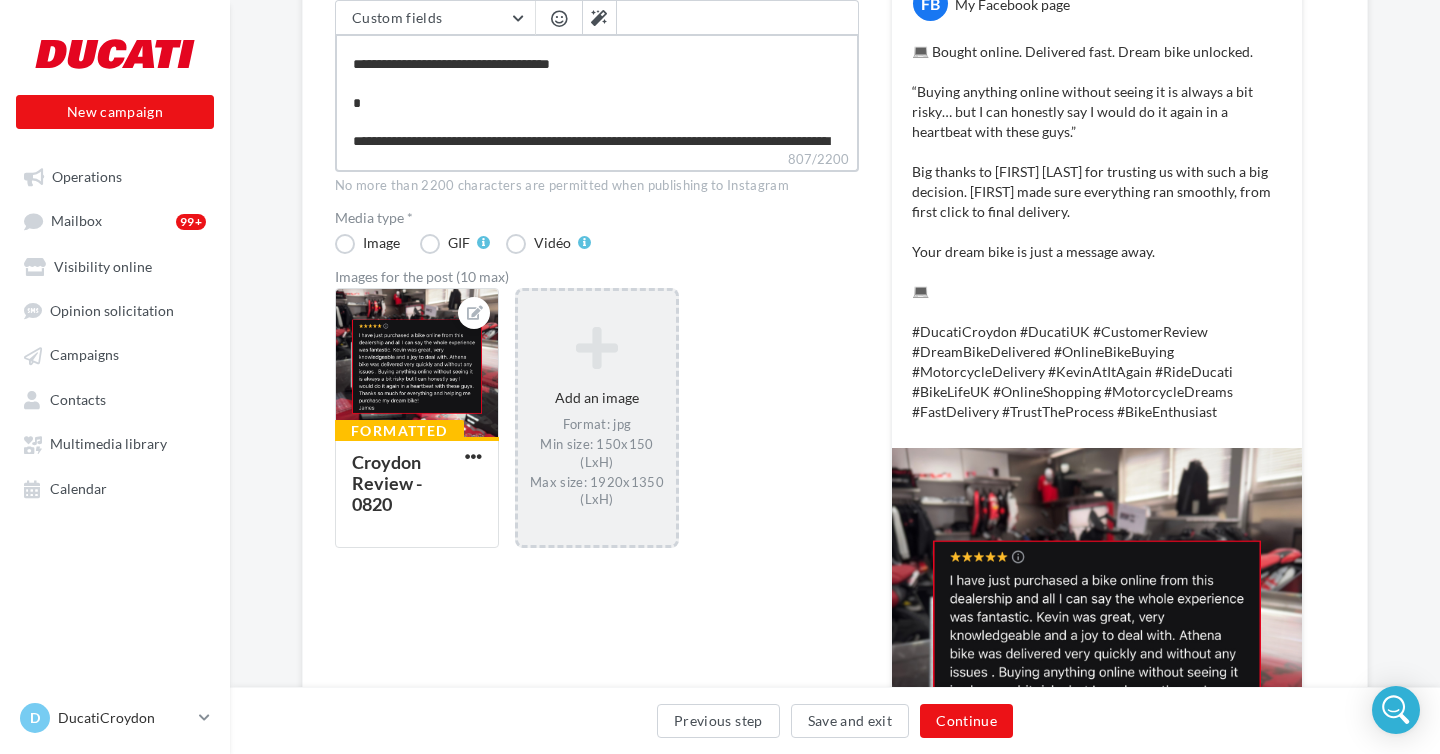 type on "**********" 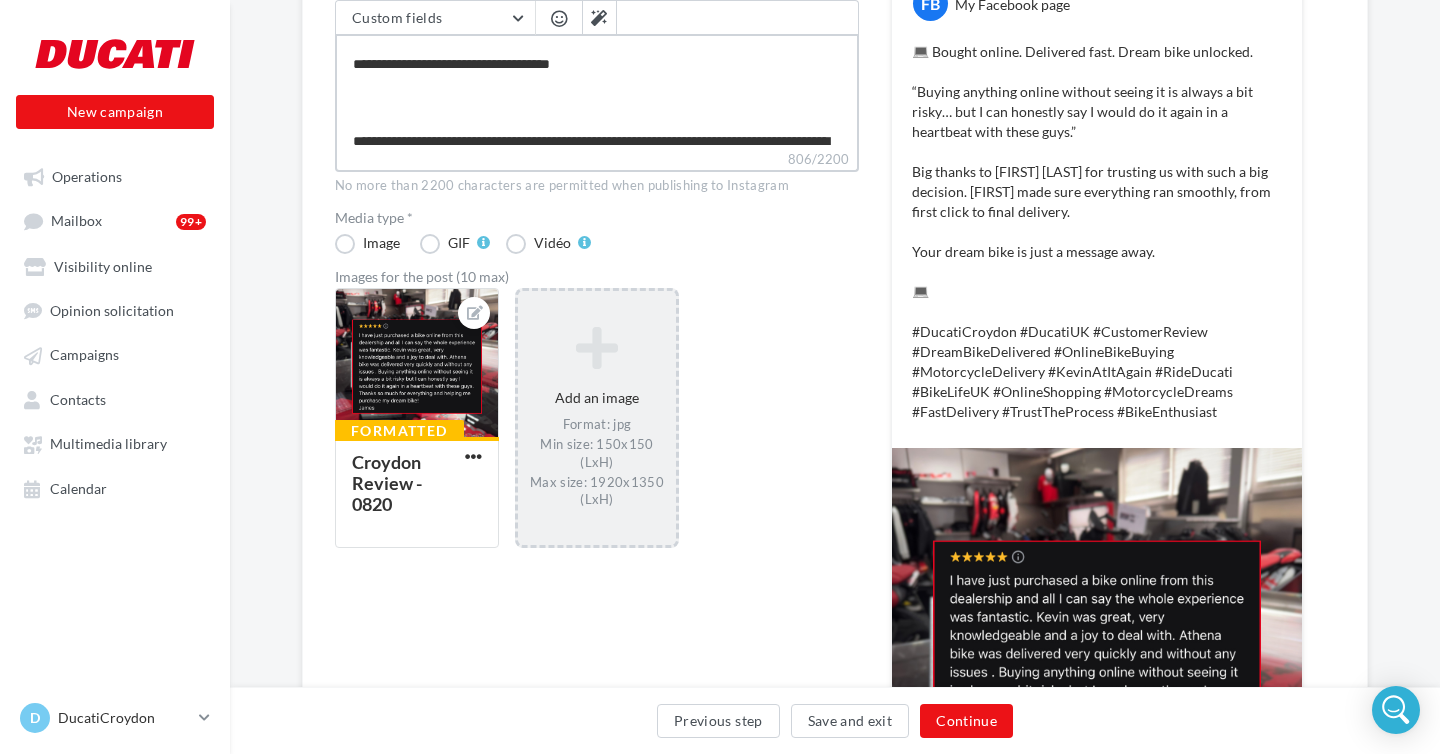 type on "**********" 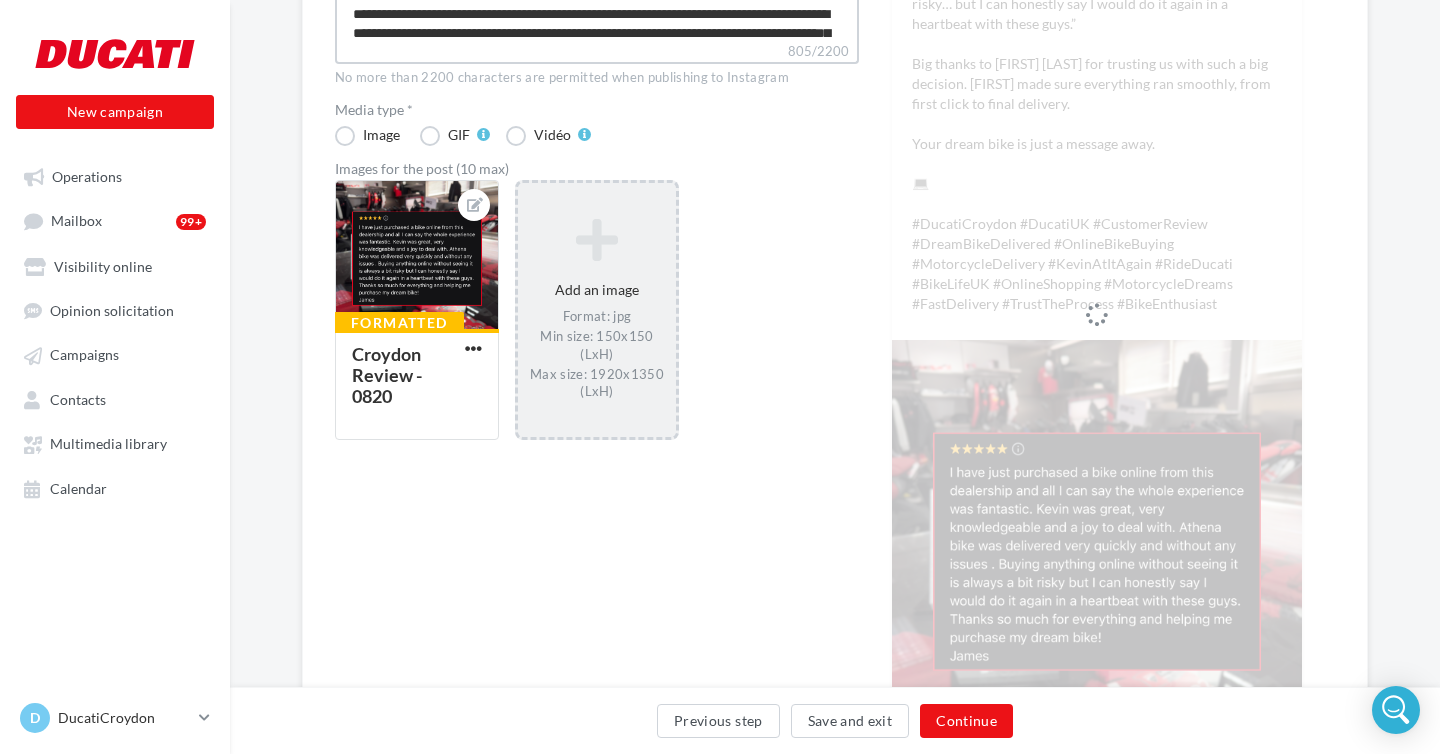 scroll, scrollTop: 566, scrollLeft: 0, axis: vertical 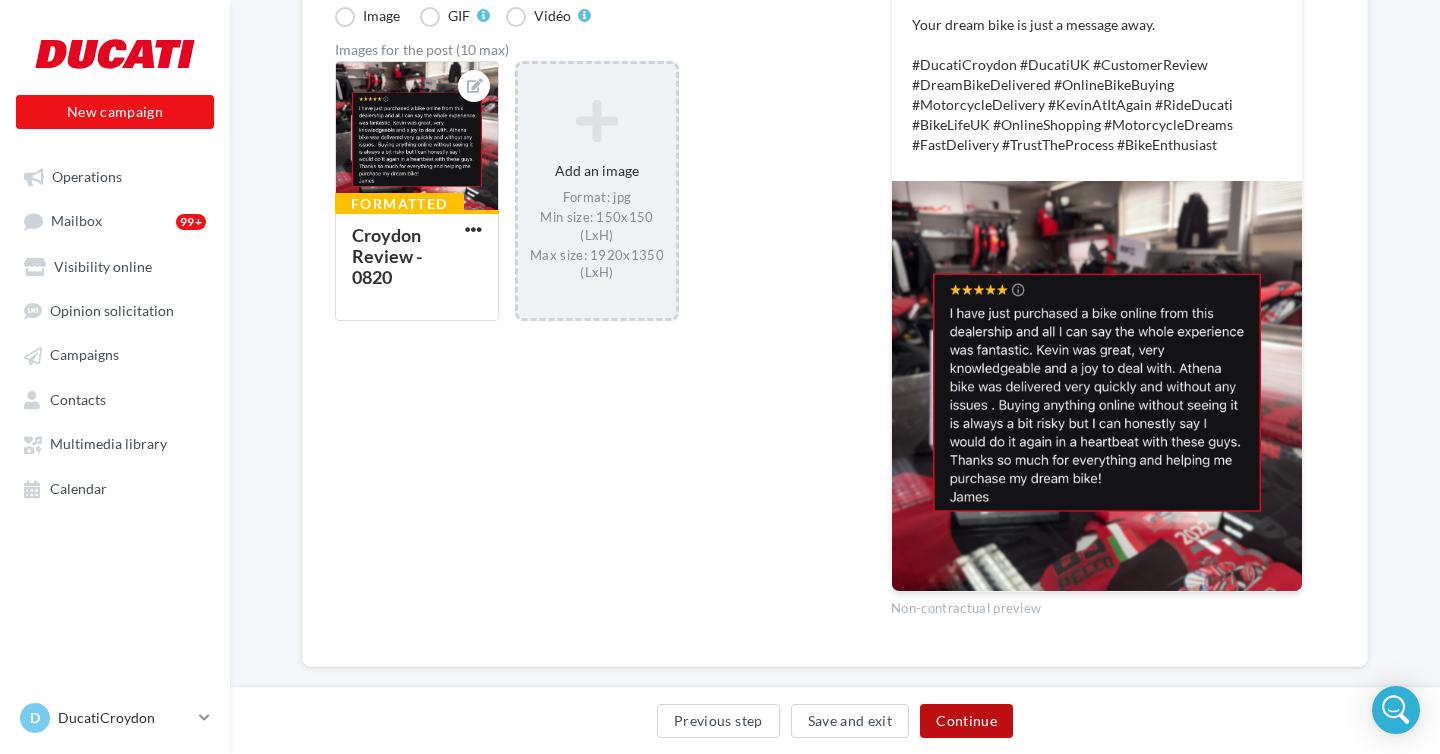 type on "**********" 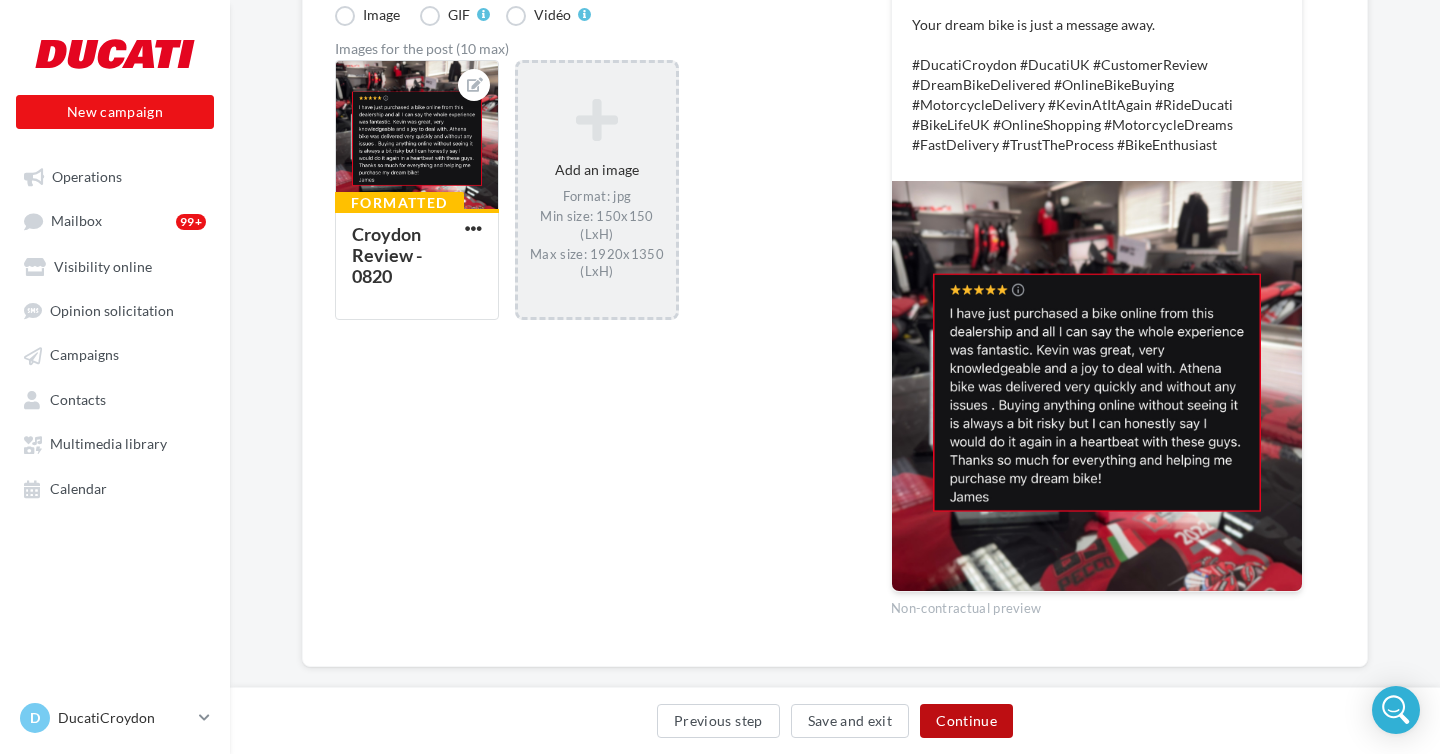scroll, scrollTop: 565, scrollLeft: 0, axis: vertical 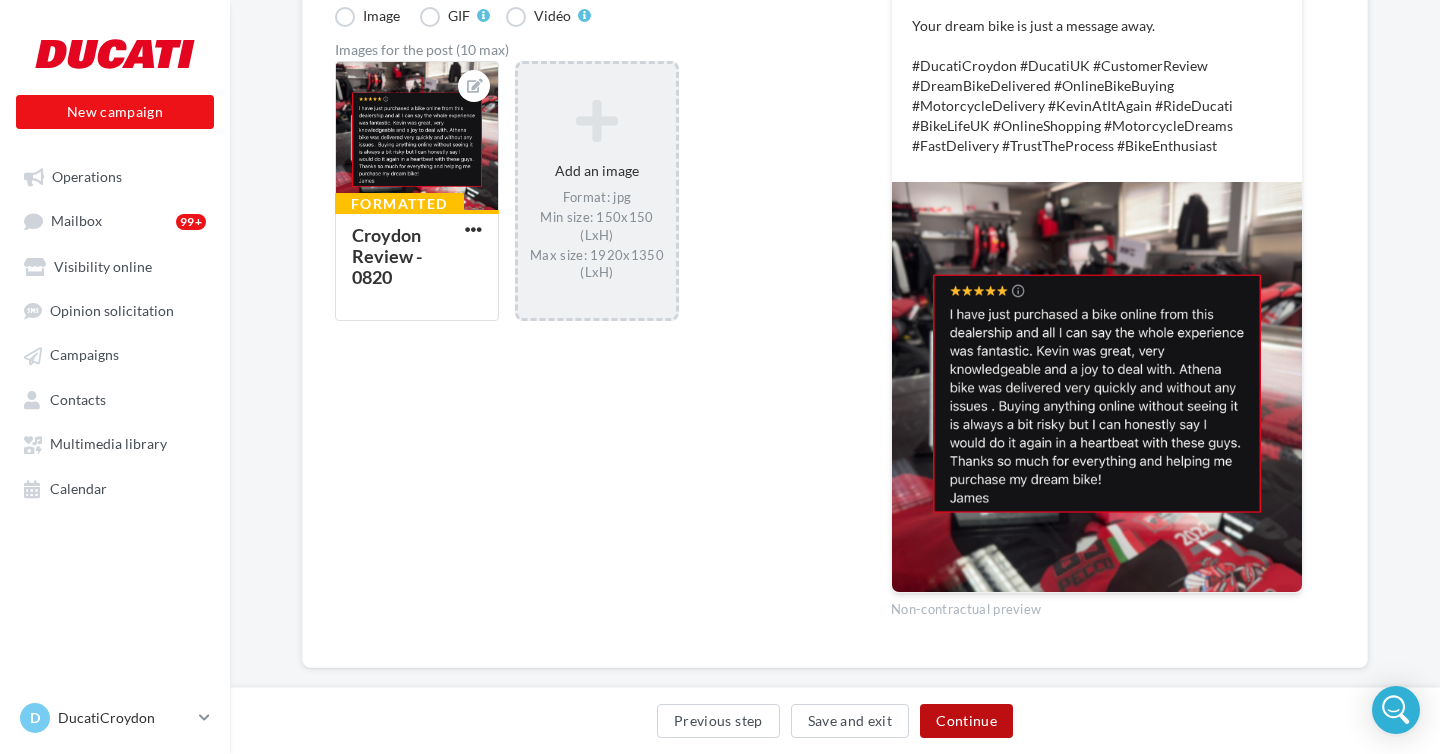 click on "Continue" at bounding box center [966, 721] 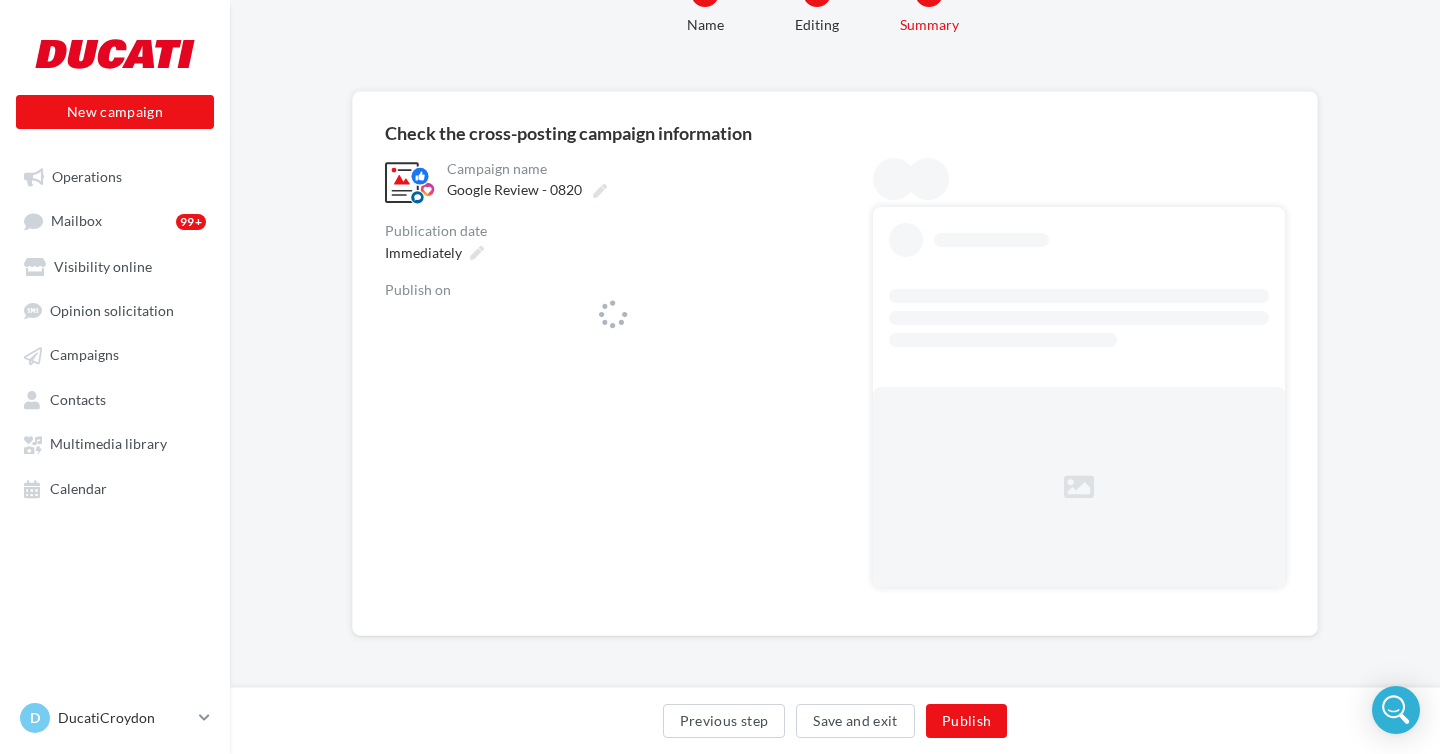 scroll, scrollTop: 0, scrollLeft: 0, axis: both 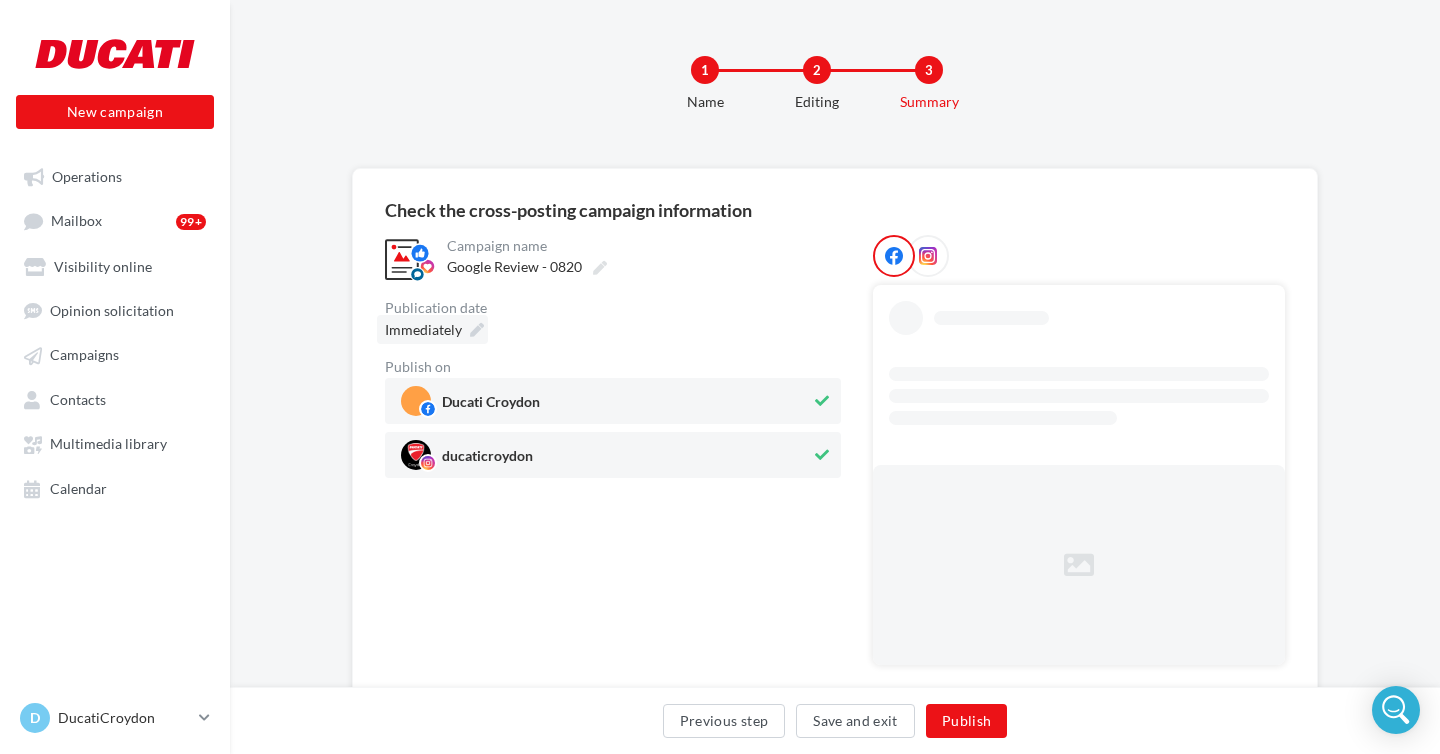 click at bounding box center [477, 330] 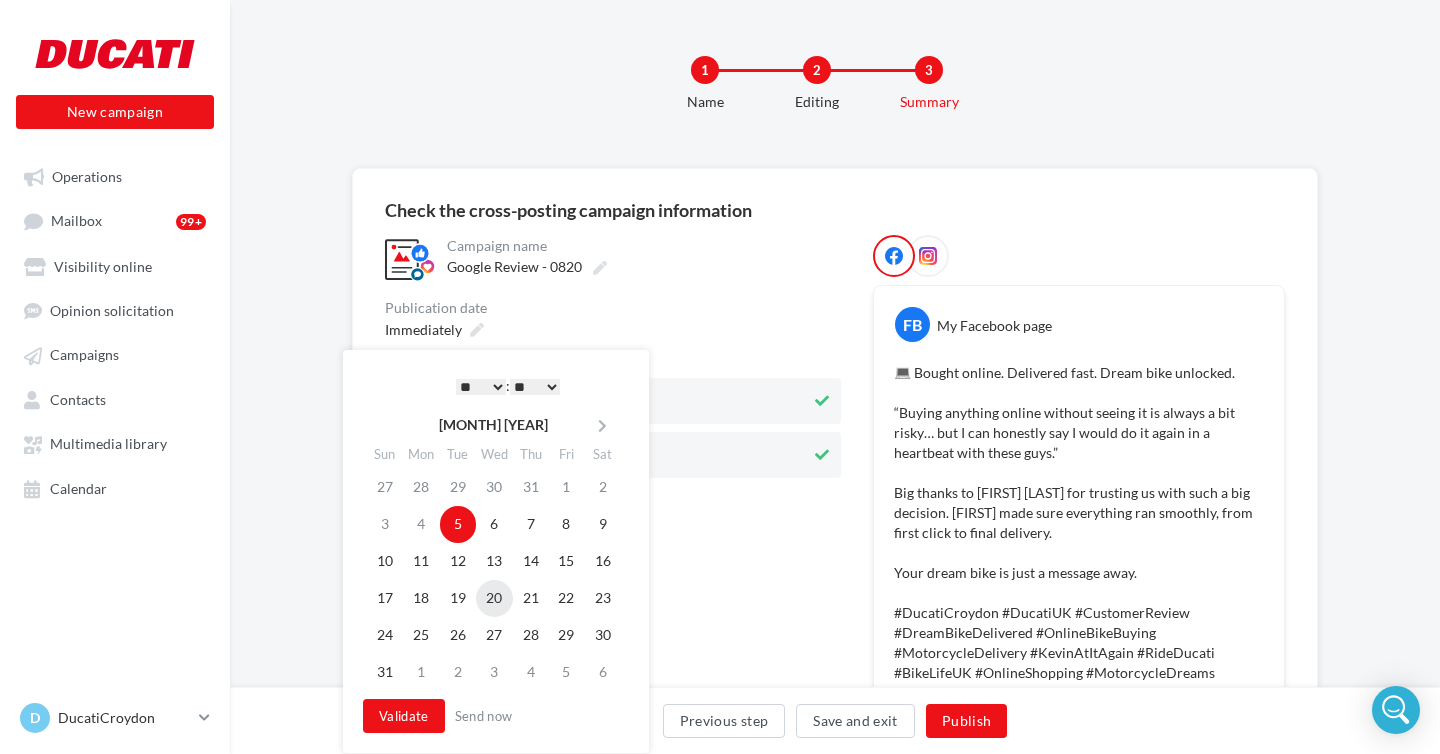 click on "20" at bounding box center (494, 598) 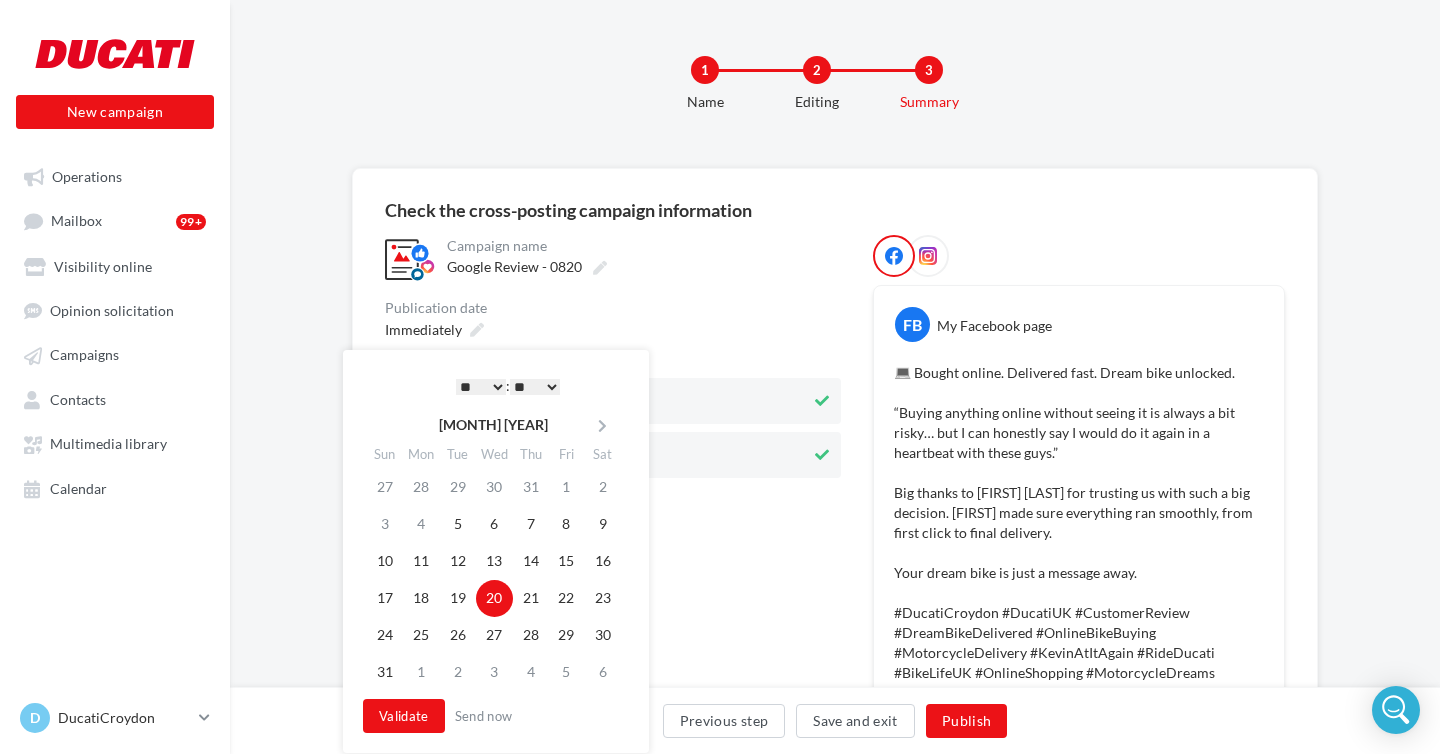 click on "* * * * * * * * * * ** ** ** ** ** ** ** ** ** ** ** ** ** **" at bounding box center (481, 387) 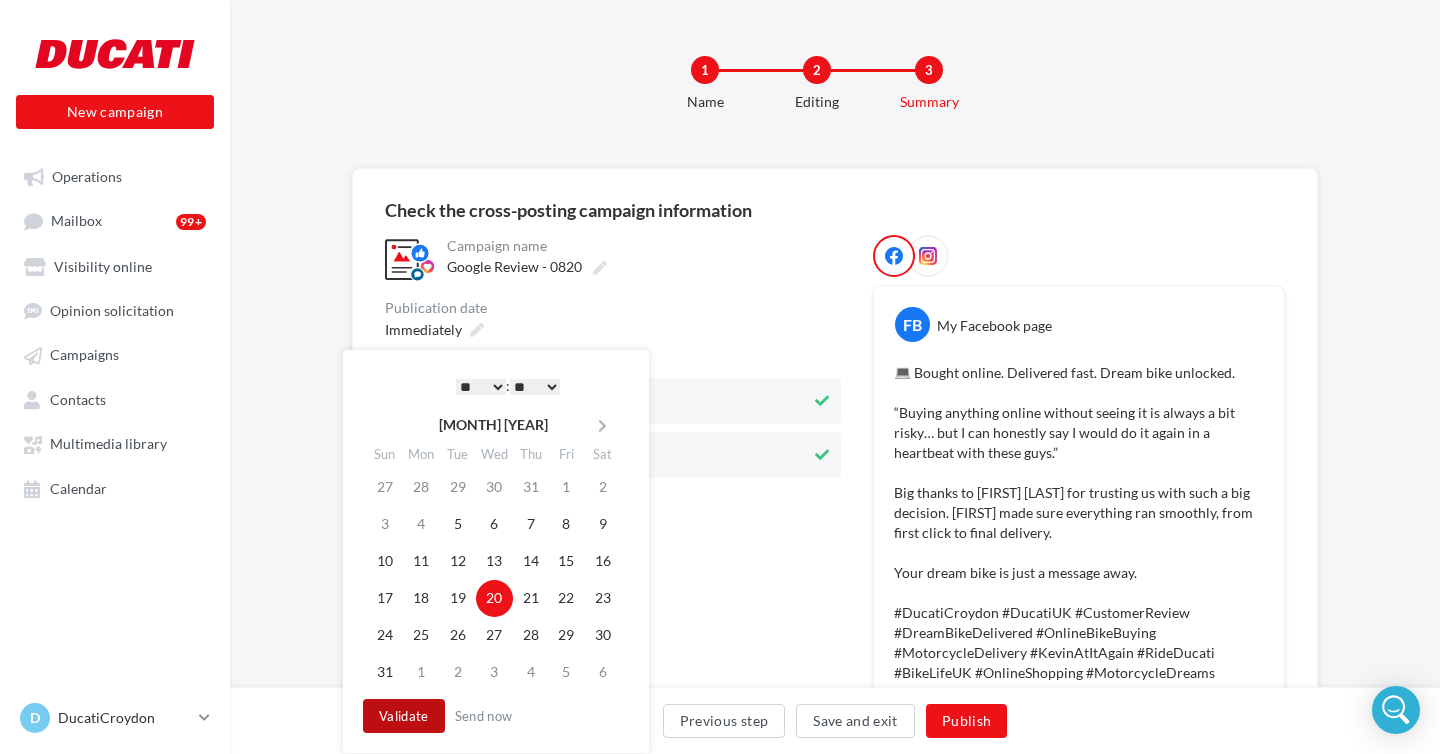 click on "Validate" at bounding box center (404, 716) 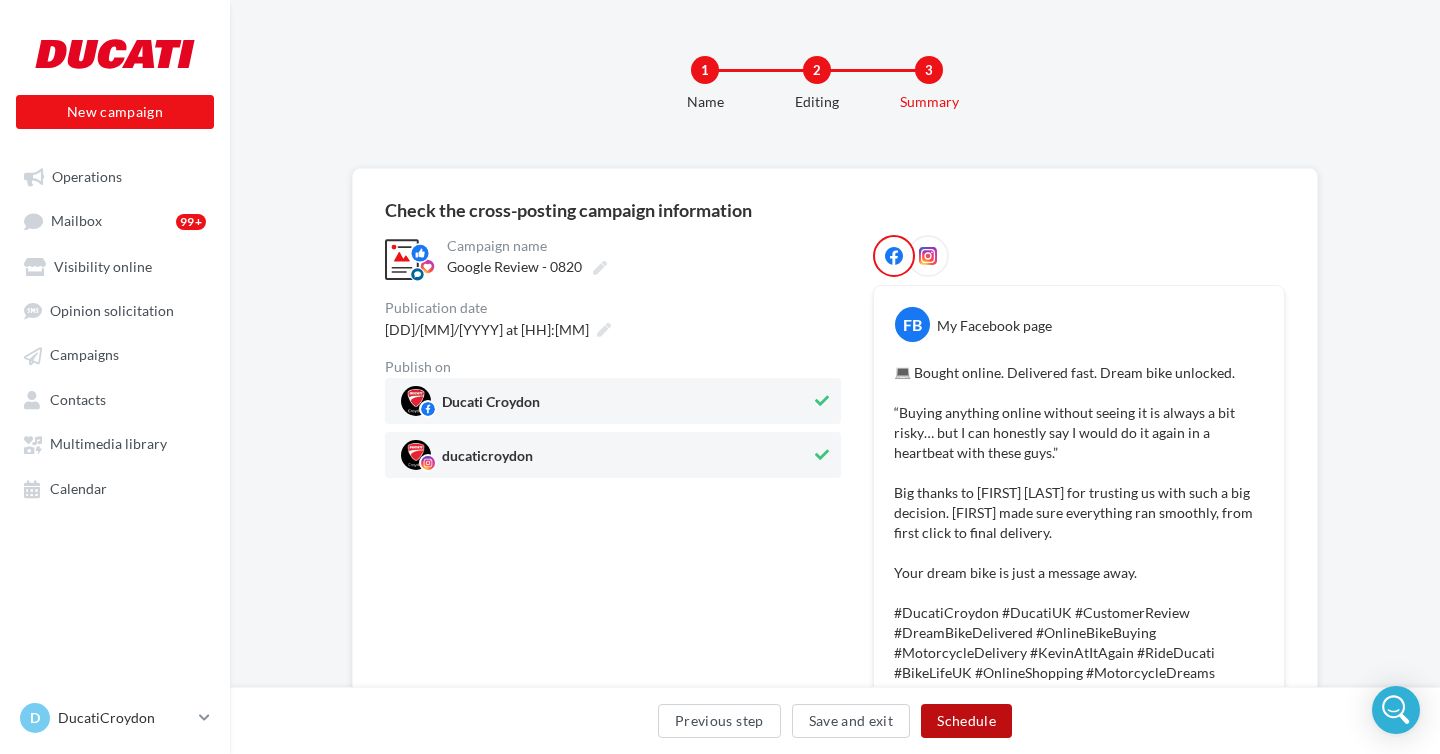 click on "Schedule" at bounding box center [966, 721] 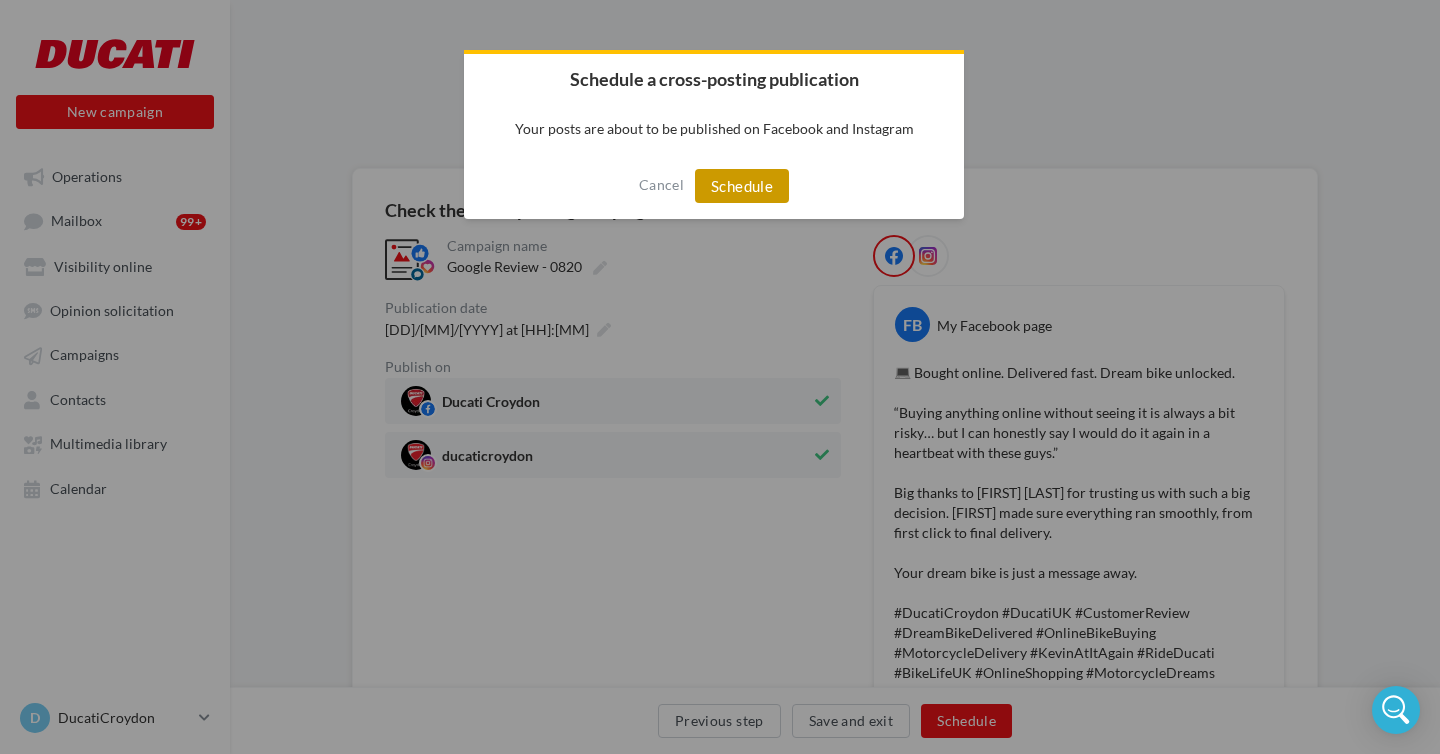 click on "Schedule" at bounding box center (742, 186) 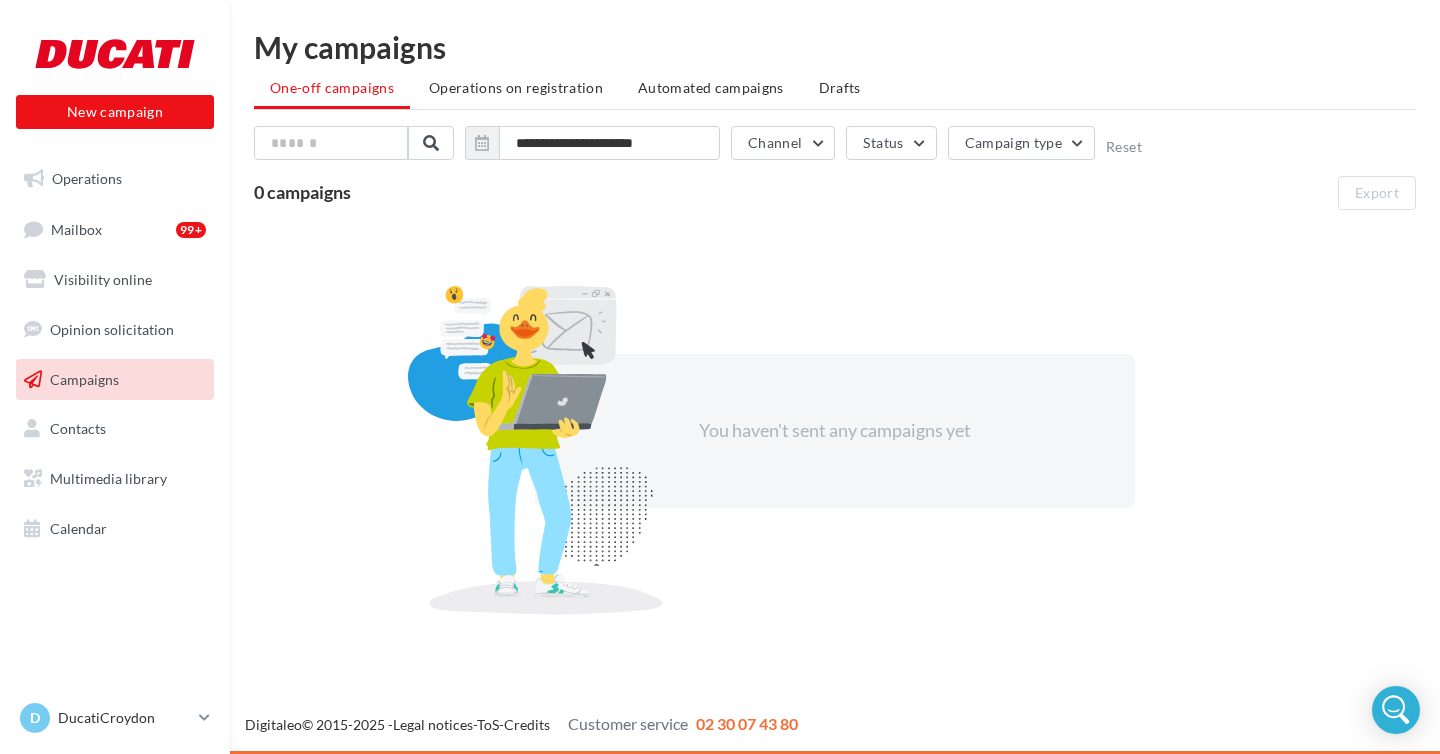 scroll, scrollTop: 0, scrollLeft: 0, axis: both 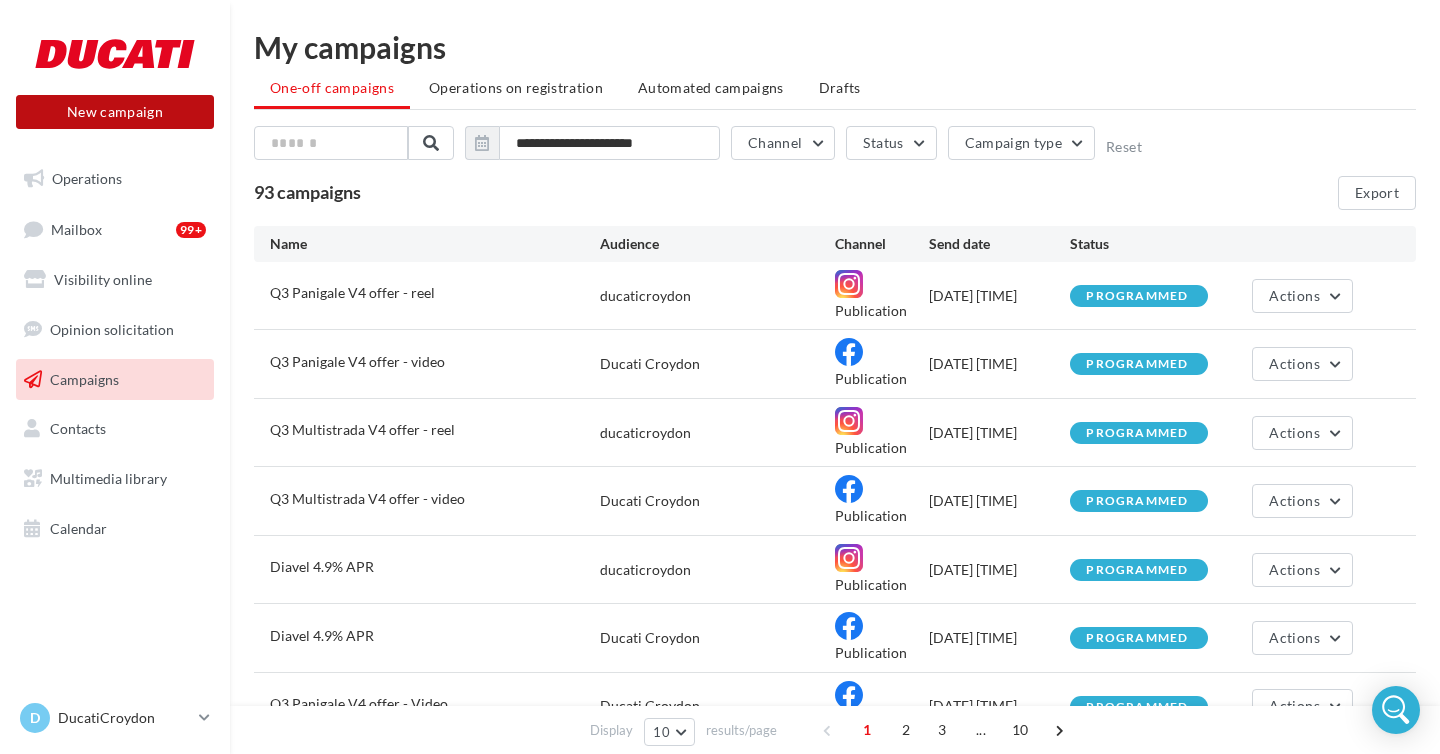 click on "New campaign" at bounding box center [115, 112] 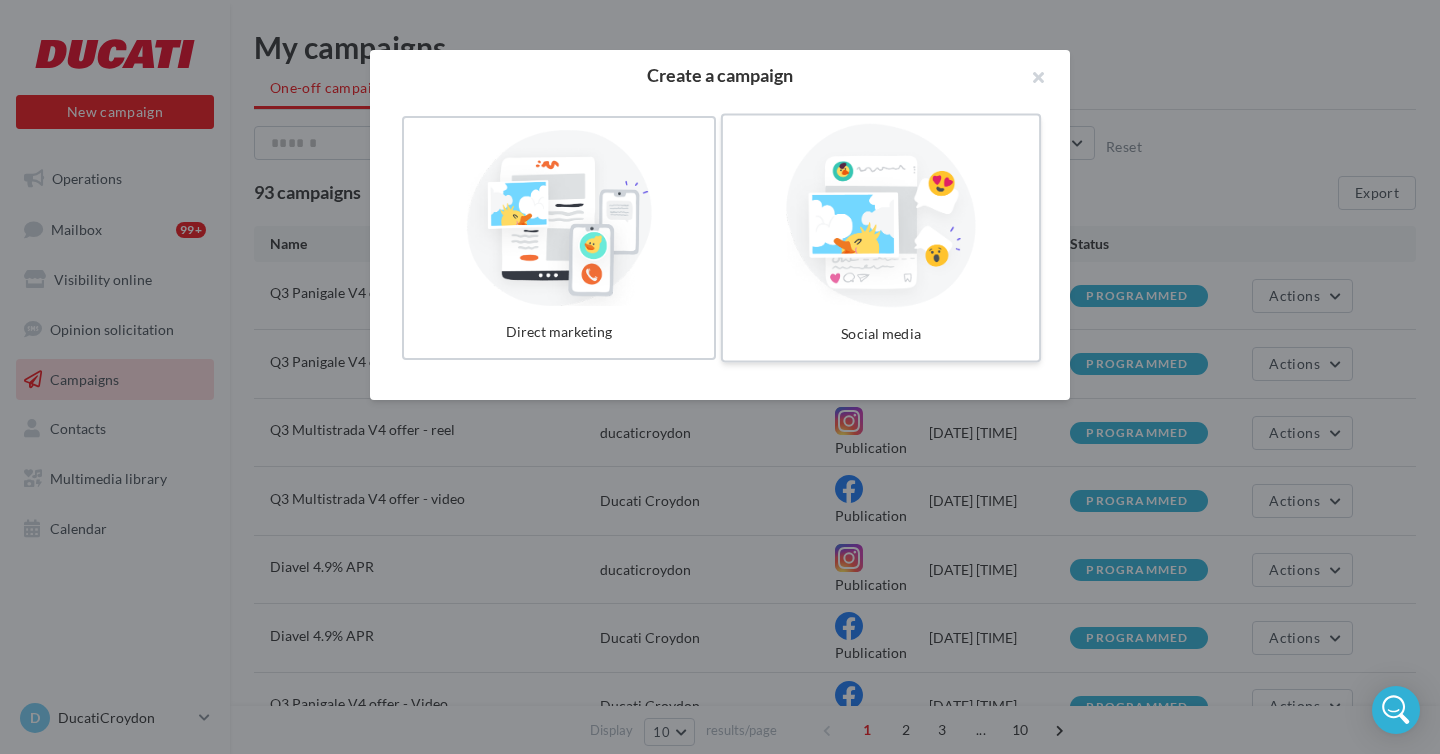 click at bounding box center (881, 216) 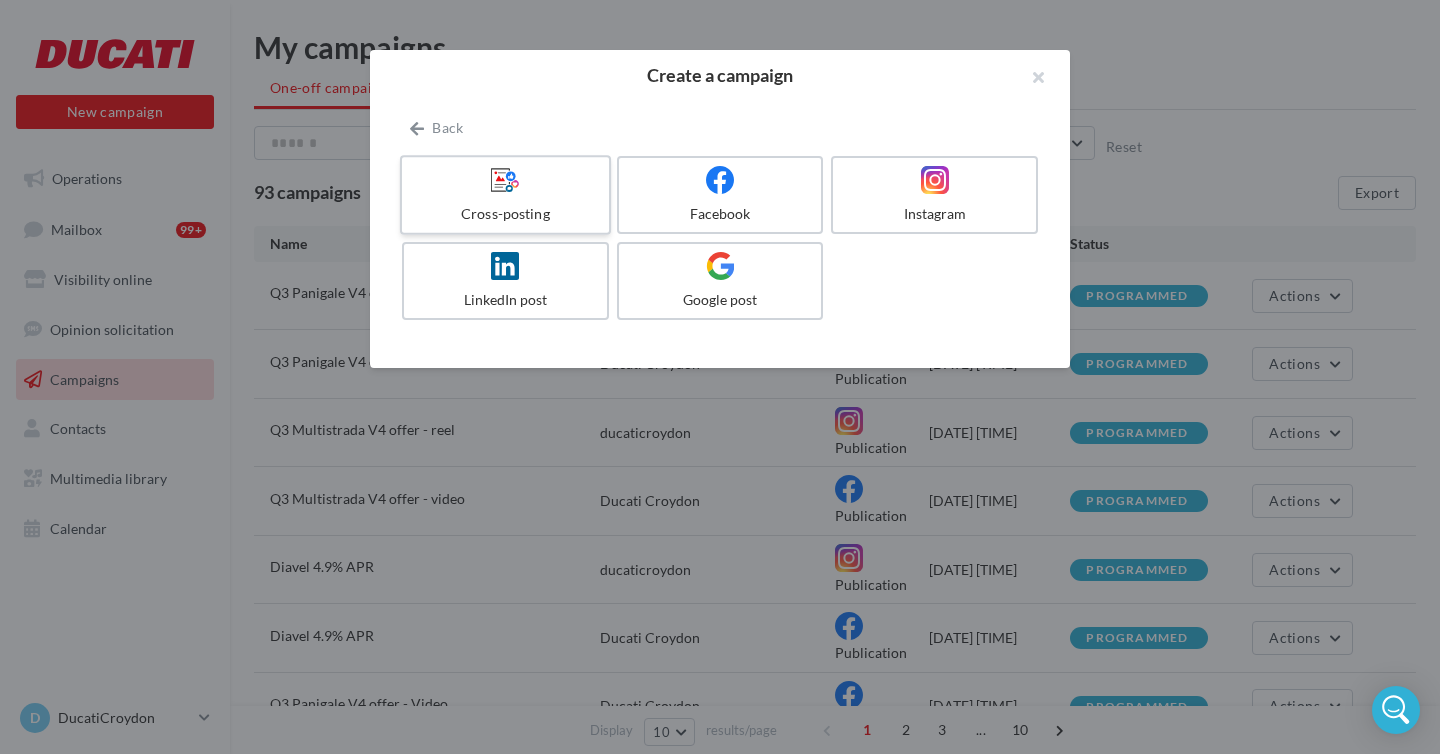 click on "Cross-posting" at bounding box center (505, 214) 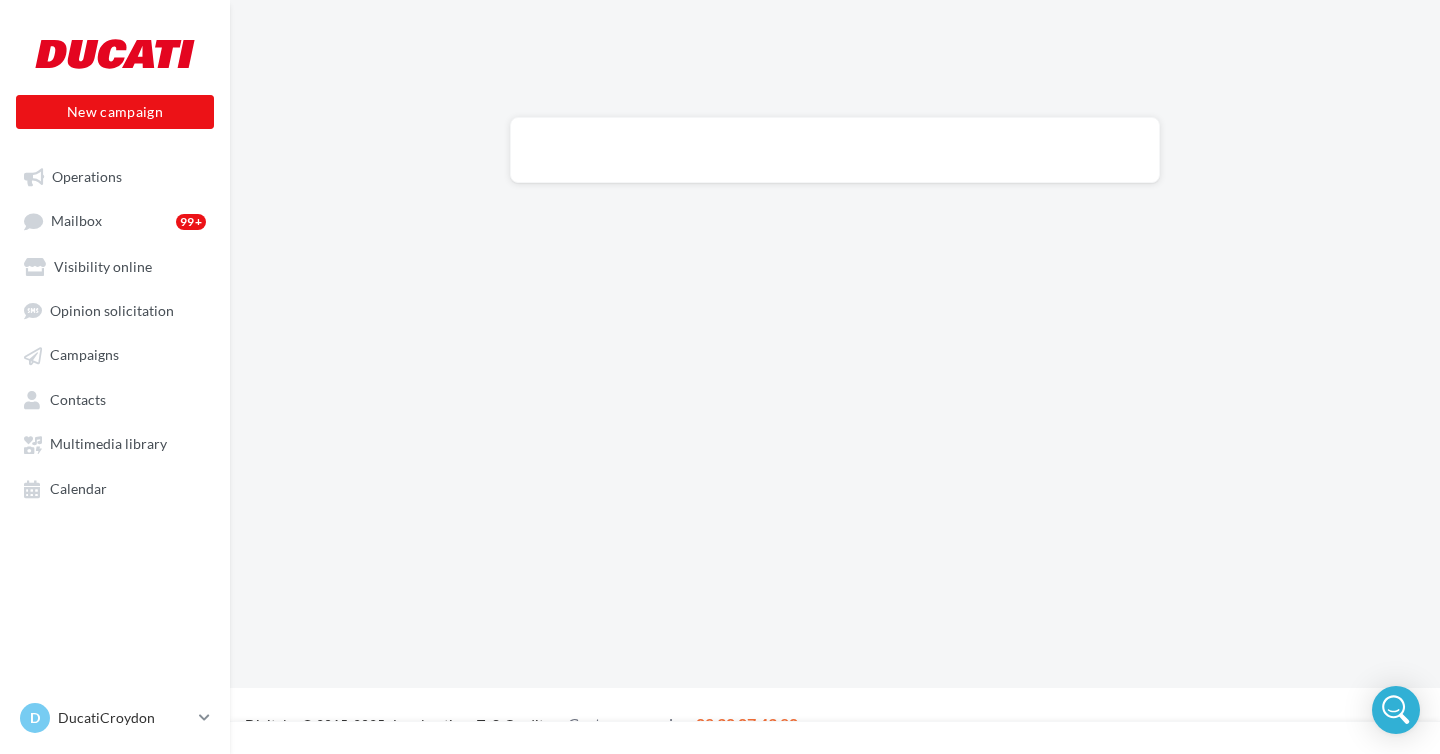 scroll, scrollTop: 0, scrollLeft: 0, axis: both 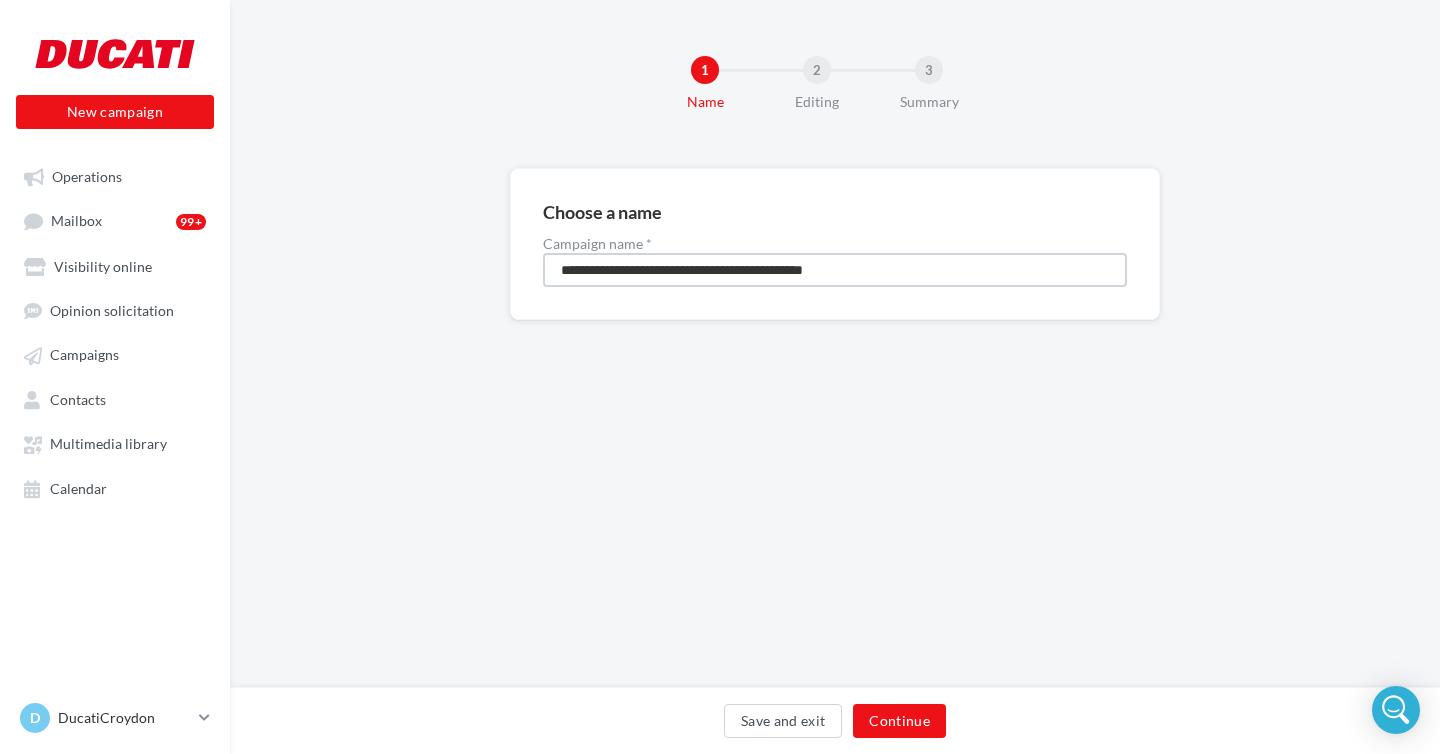 drag, startPoint x: 921, startPoint y: 274, endPoint x: 526, endPoint y: 269, distance: 395.03165 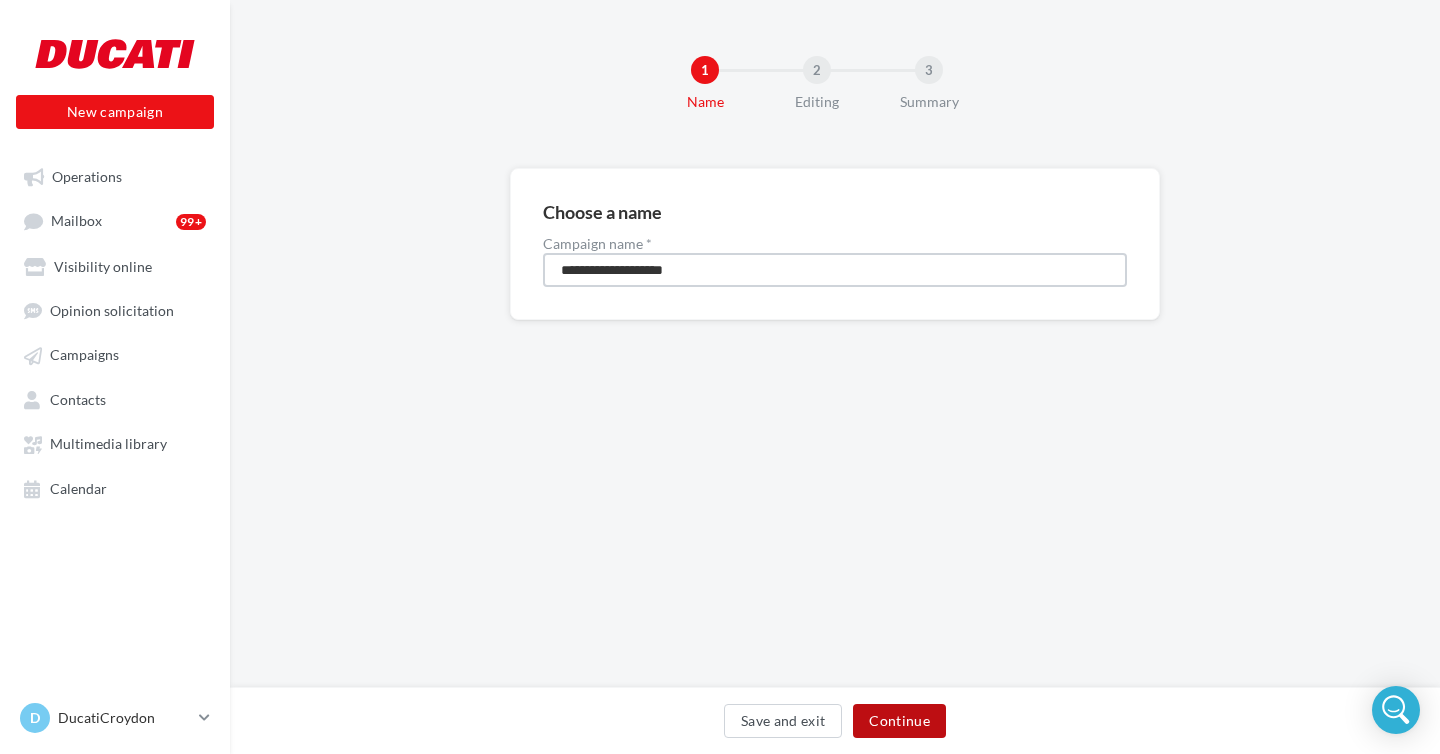type on "**********" 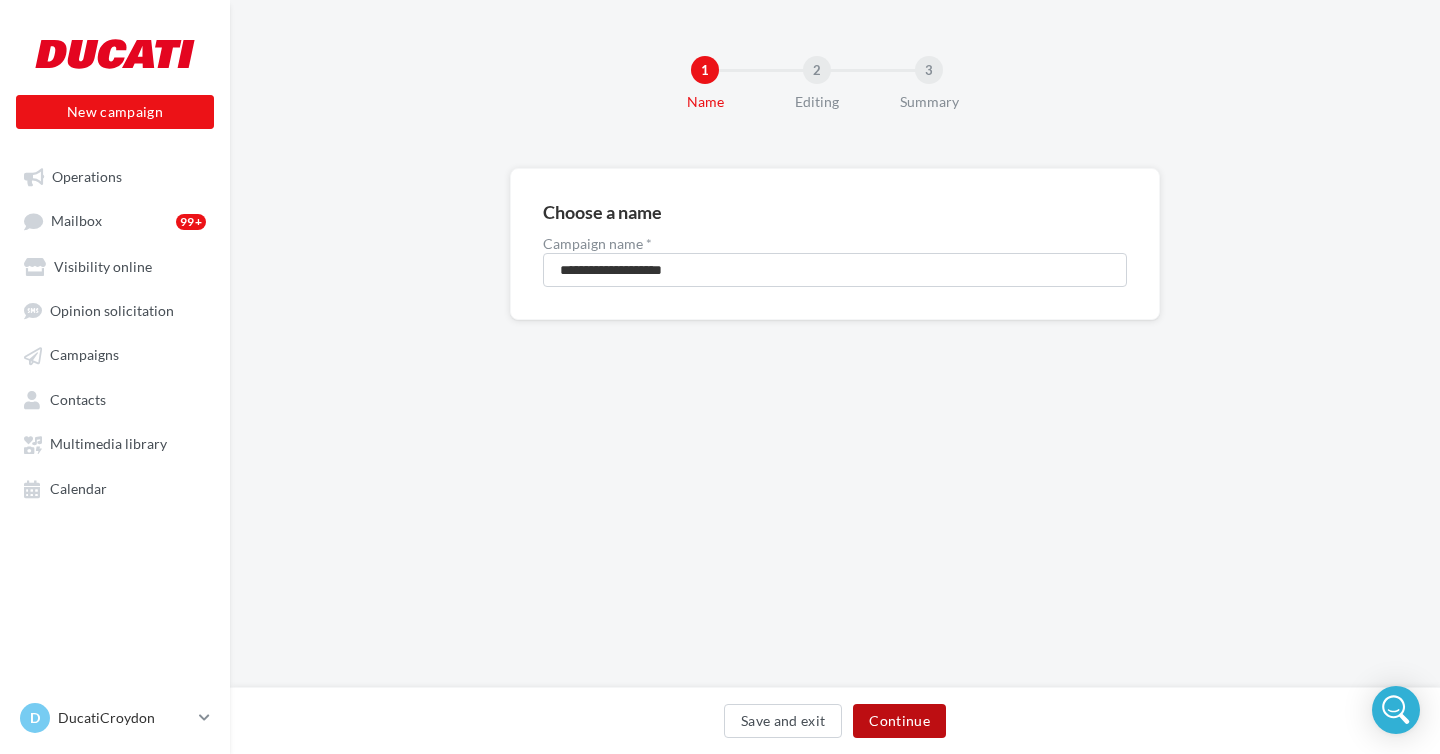 click on "Continue" at bounding box center (899, 721) 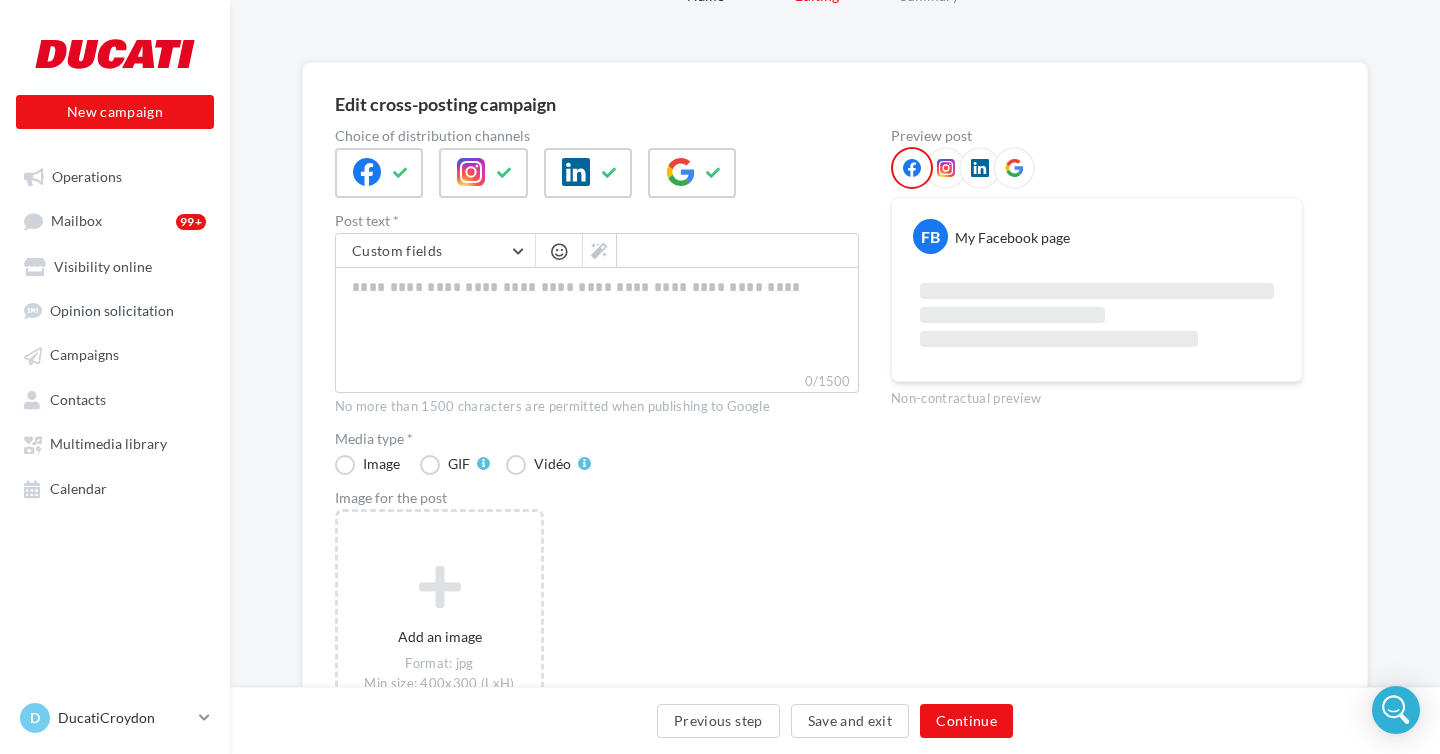scroll, scrollTop: 122, scrollLeft: 0, axis: vertical 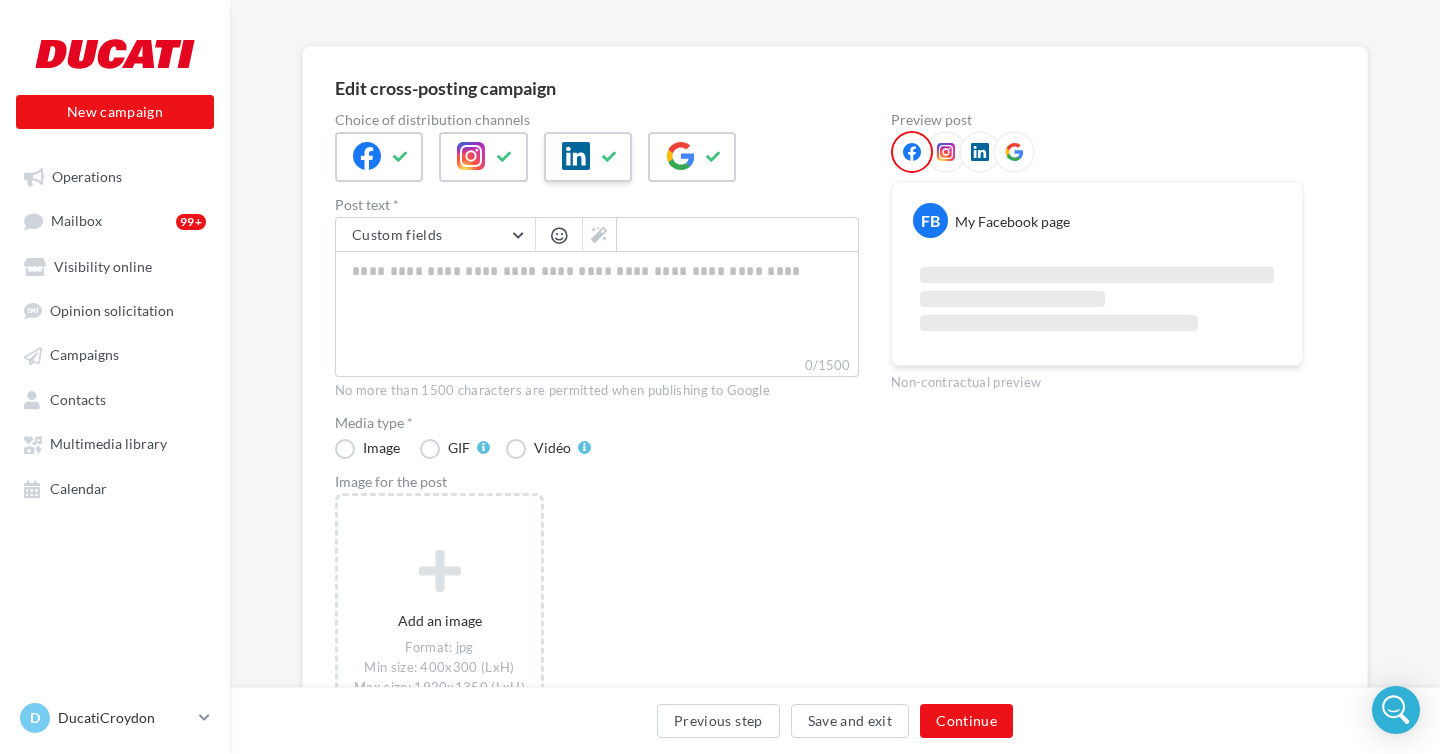 click at bounding box center (610, 157) 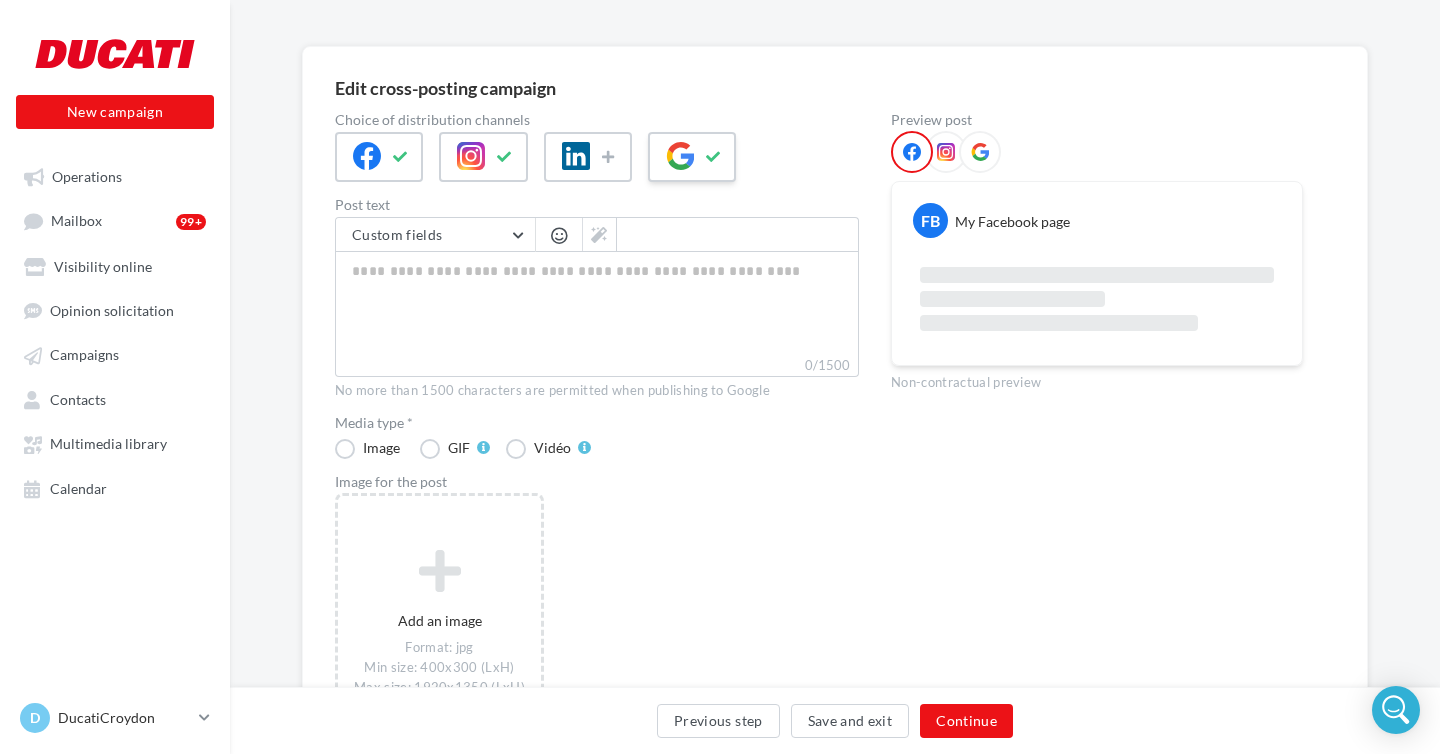 click at bounding box center (680, 156) 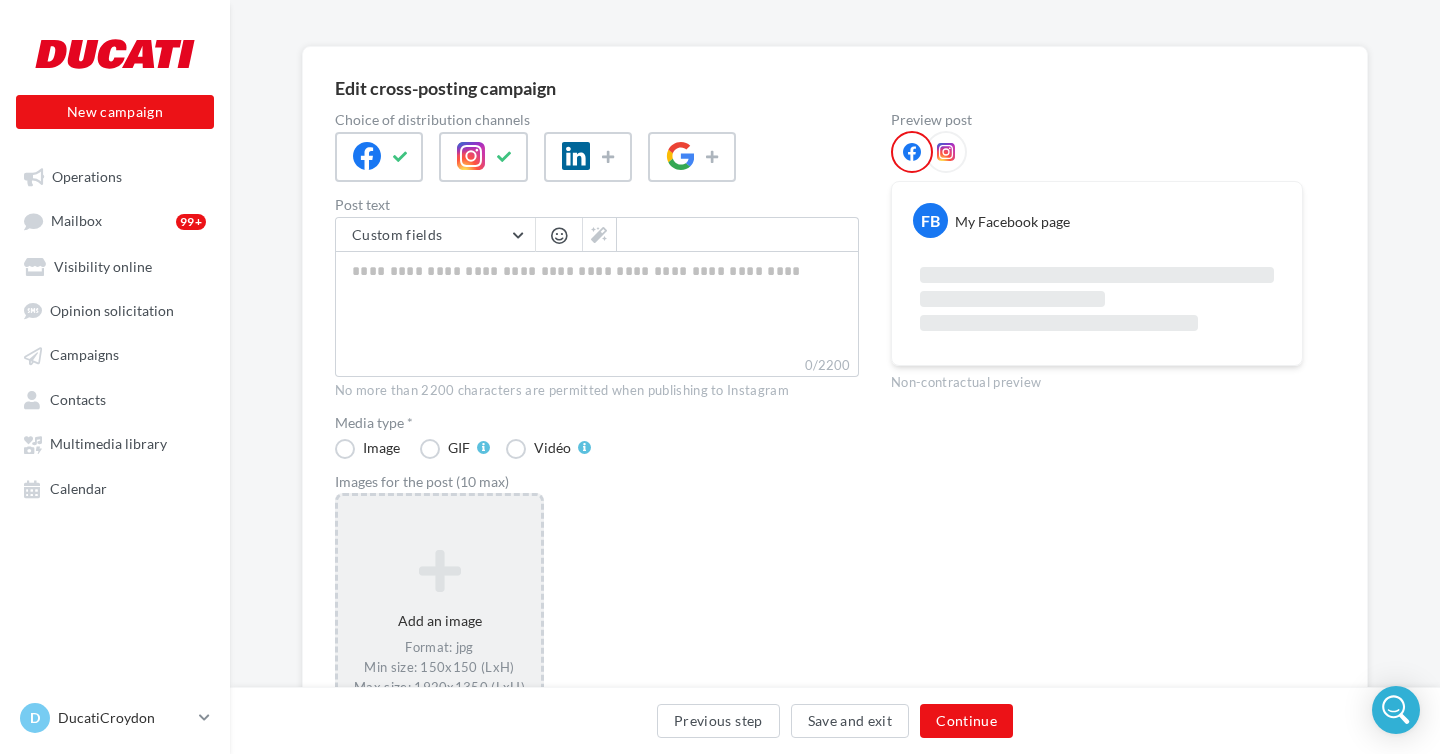 click at bounding box center (439, 571) 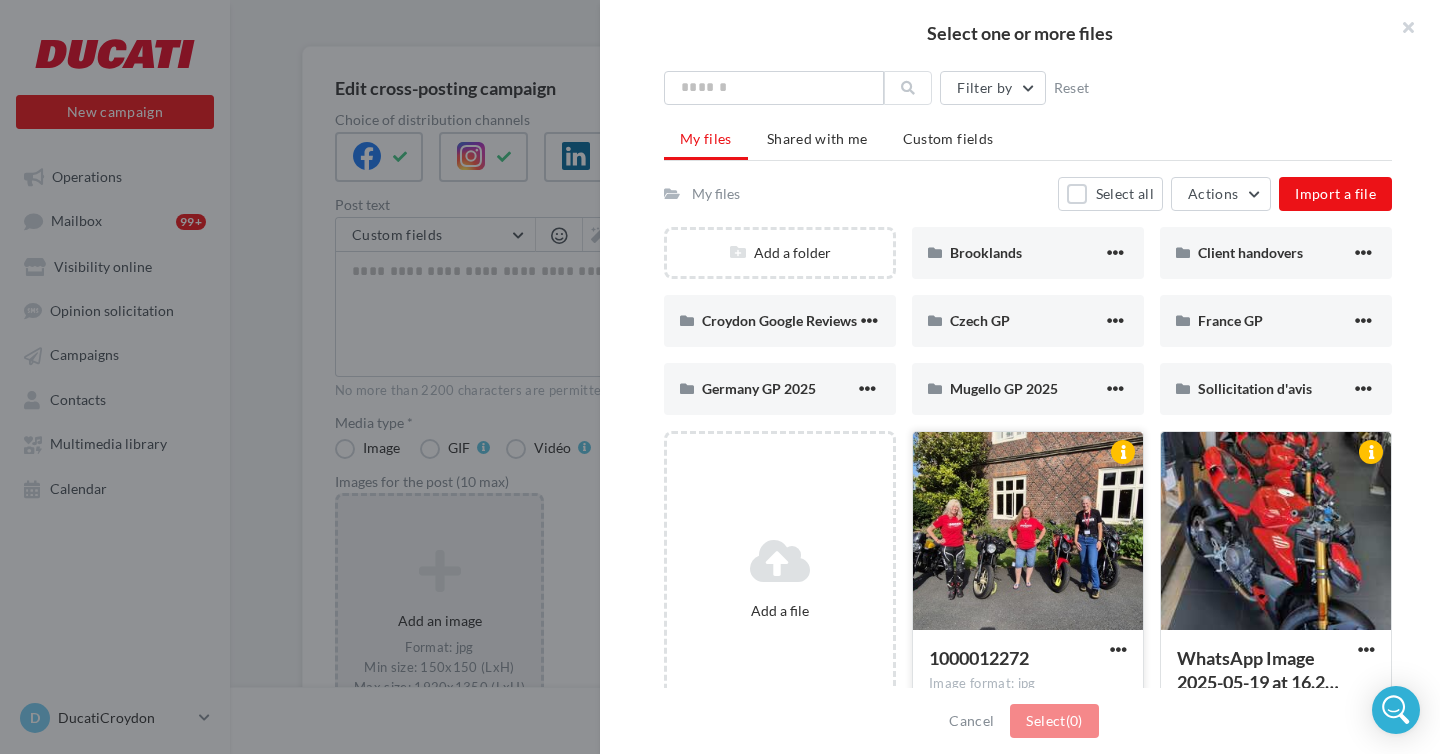 scroll, scrollTop: 103, scrollLeft: 0, axis: vertical 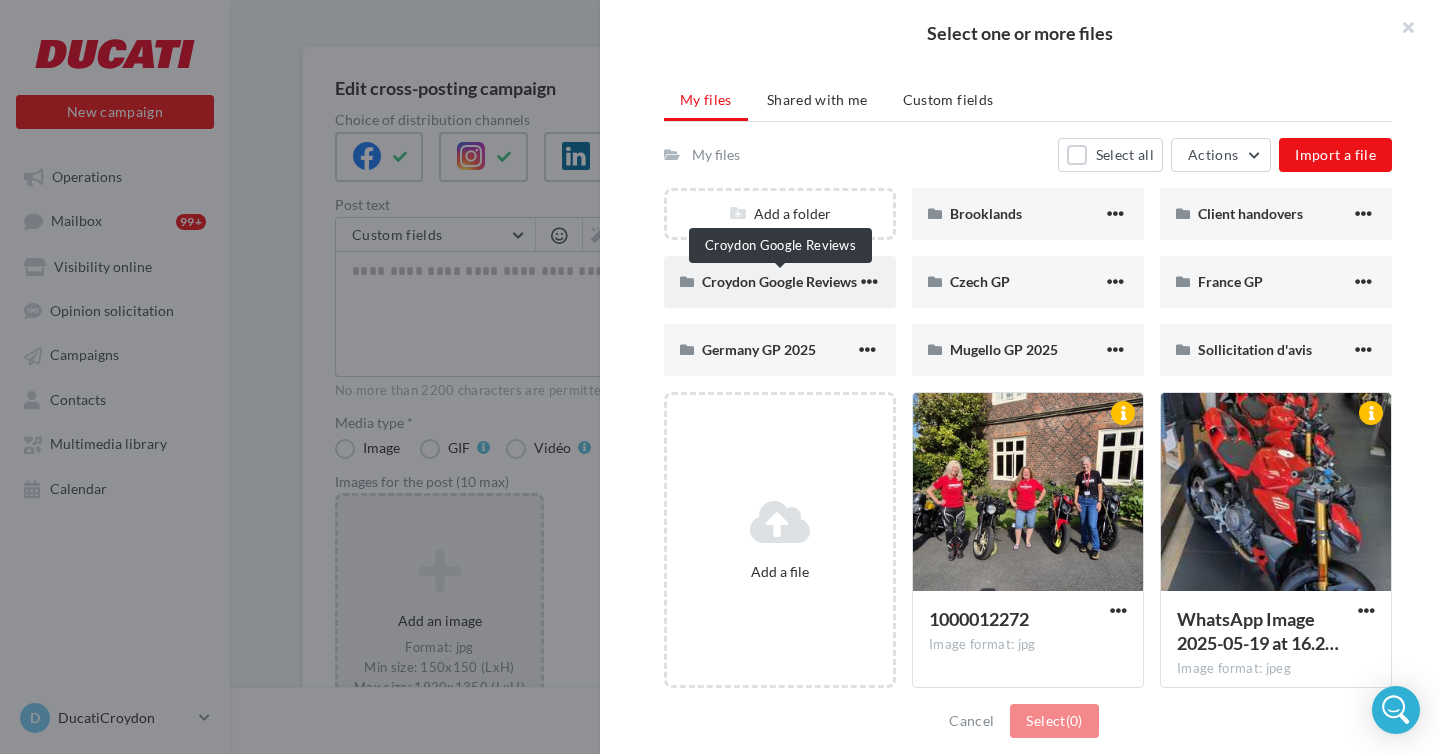 click on "Croydon Google Reviews" at bounding box center (779, 281) 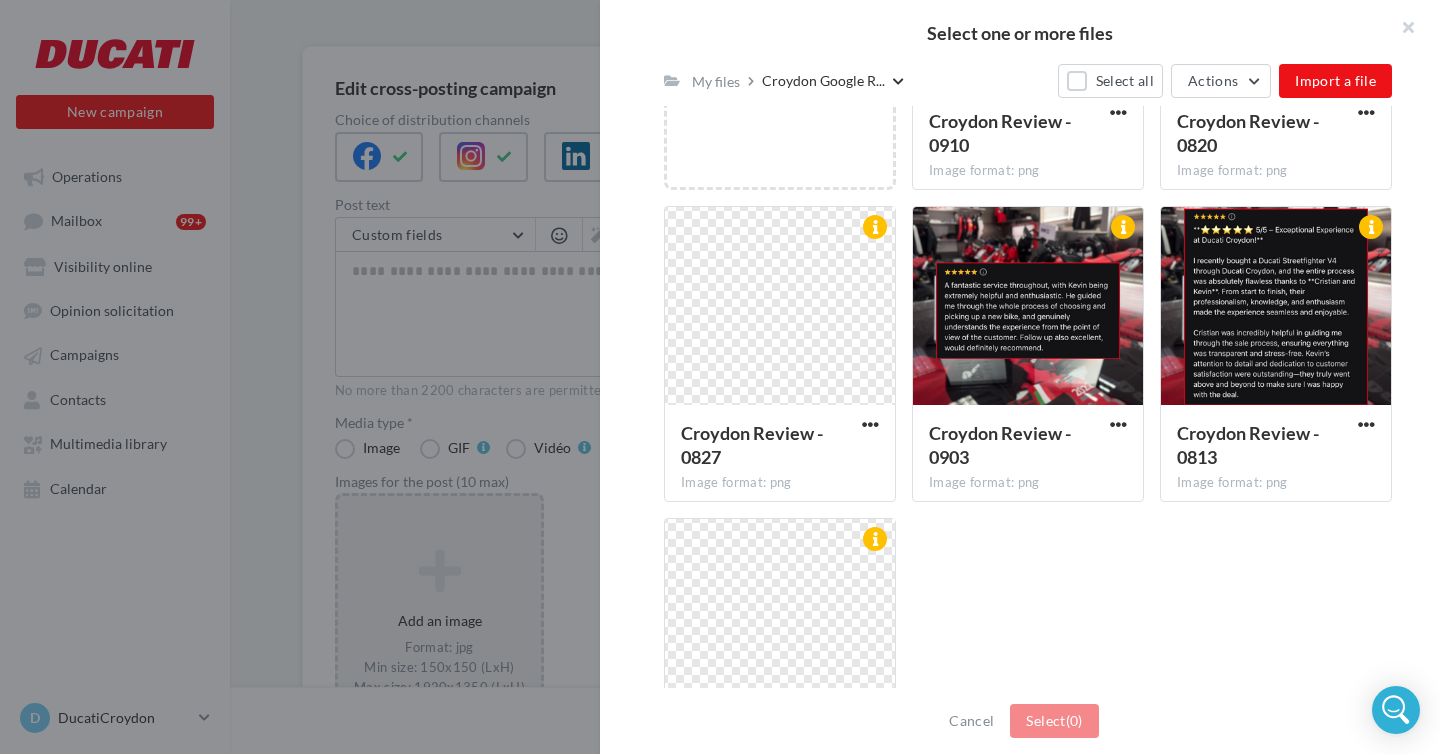 scroll, scrollTop: 513, scrollLeft: 0, axis: vertical 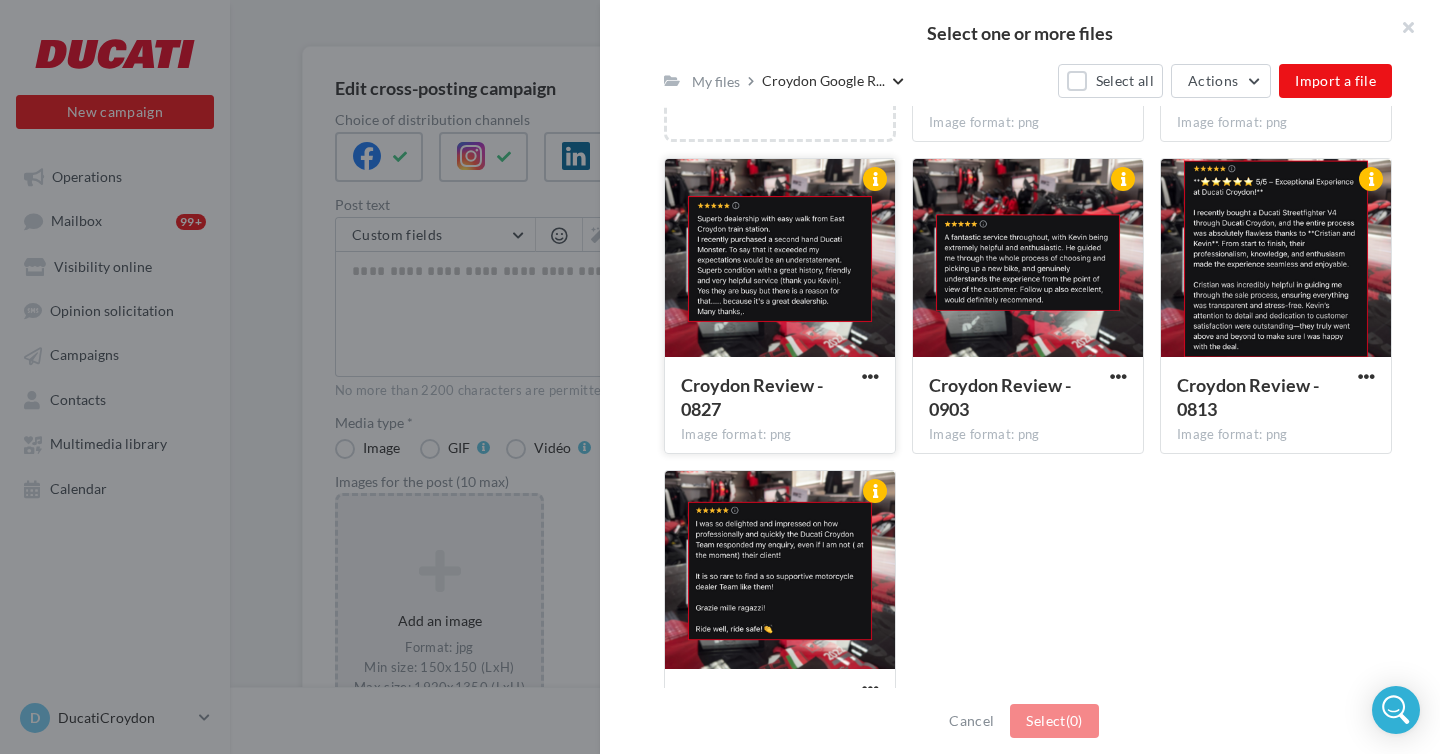 click at bounding box center (780, 259) 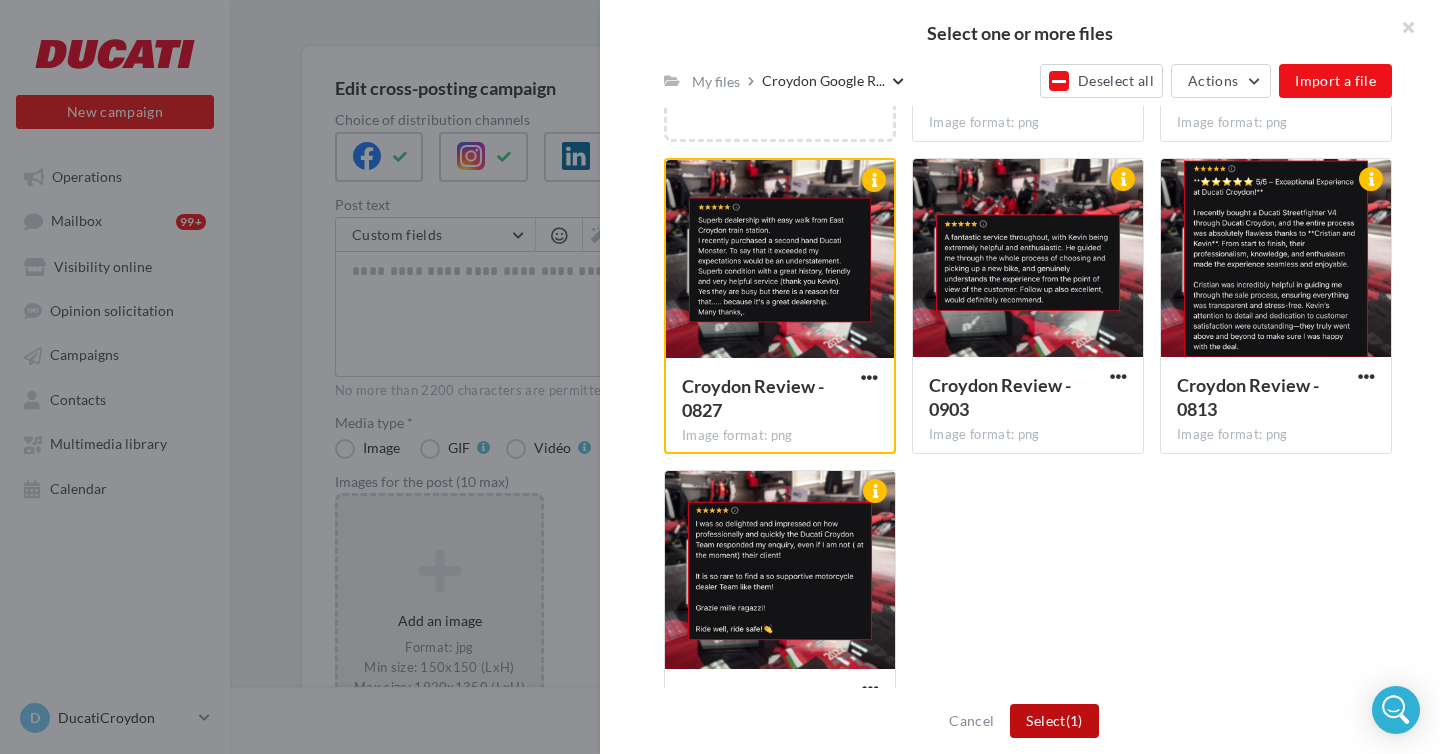 click on "Select   (1)" at bounding box center [1054, 721] 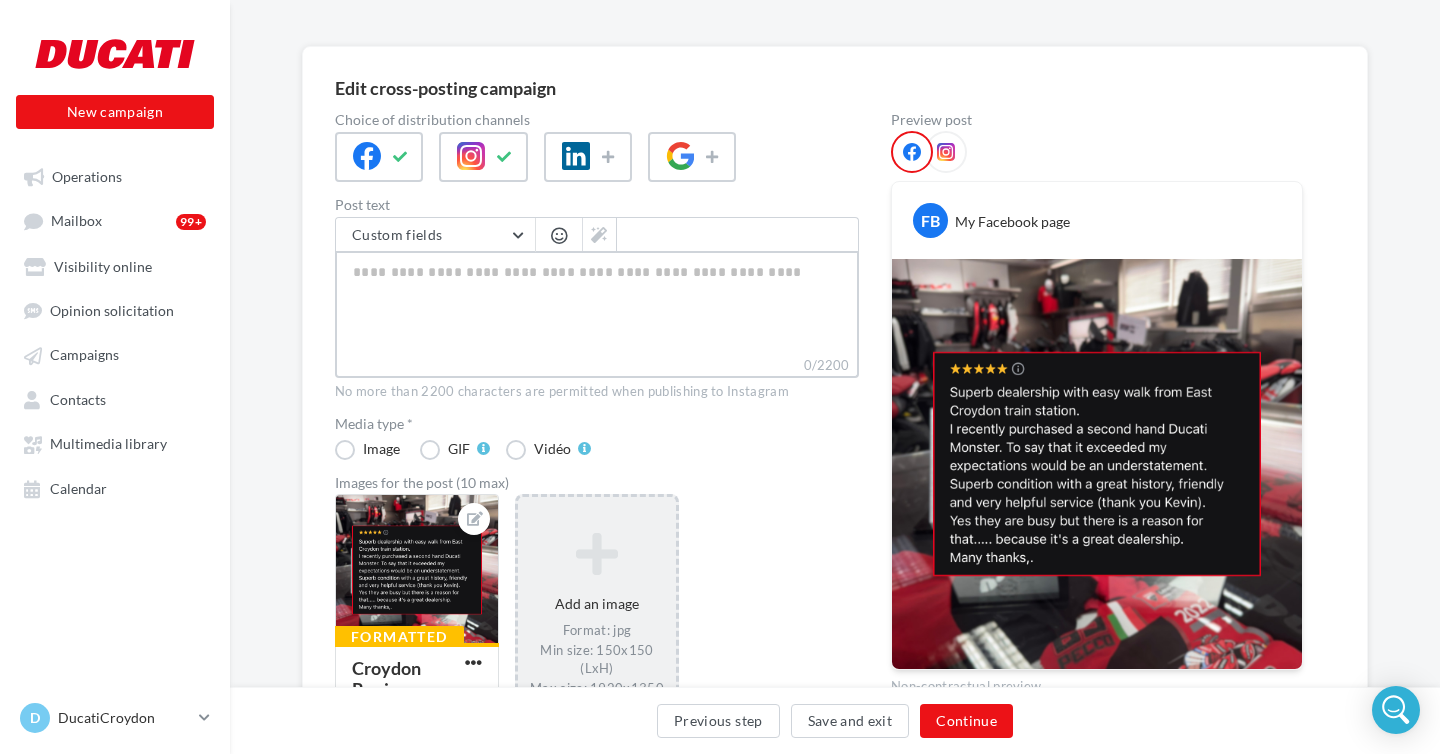 click on "0/2200" at bounding box center (597, 303) 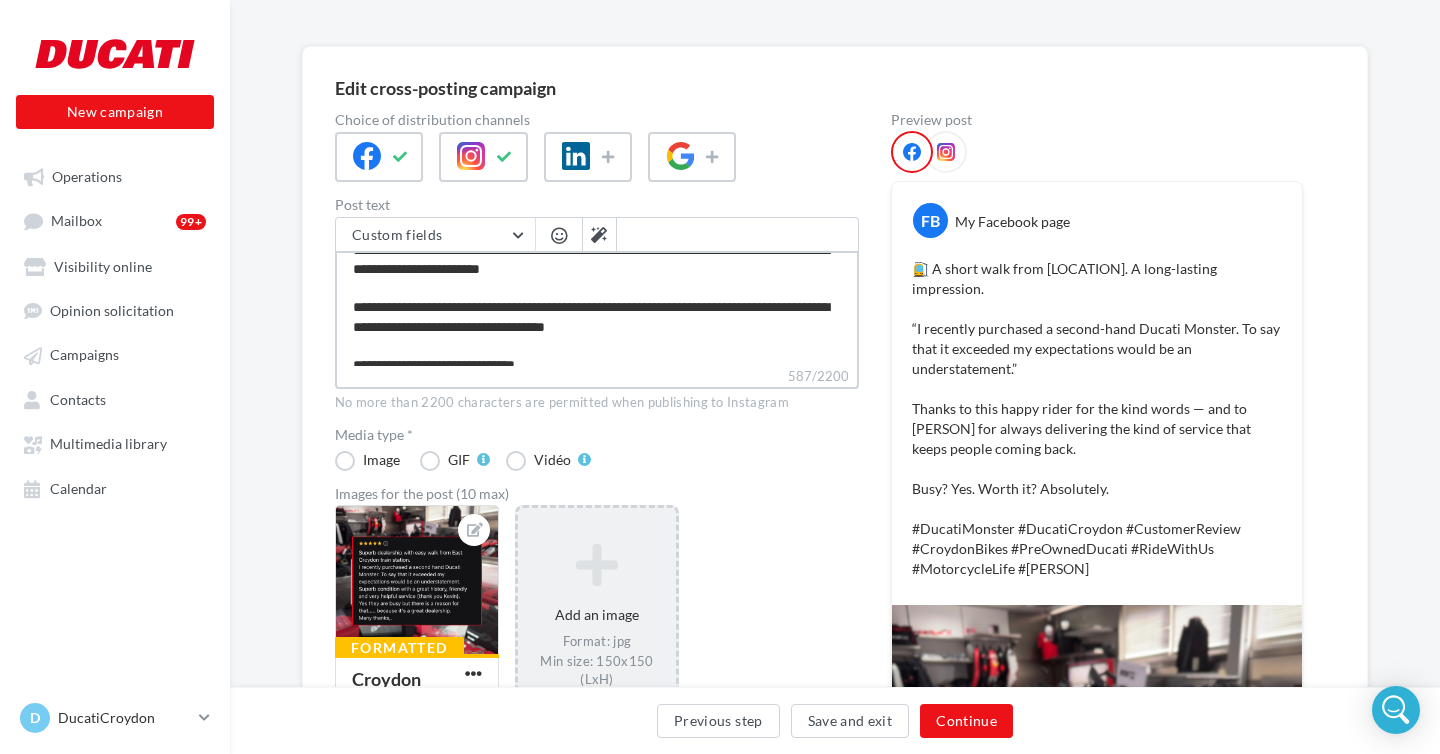 scroll, scrollTop: 64, scrollLeft: 0, axis: vertical 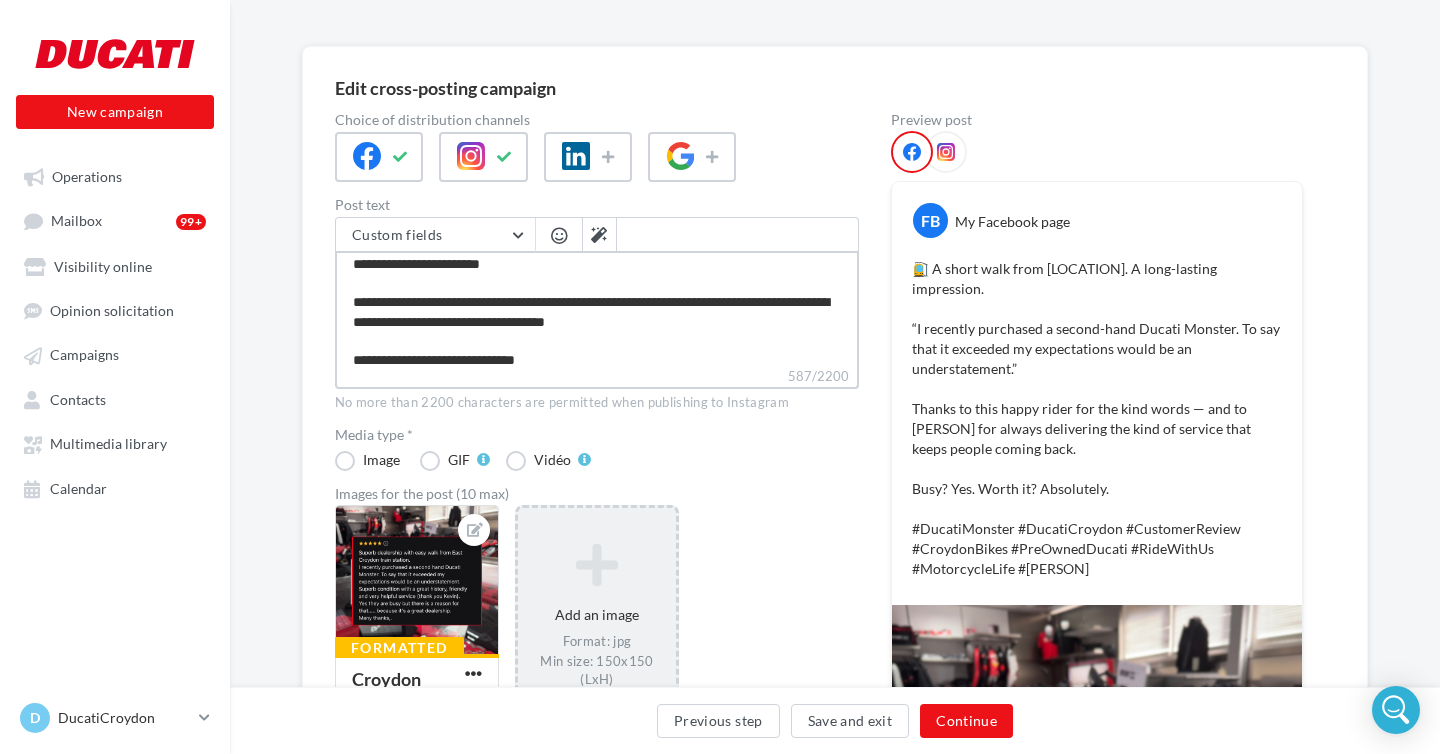 click on "**********" at bounding box center (597, 308) 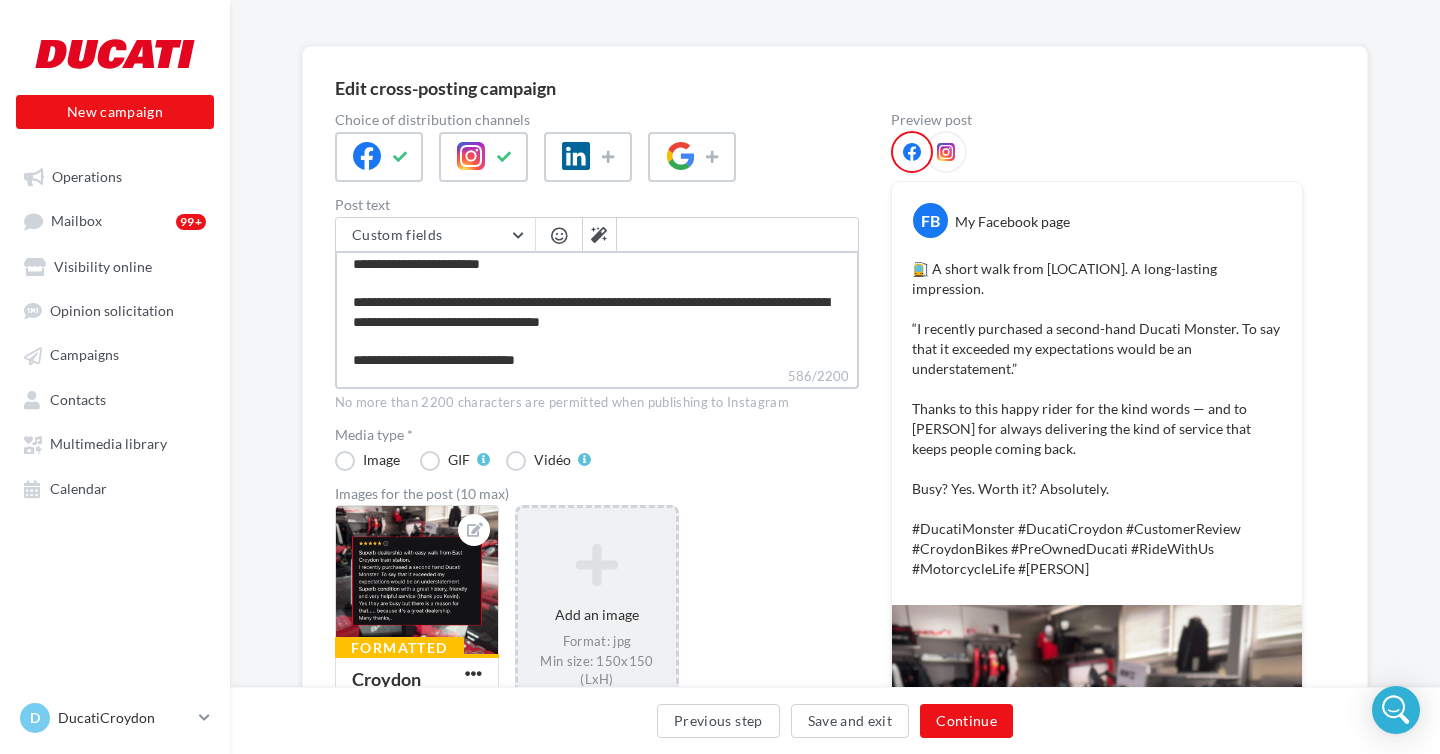 type on "**********" 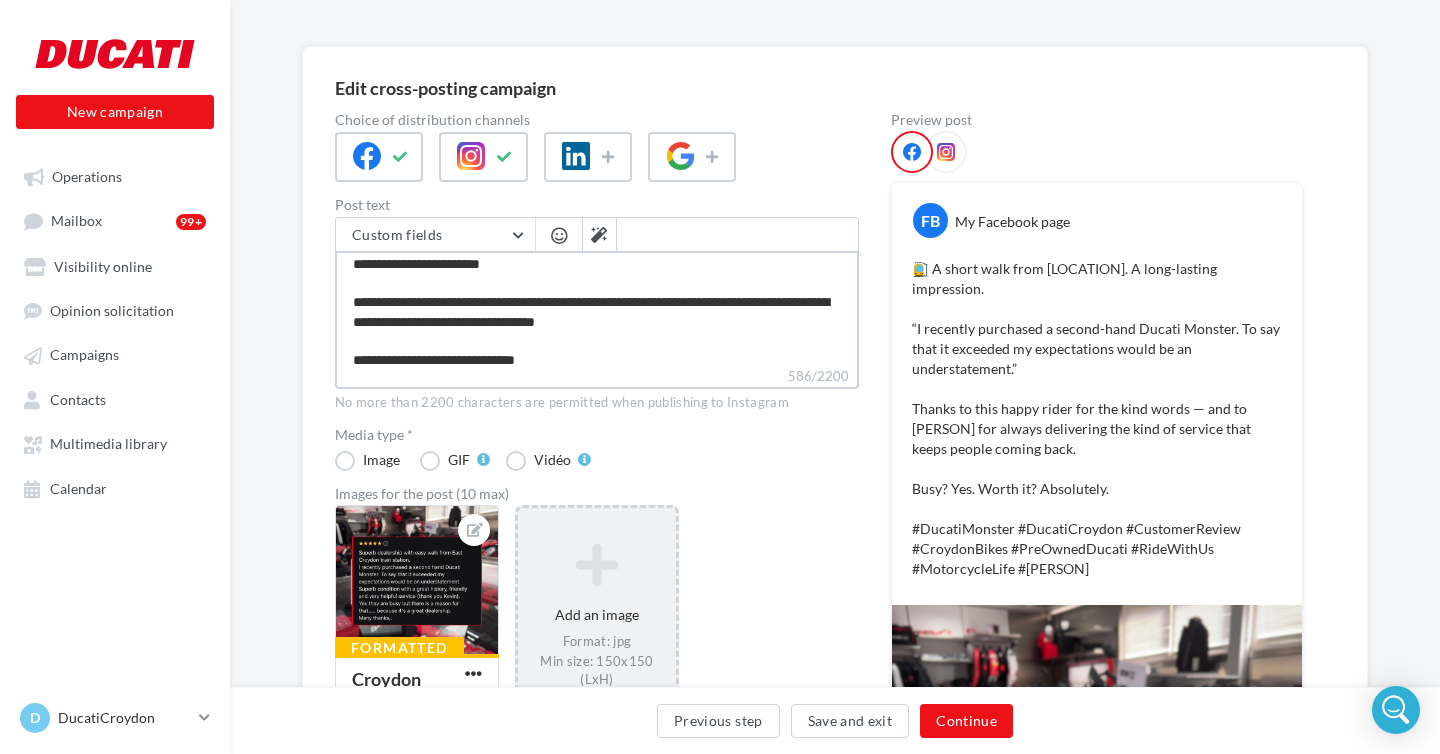 type on "**********" 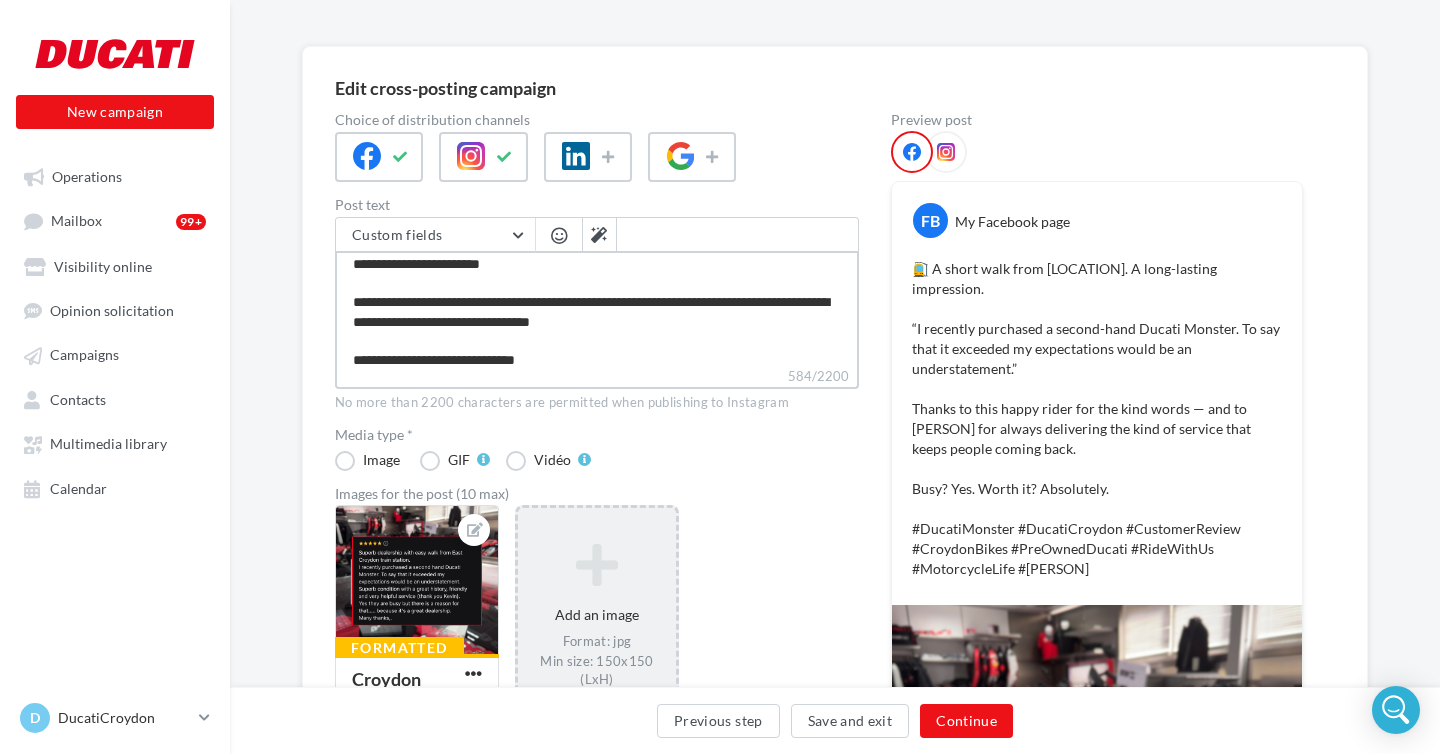 type on "**********" 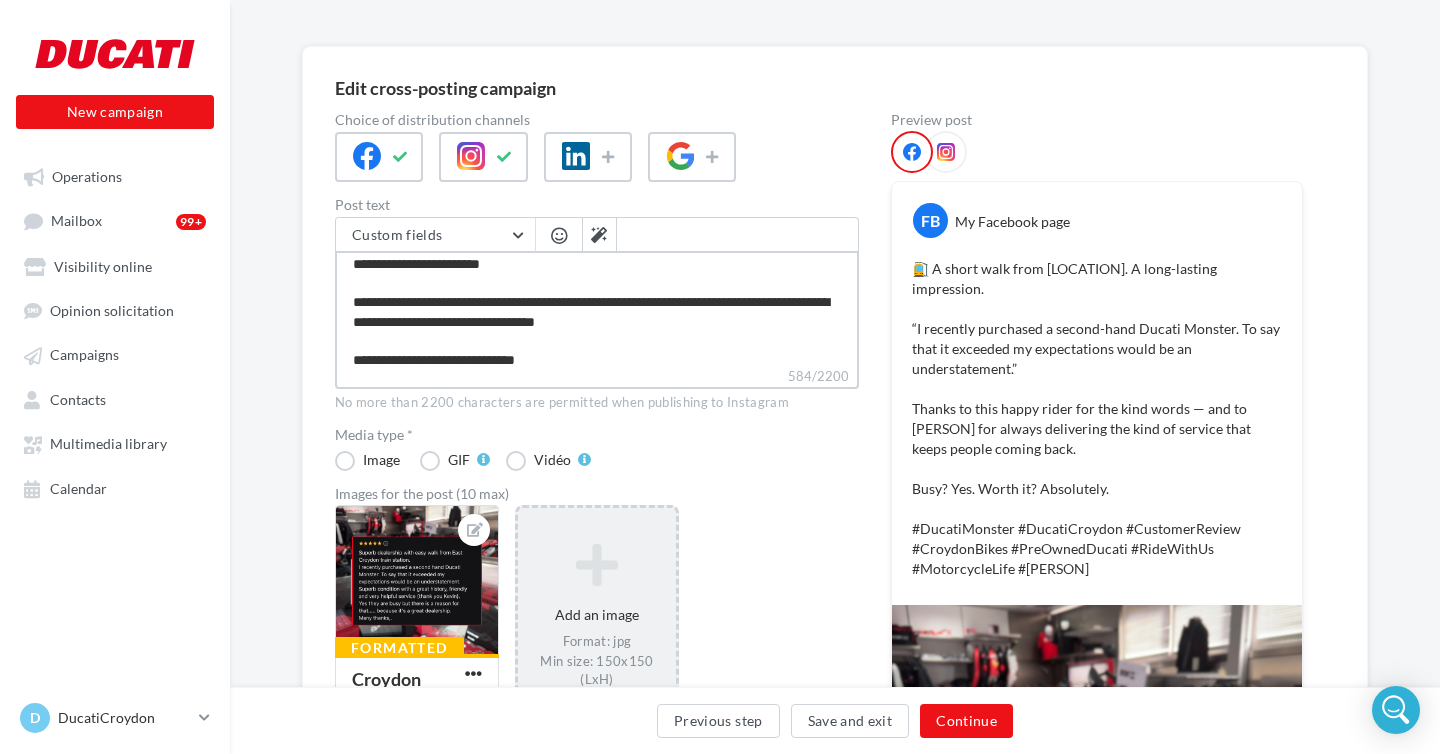type on "**********" 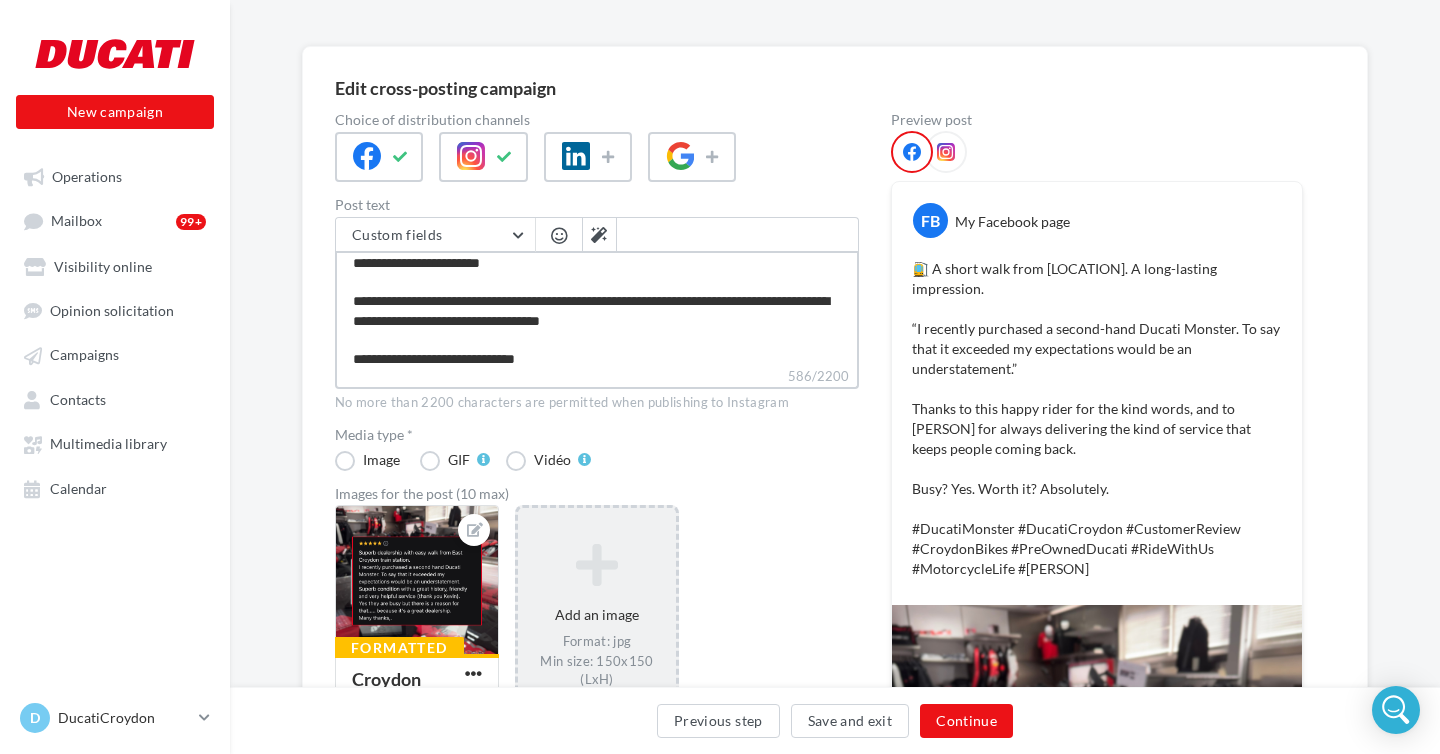 scroll, scrollTop: 101, scrollLeft: 0, axis: vertical 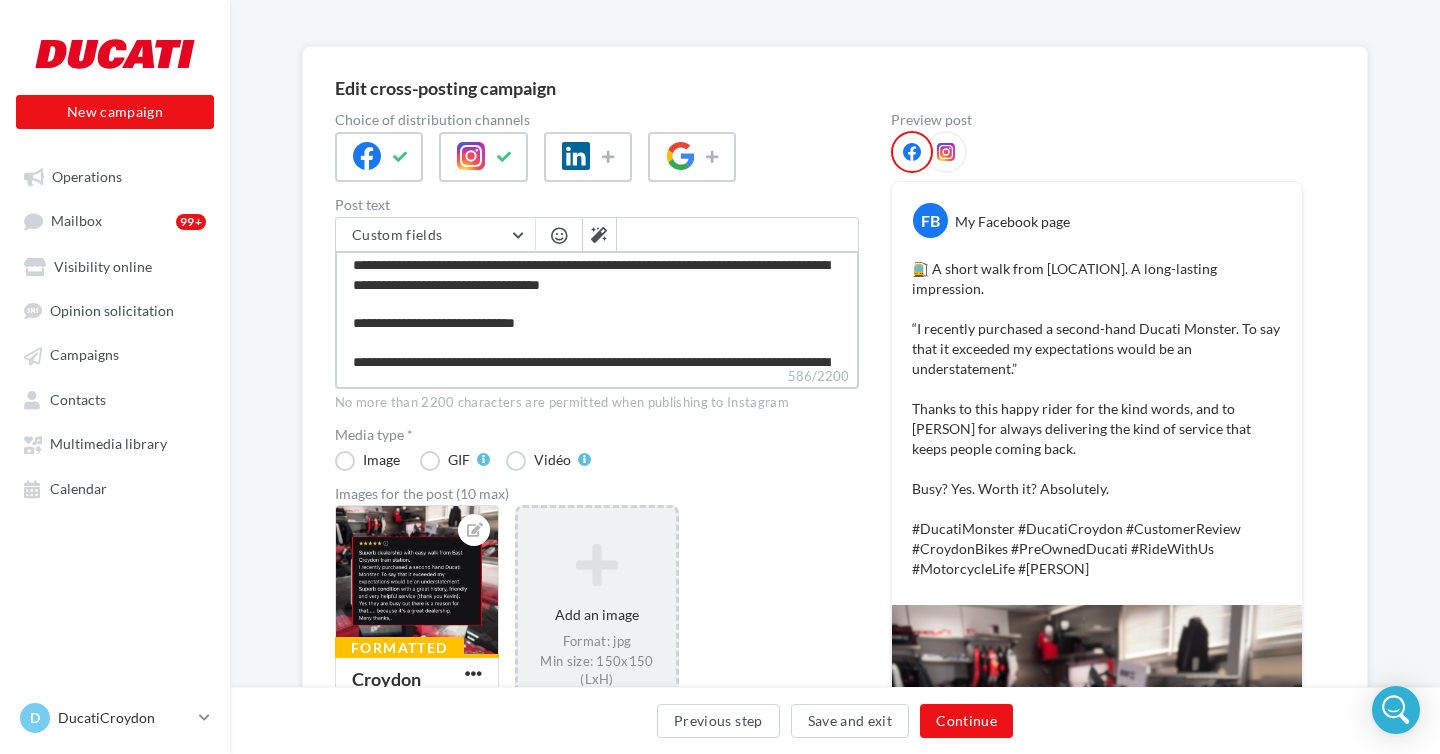 click on "**********" at bounding box center (597, 308) 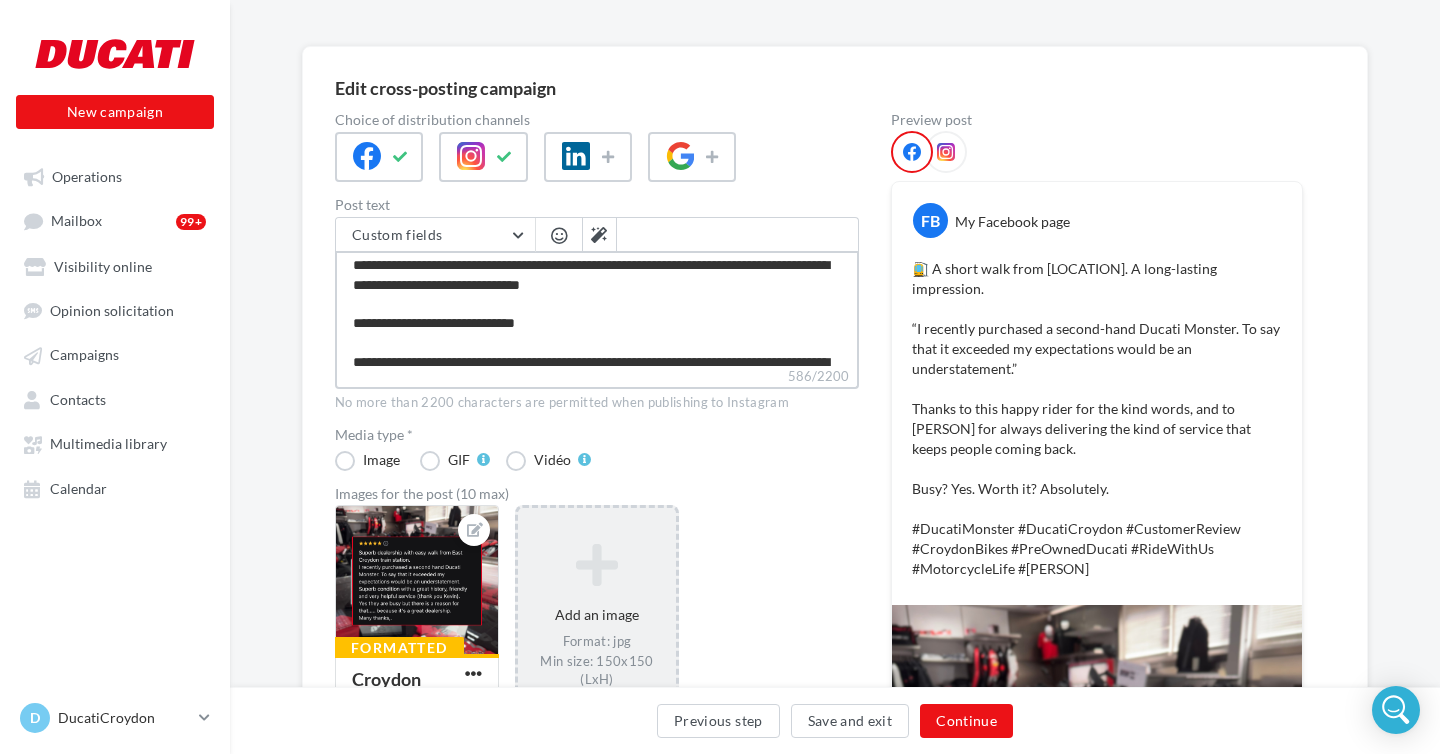 type on "**********" 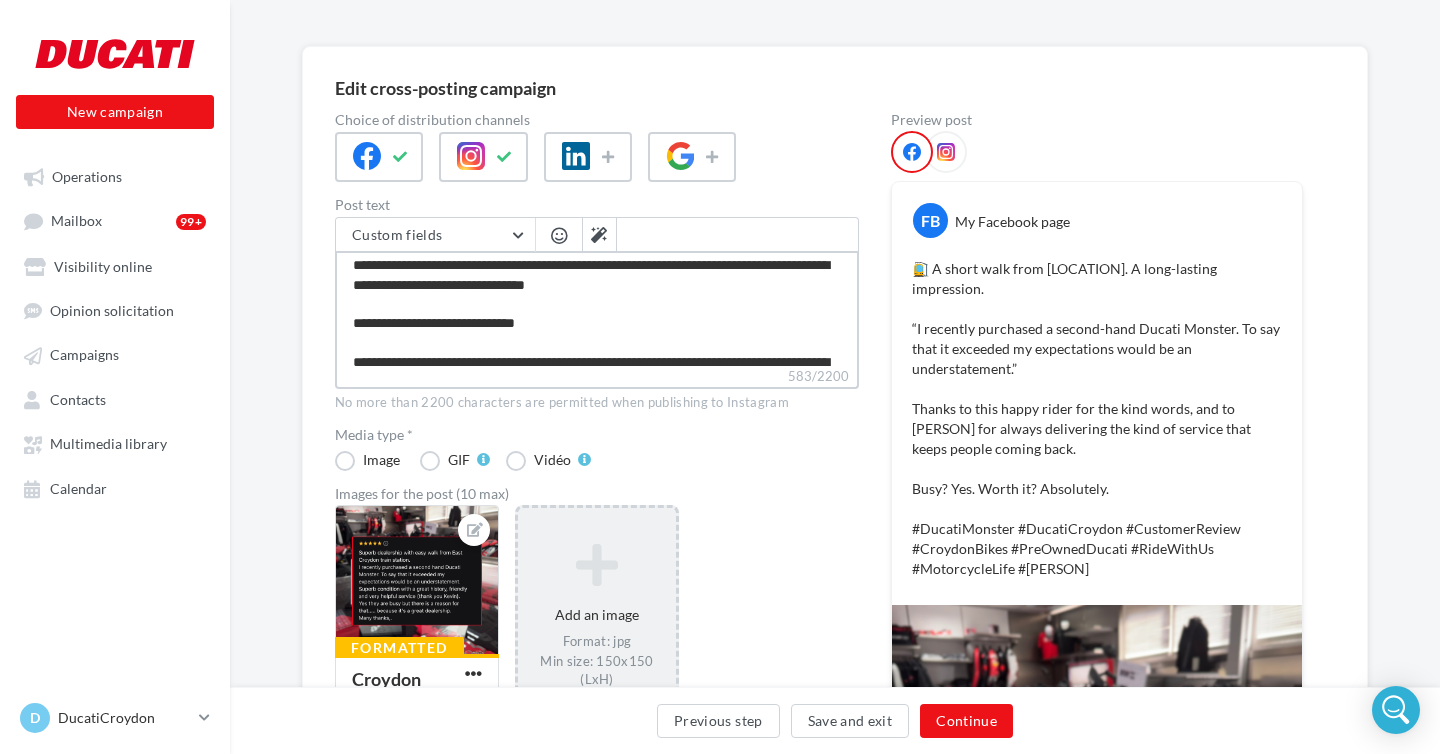 type on "**********" 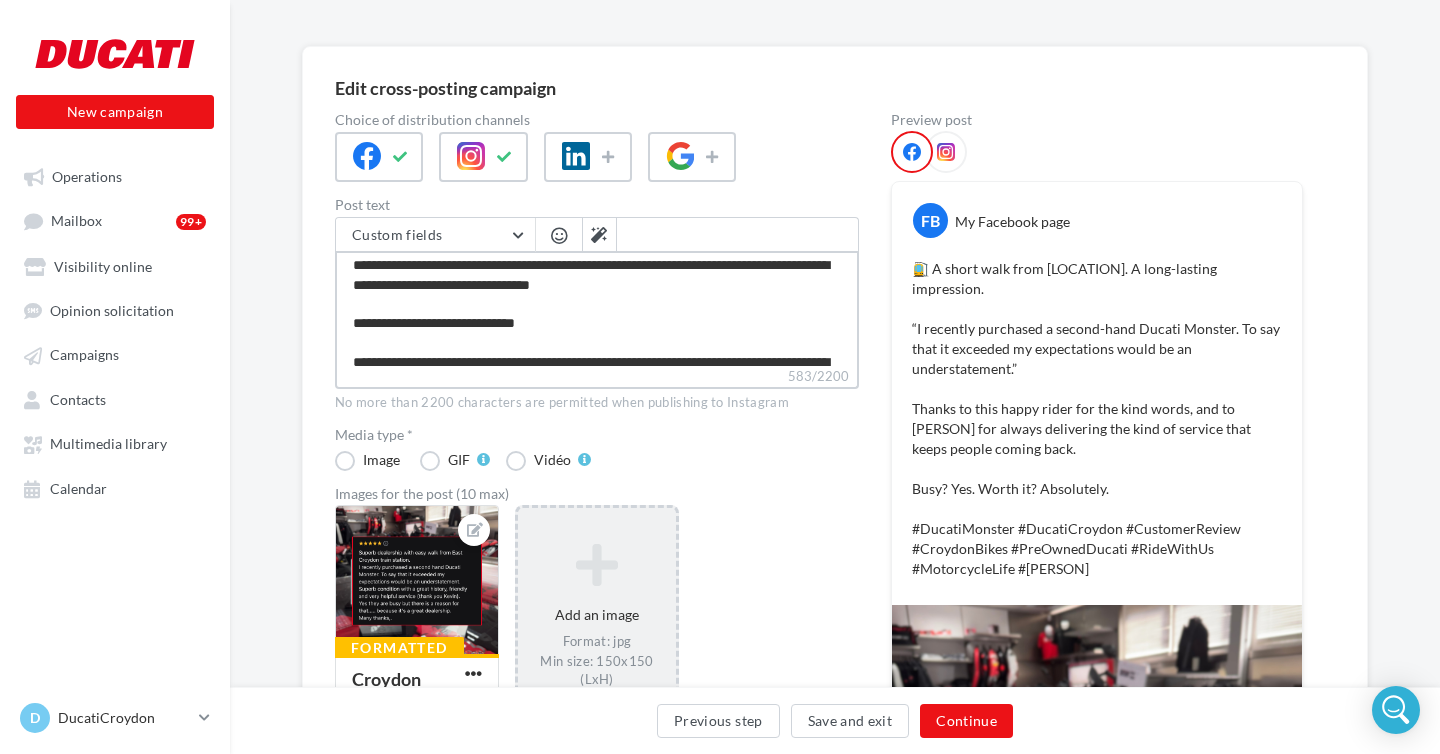 type on "**********" 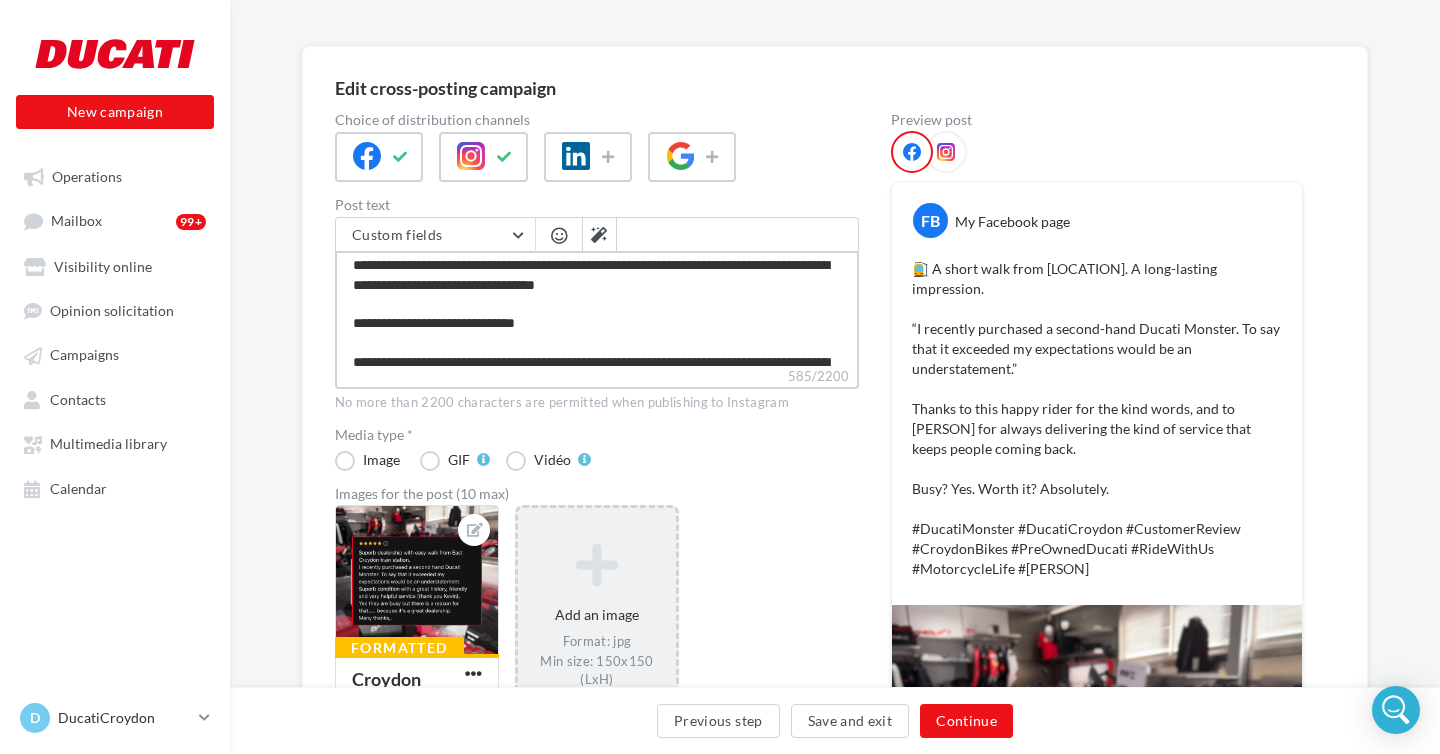 type on "**********" 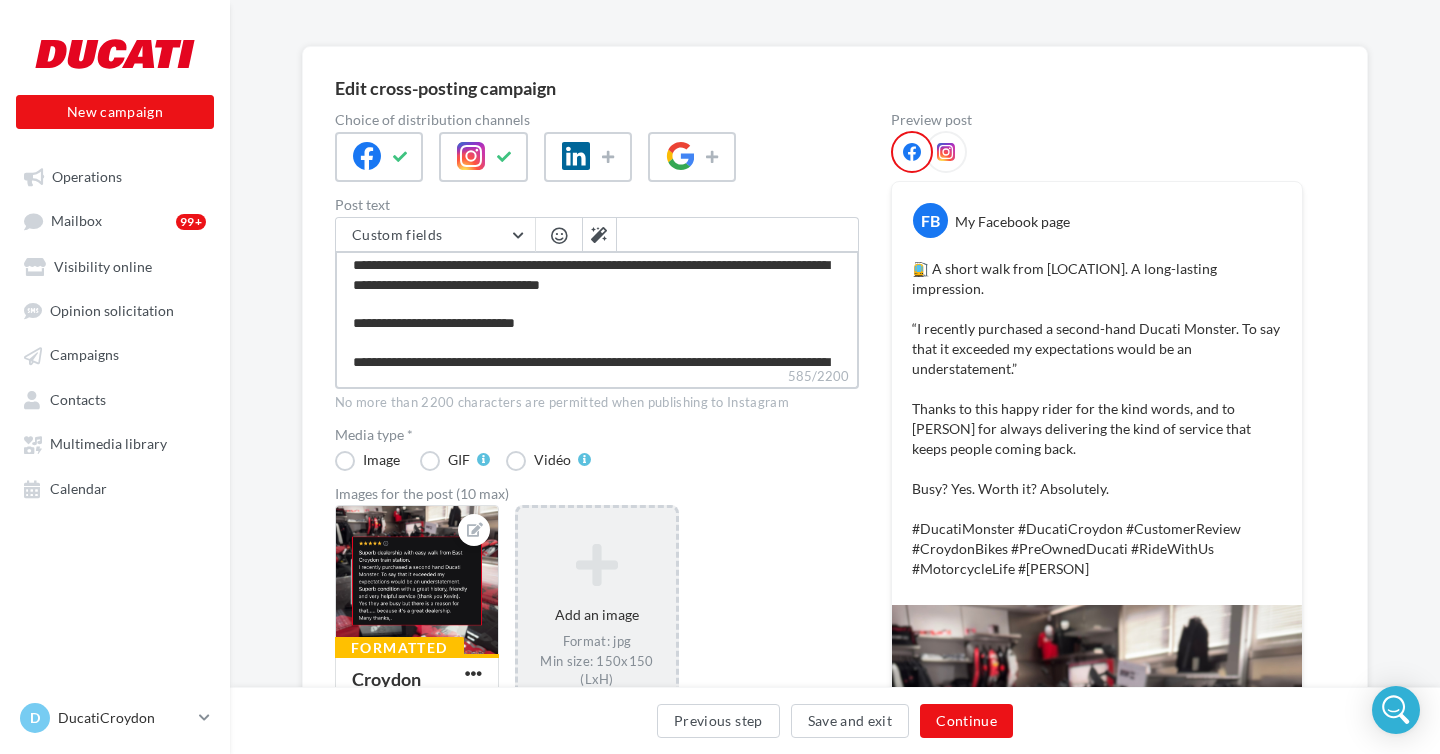 type on "**********" 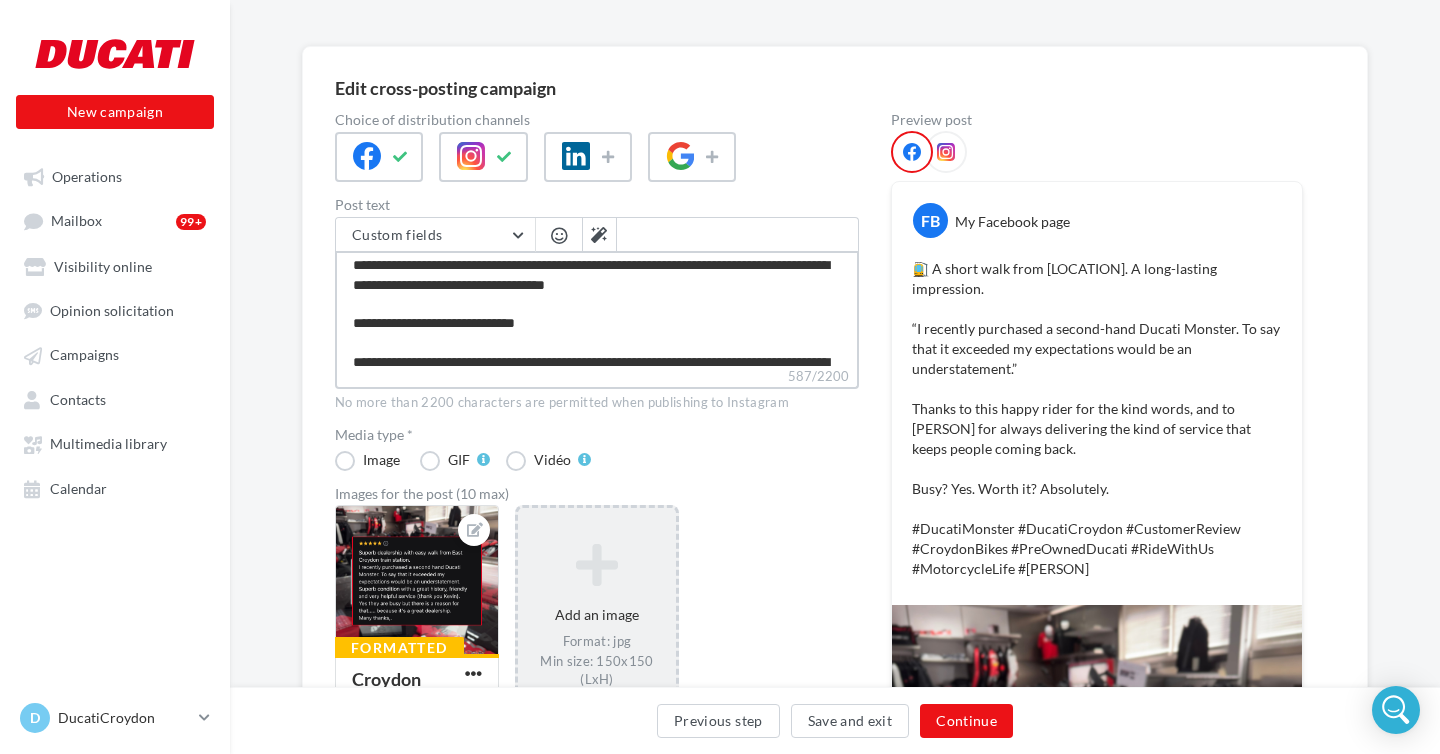 type on "**********" 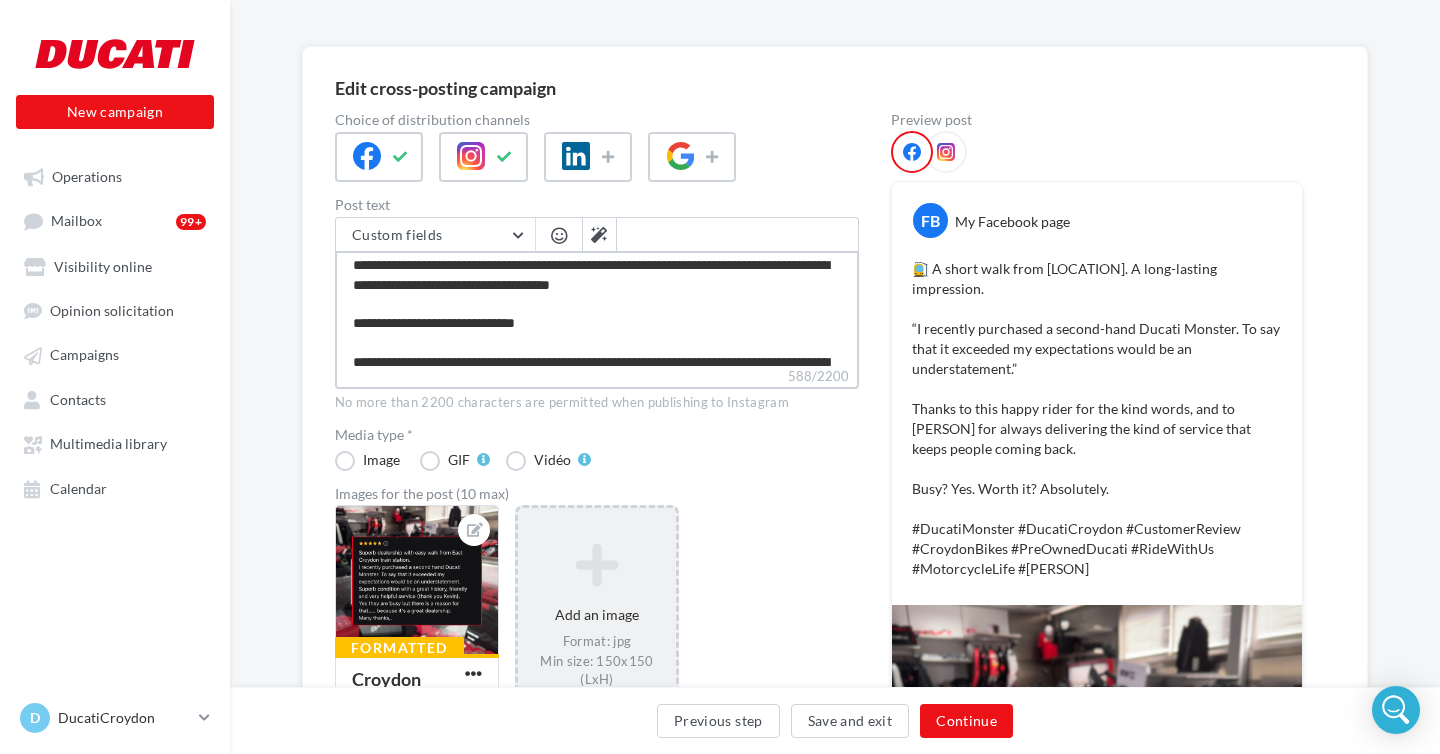 type on "**********" 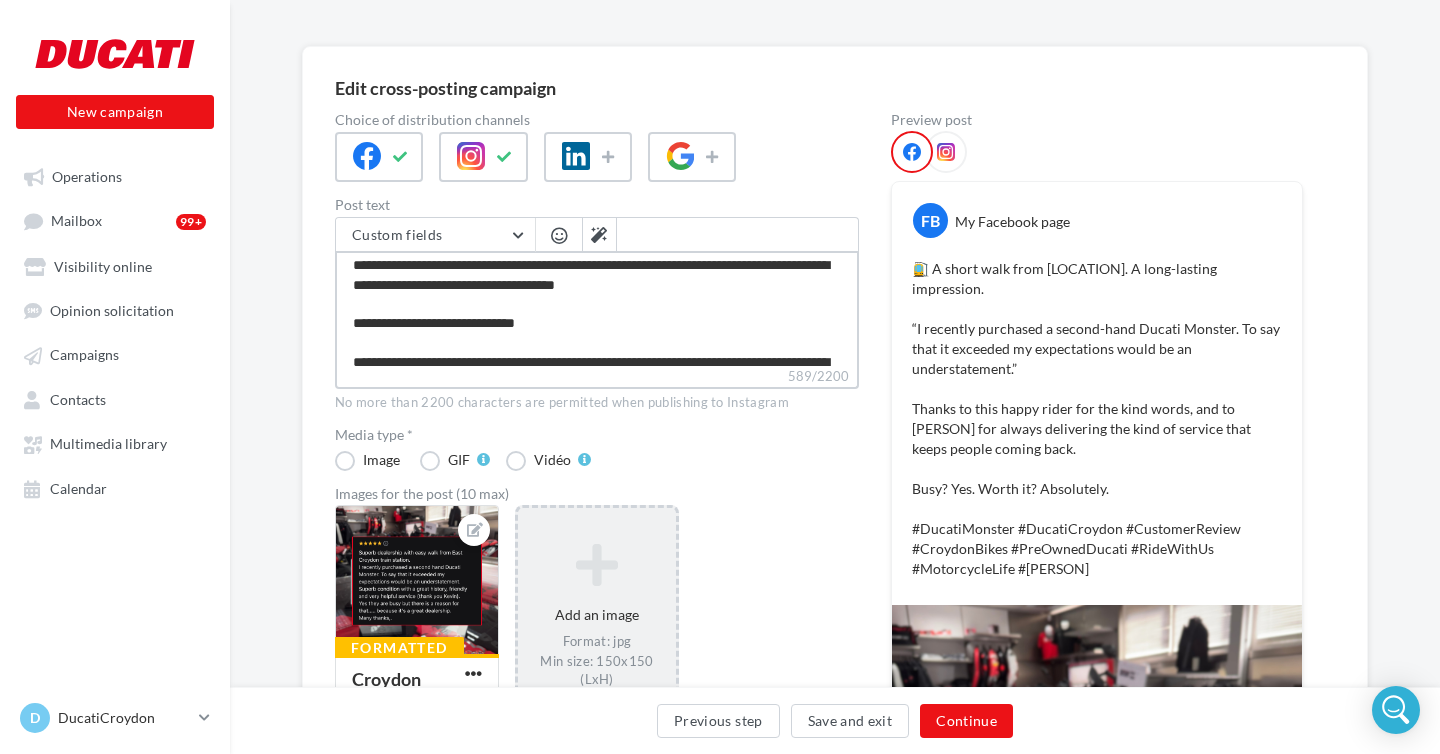 click on "**********" at bounding box center [597, 308] 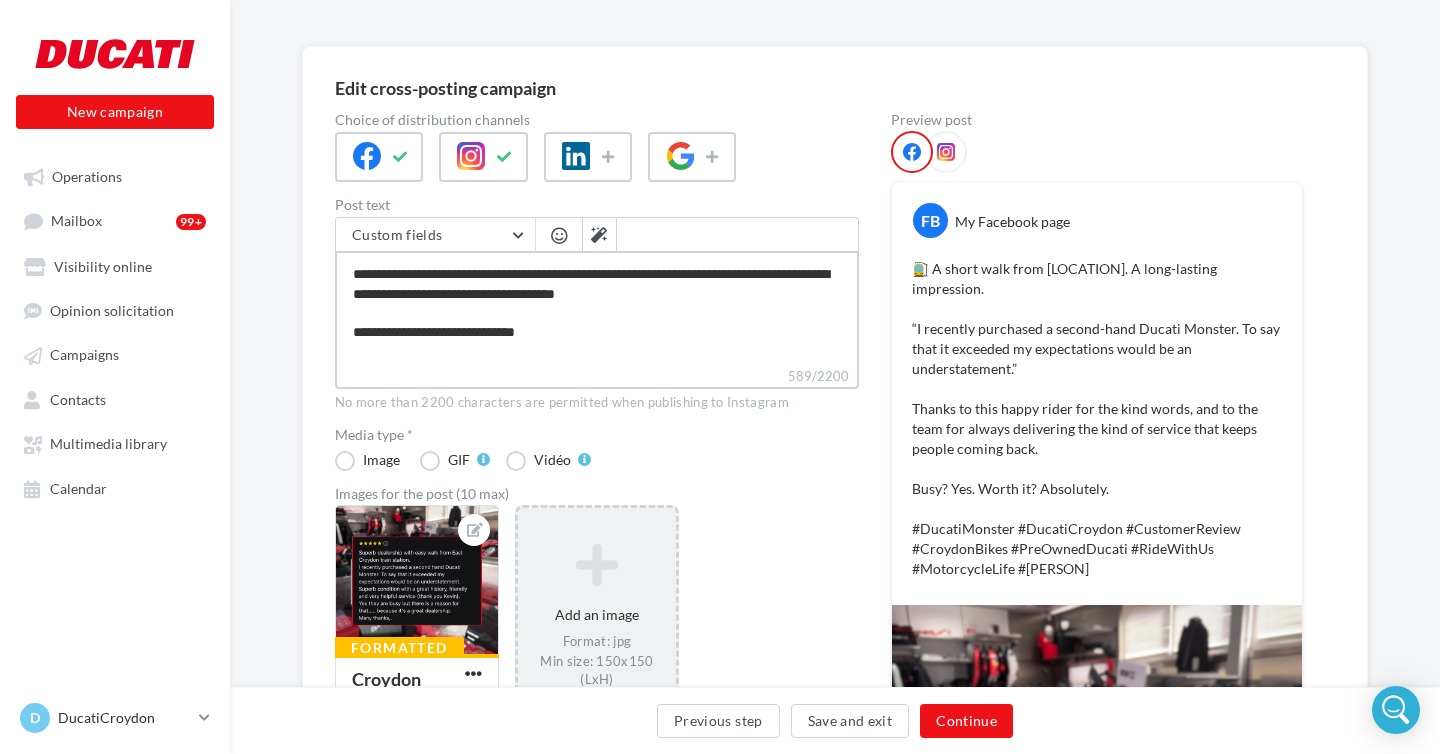 scroll, scrollTop: 91, scrollLeft: 0, axis: vertical 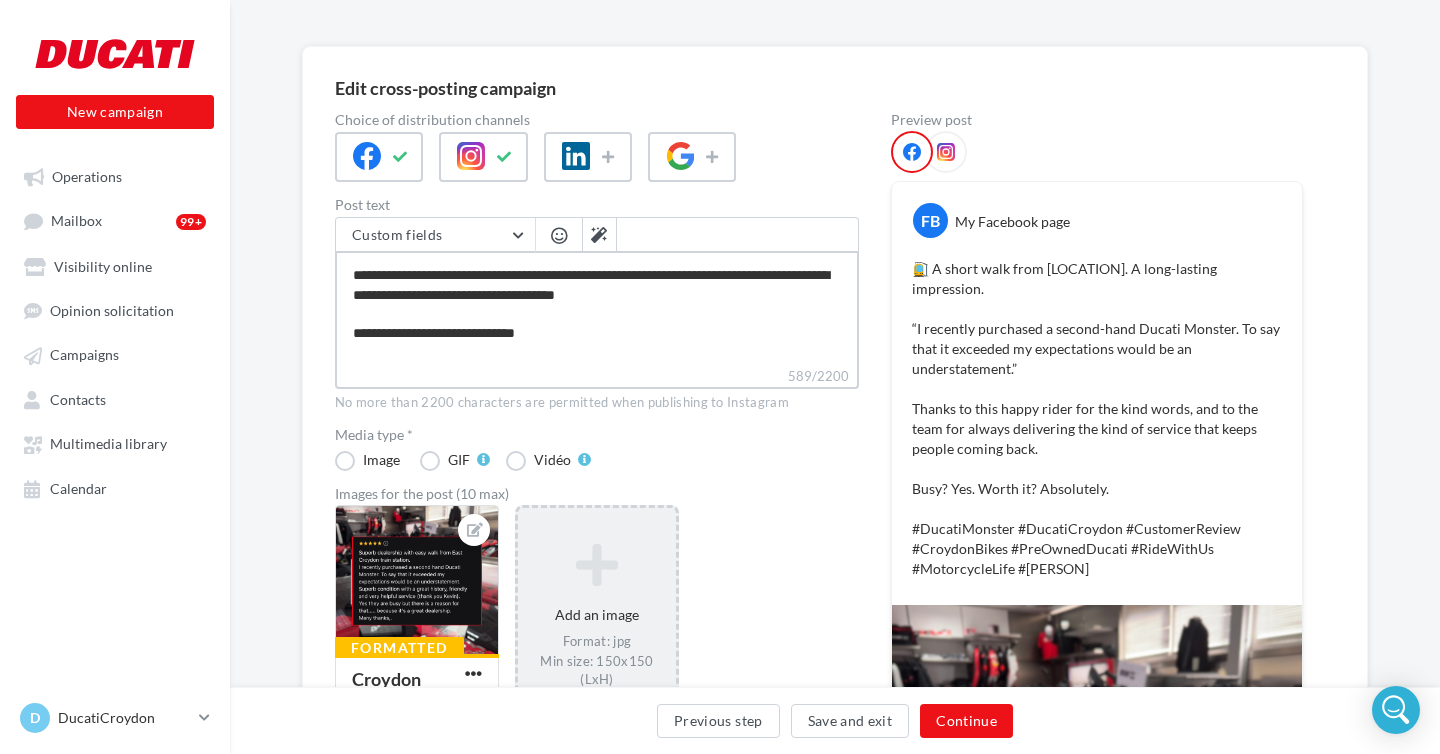 click on "**********" at bounding box center (597, 308) 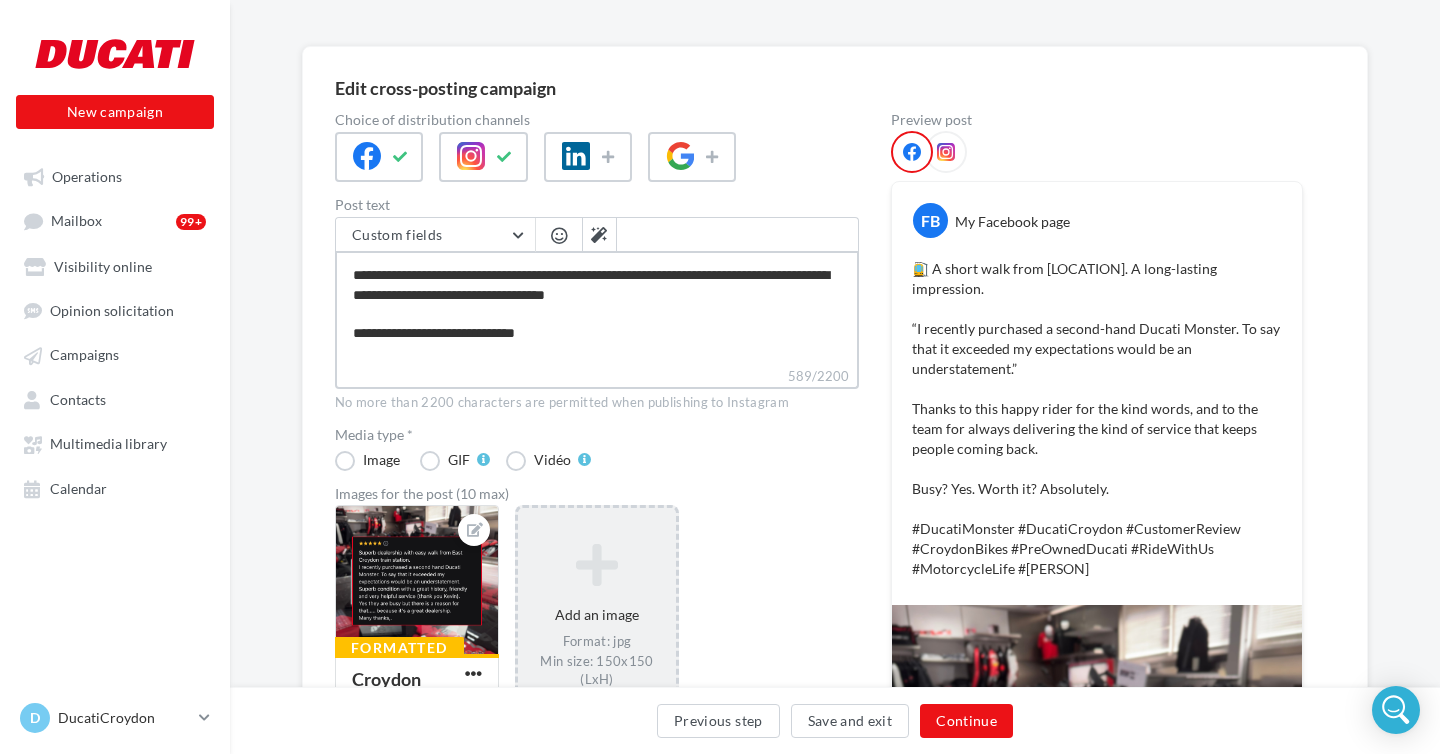 type on "**********" 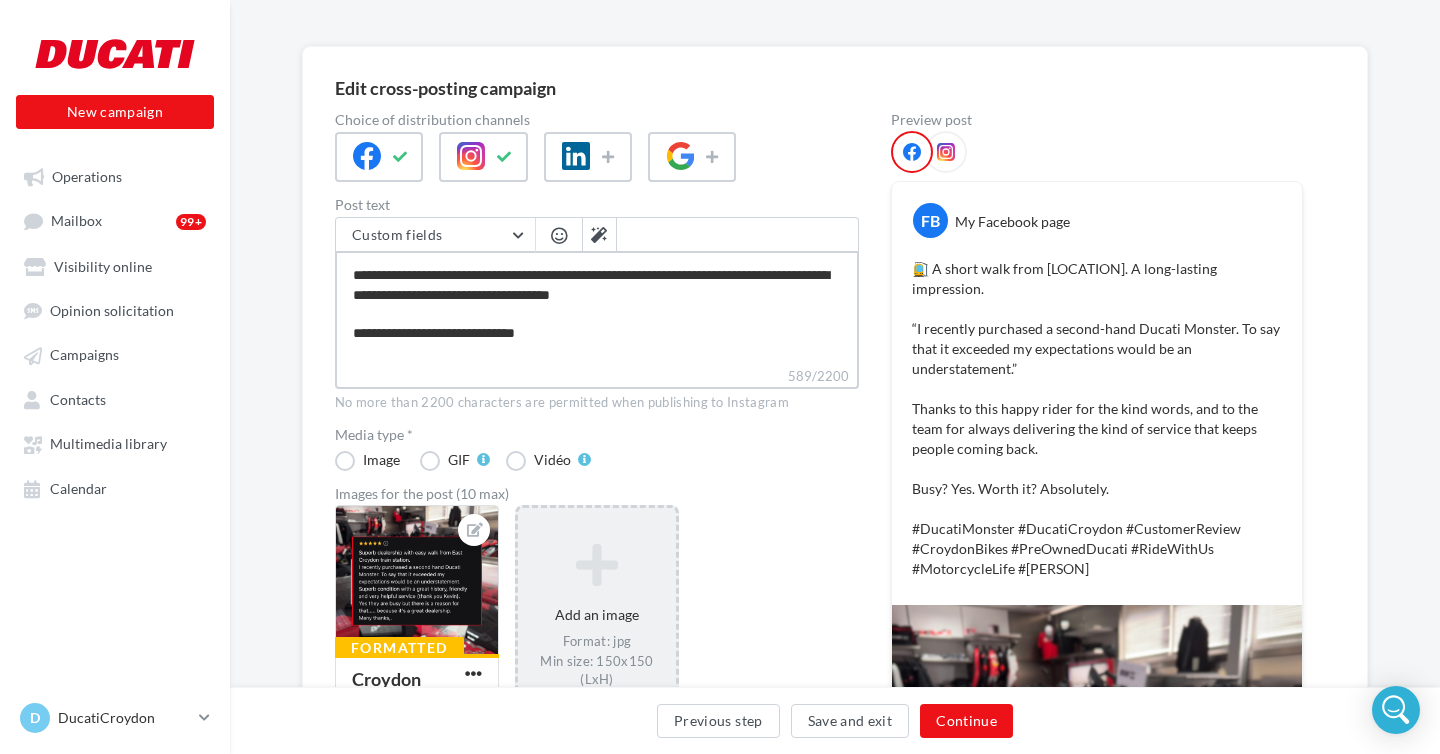 type on "**********" 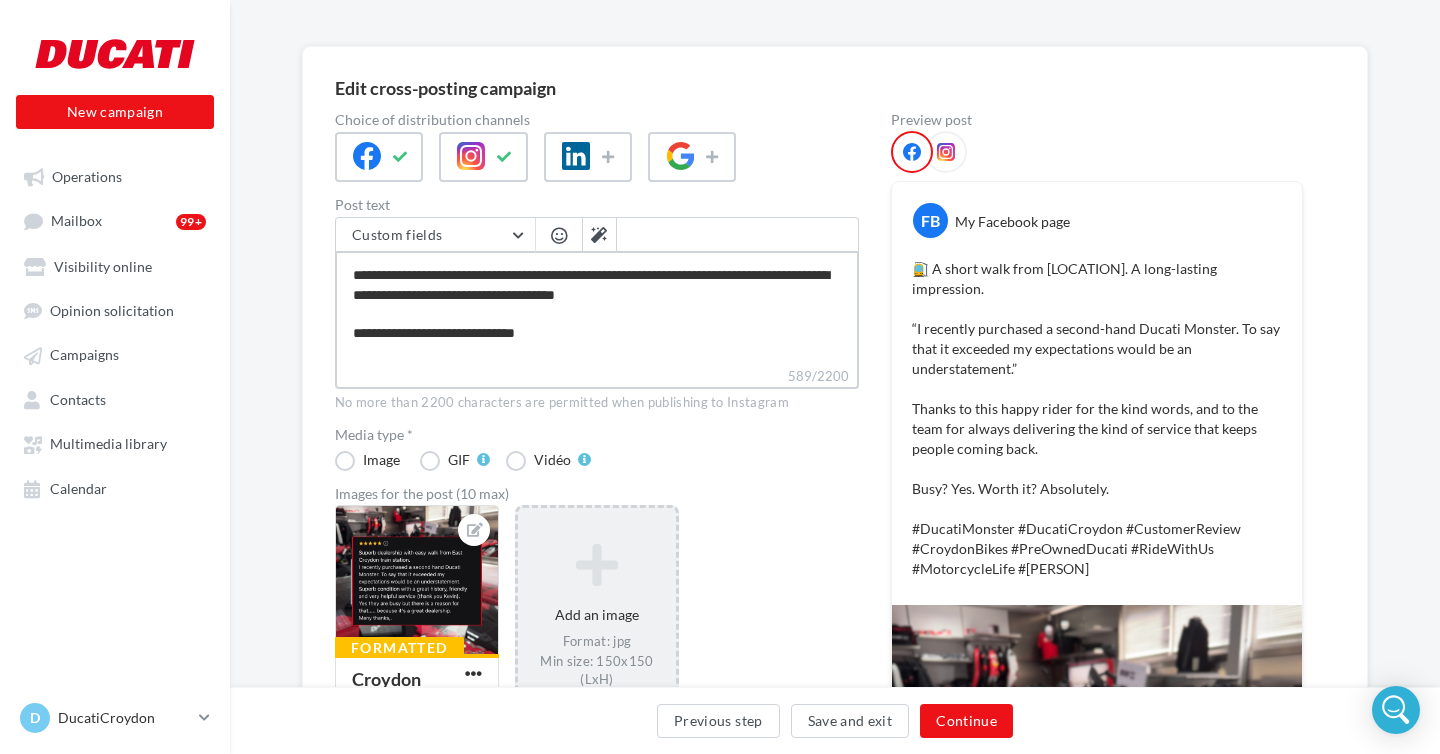 click on "**********" at bounding box center (597, 308) 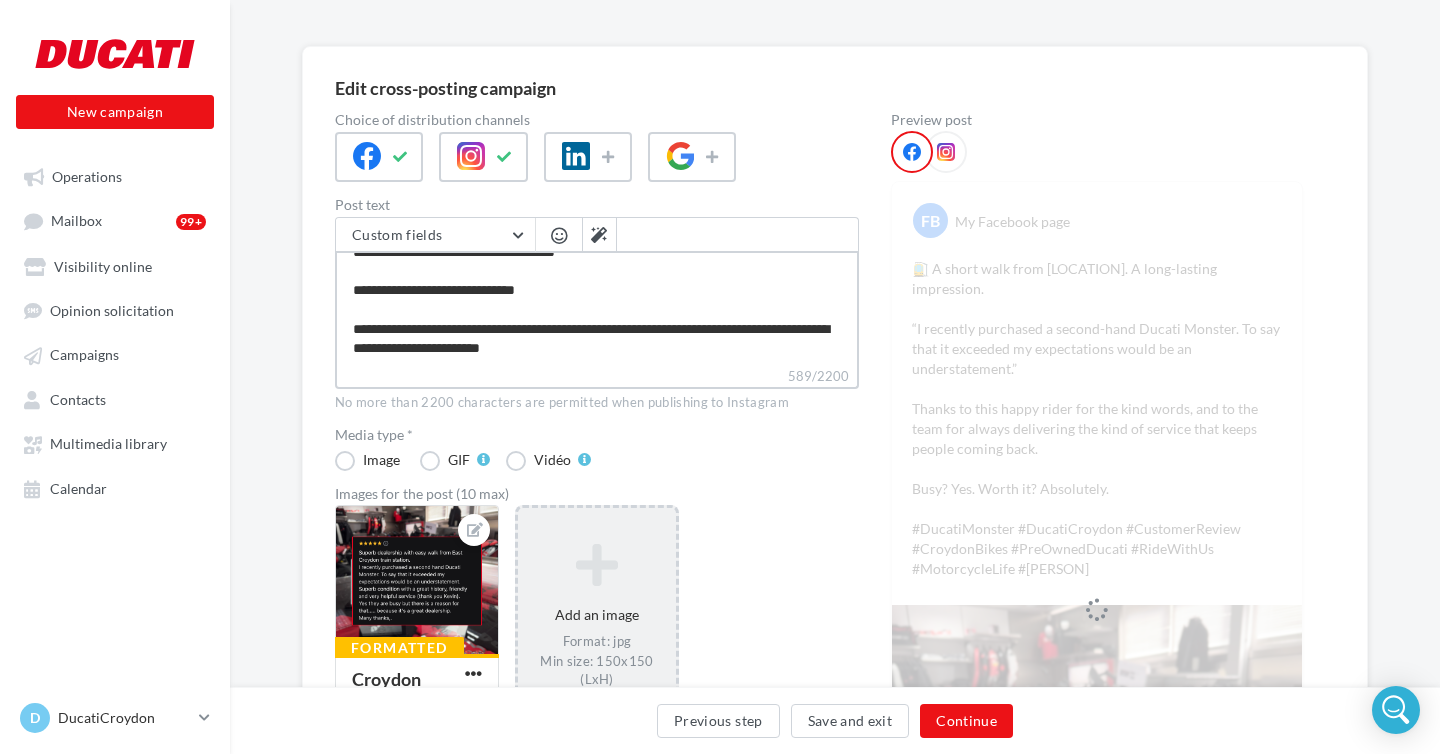 drag, startPoint x: 784, startPoint y: 345, endPoint x: 662, endPoint y: 347, distance: 122.016396 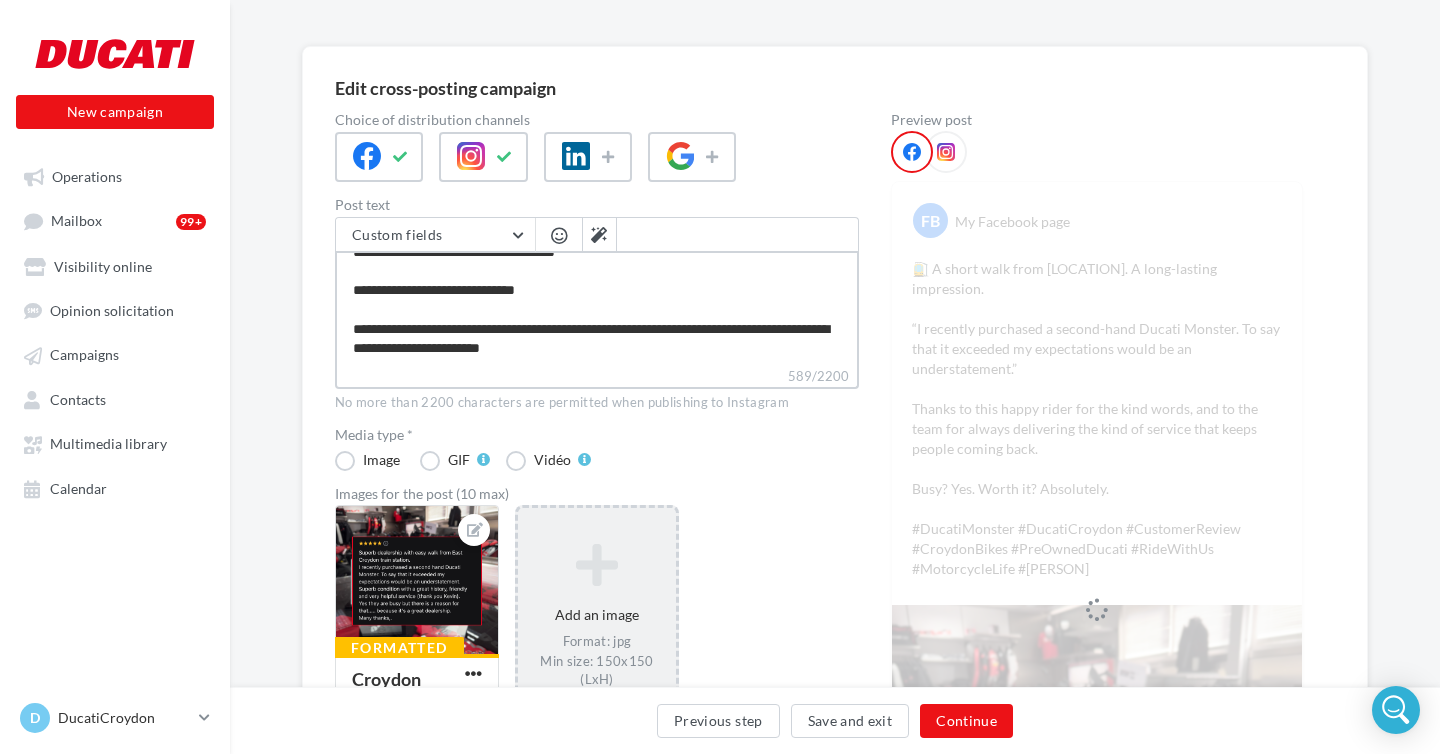 click on "**********" at bounding box center [597, 308] 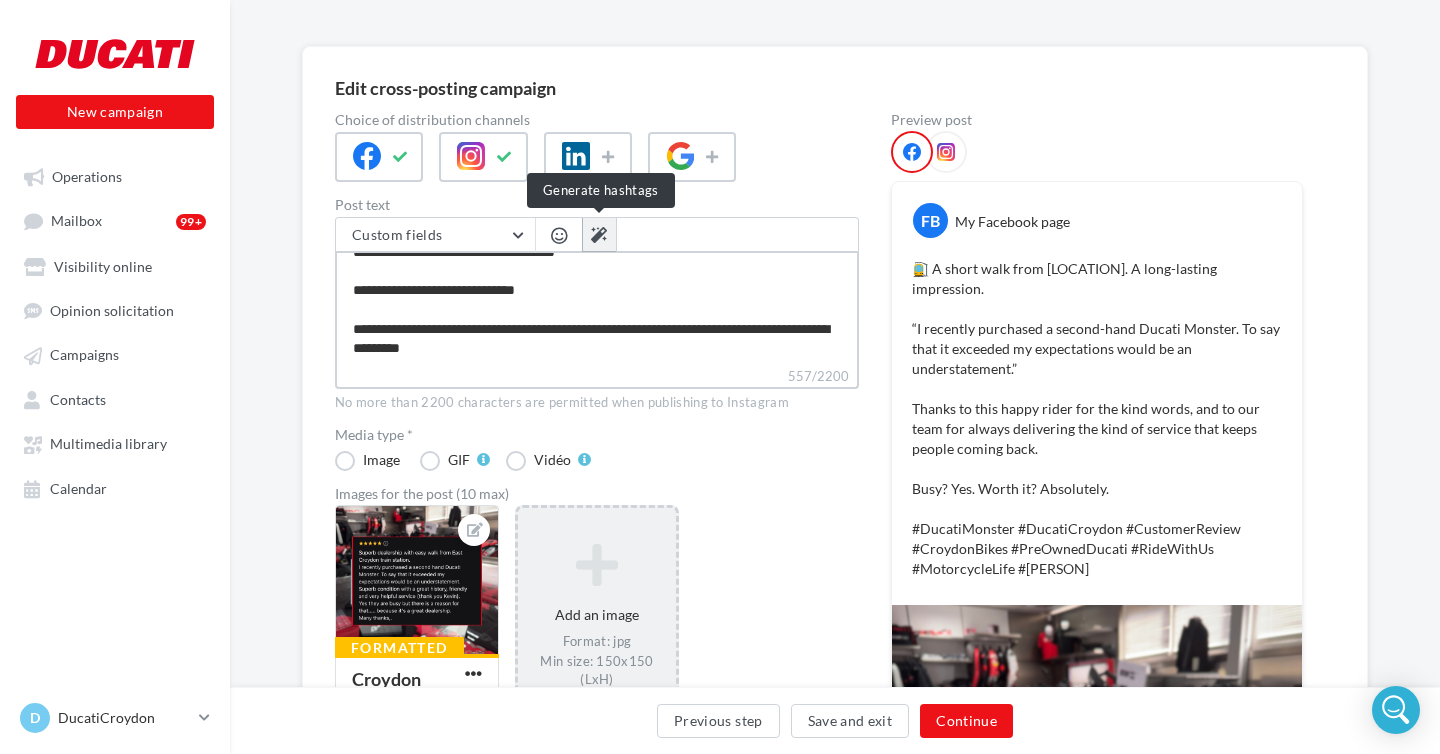 type on "**********" 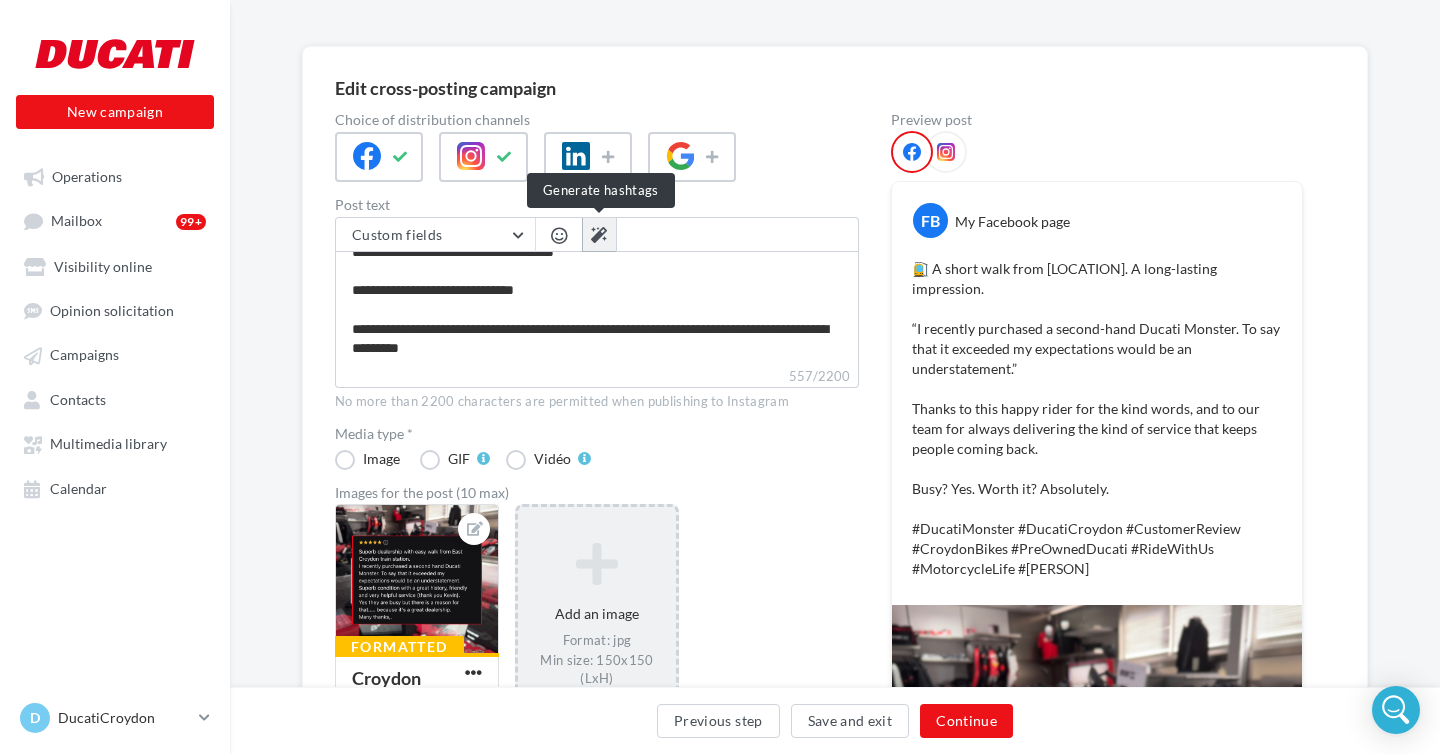 click at bounding box center [599, 235] 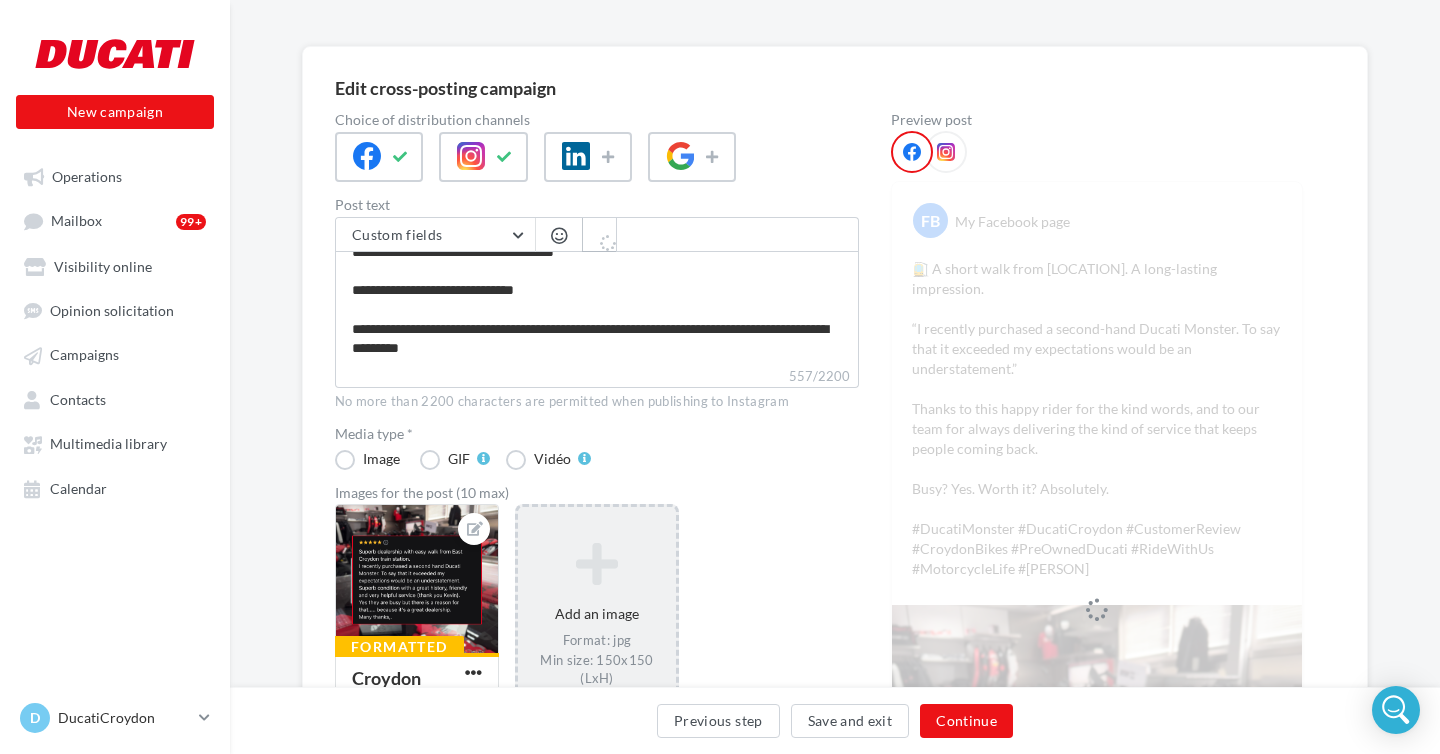type on "**********" 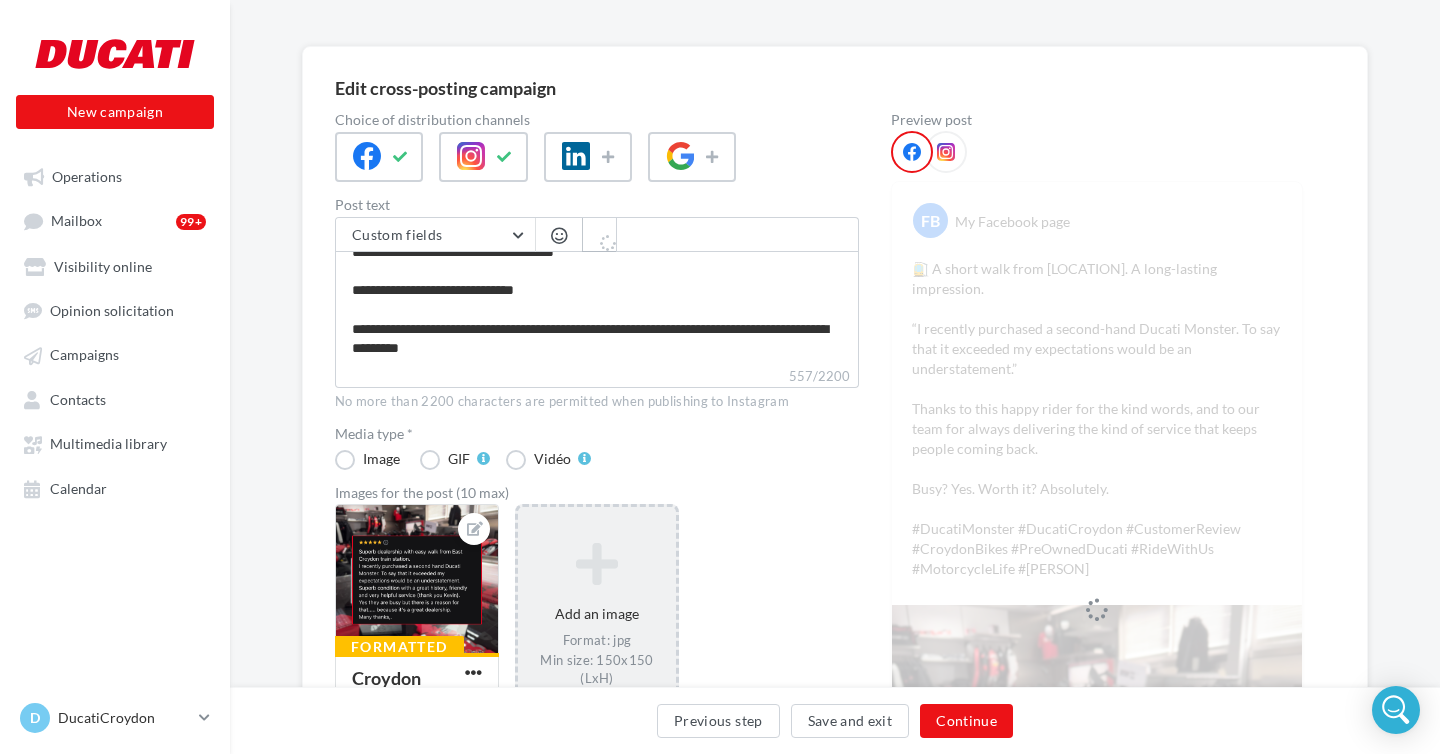 type on "**********" 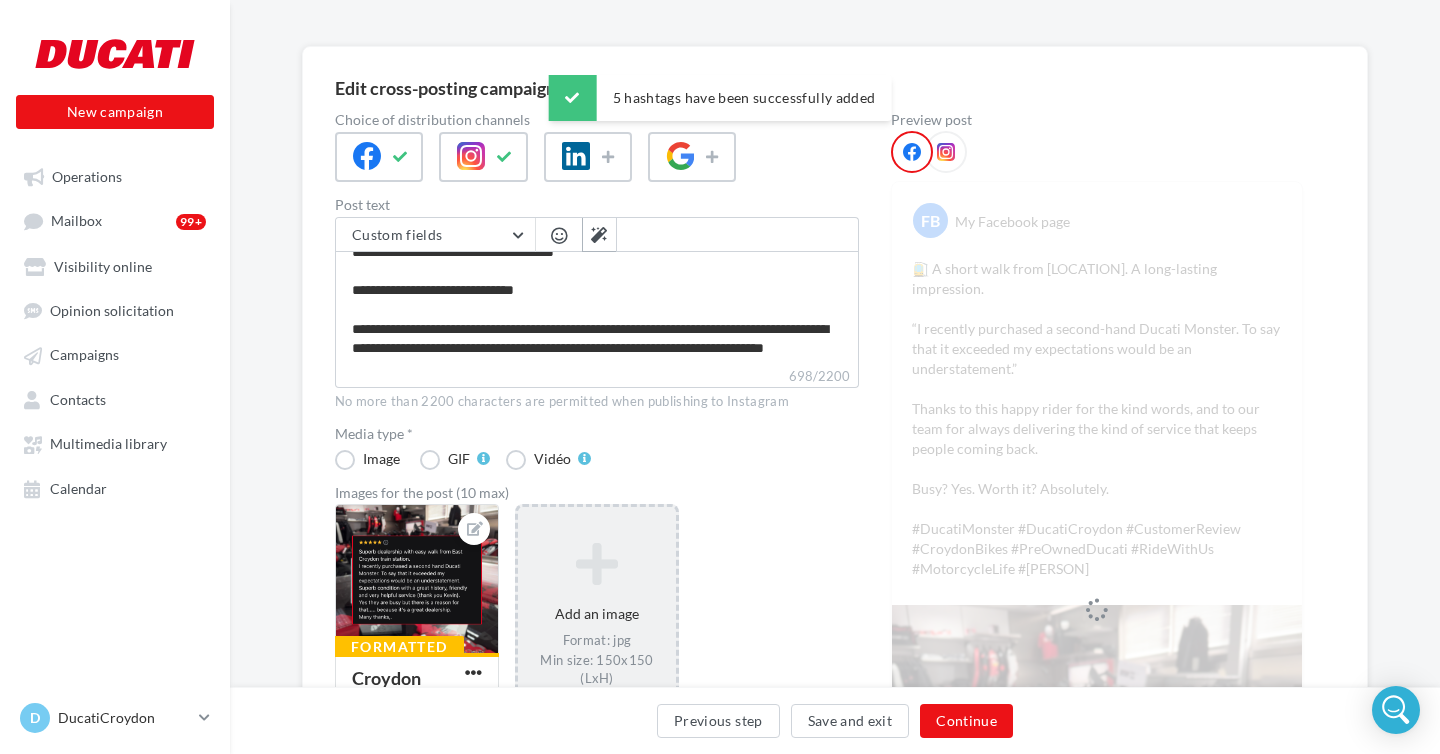 scroll, scrollTop: 152, scrollLeft: 0, axis: vertical 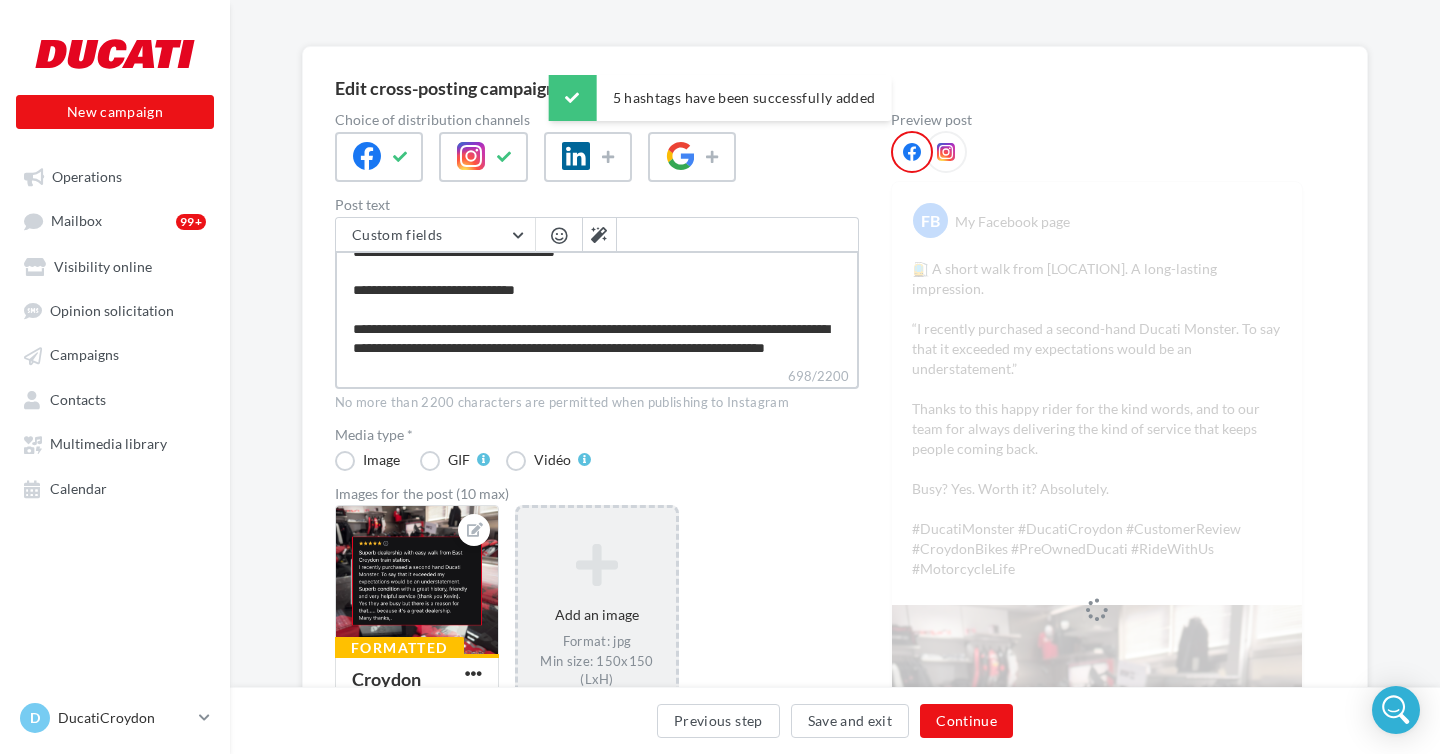 click on "**********" at bounding box center [597, 308] 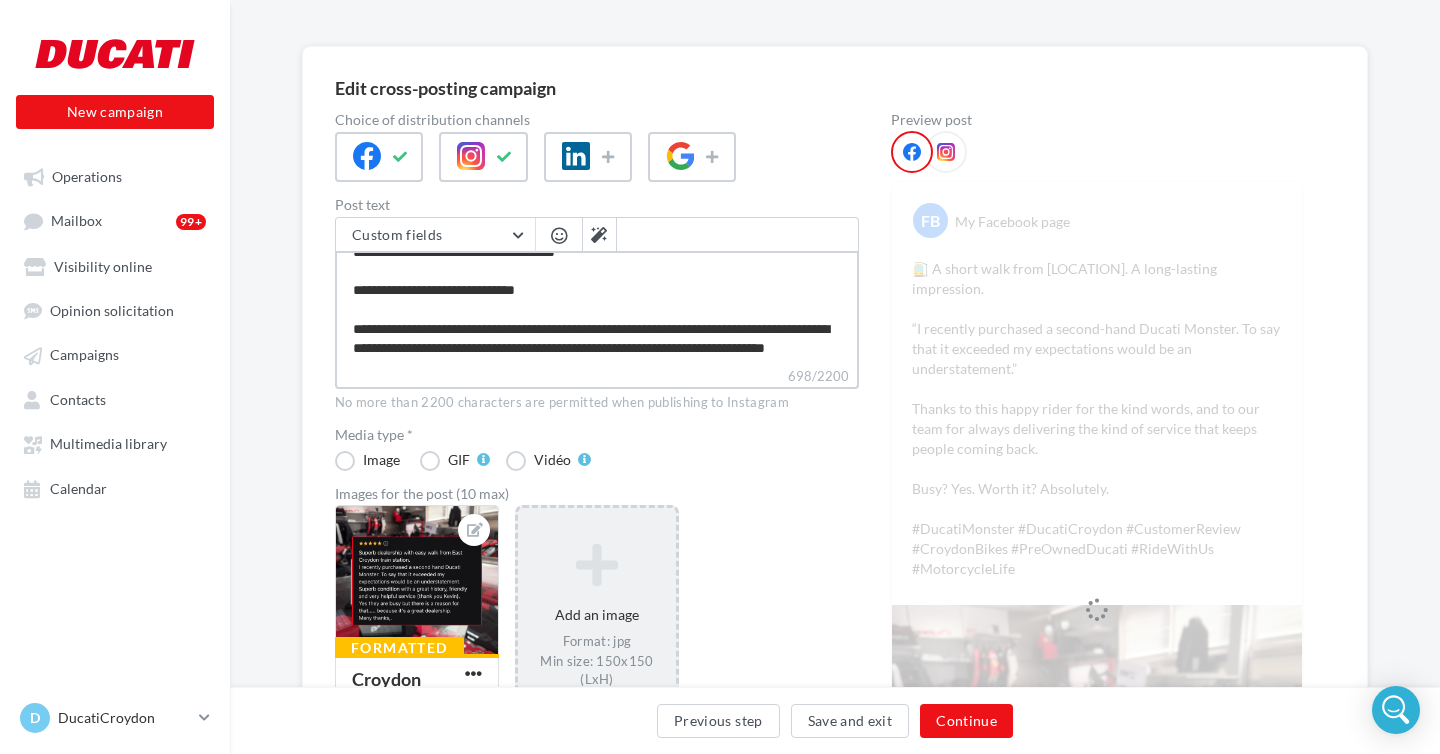 type on "**********" 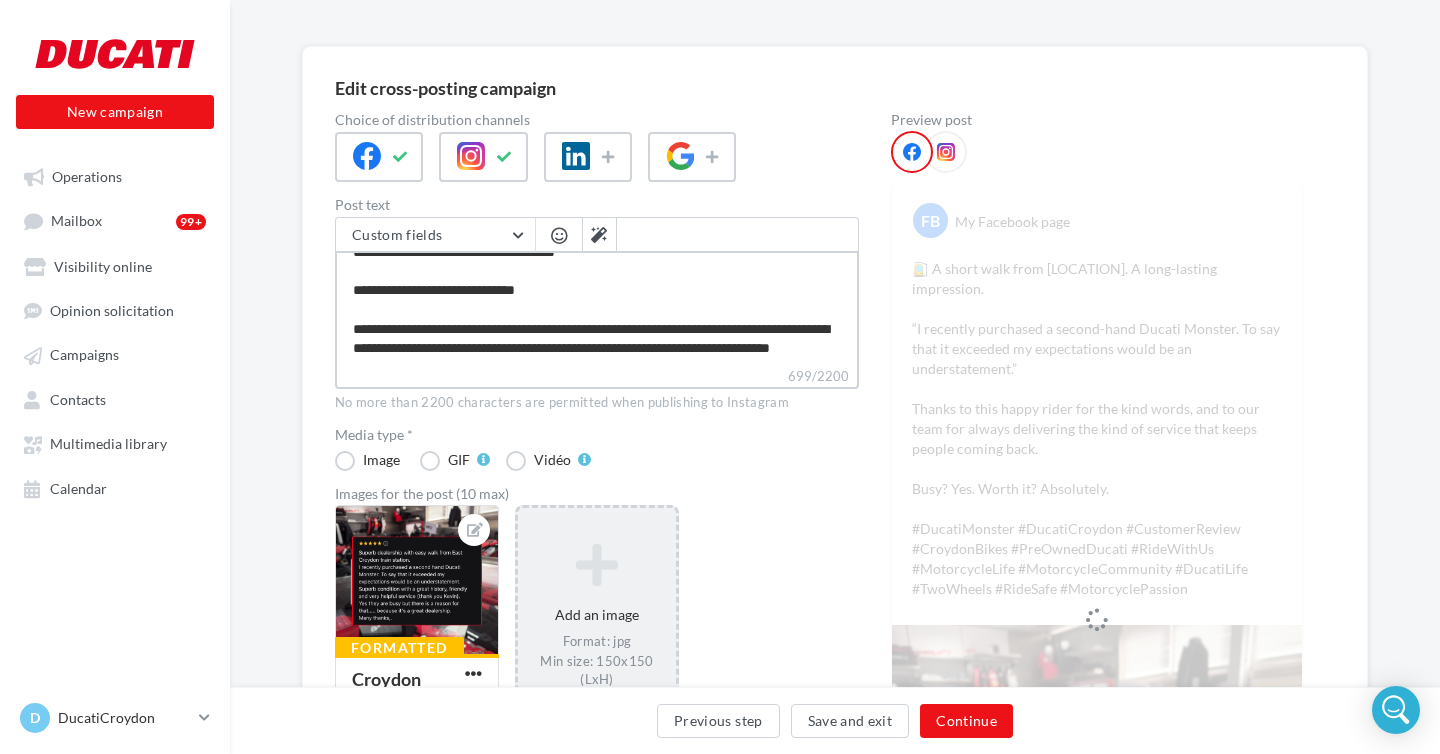 type on "**********" 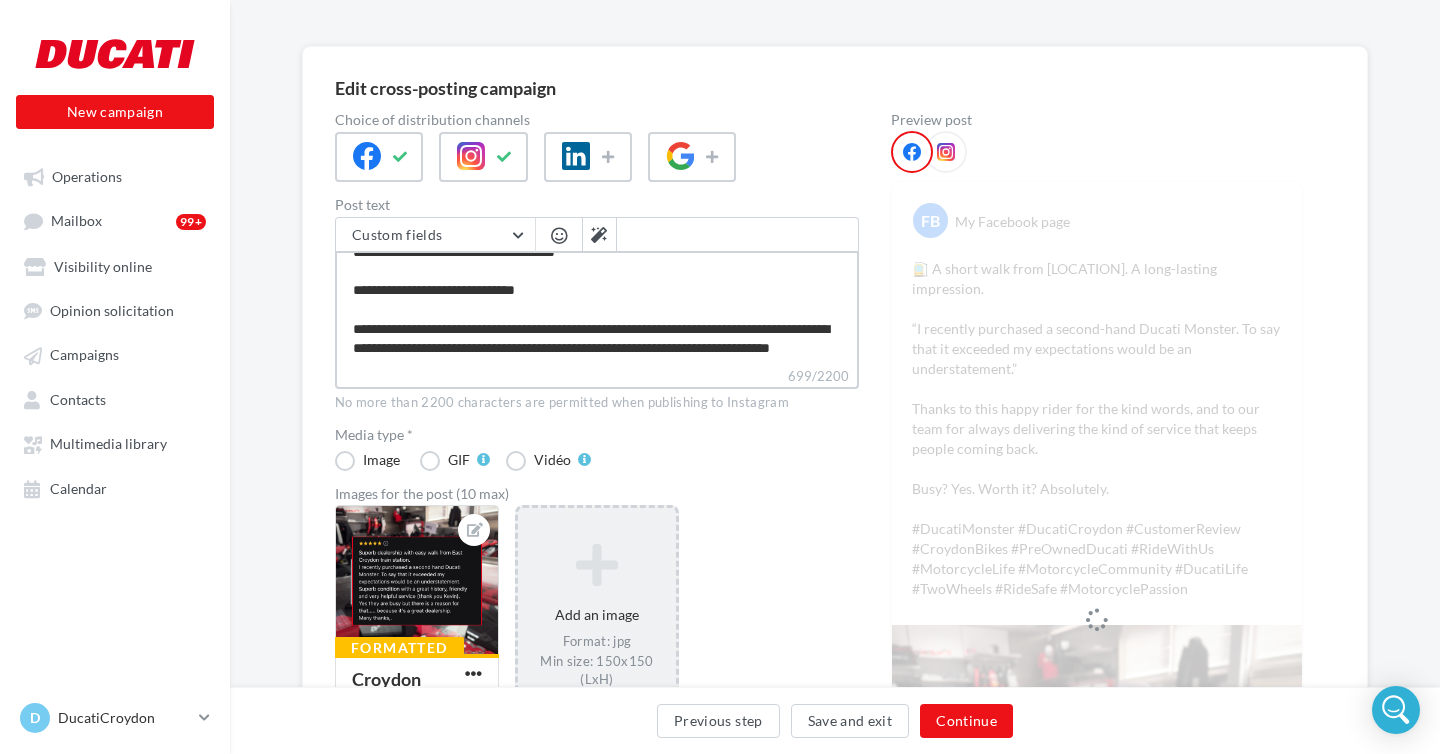 type on "**********" 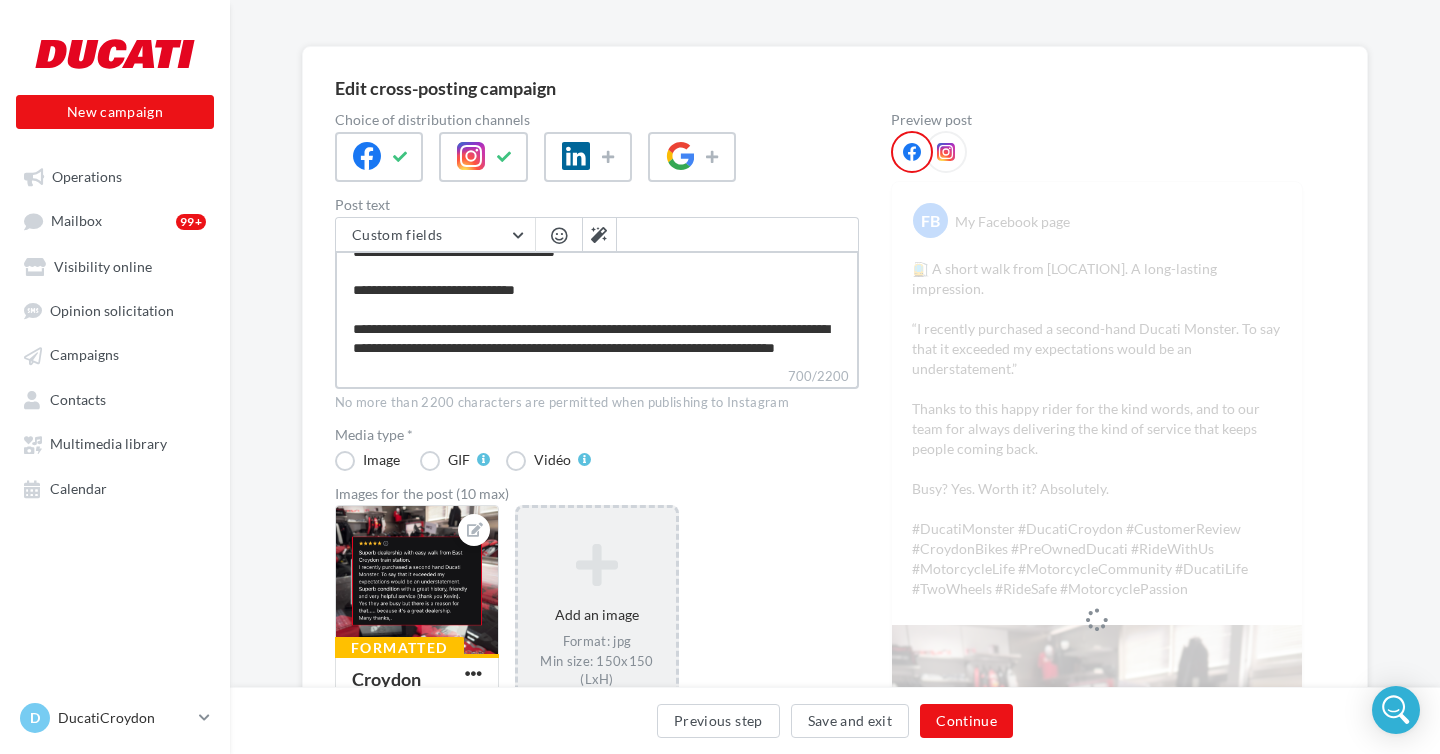 type on "**********" 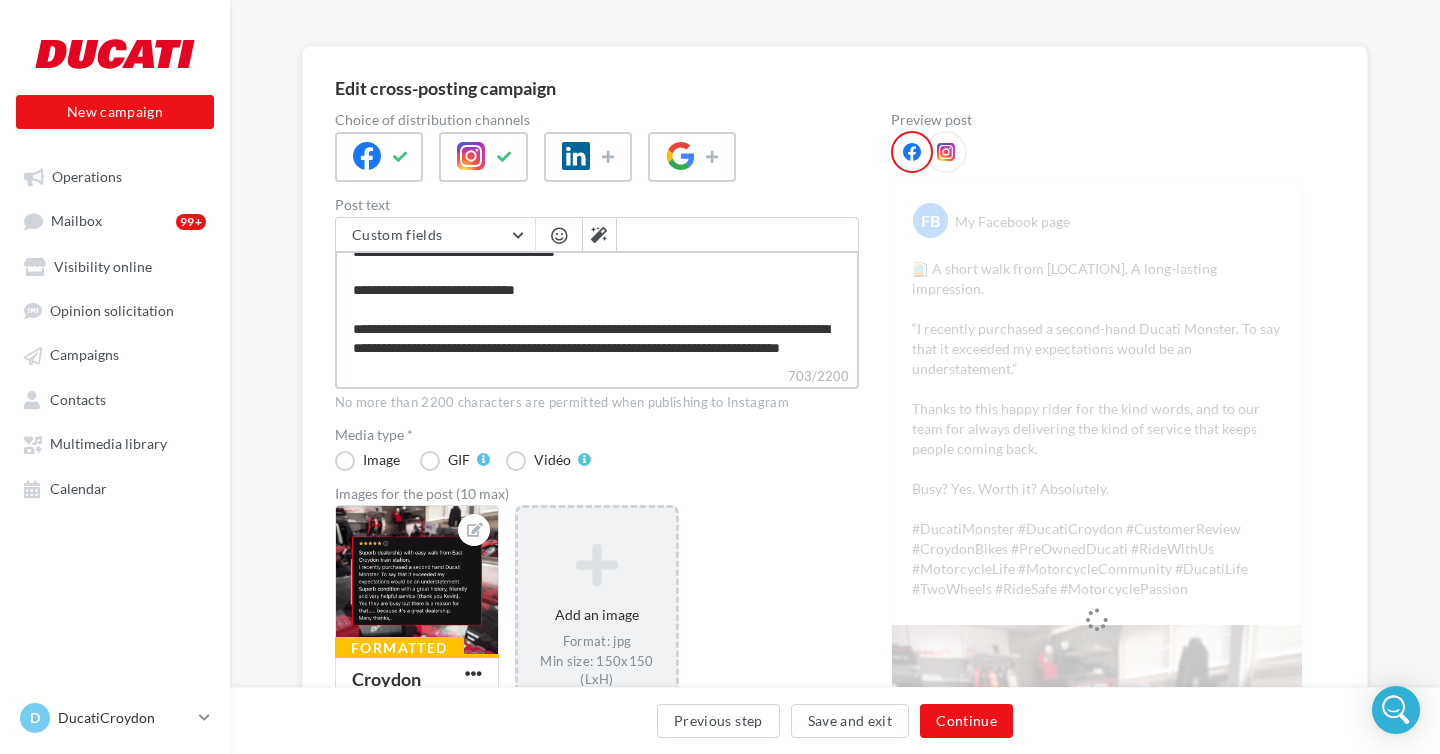 type on "**********" 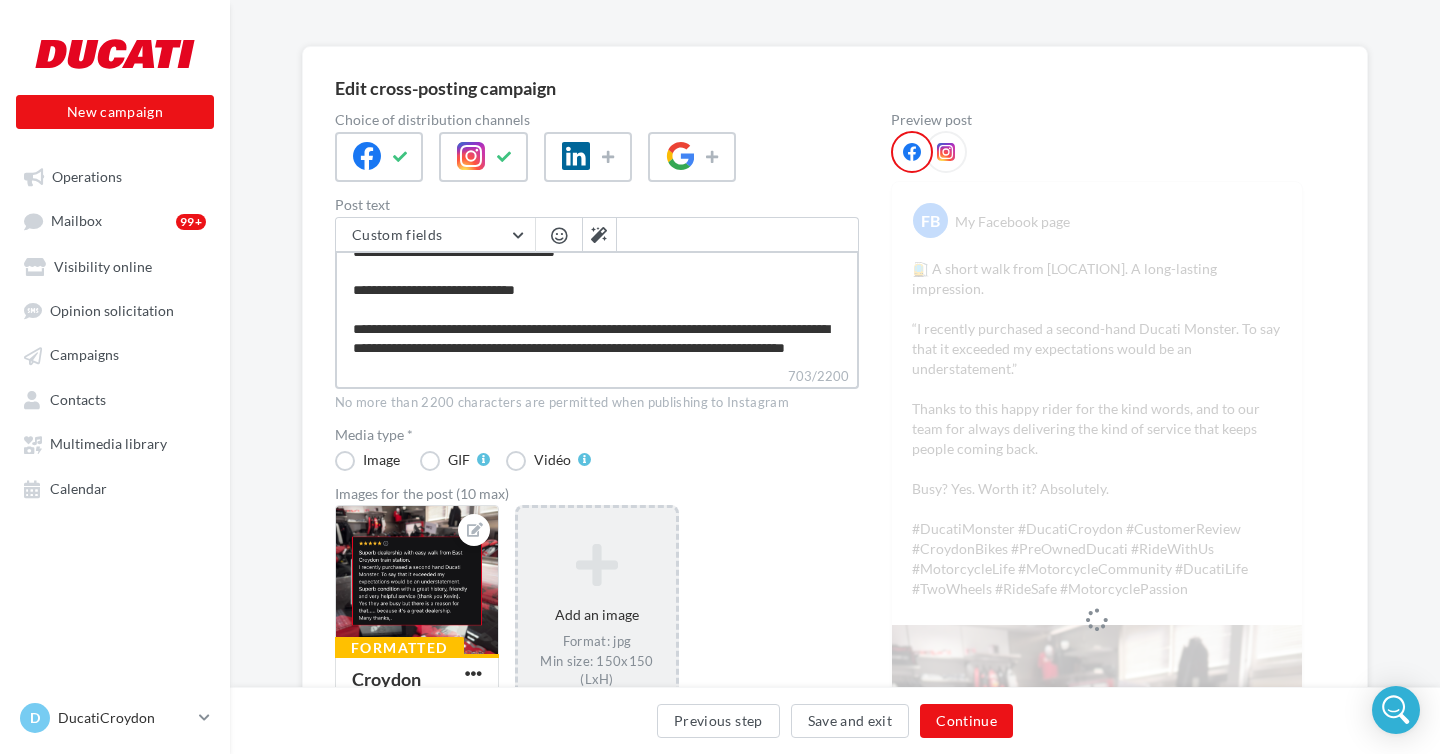 type on "**********" 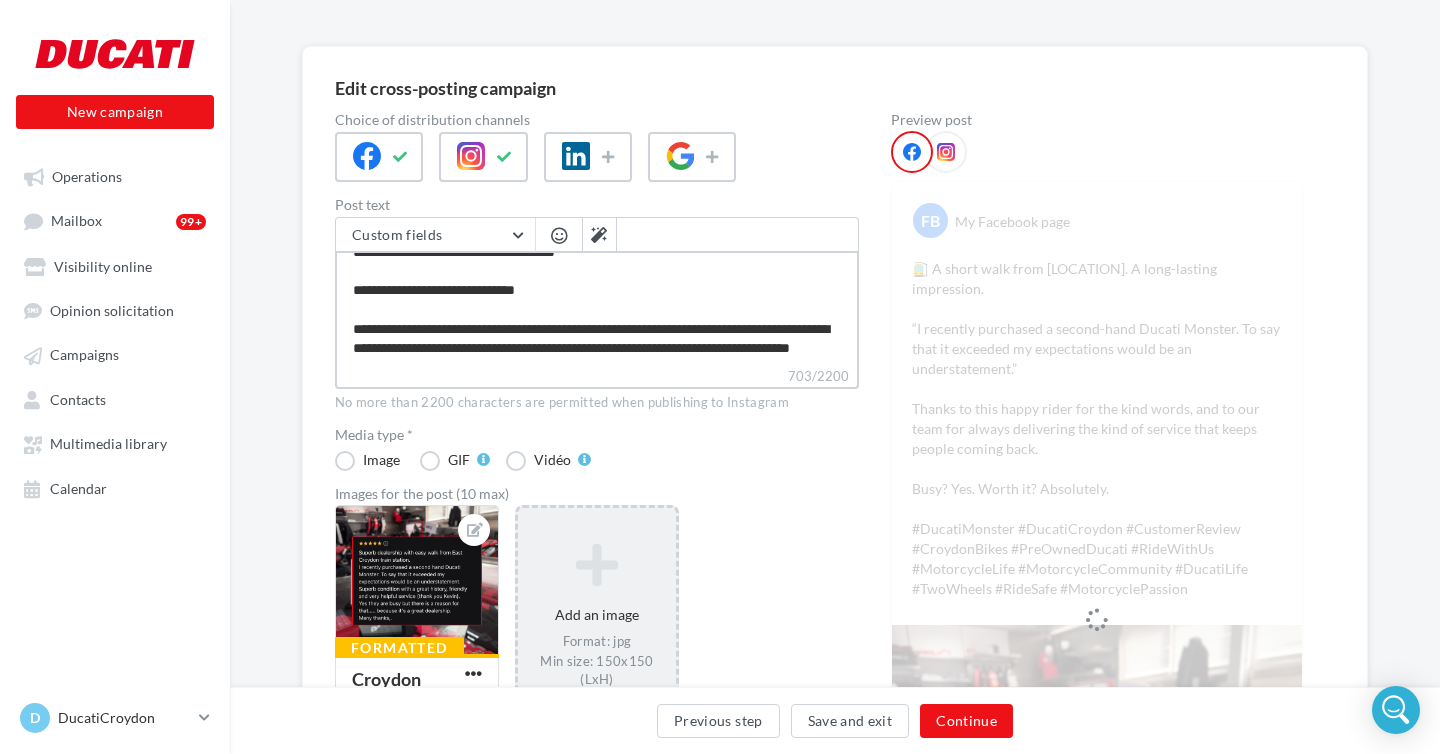type on "**********" 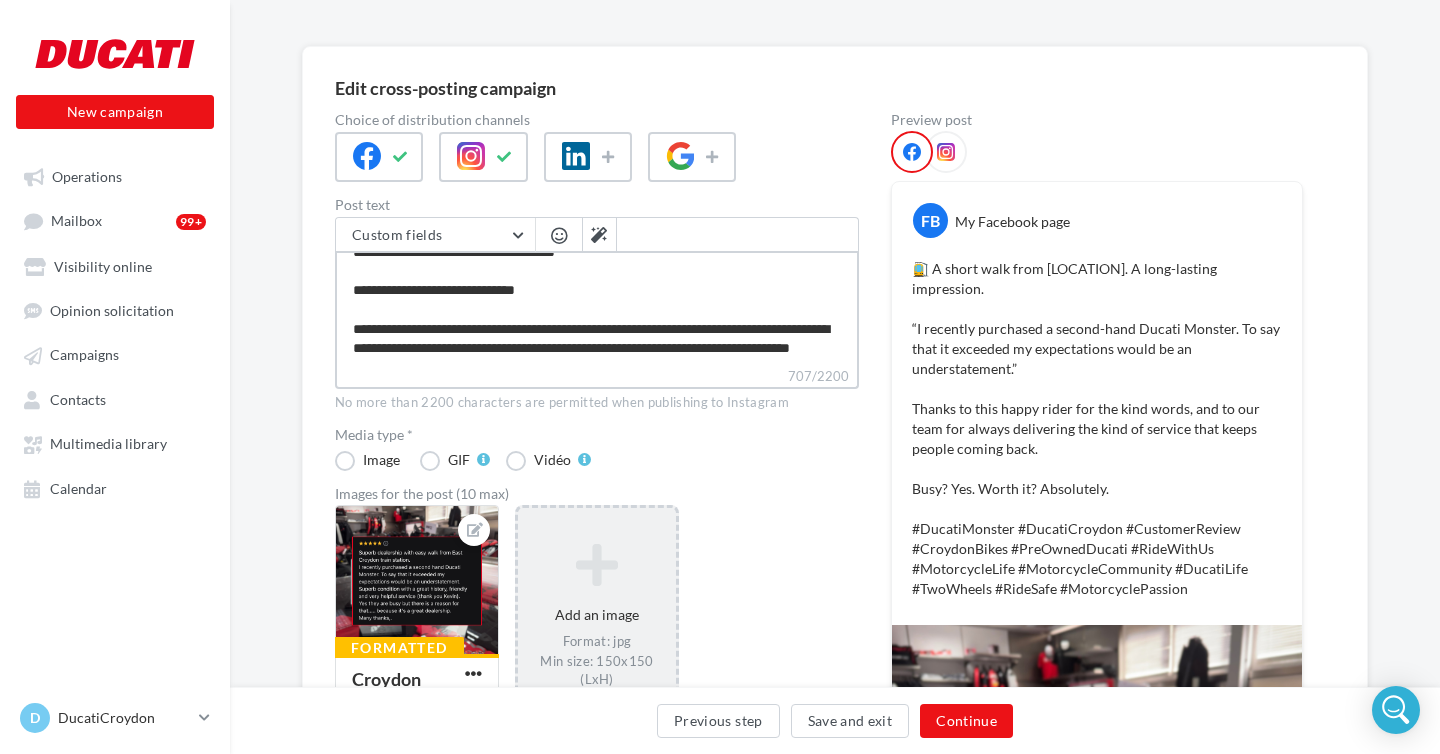 type on "**********" 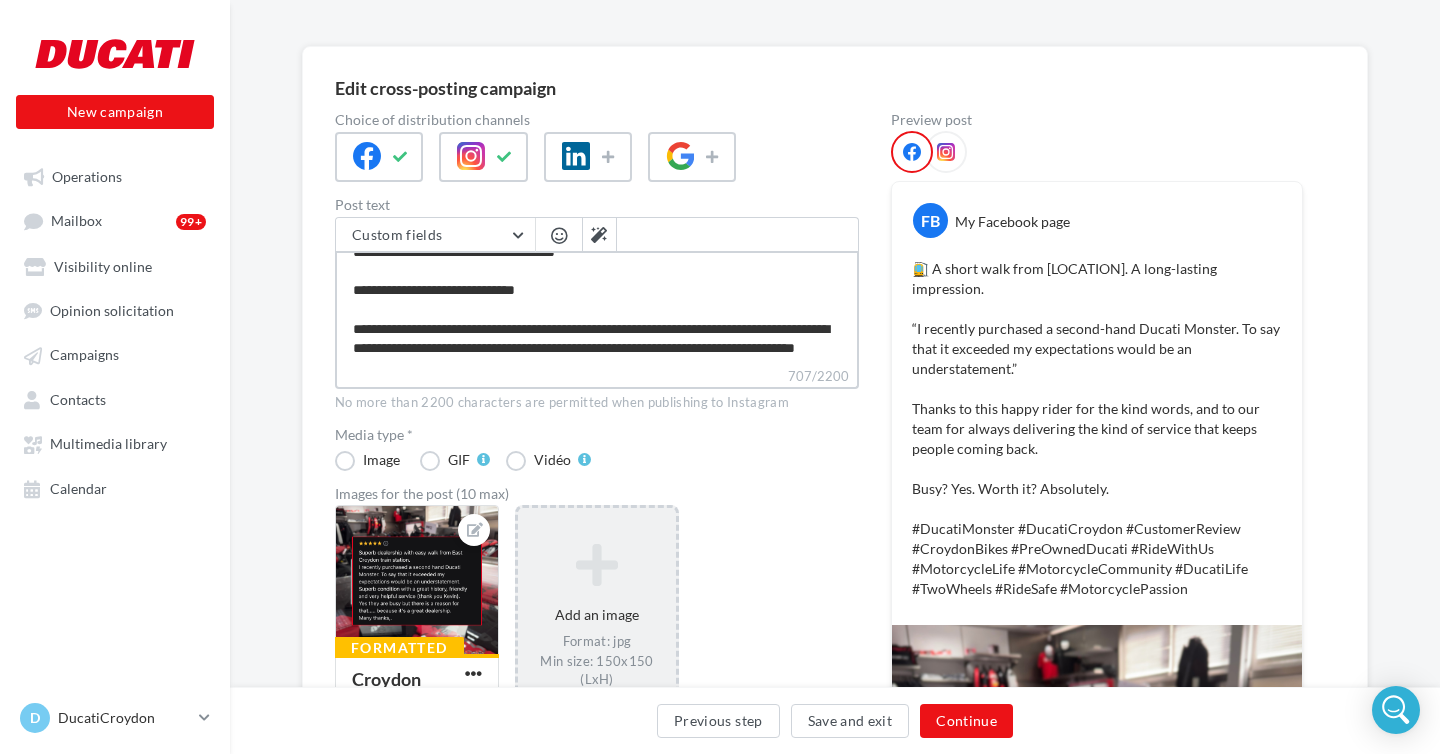 type on "**********" 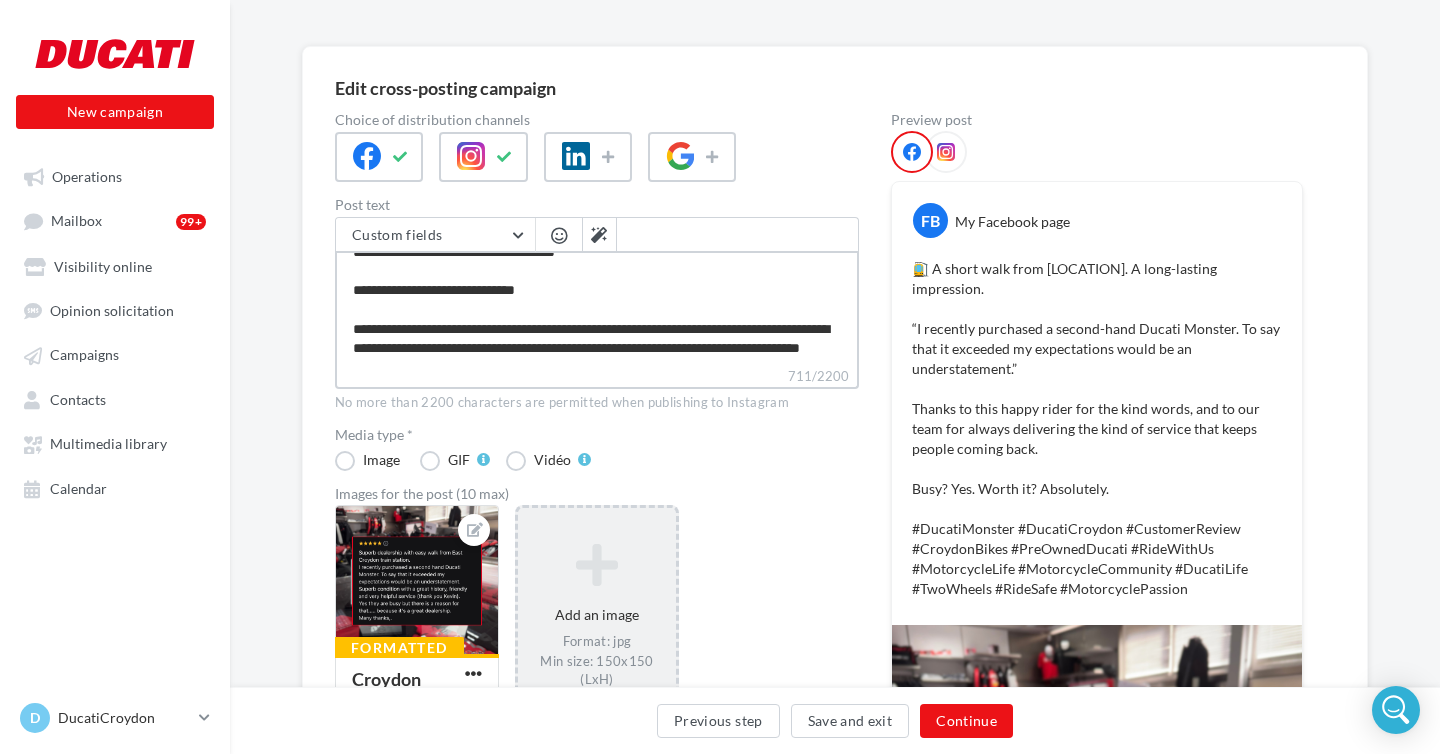 type on "**********" 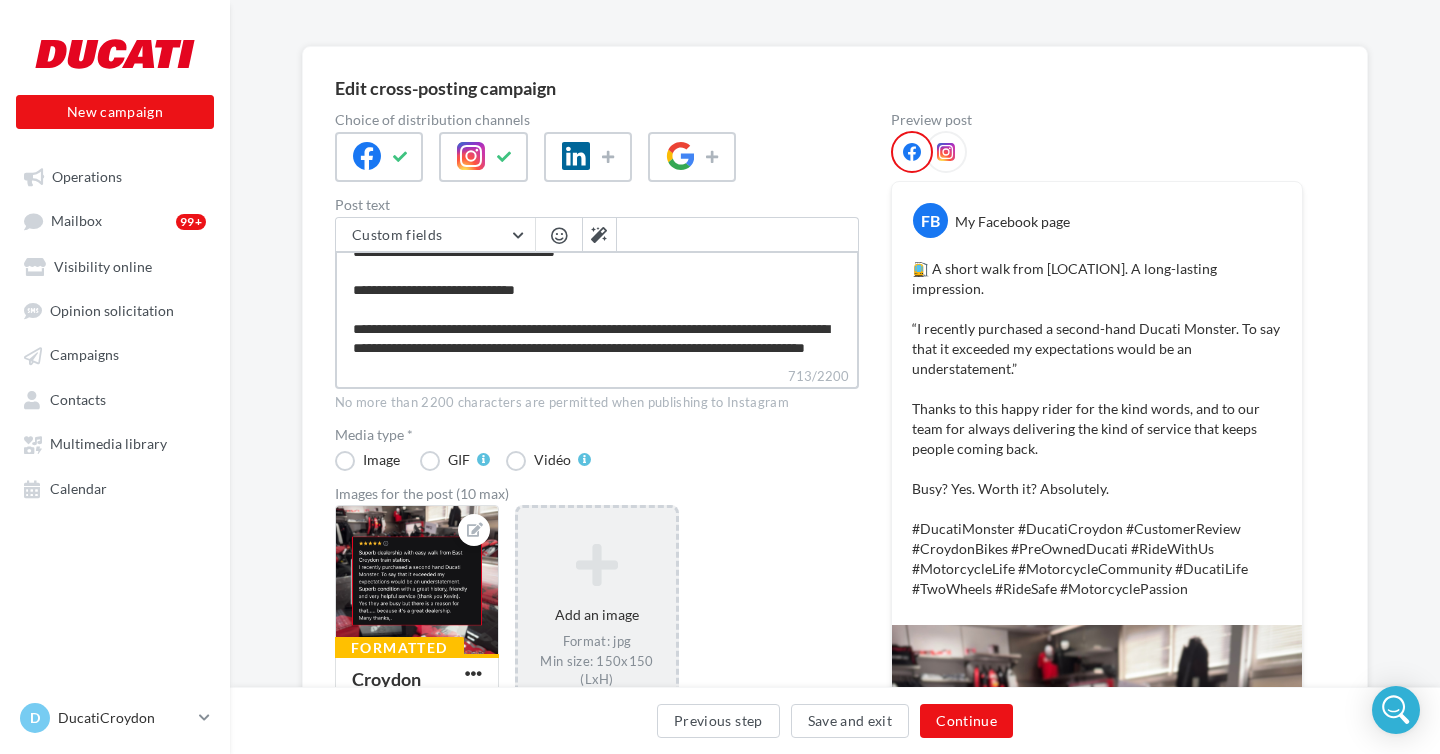 type on "**********" 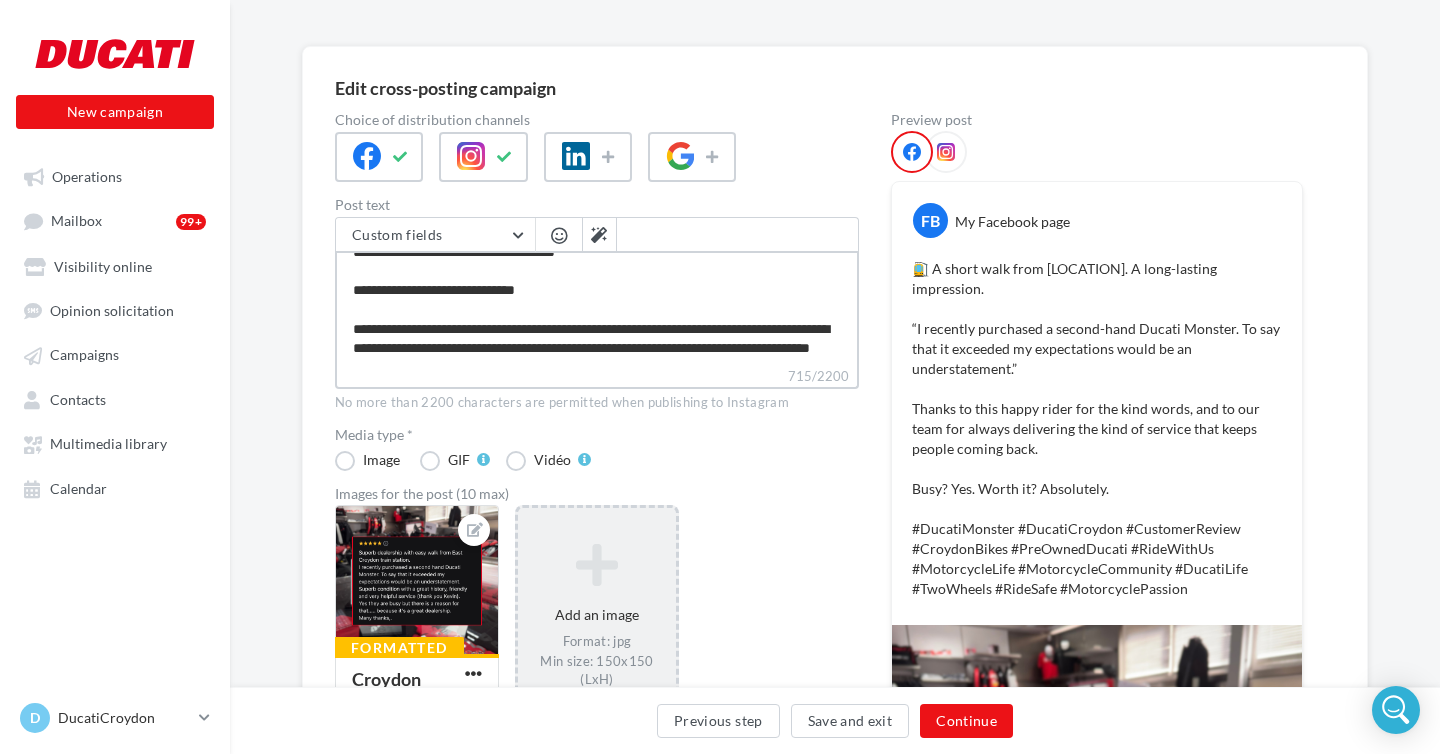 type on "**********" 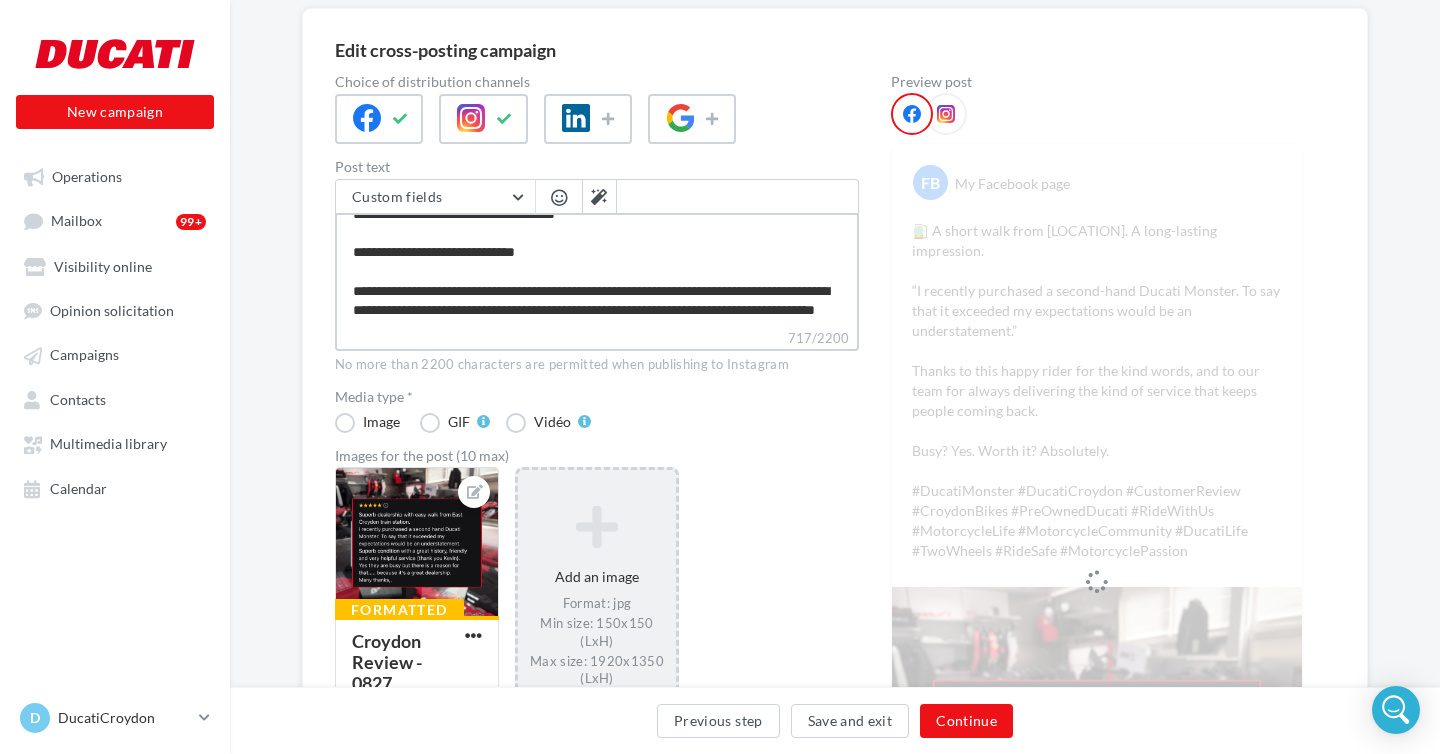 scroll, scrollTop: 379, scrollLeft: 0, axis: vertical 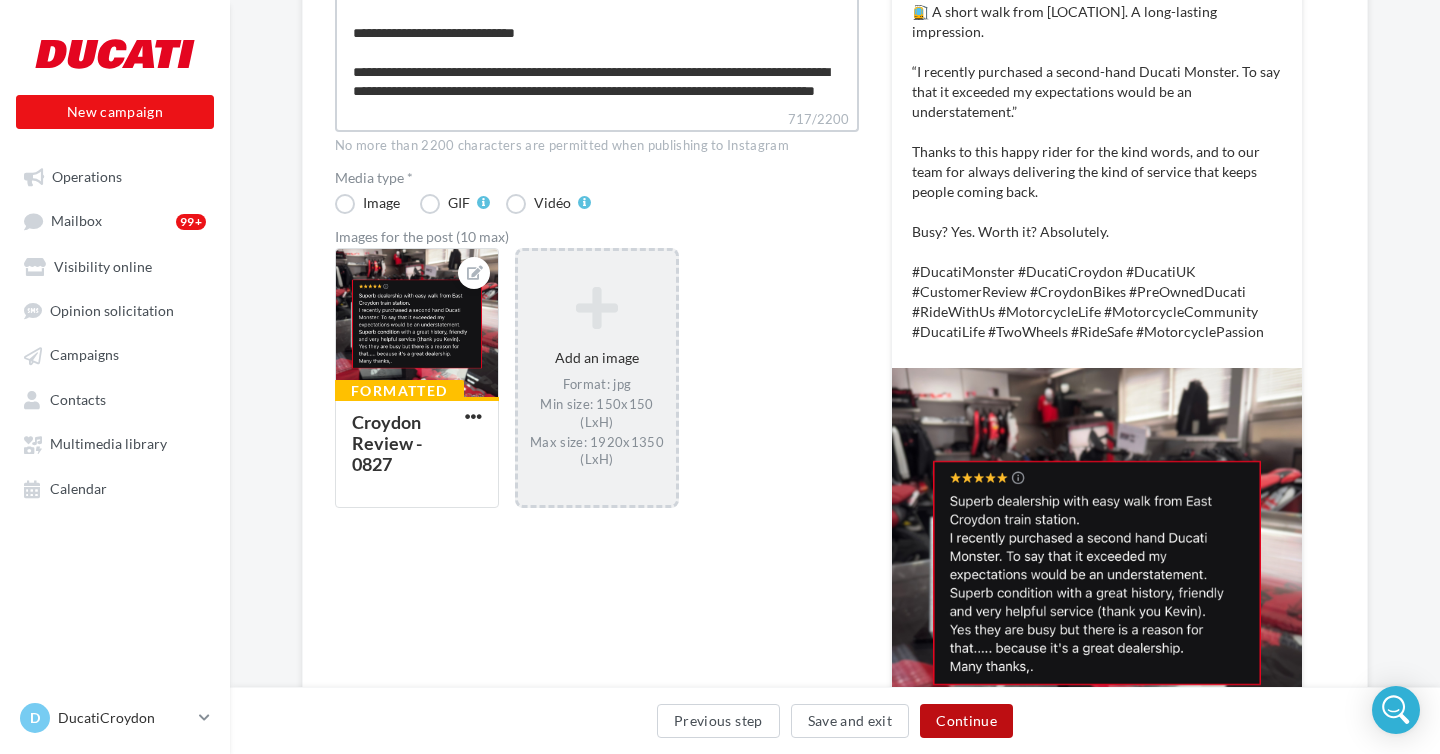 type on "**********" 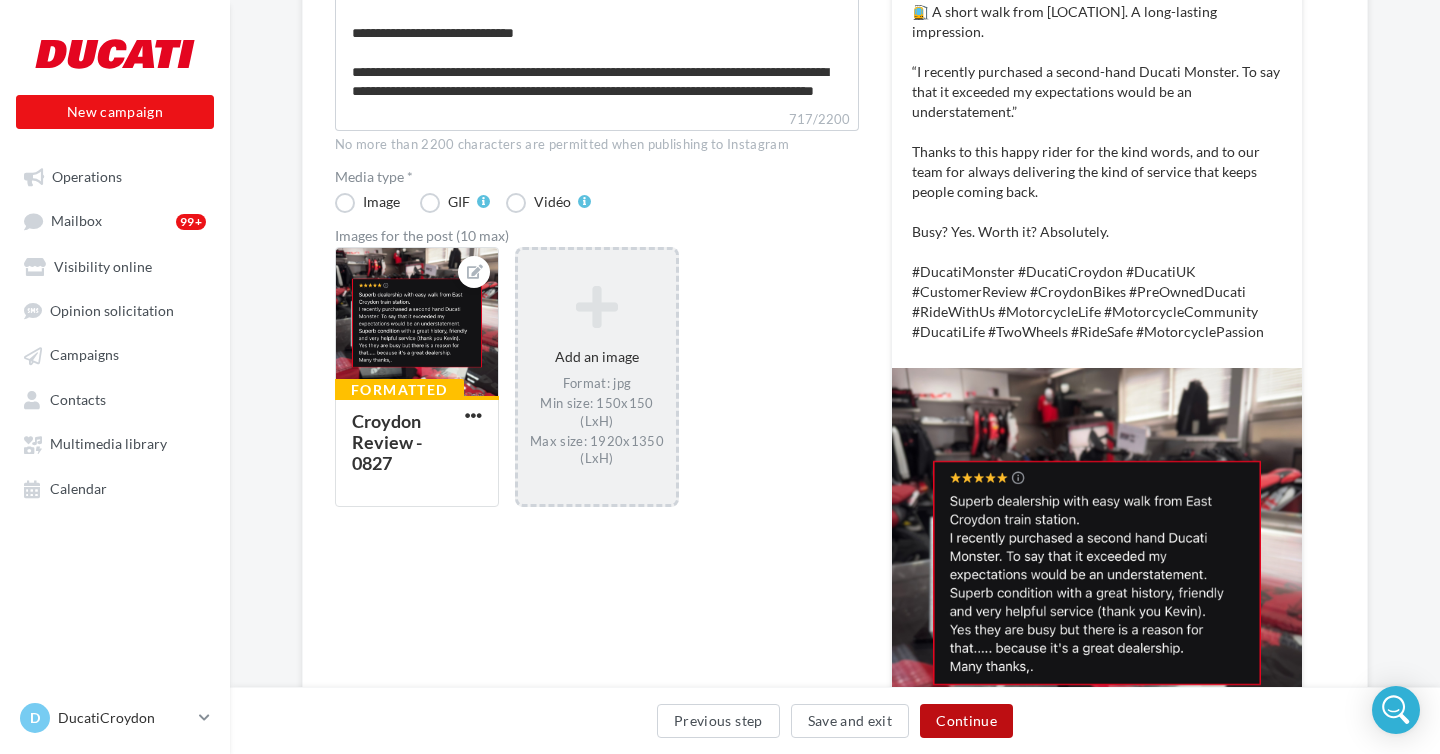 click on "Continue" at bounding box center (966, 721) 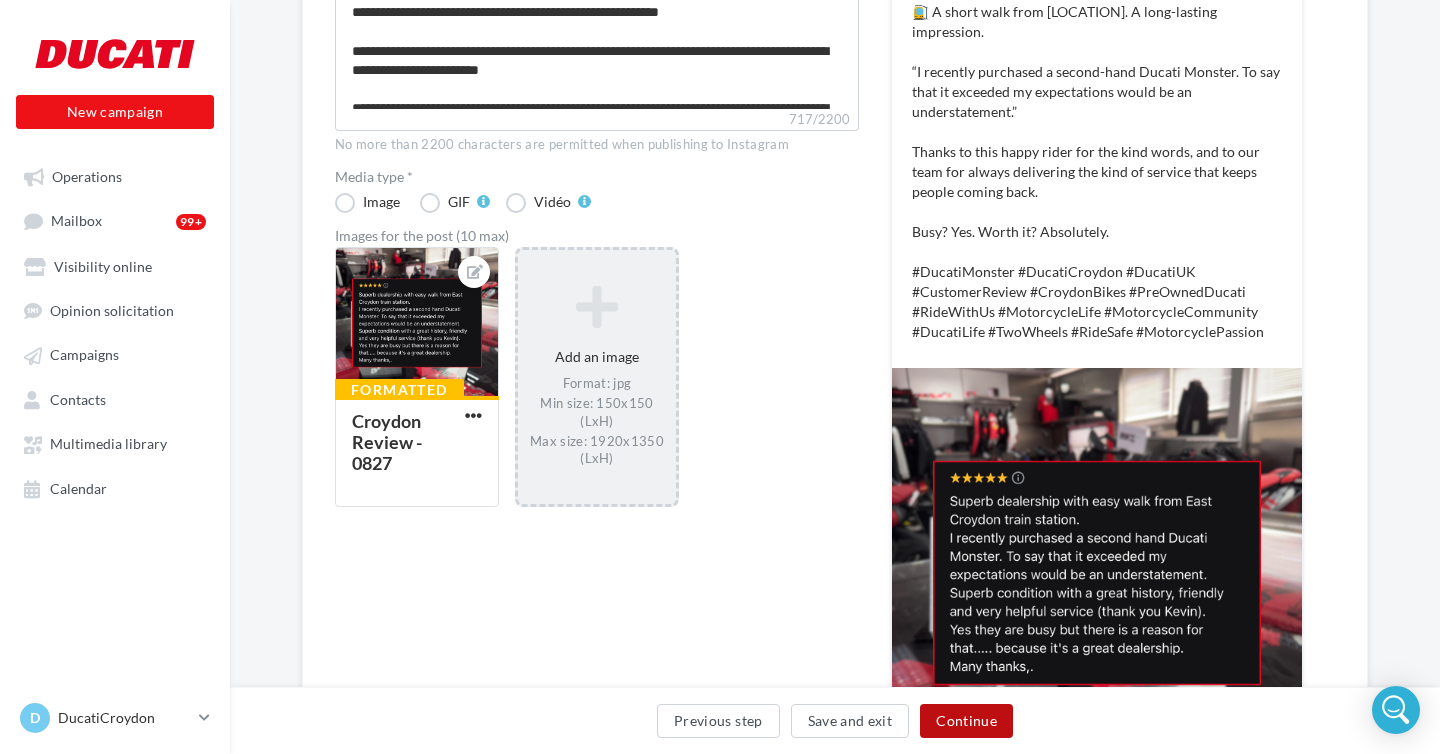 scroll, scrollTop: 0, scrollLeft: 0, axis: both 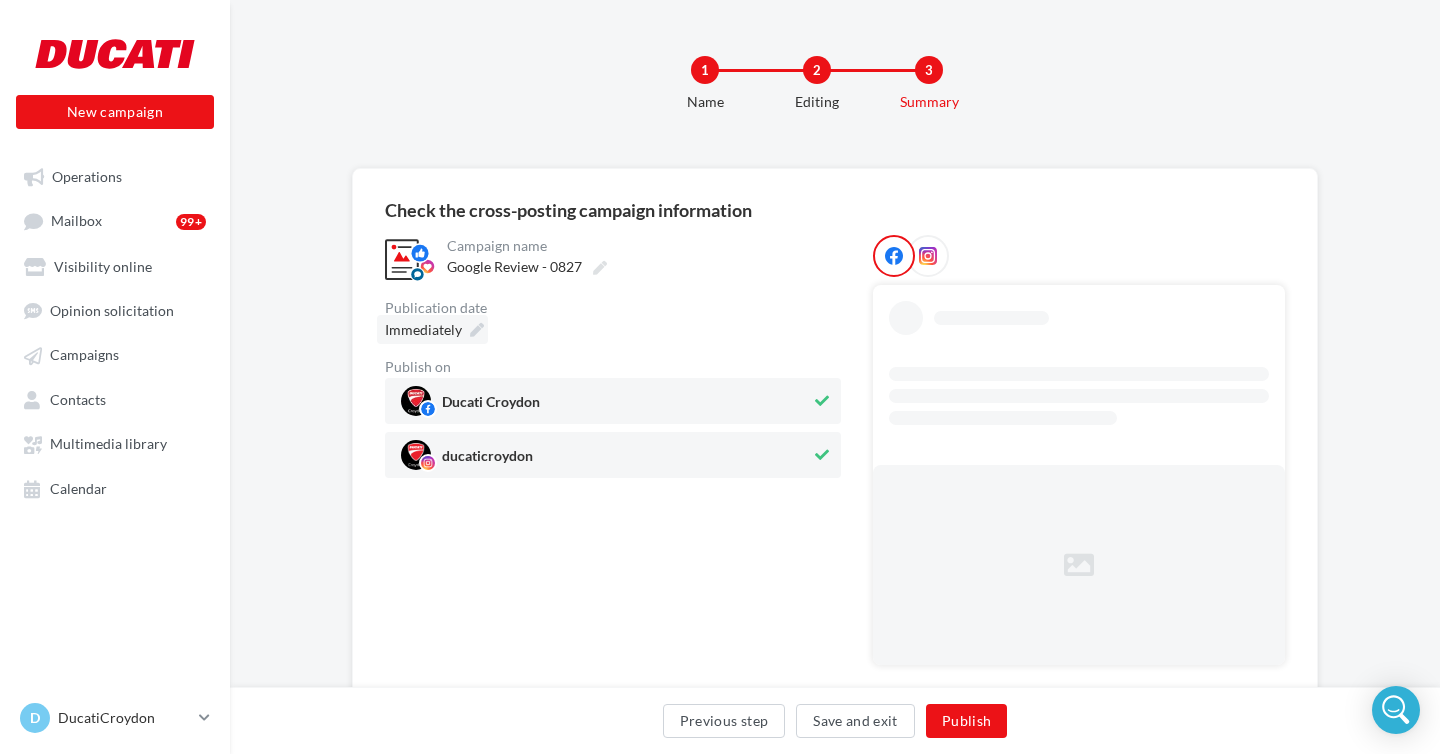 click at bounding box center [477, 330] 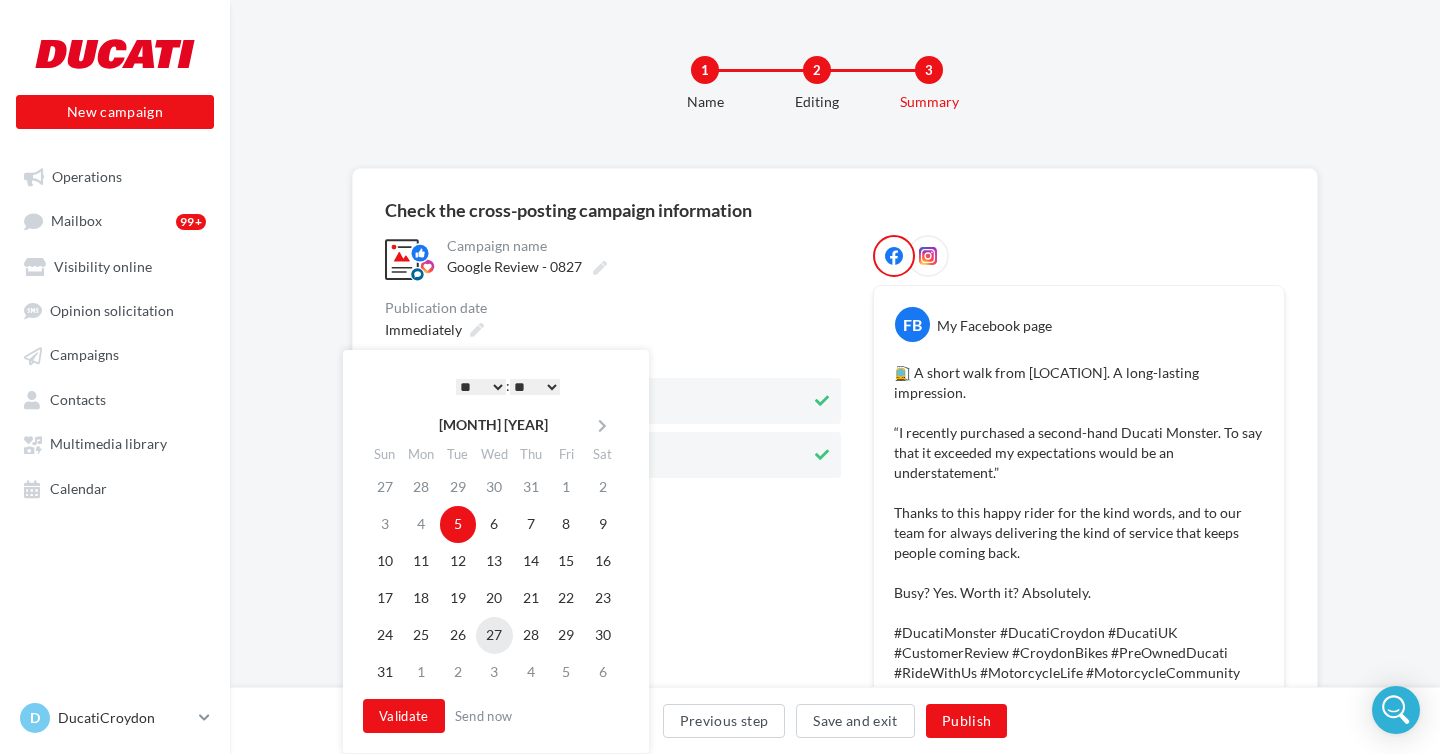 click on "27" at bounding box center [494, 635] 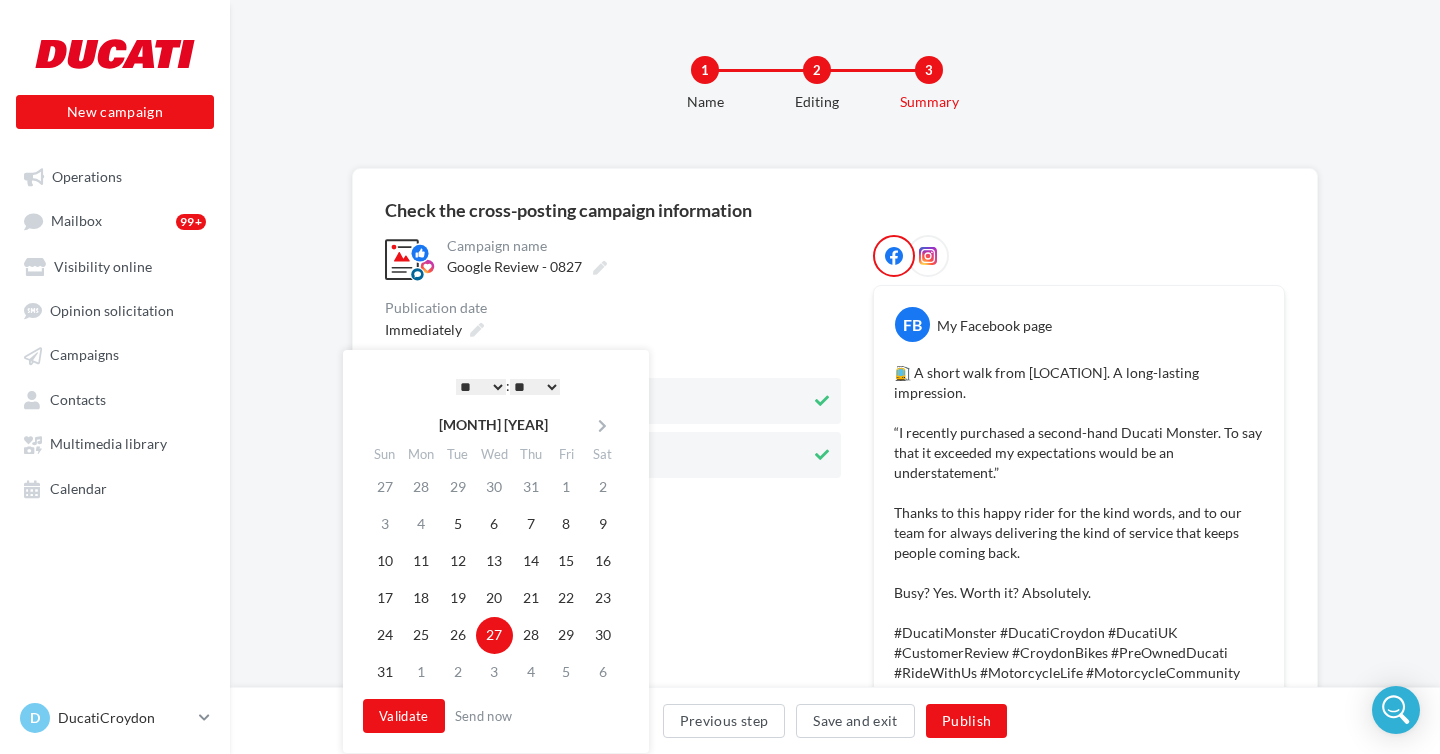 click on "* * * * * * * * * * ** ** ** ** ** ** ** ** ** ** ** ** ** **" at bounding box center [481, 387] 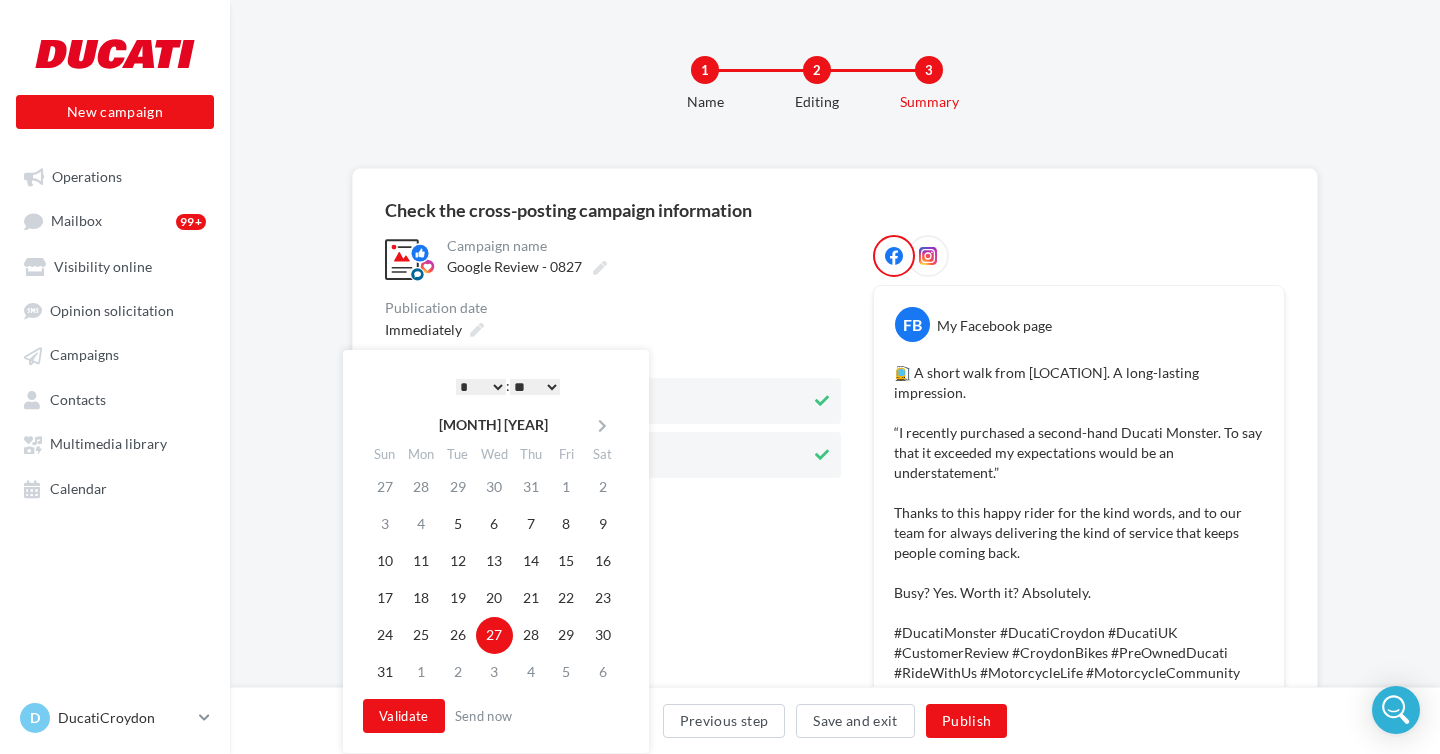 click on "** ** ** ** ** **" at bounding box center [535, 387] 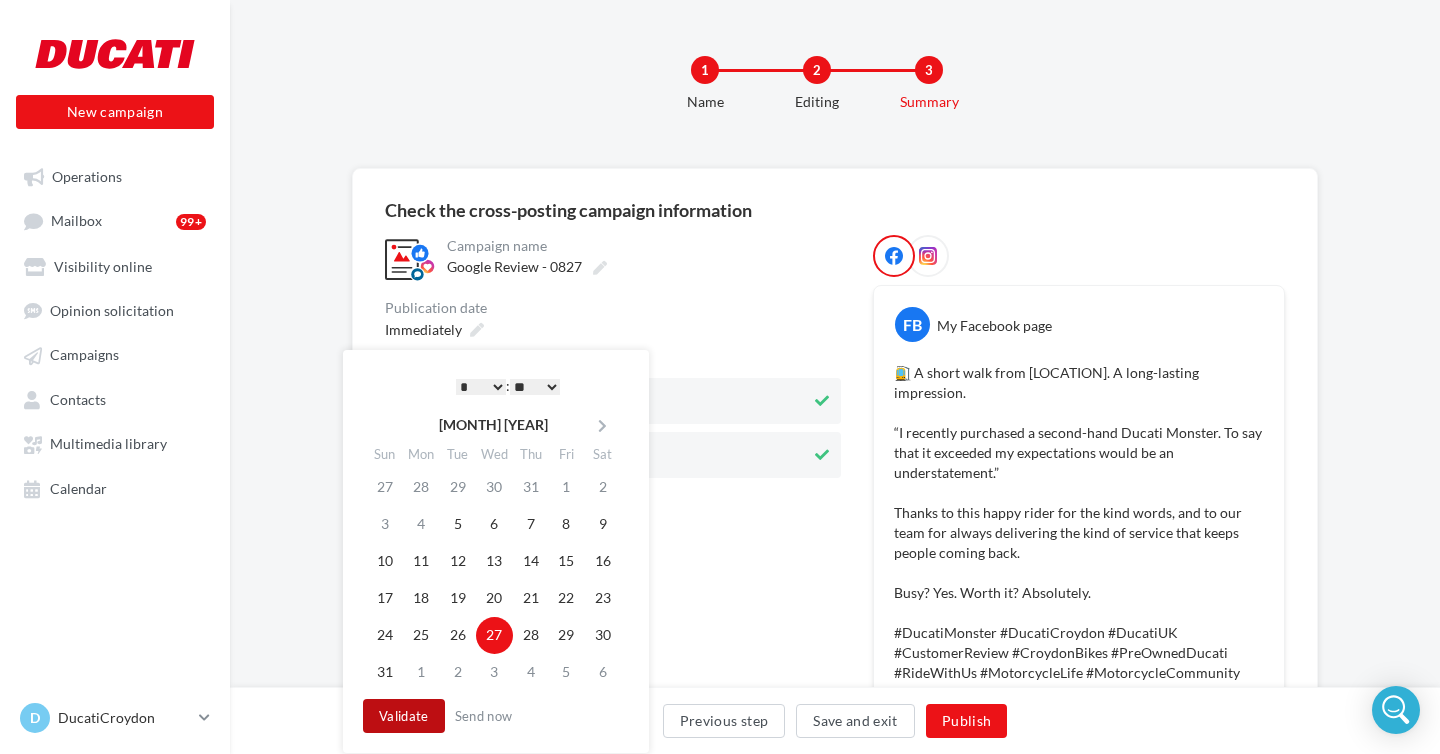 click on "Validate" at bounding box center (404, 716) 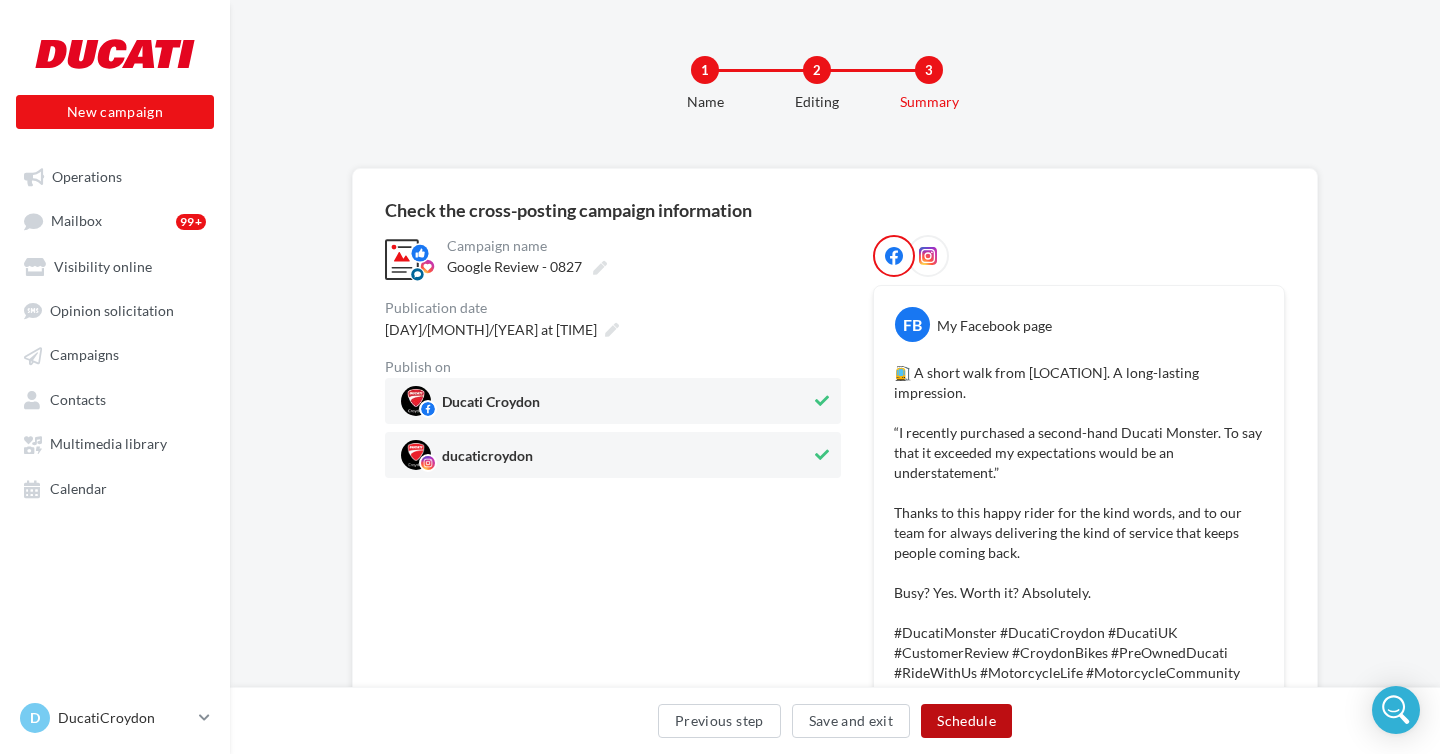 click on "Schedule" at bounding box center (966, 721) 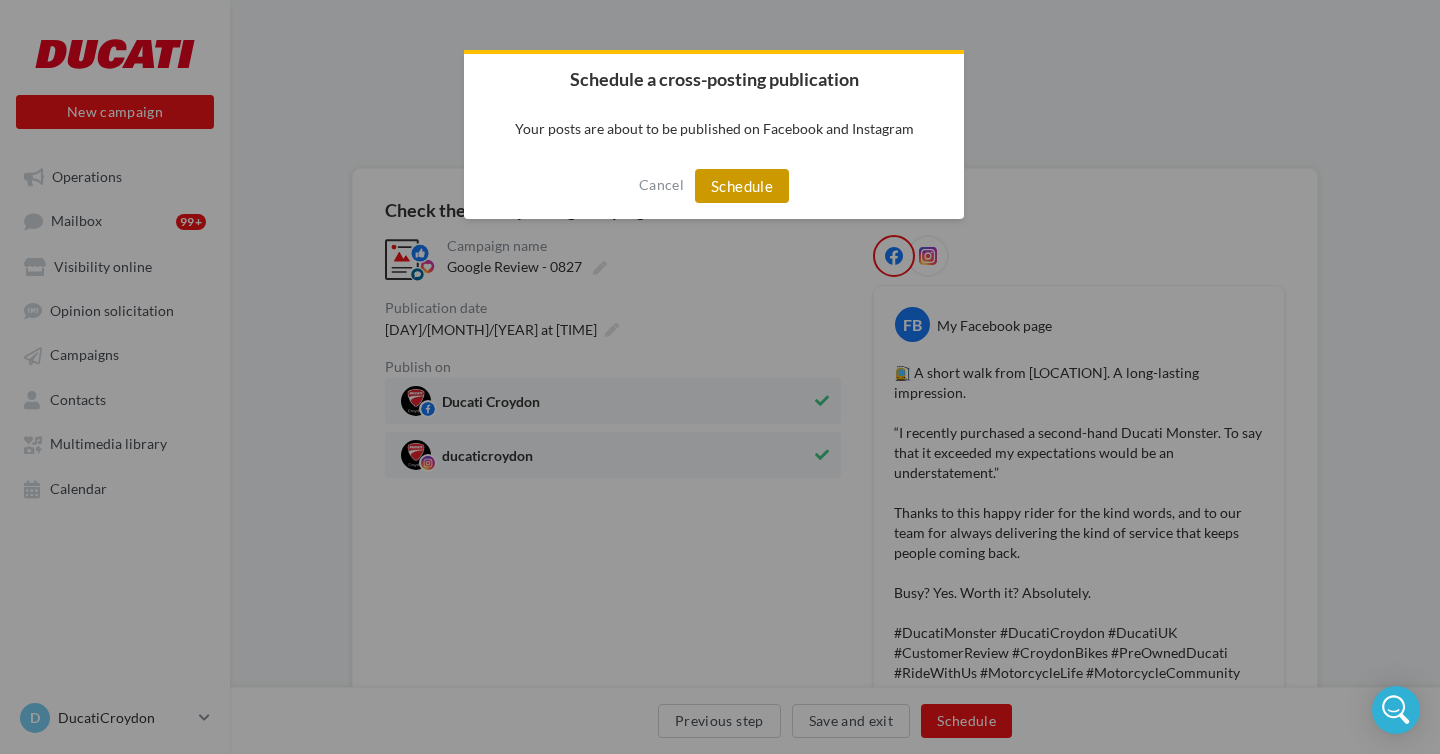 click on "Schedule" at bounding box center (742, 186) 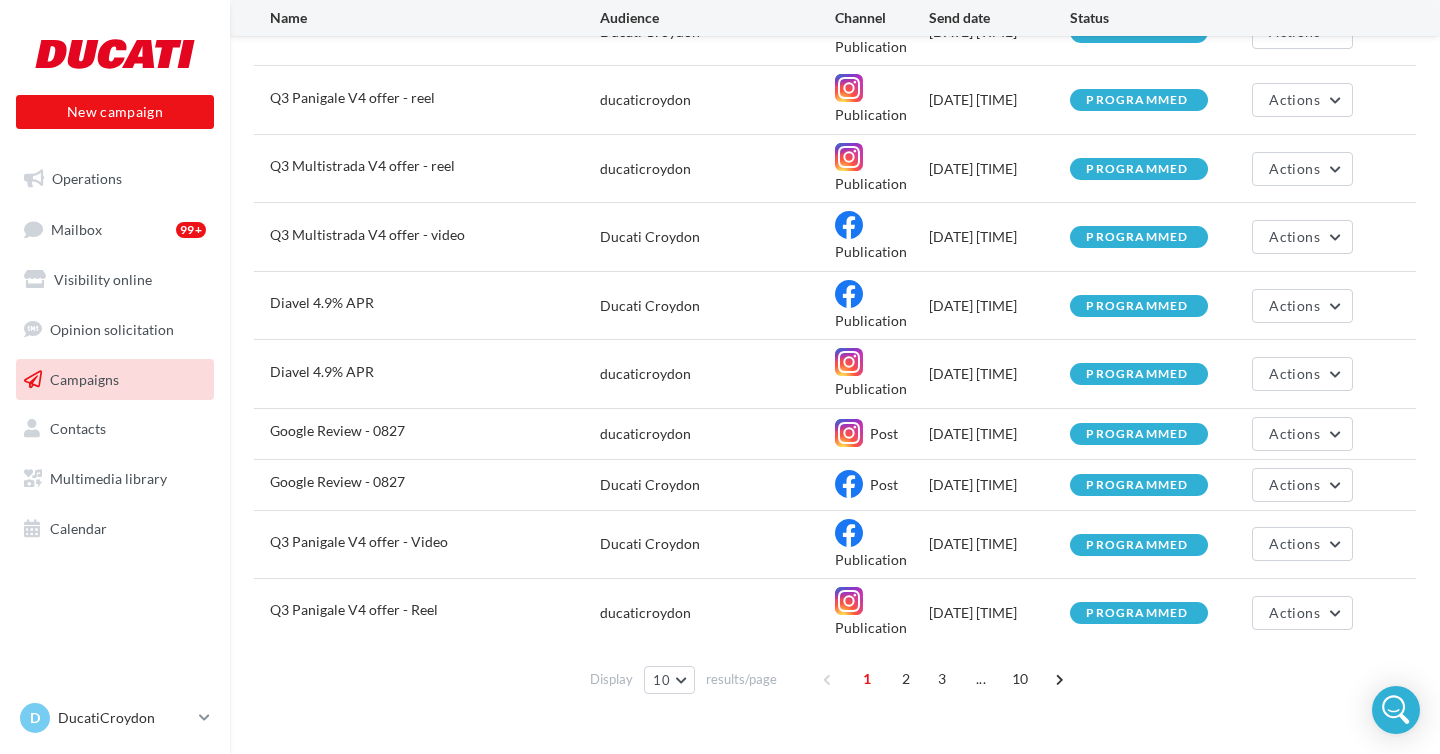 scroll, scrollTop: 298, scrollLeft: 0, axis: vertical 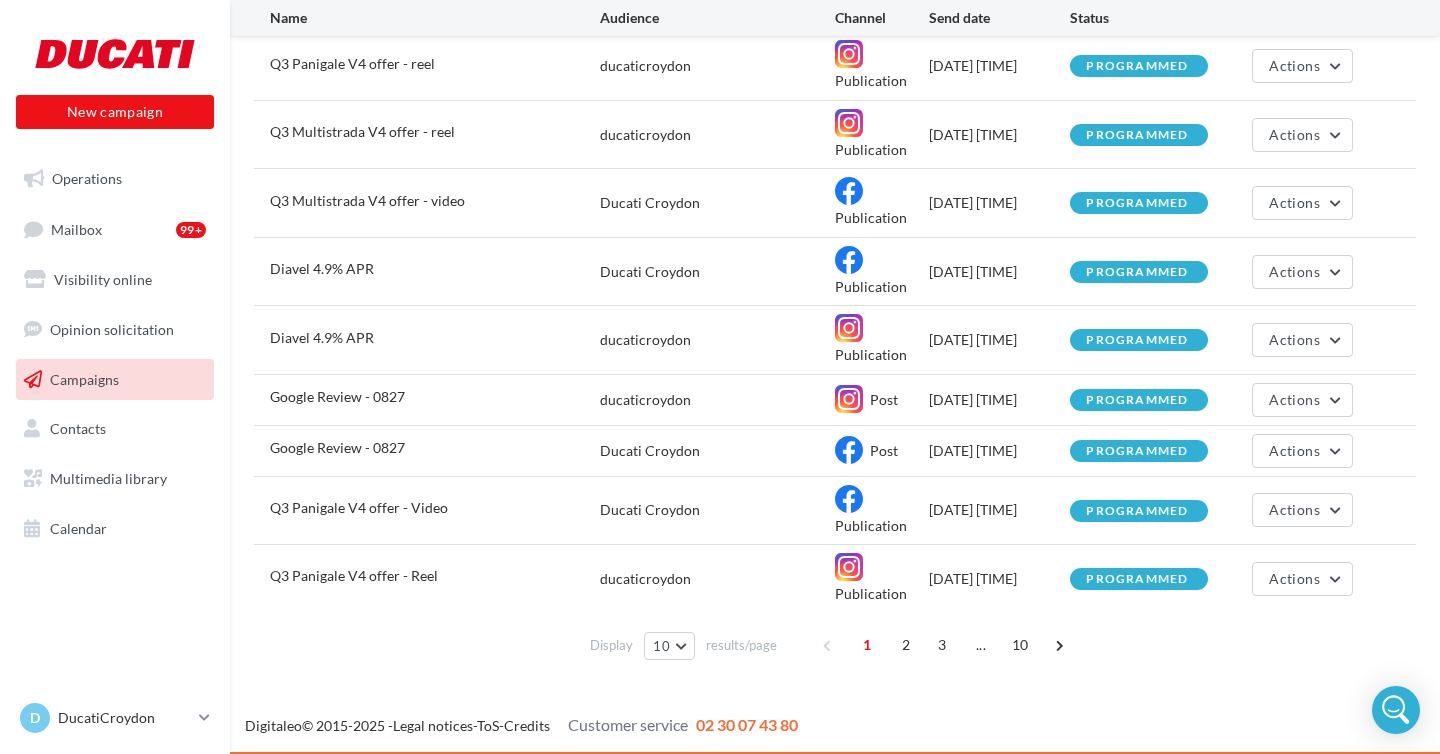 click on "Display   10         10     25     50     100         results/page     1     2 3   ...   10" at bounding box center (835, 645) 